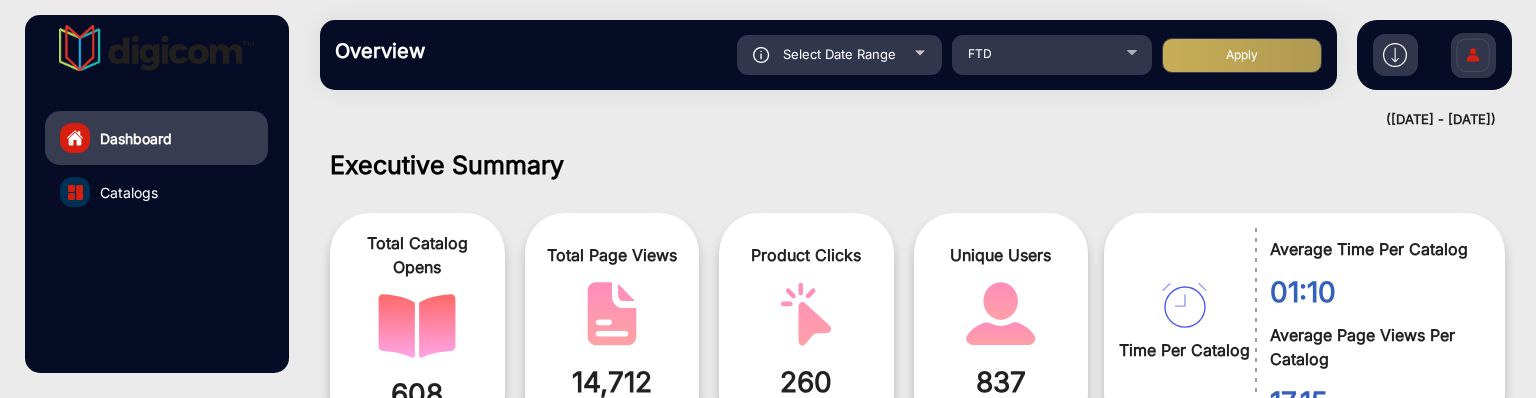 scroll, scrollTop: 0, scrollLeft: 0, axis: both 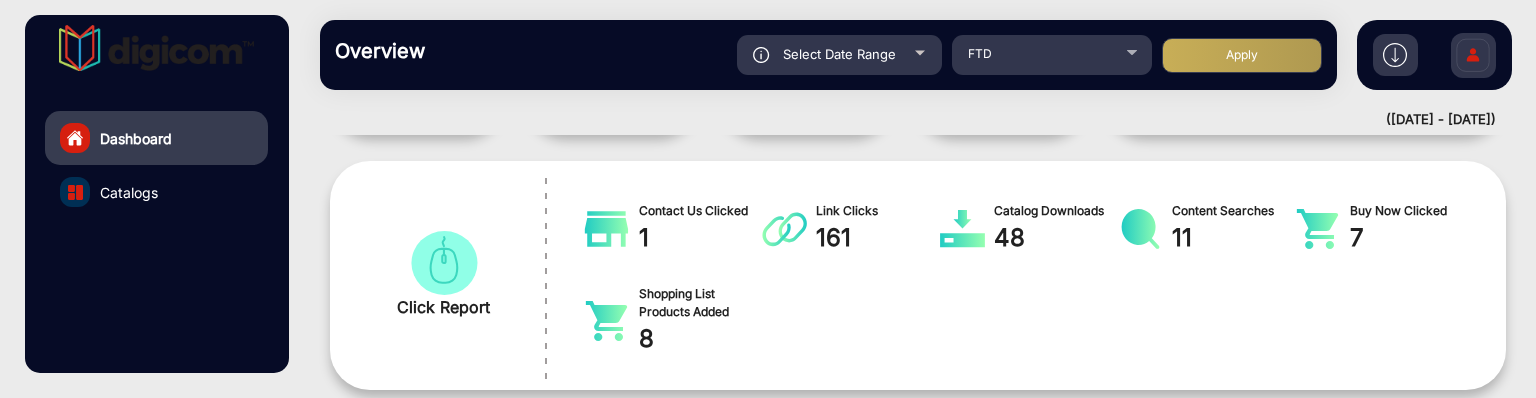 drag, startPoint x: 896, startPoint y: 74, endPoint x: 905, endPoint y: 90, distance: 18.35756 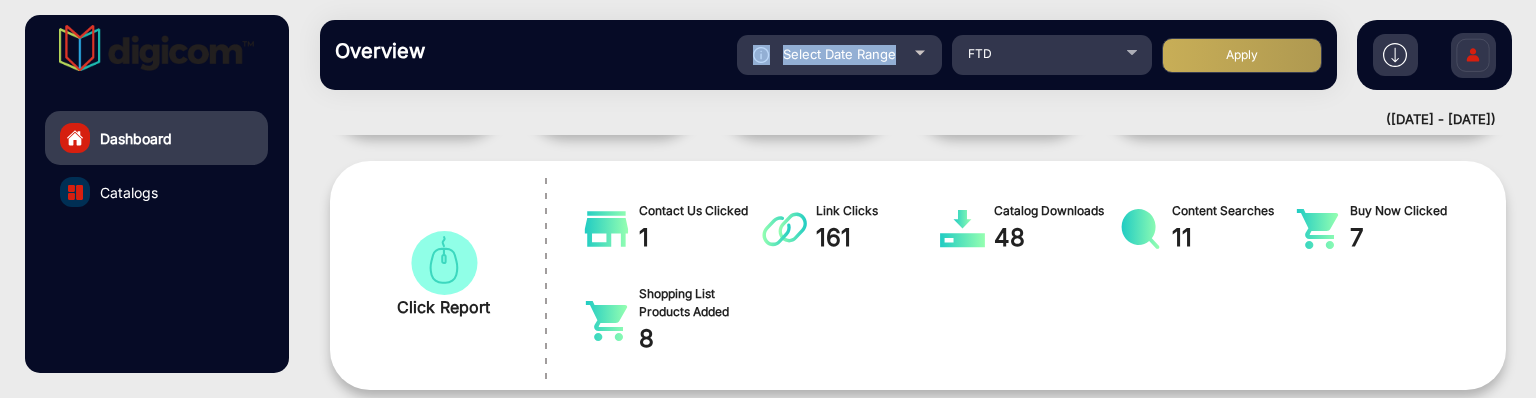 click on "Select Date Range" 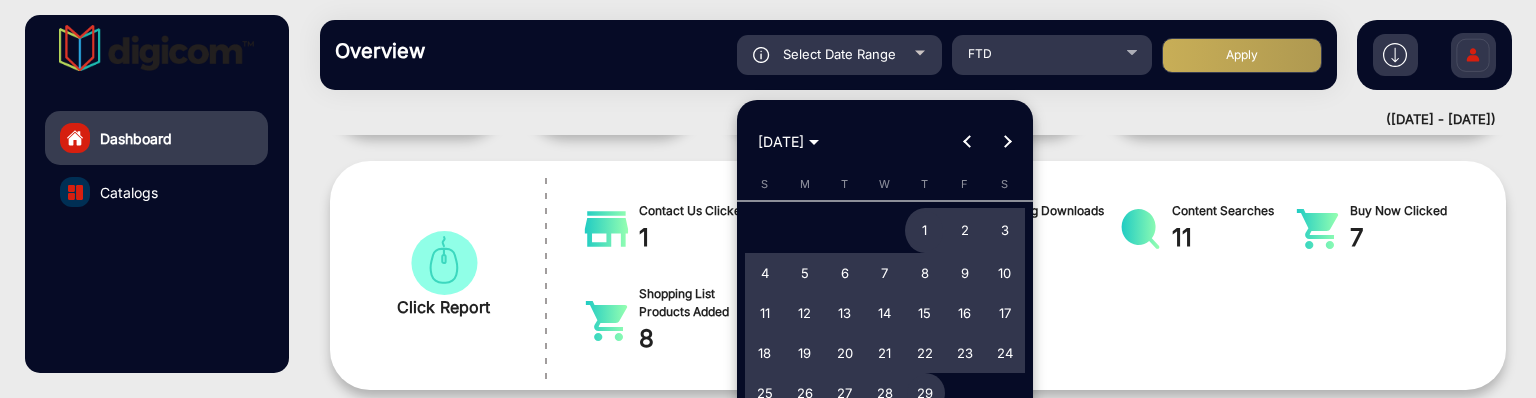 click at bounding box center (768, 199) 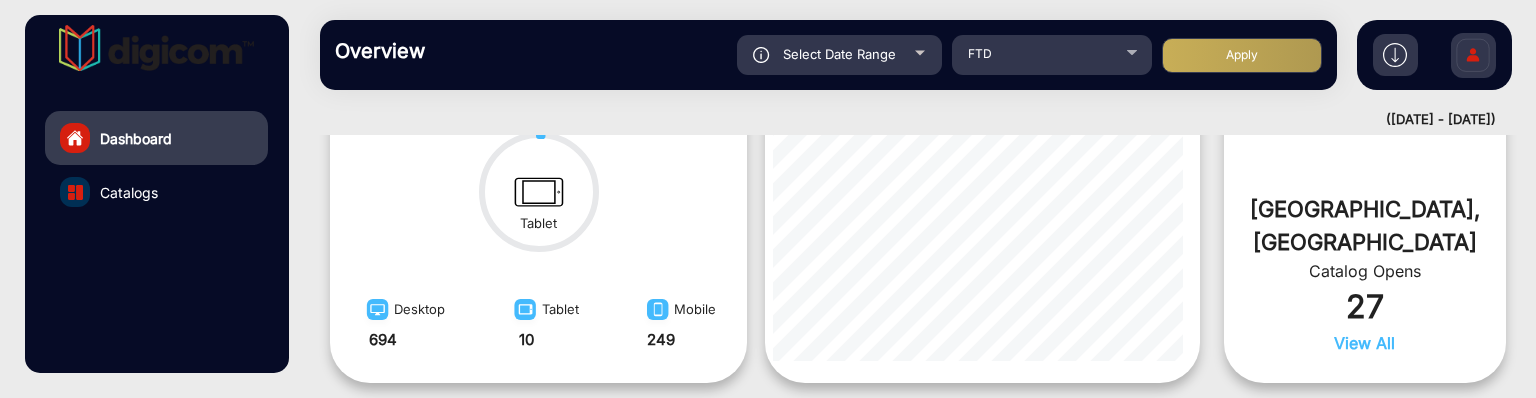 scroll, scrollTop: 500, scrollLeft: 0, axis: vertical 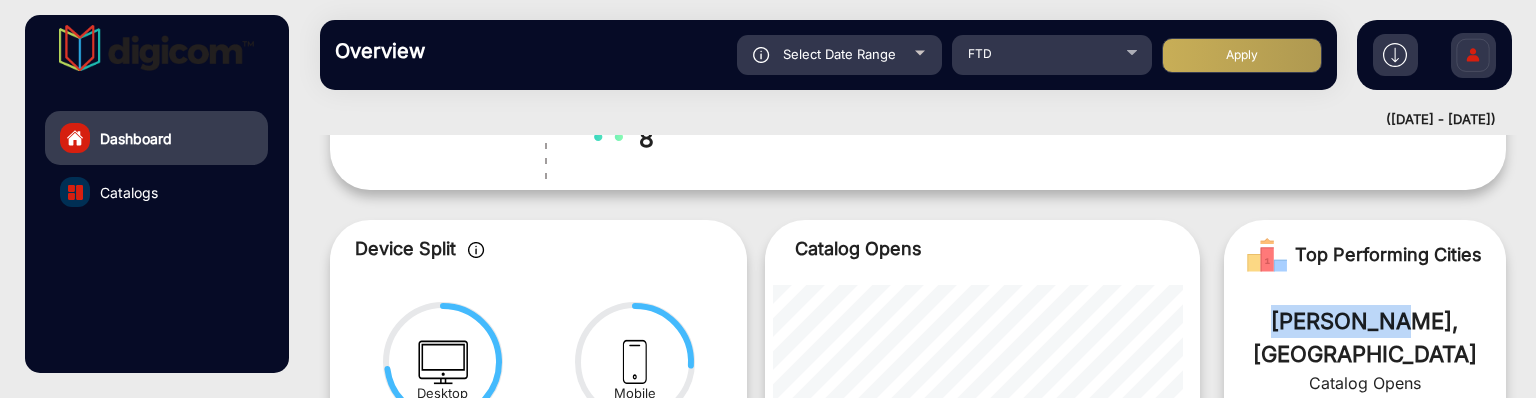 drag, startPoint x: 1389, startPoint y: 319, endPoint x: 1288, endPoint y: 323, distance: 101.07918 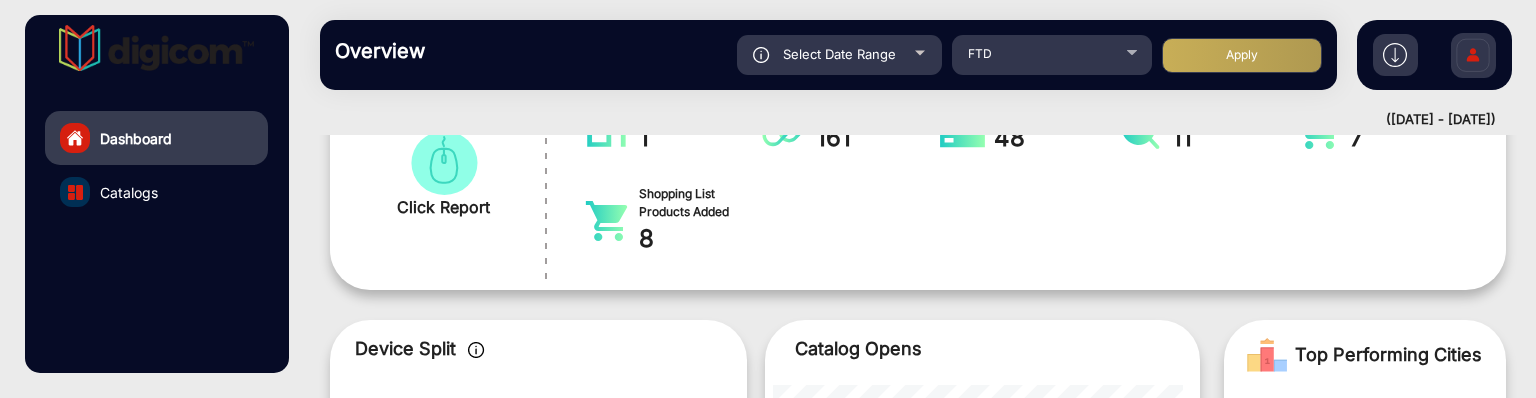 scroll, scrollTop: 600, scrollLeft: 0, axis: vertical 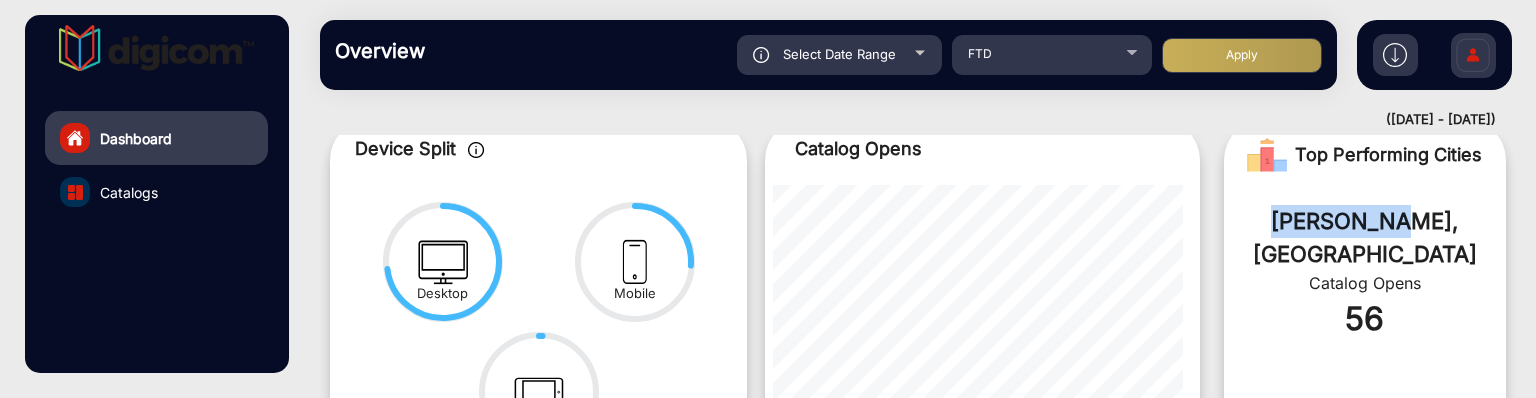 copy on "[PERSON_NAME]" 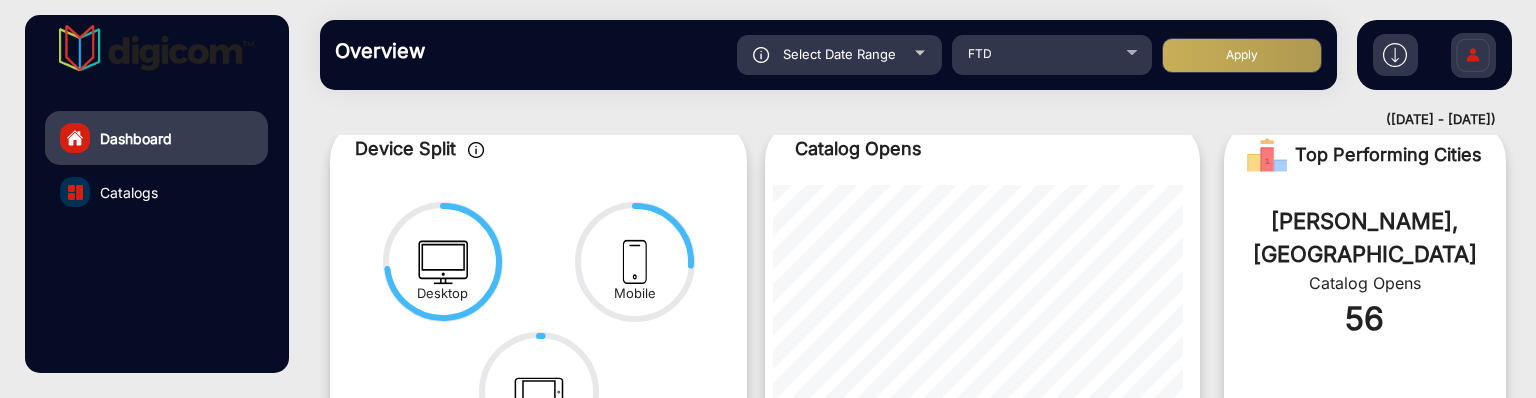 click on "Select Date Range" 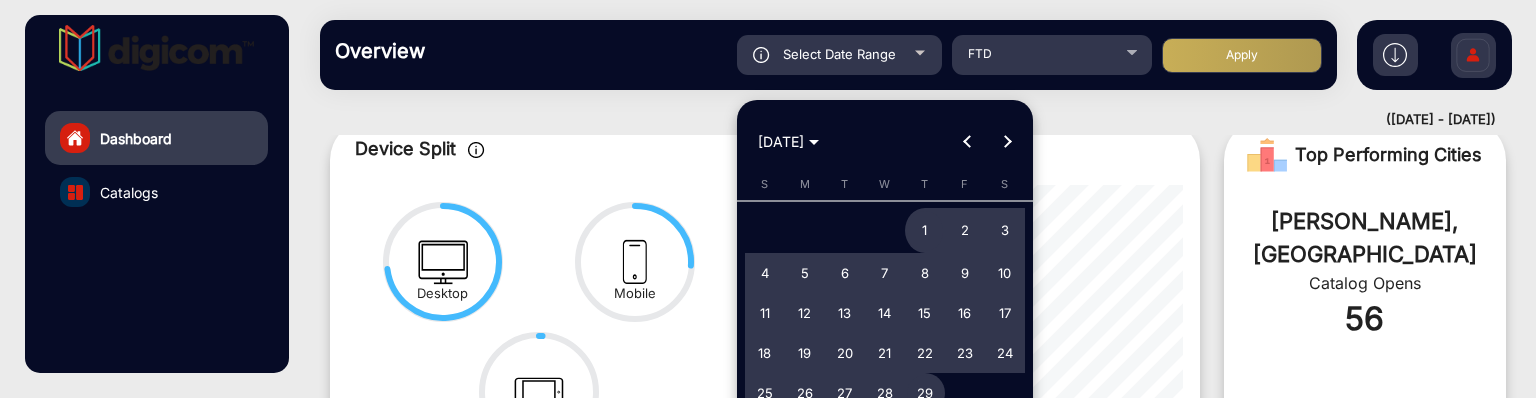 click on "1" at bounding box center (925, 231) 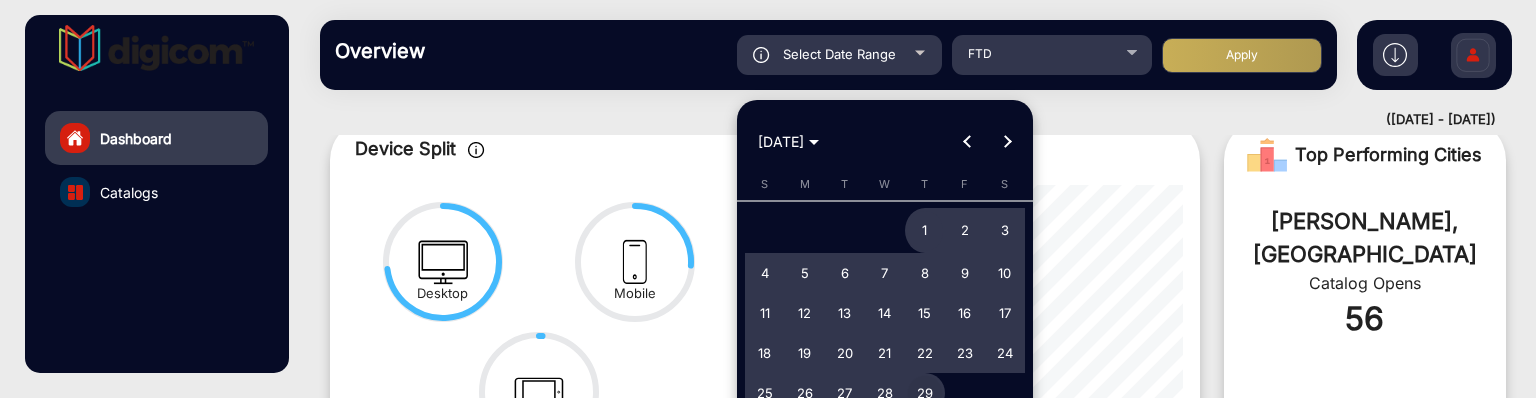 click on "29" at bounding box center (925, 393) 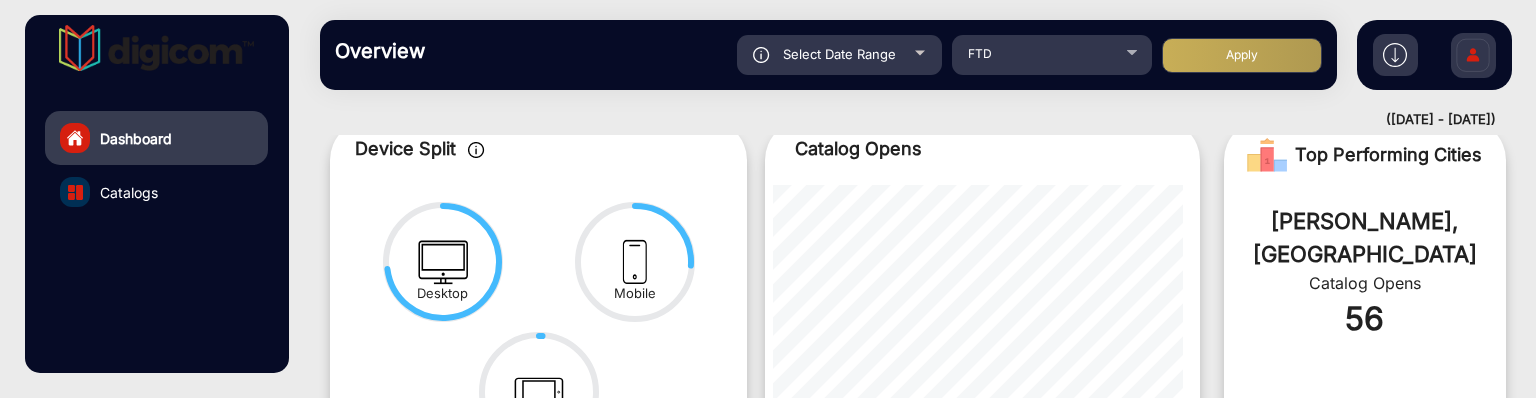 click on "Select Date Range [DATE] - [DATE] Choose date FTD Apply" 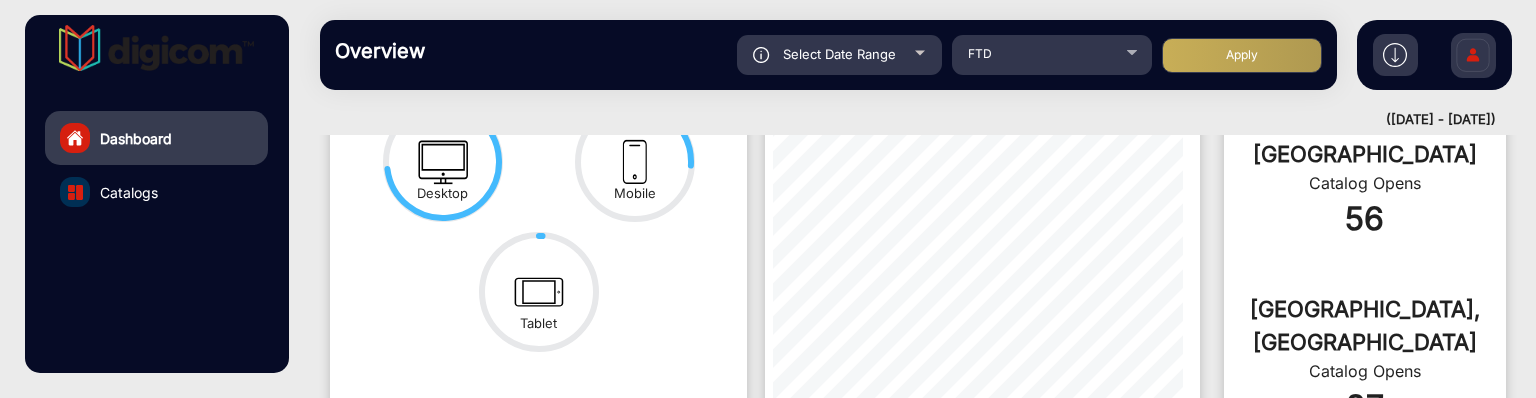 scroll, scrollTop: 600, scrollLeft: 0, axis: vertical 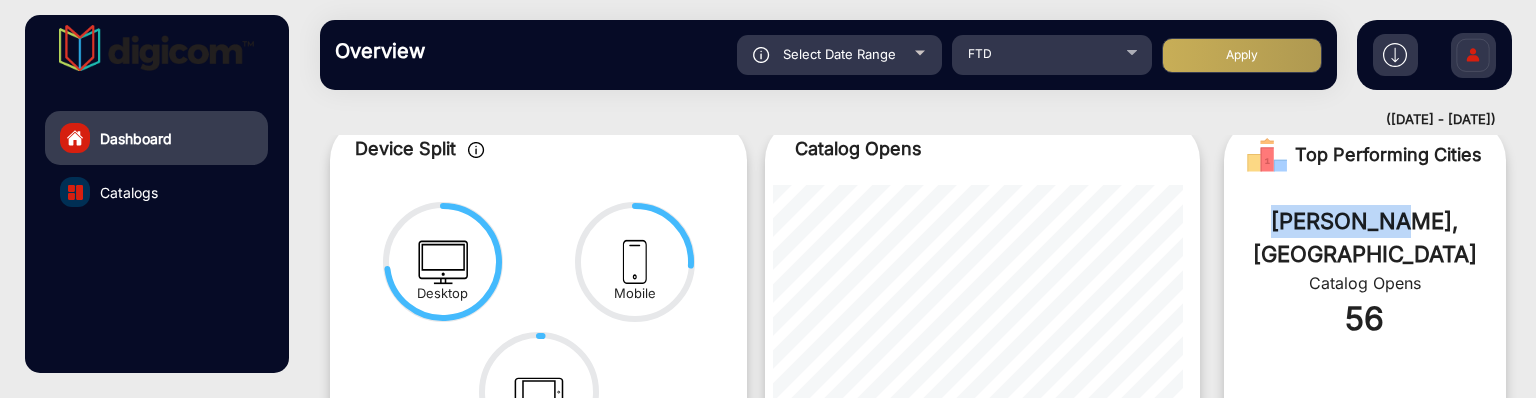 drag, startPoint x: 1389, startPoint y: 216, endPoint x: 1290, endPoint y: 235, distance: 100.80675 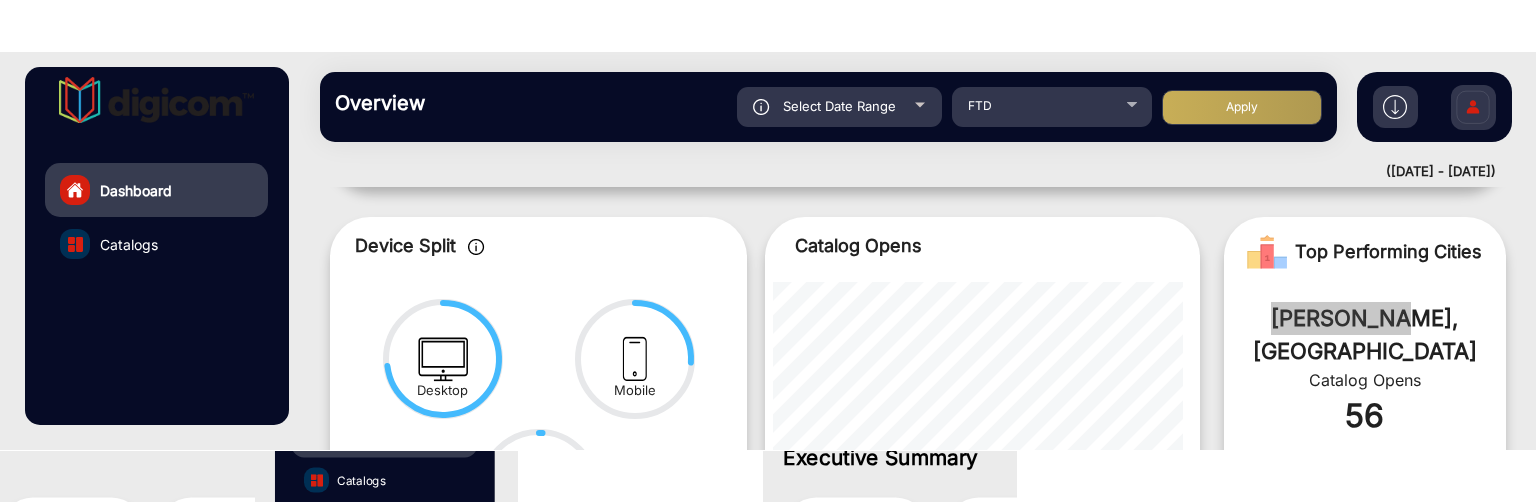 scroll, scrollTop: 600, scrollLeft: 0, axis: vertical 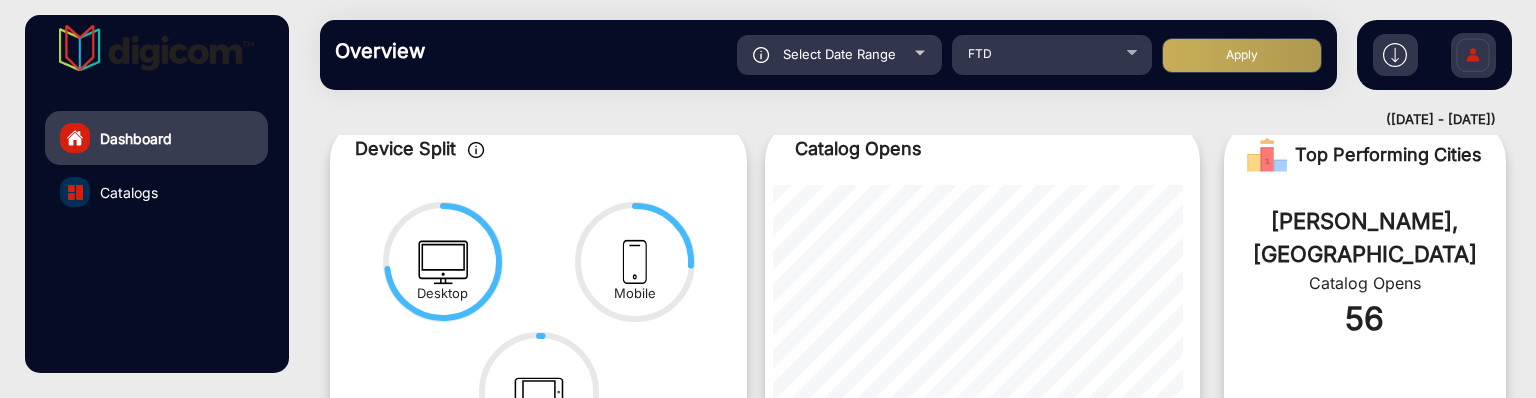 click on "Select Date Range" 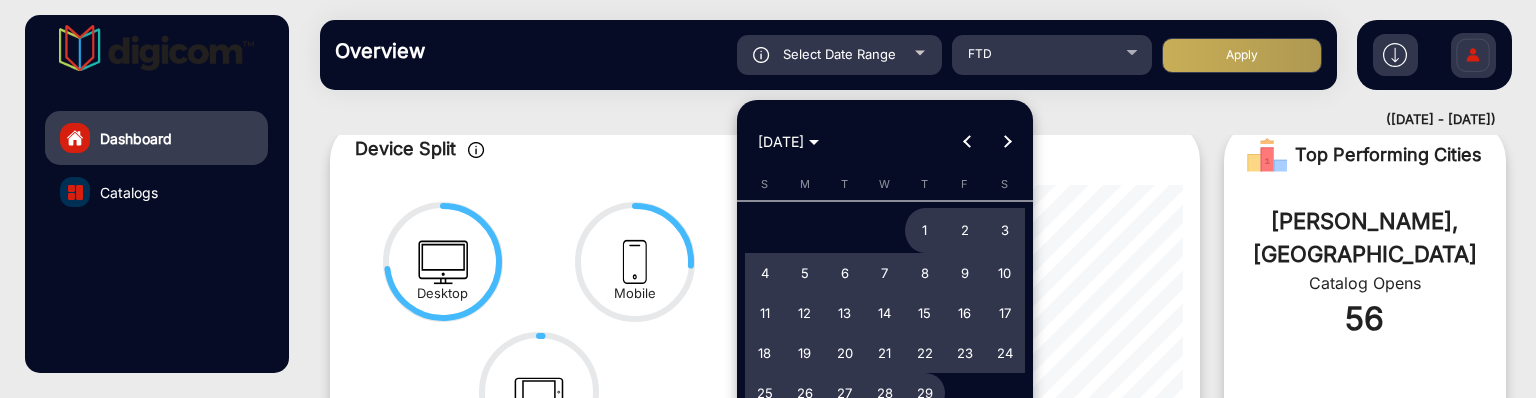 click at bounding box center [967, 142] 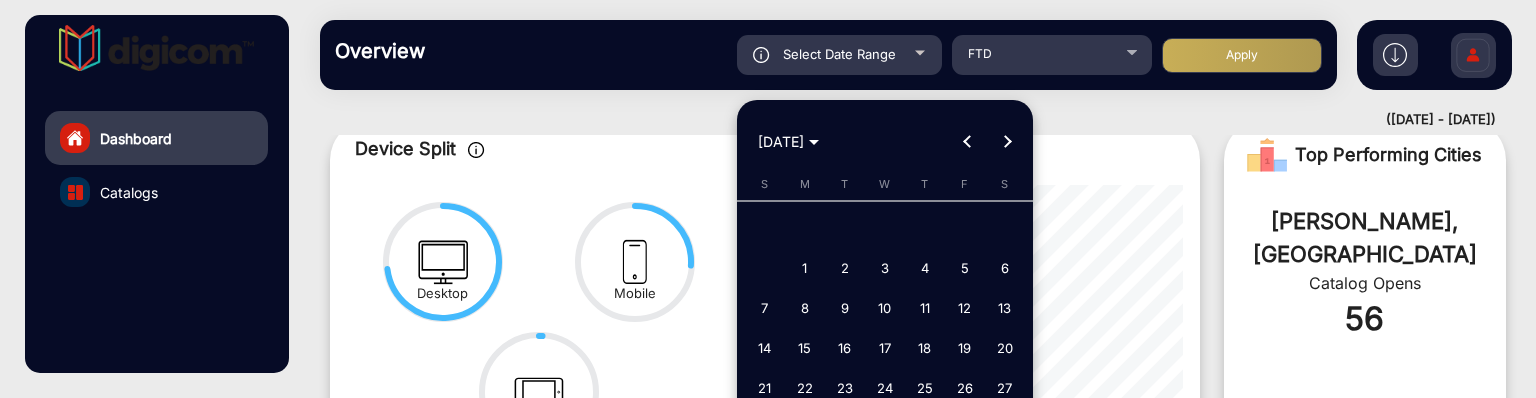 click on "[DATE]" at bounding box center [788, 142] 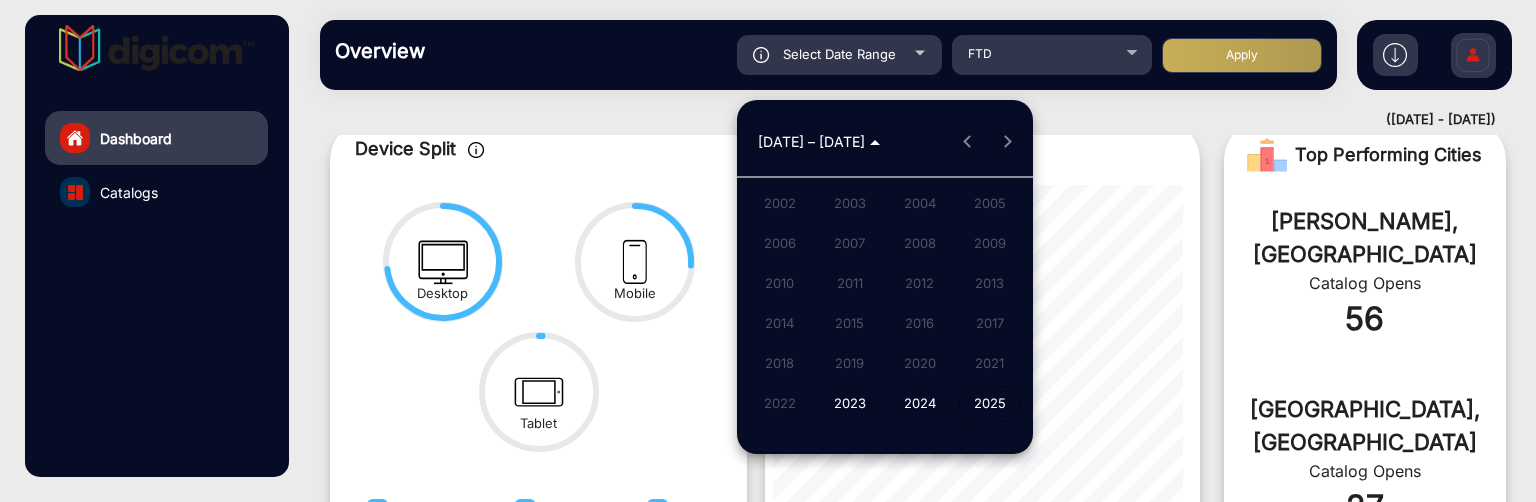 click on "2023" at bounding box center (849, 404) 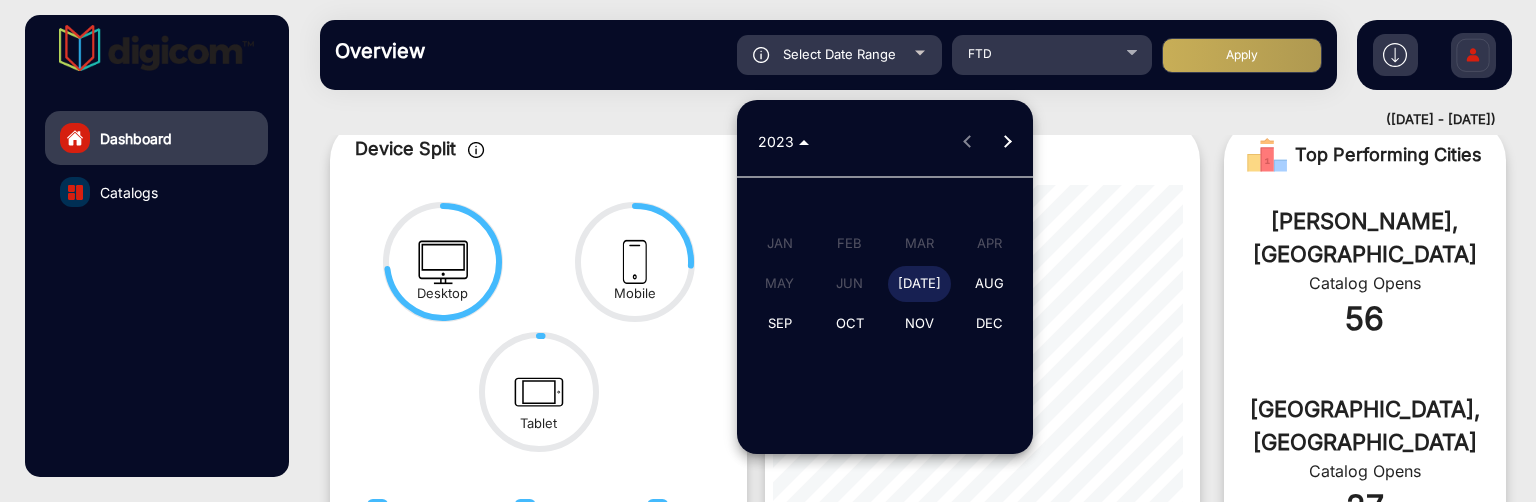 click on "[DATE]" at bounding box center (919, 284) 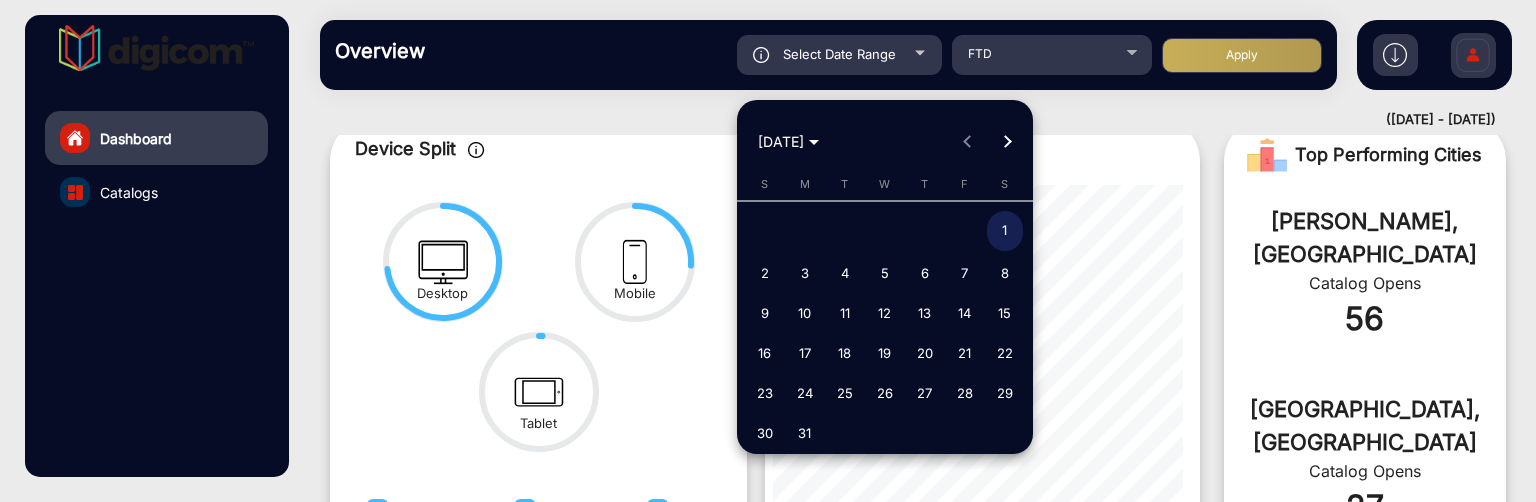 click on "1" at bounding box center (1005, 231) 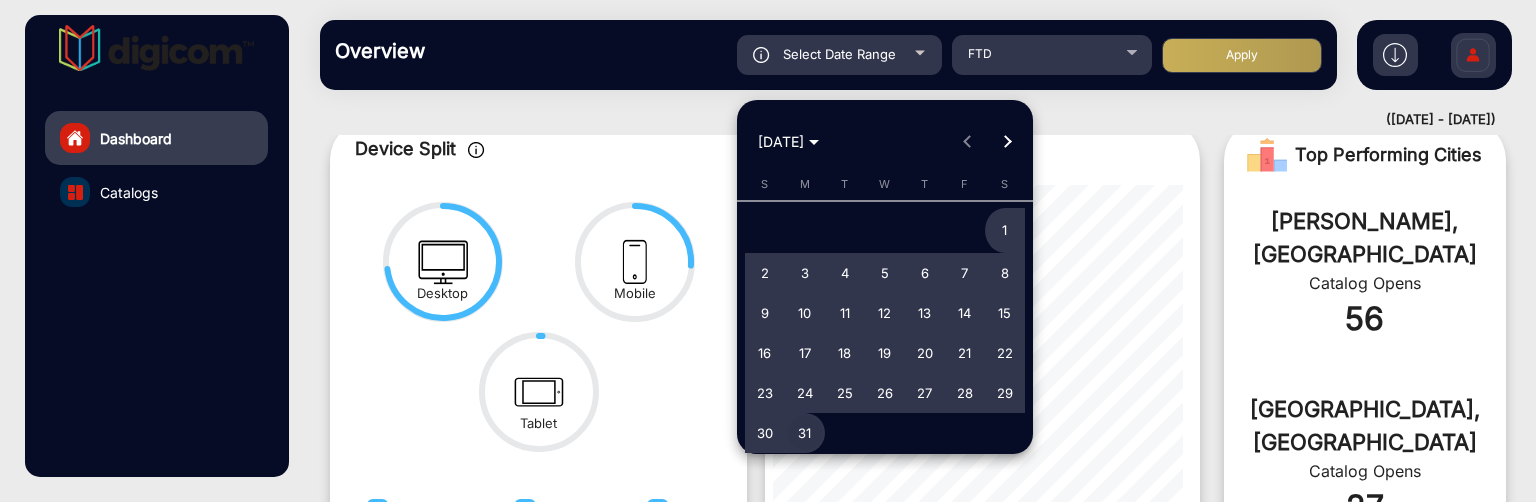 click on "31" at bounding box center (805, 433) 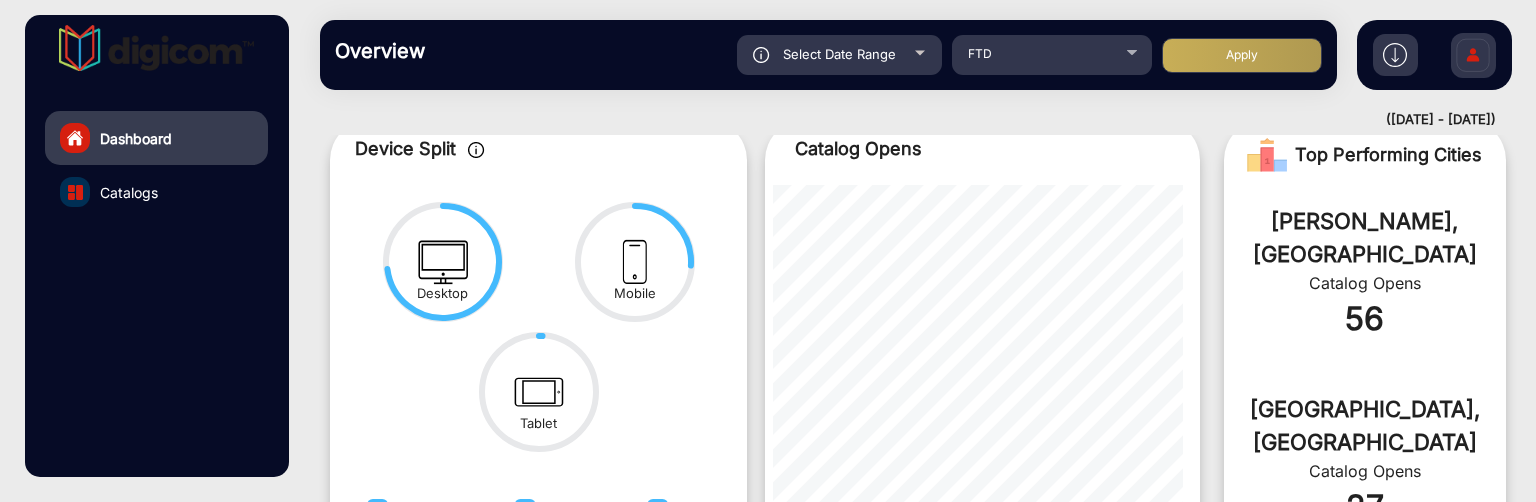 click on "Apply" 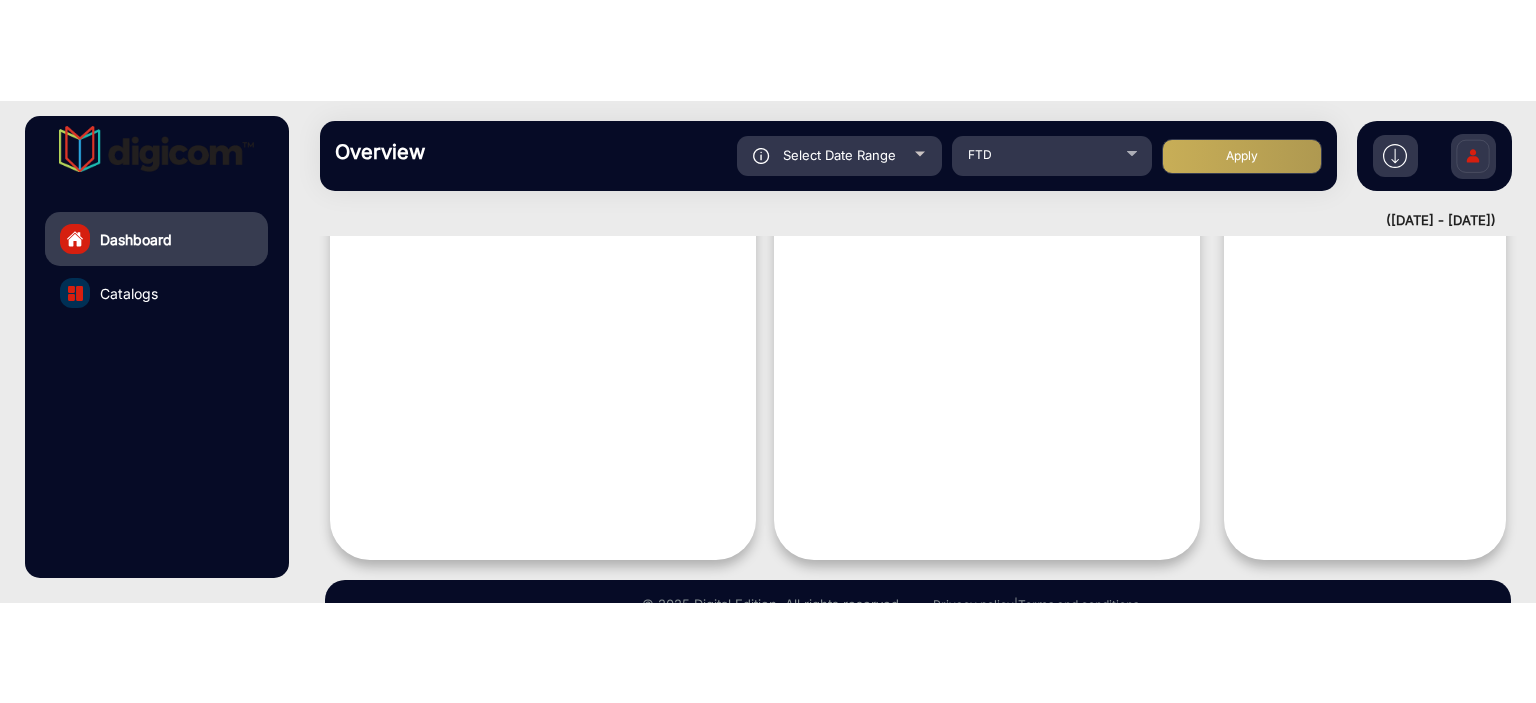 scroll, scrollTop: 15, scrollLeft: 0, axis: vertical 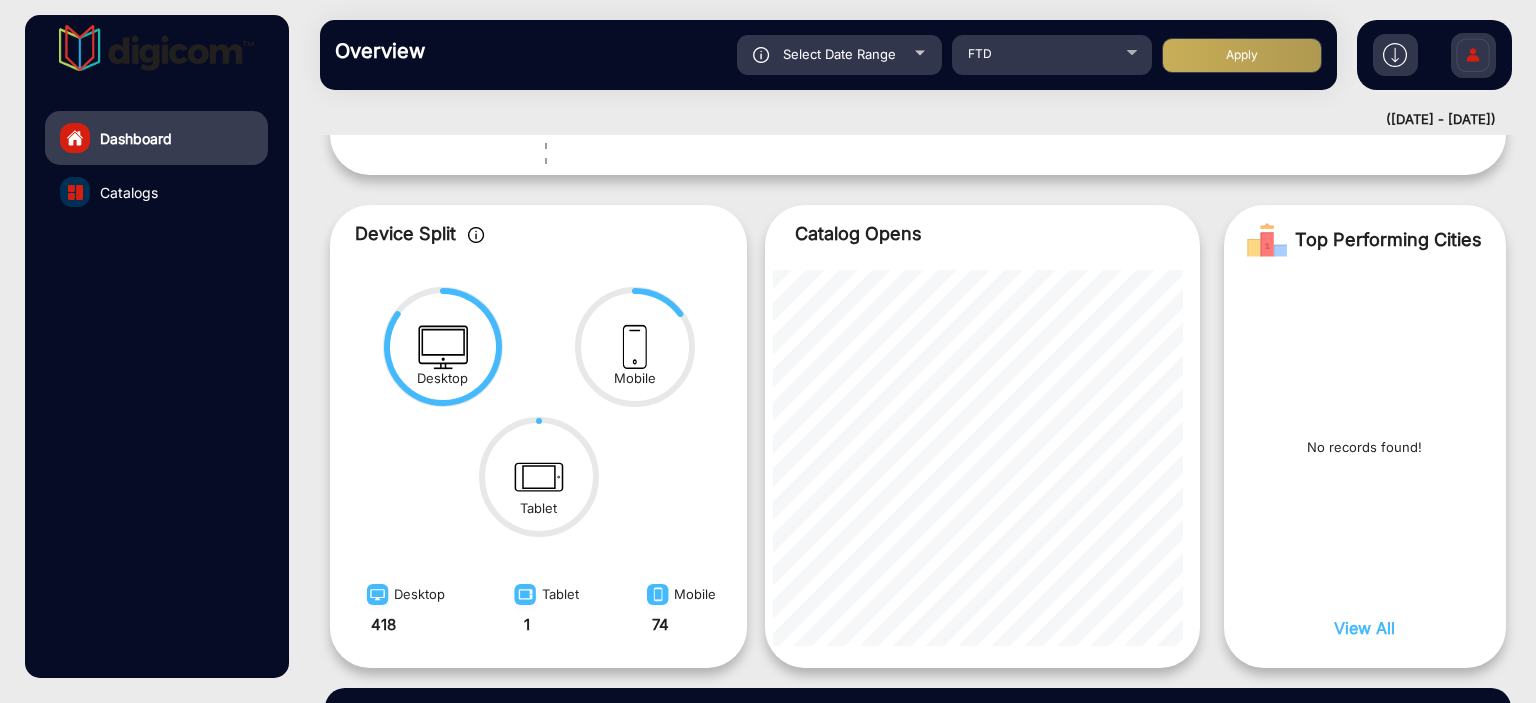 click on "Select Date Range" 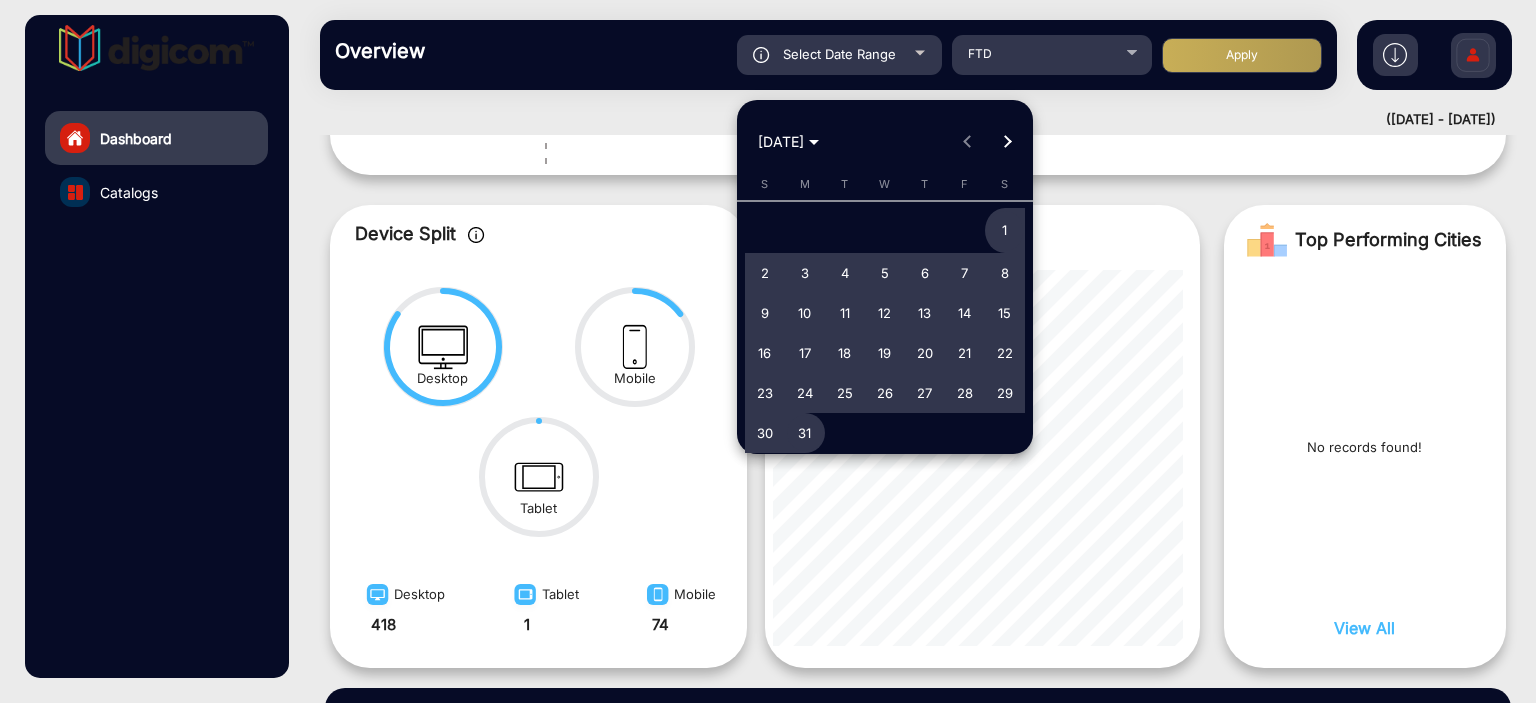 click on "[DATE]" at bounding box center [788, 141] 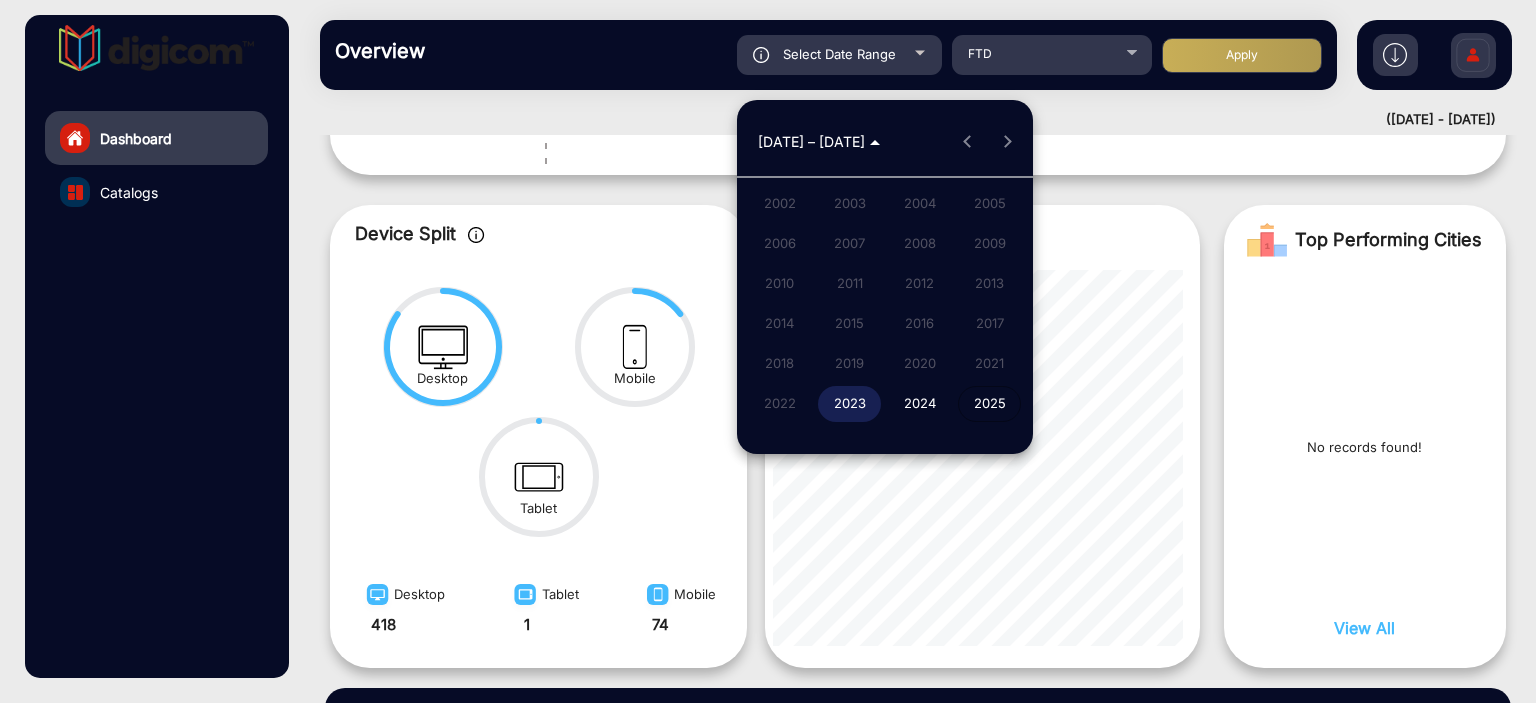 click on "2023" at bounding box center [849, 404] 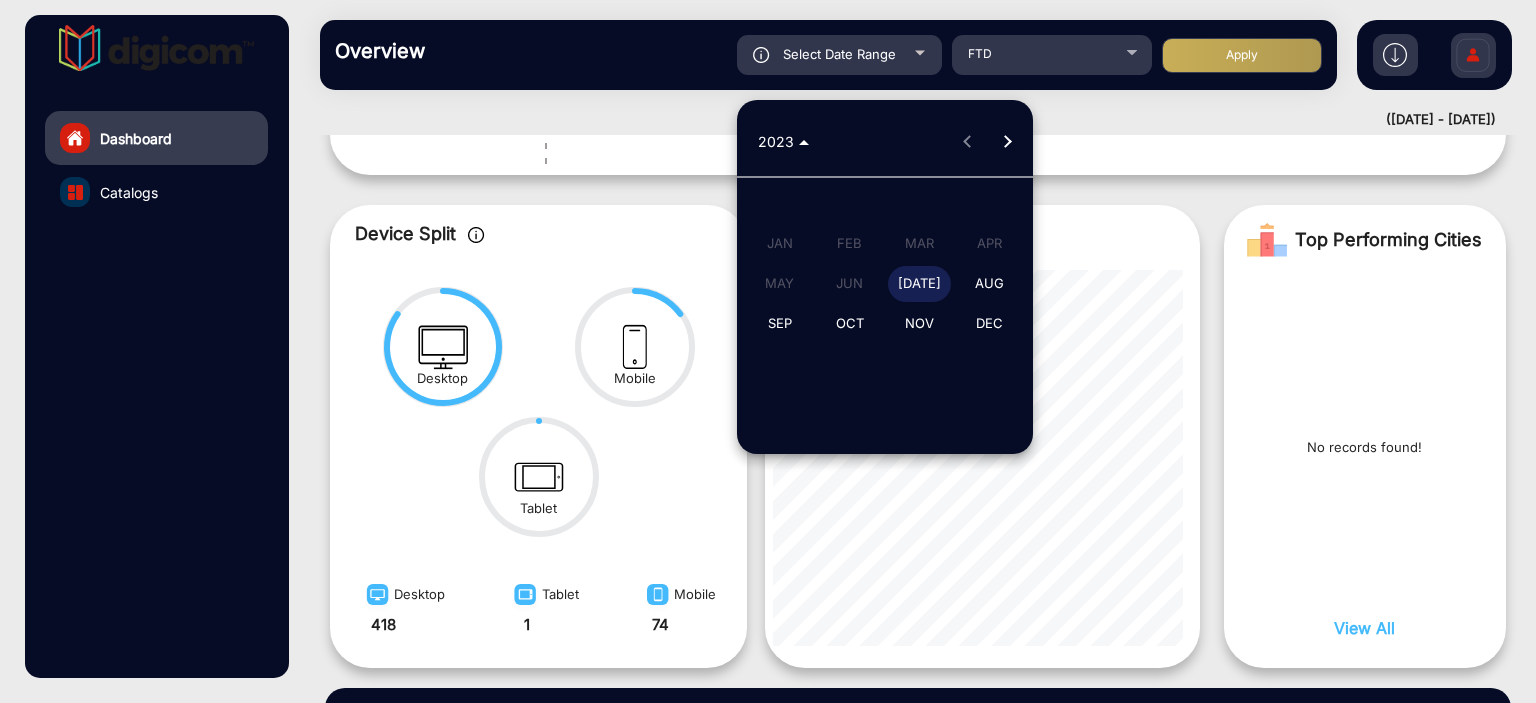 click on "[DATE]" at bounding box center (919, 284) 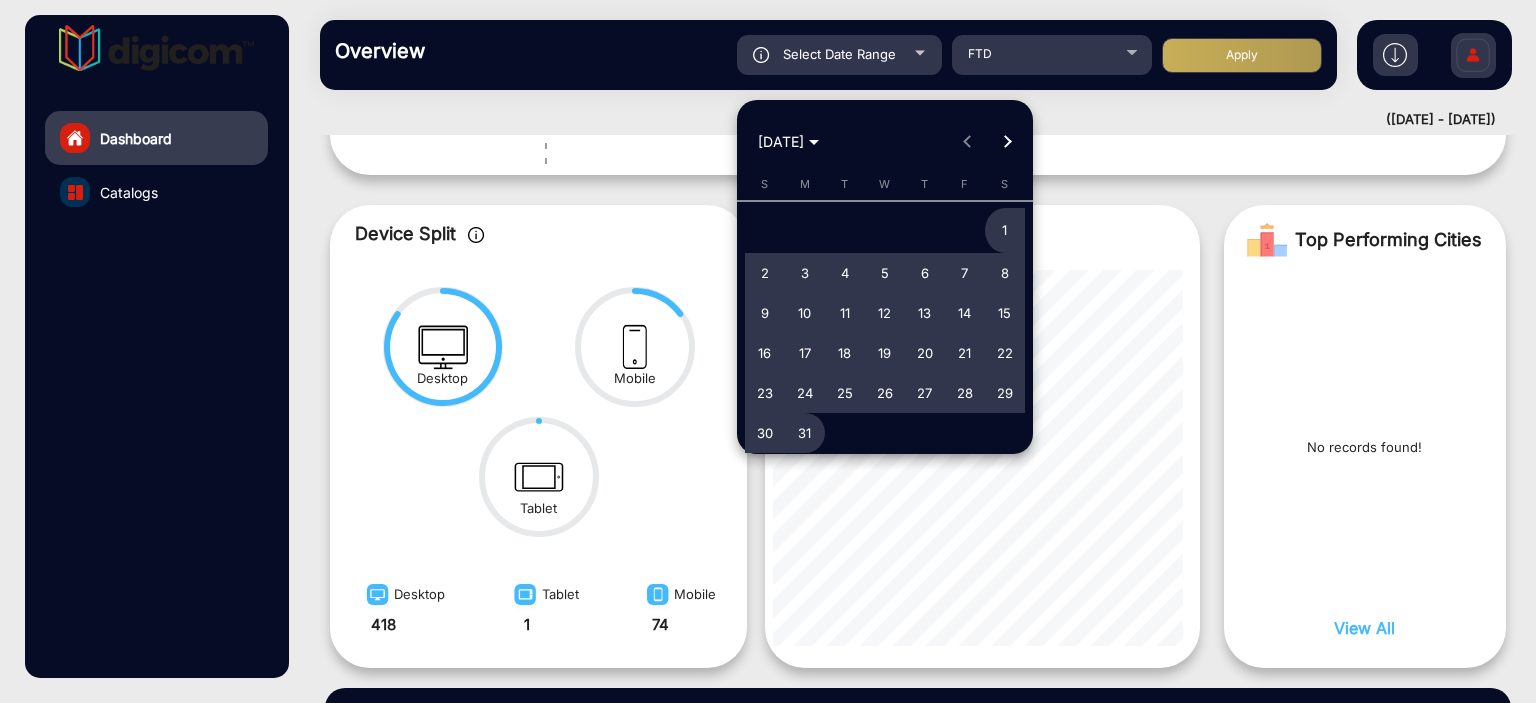 click at bounding box center [768, 351] 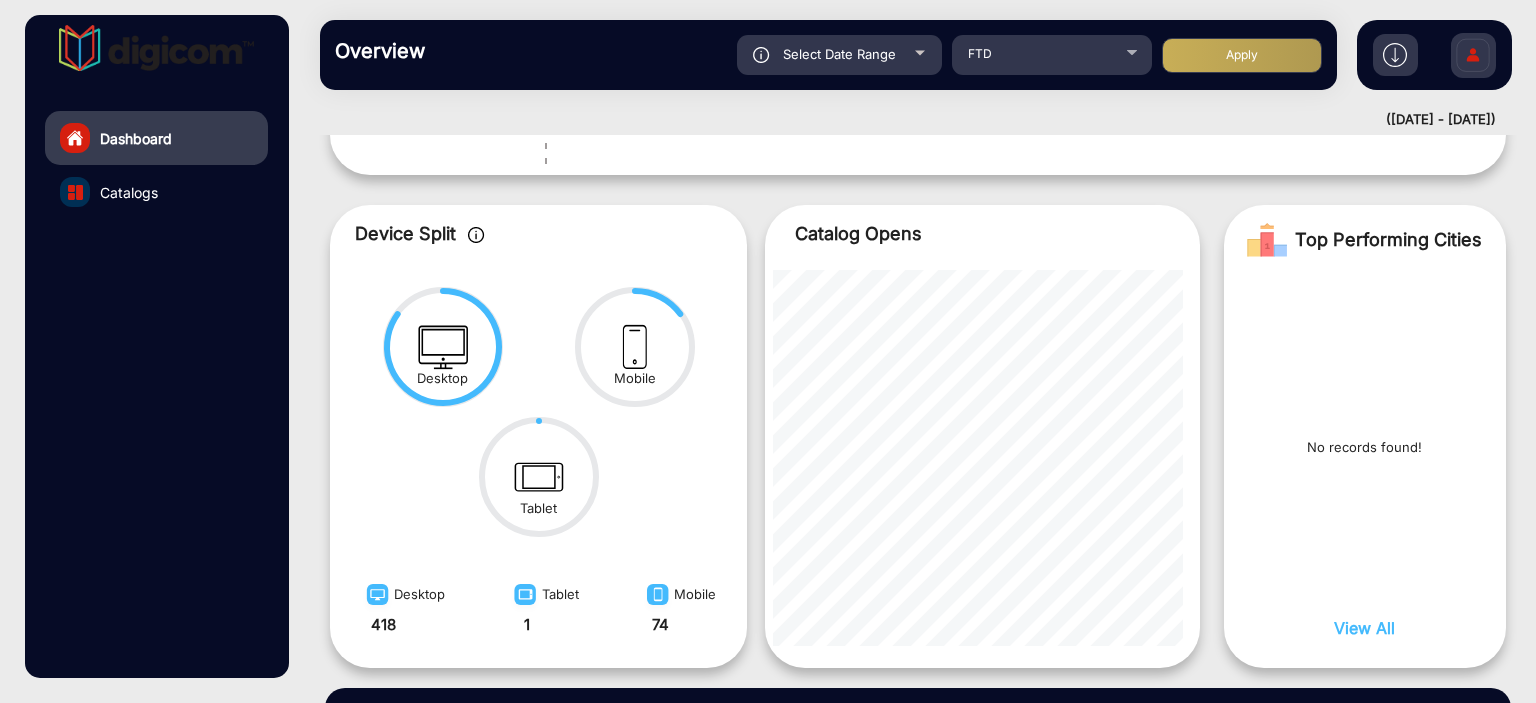 click on "Select Date Range" 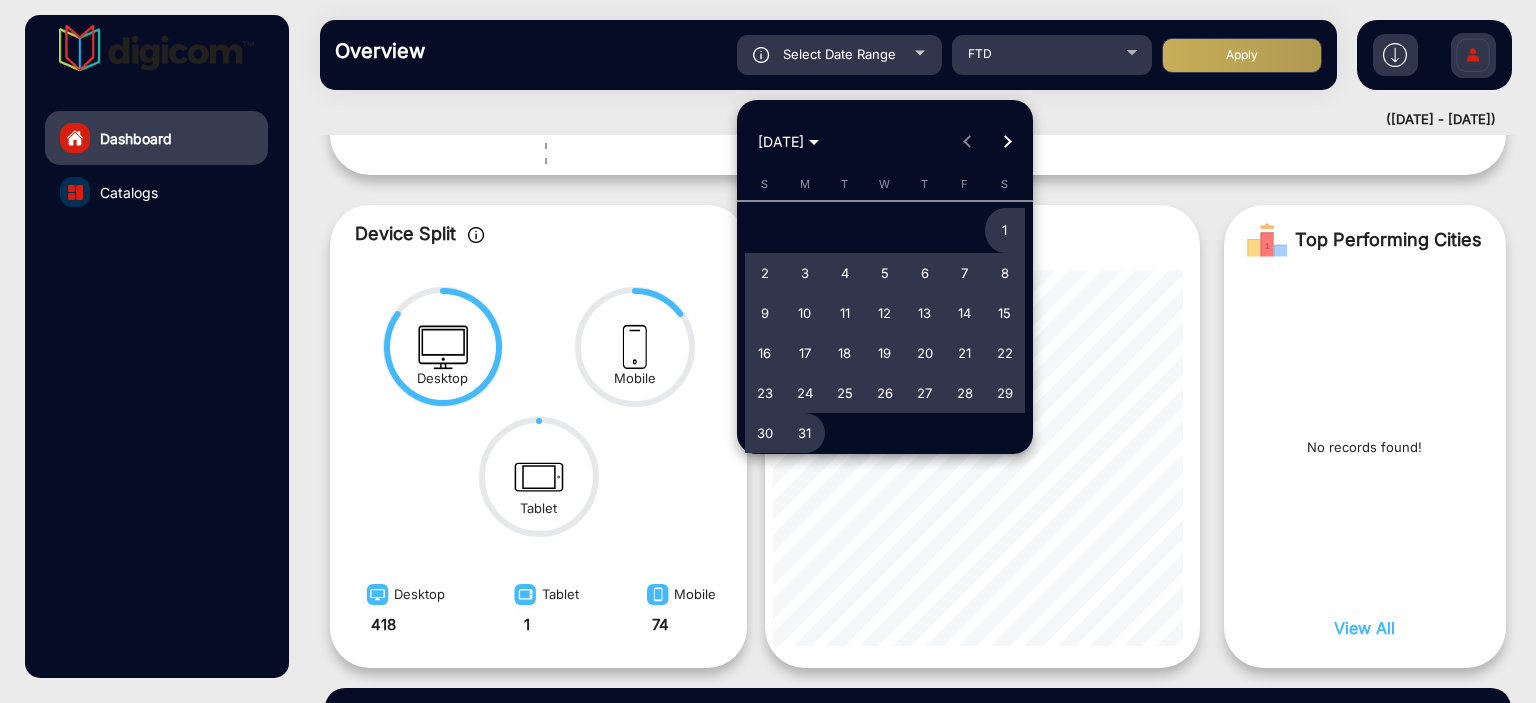 click on "1" at bounding box center (1005, 231) 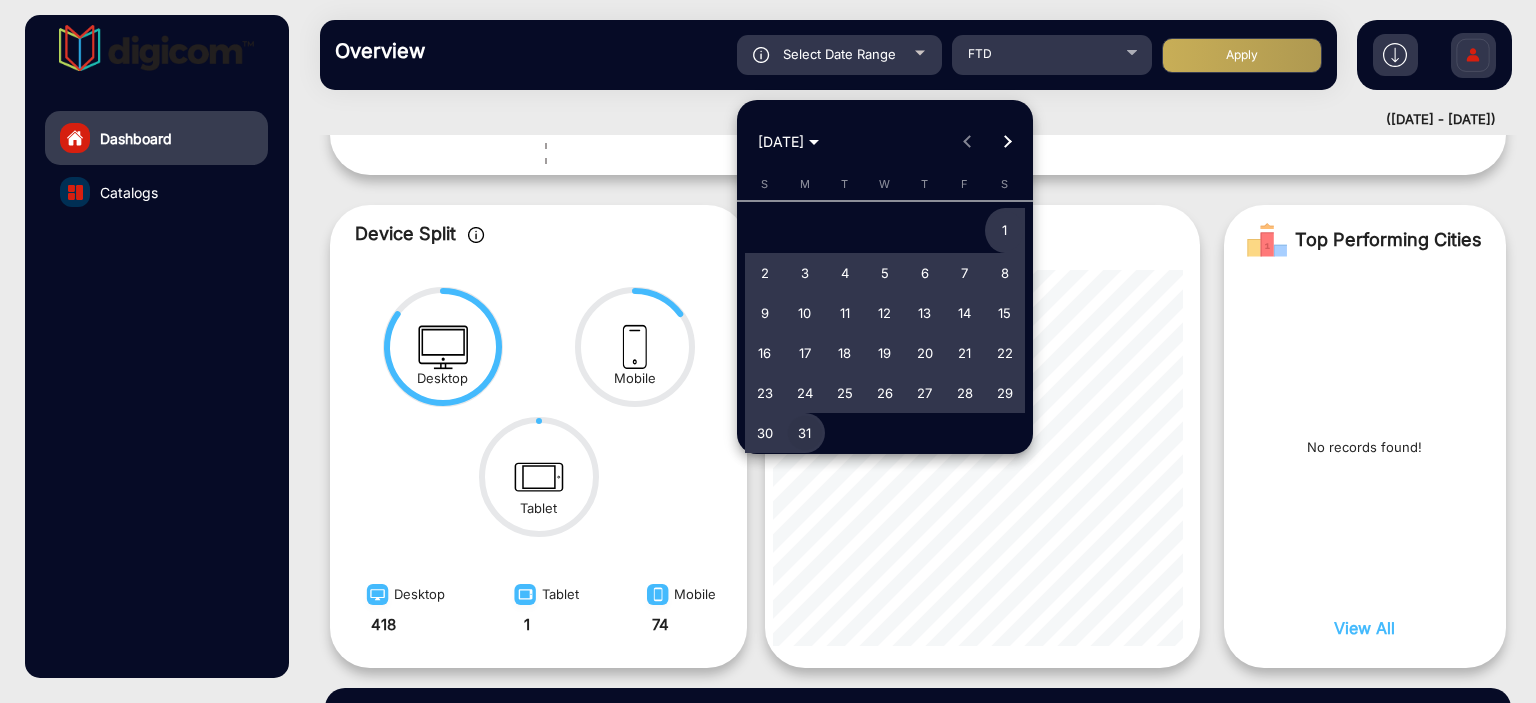 click on "31" at bounding box center [805, 433] 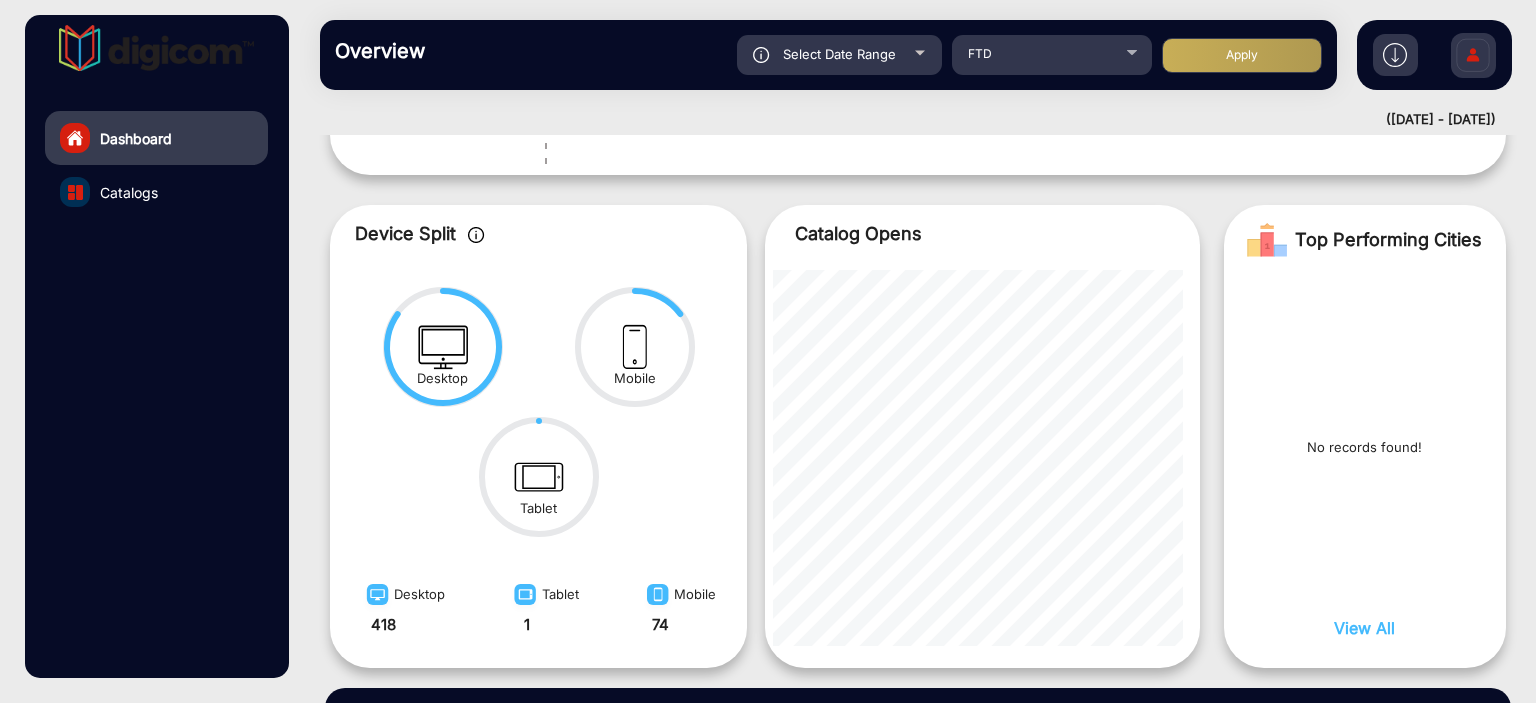 click on "Apply" 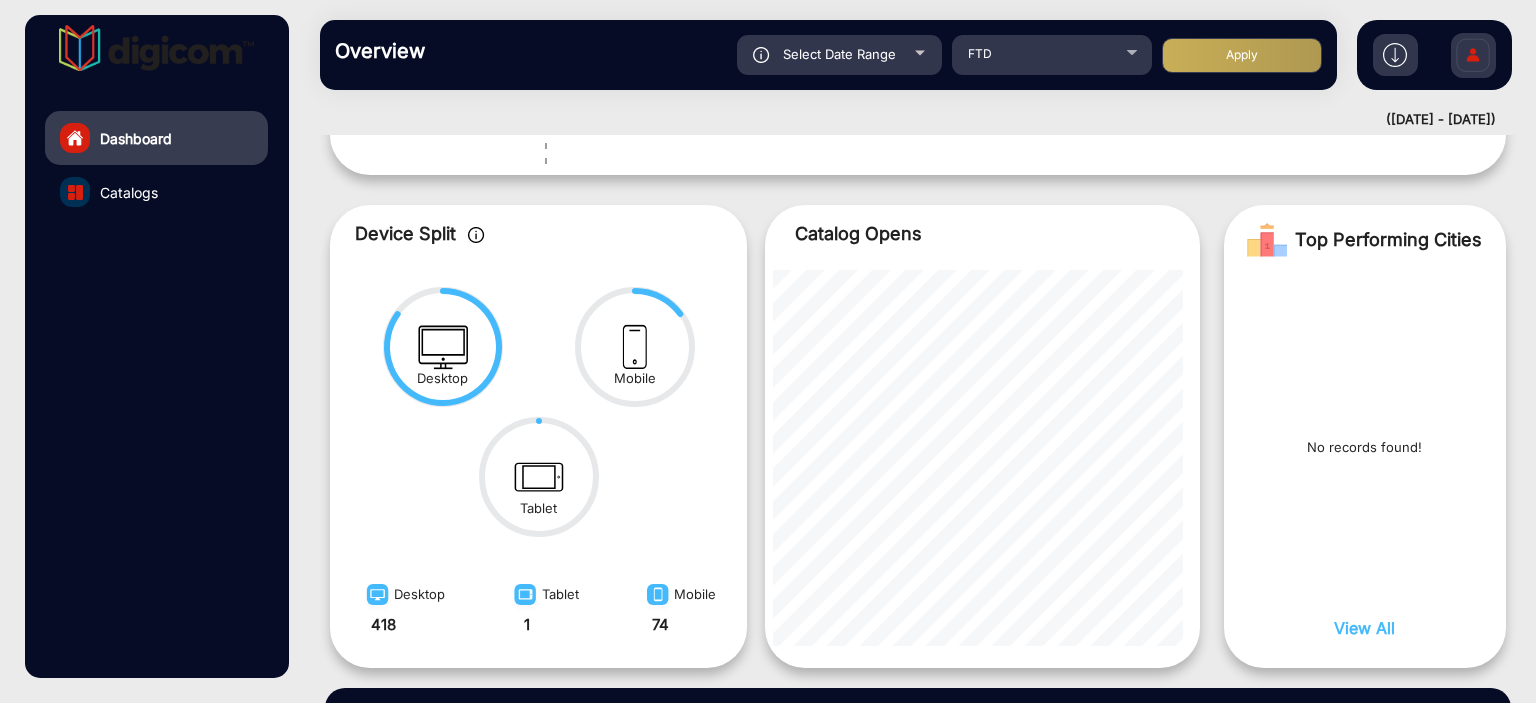 click on "Overview  Reports Understand what makes your customers tick and learn how they are consuming your content. Select Date Range [DATE] - [DATE] Choose date FTD Apply" 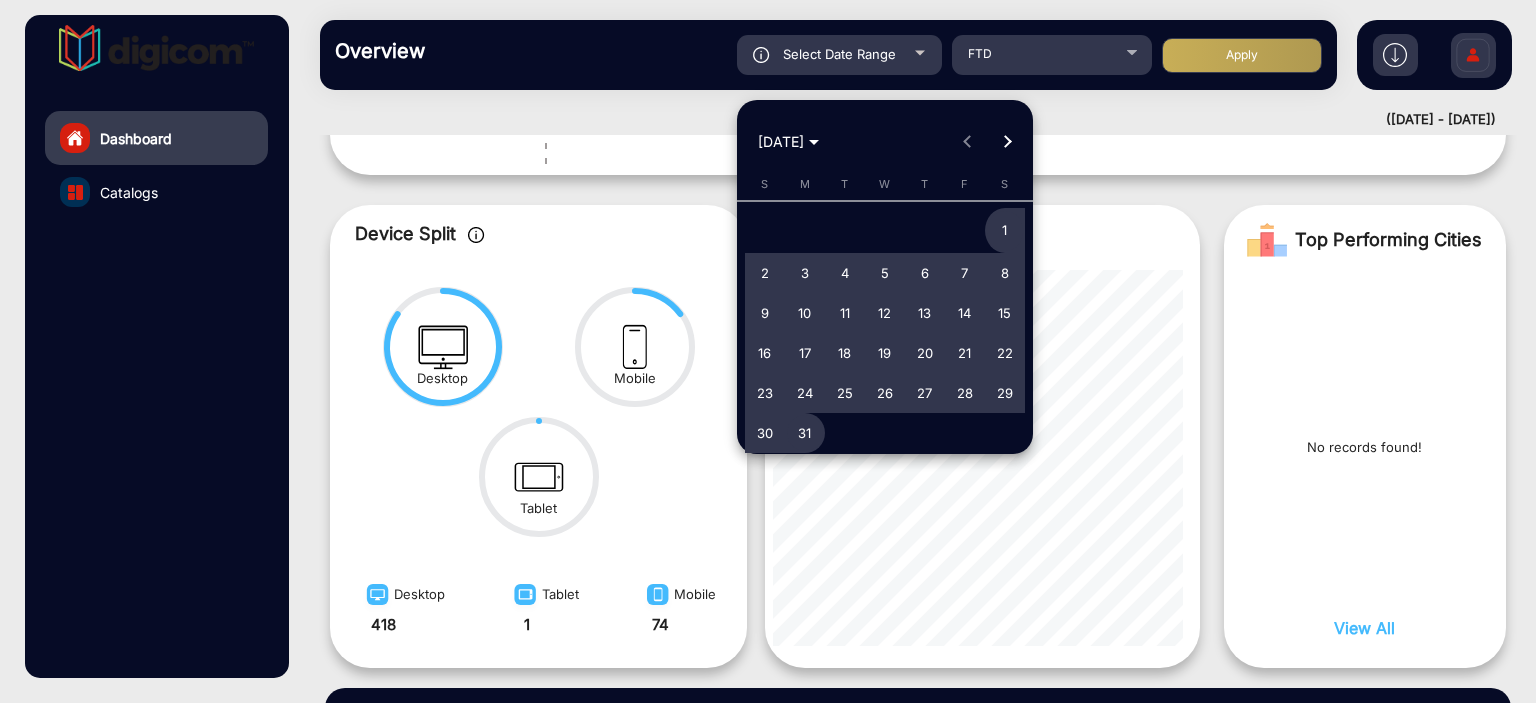 click on "1" at bounding box center (1005, 231) 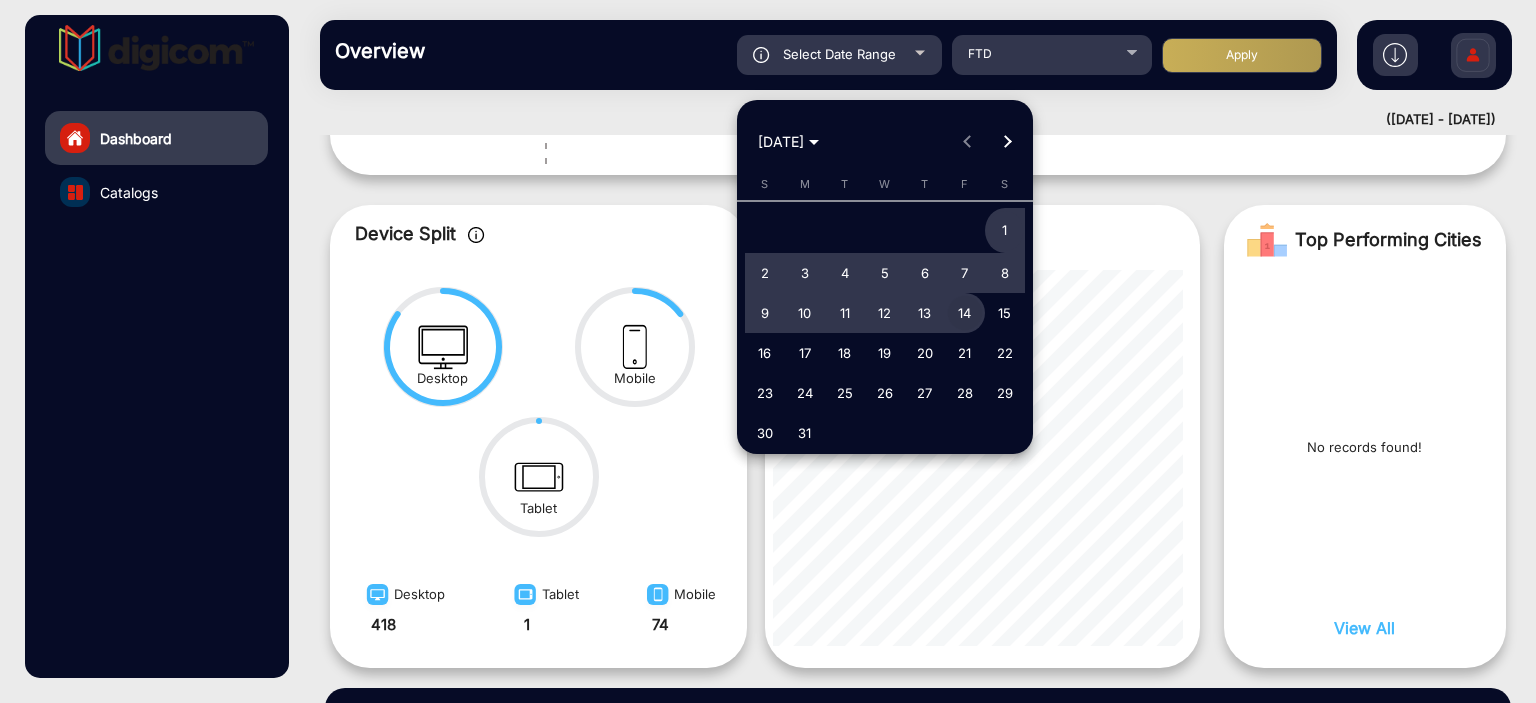 click on "14" at bounding box center (965, 313) 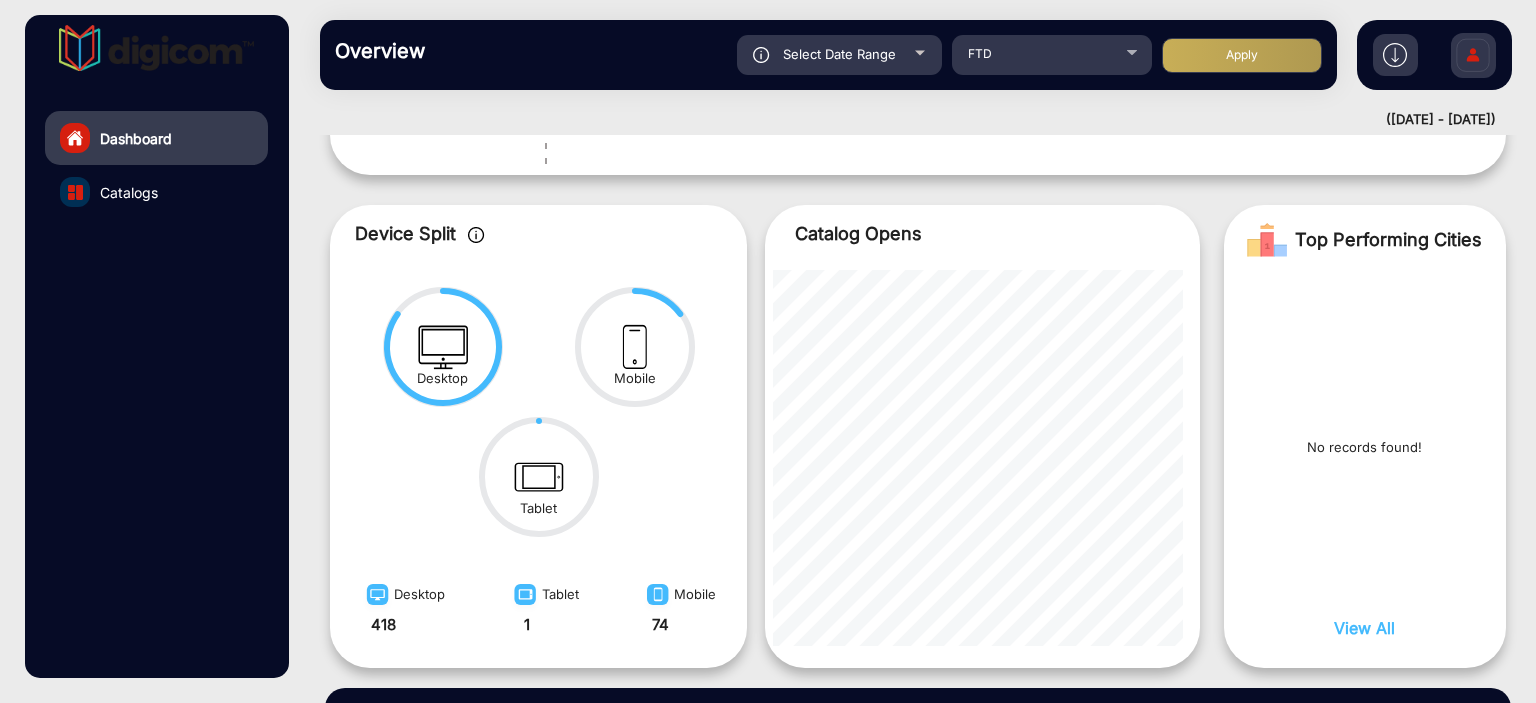 click on "Apply" 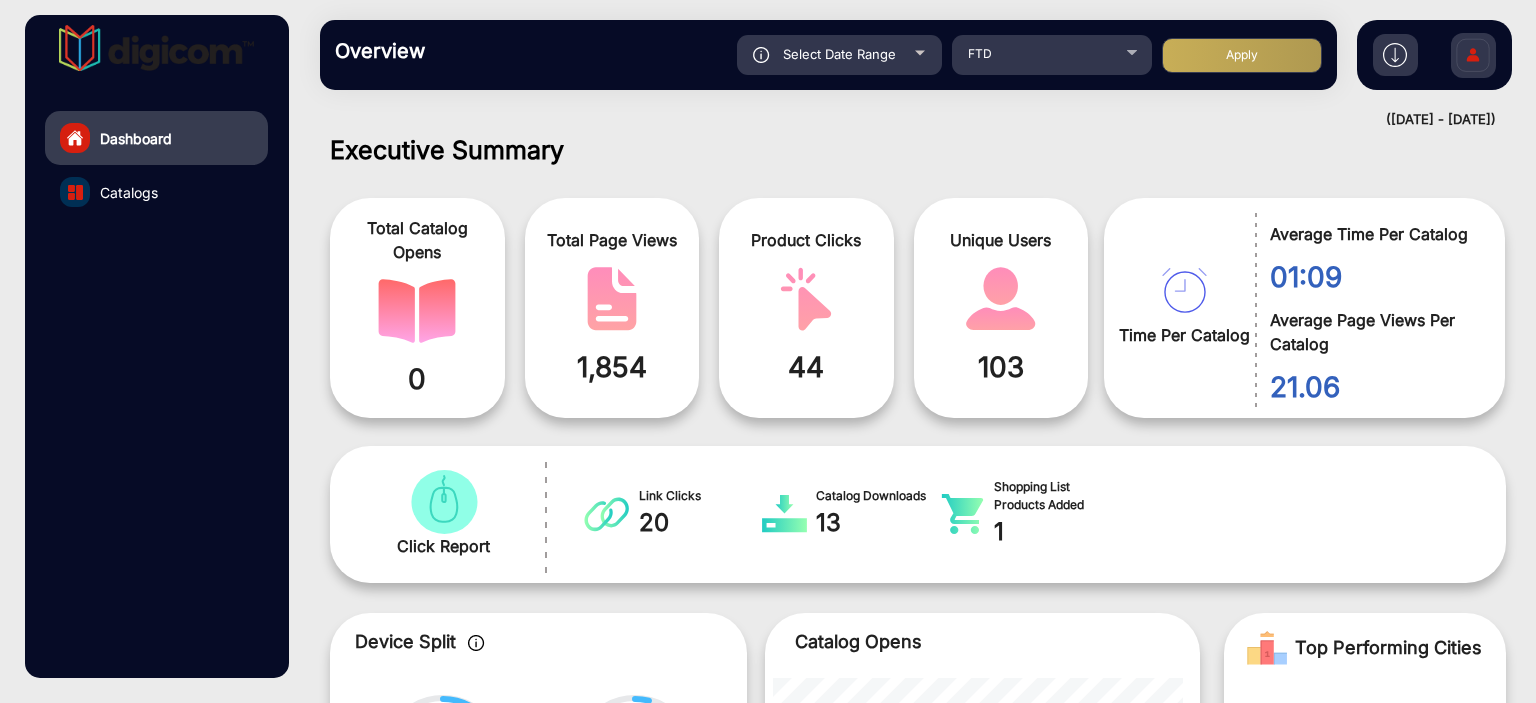 scroll, scrollTop: 999536, scrollLeft: 998828, axis: both 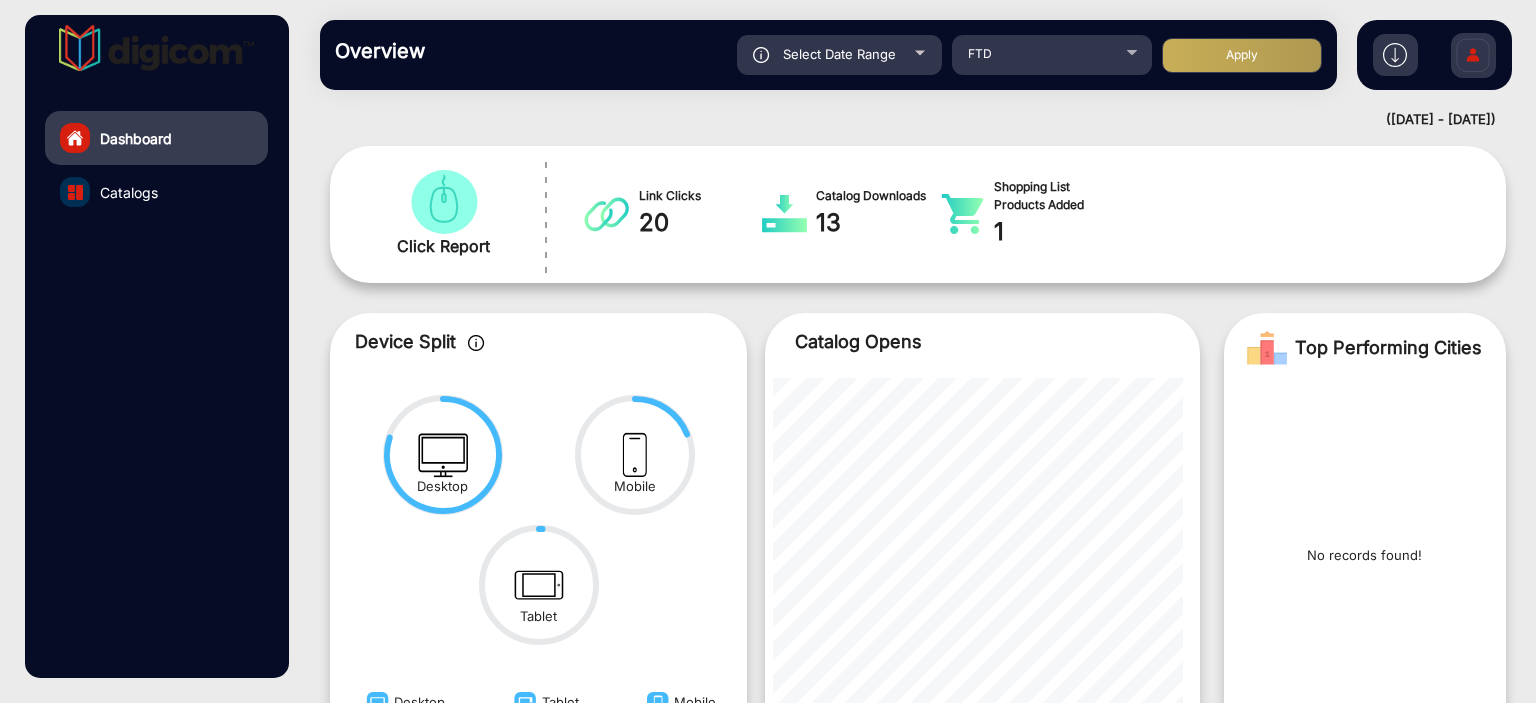 click on "Select Date Range" 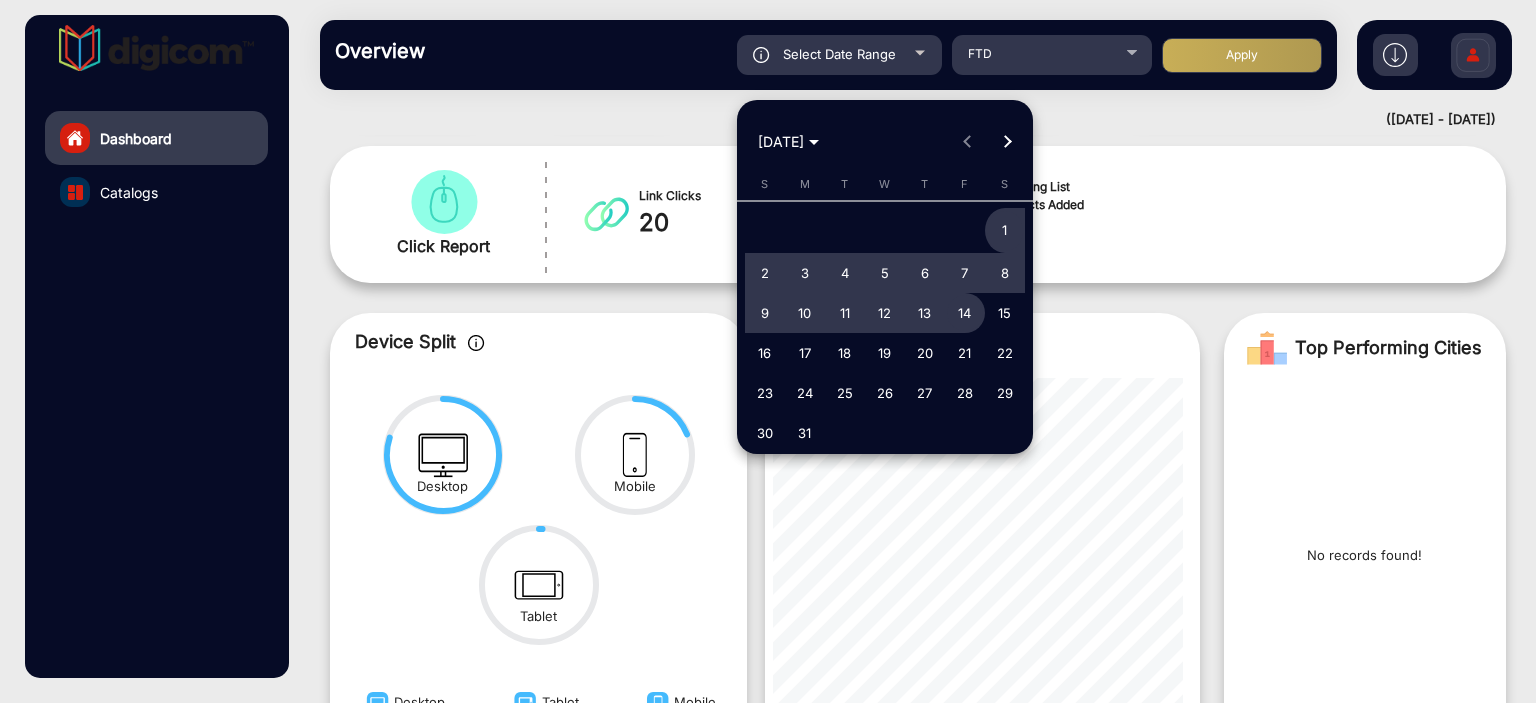 click on "1" at bounding box center (1005, 231) 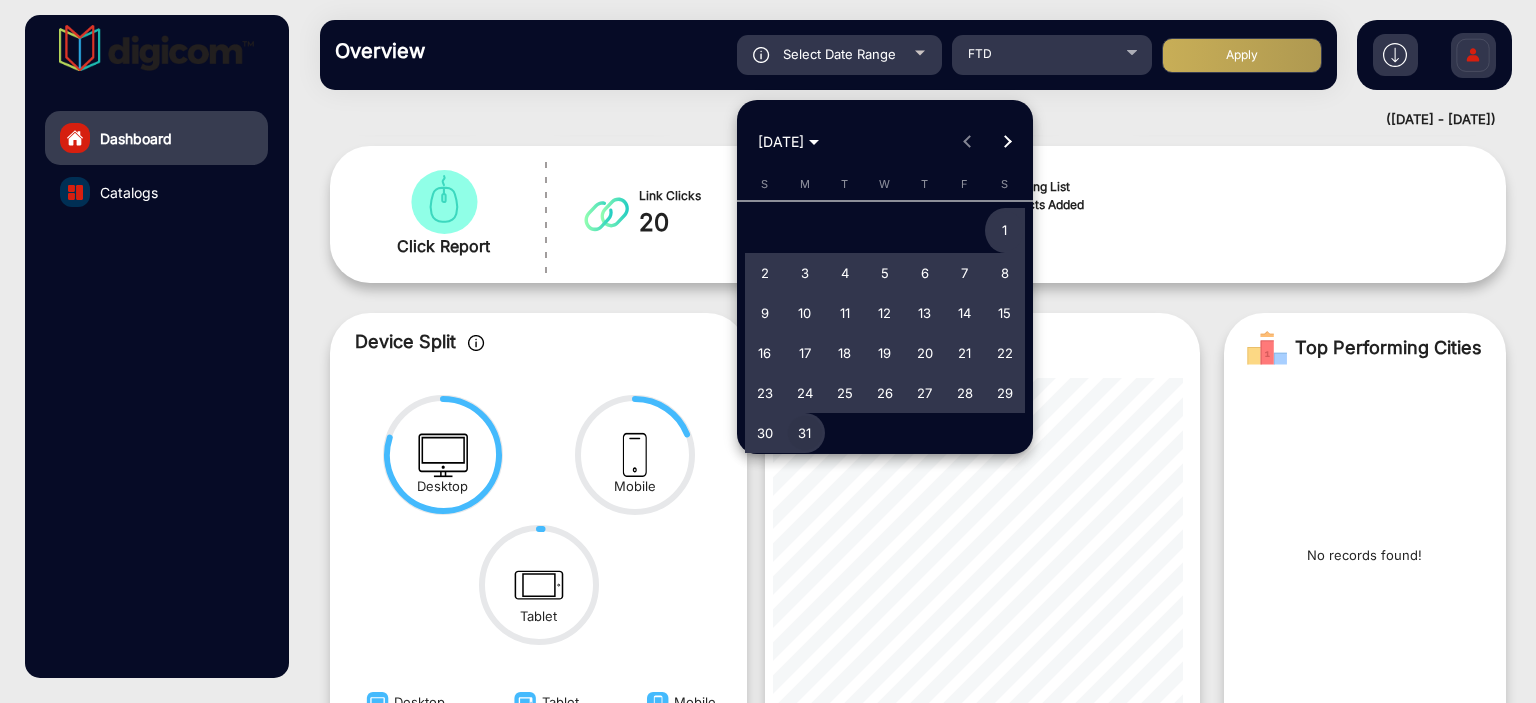 click on "31" at bounding box center (805, 433) 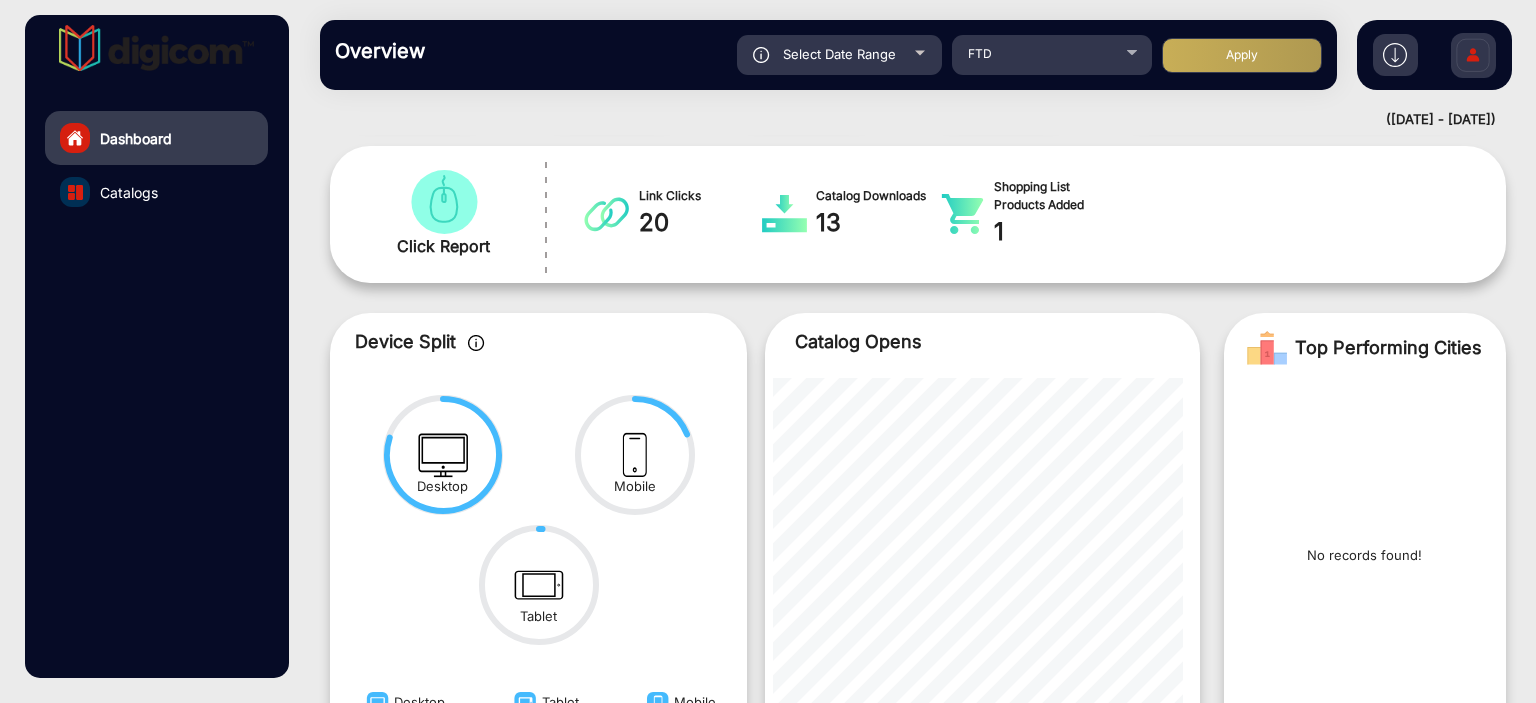click on "Apply" 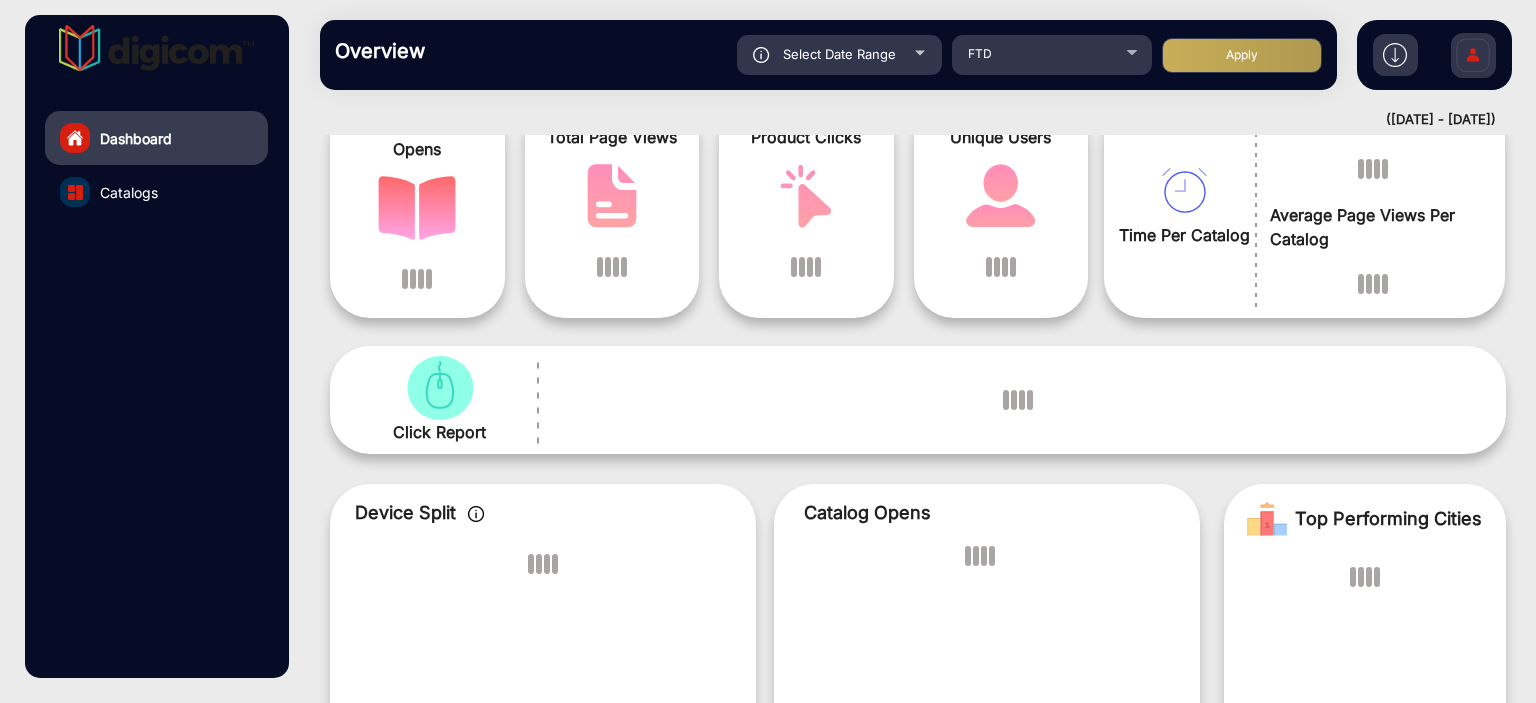 scroll, scrollTop: 117, scrollLeft: 0, axis: vertical 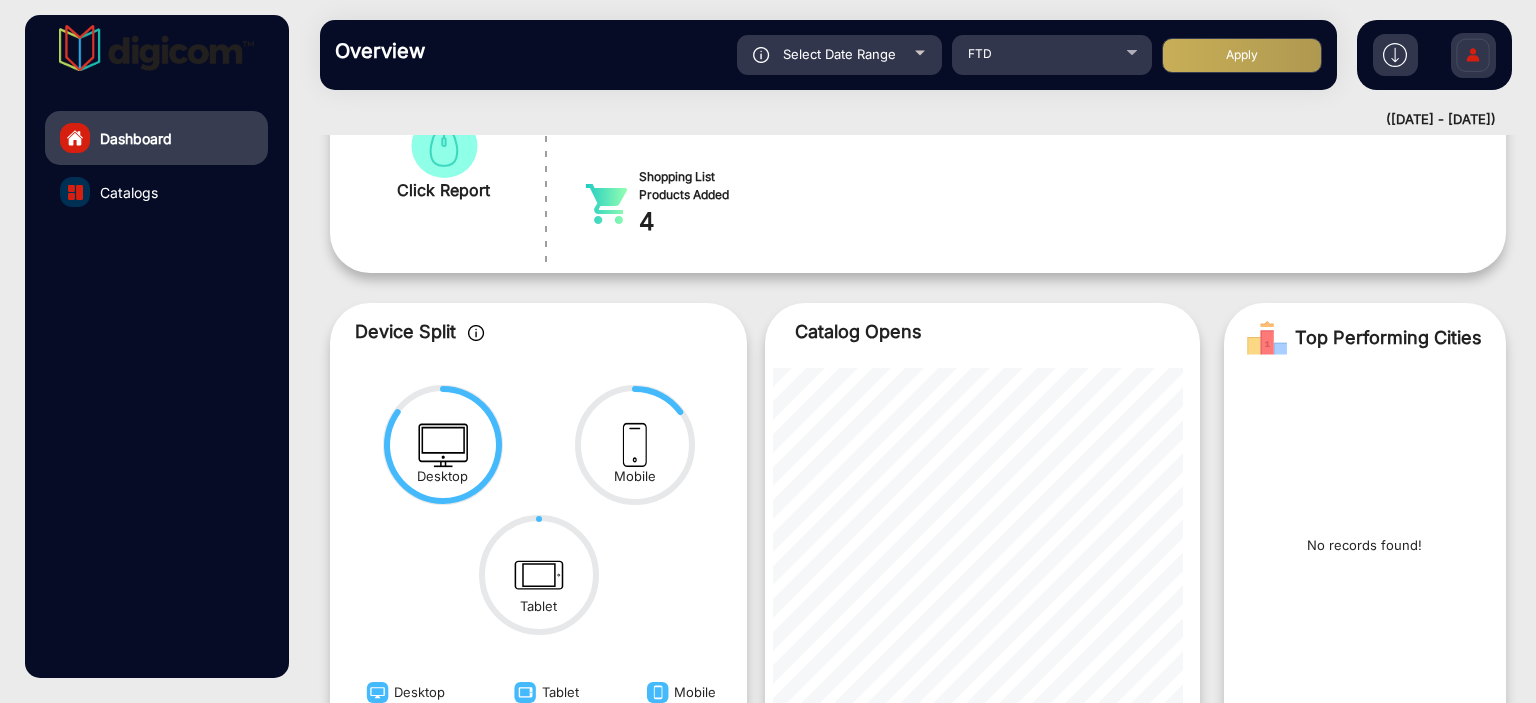 type 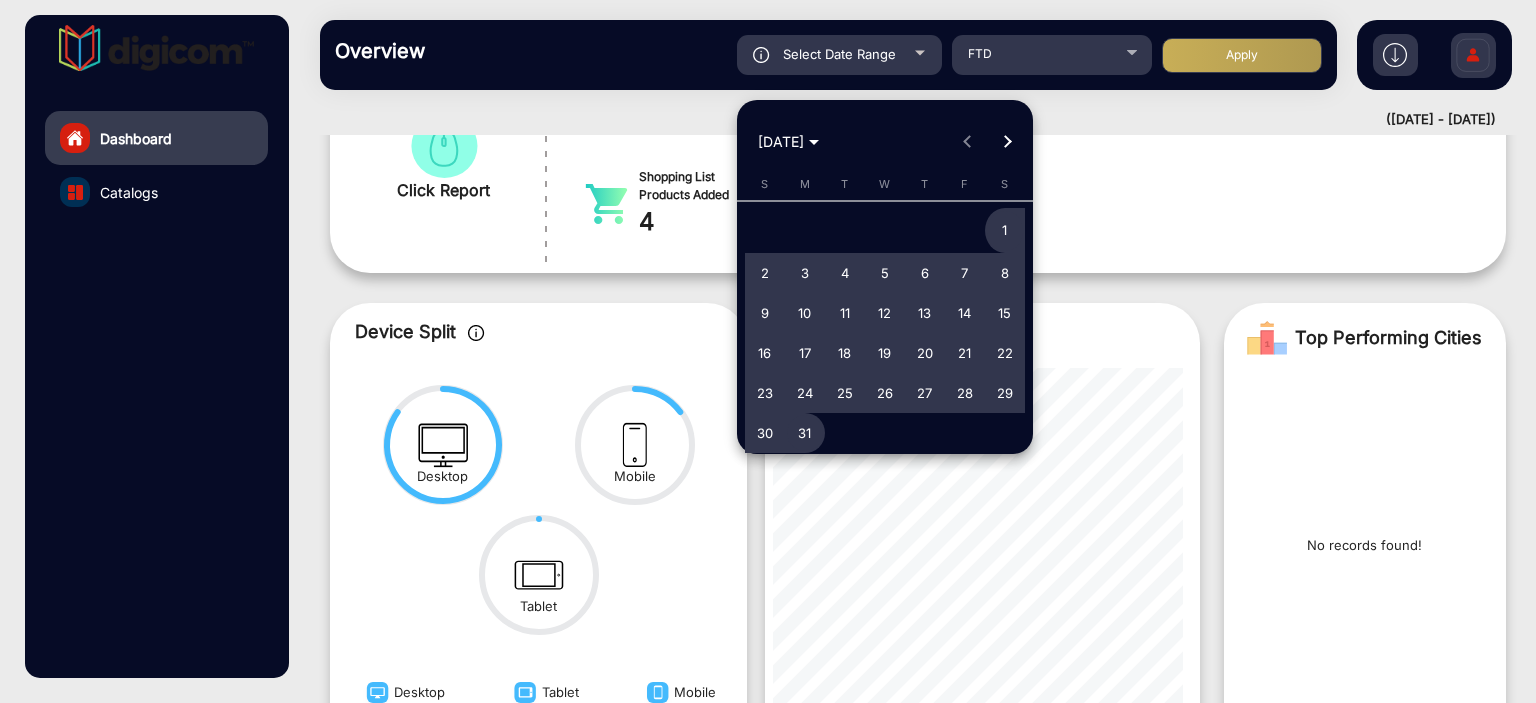 click at bounding box center (1007, 142) 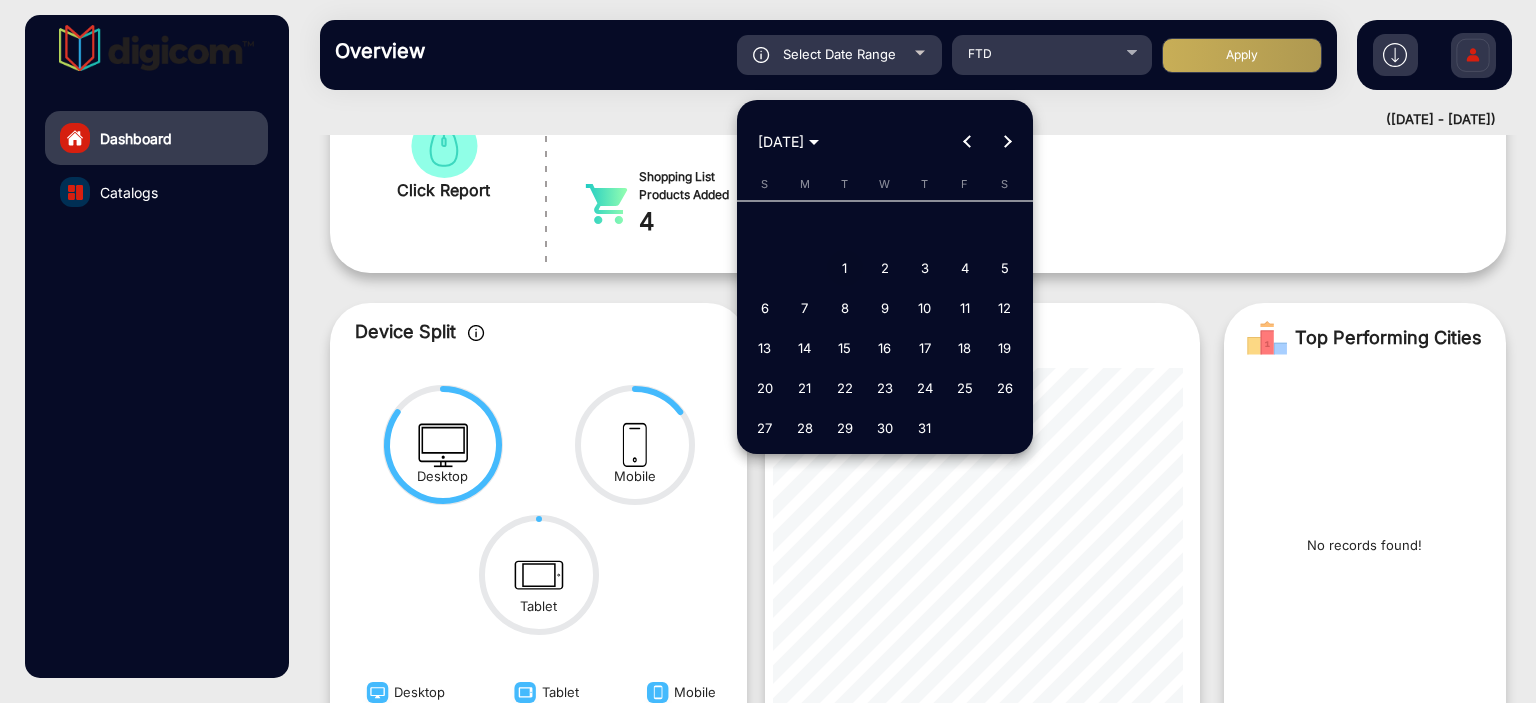 click on "1" at bounding box center [845, 268] 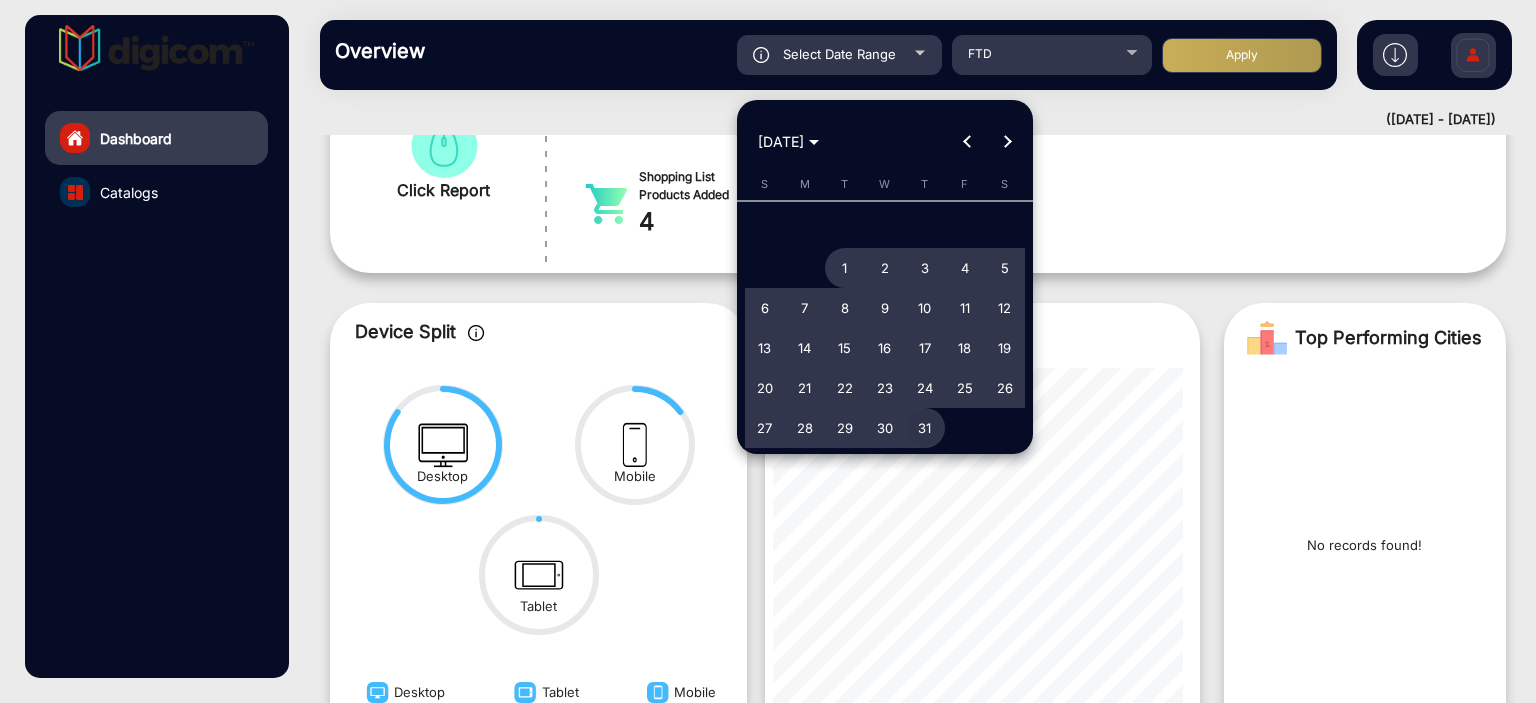 click on "31" at bounding box center (925, 428) 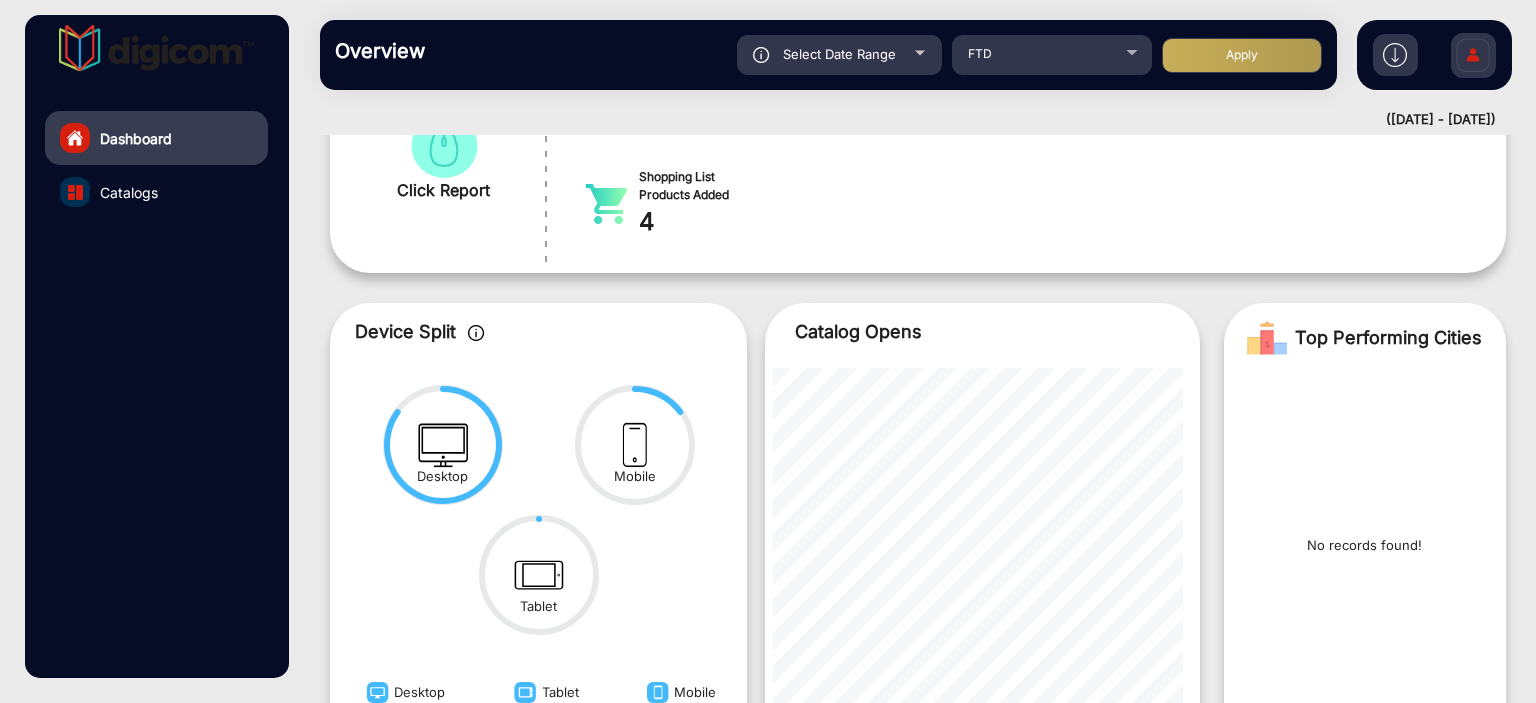 click on "Apply" 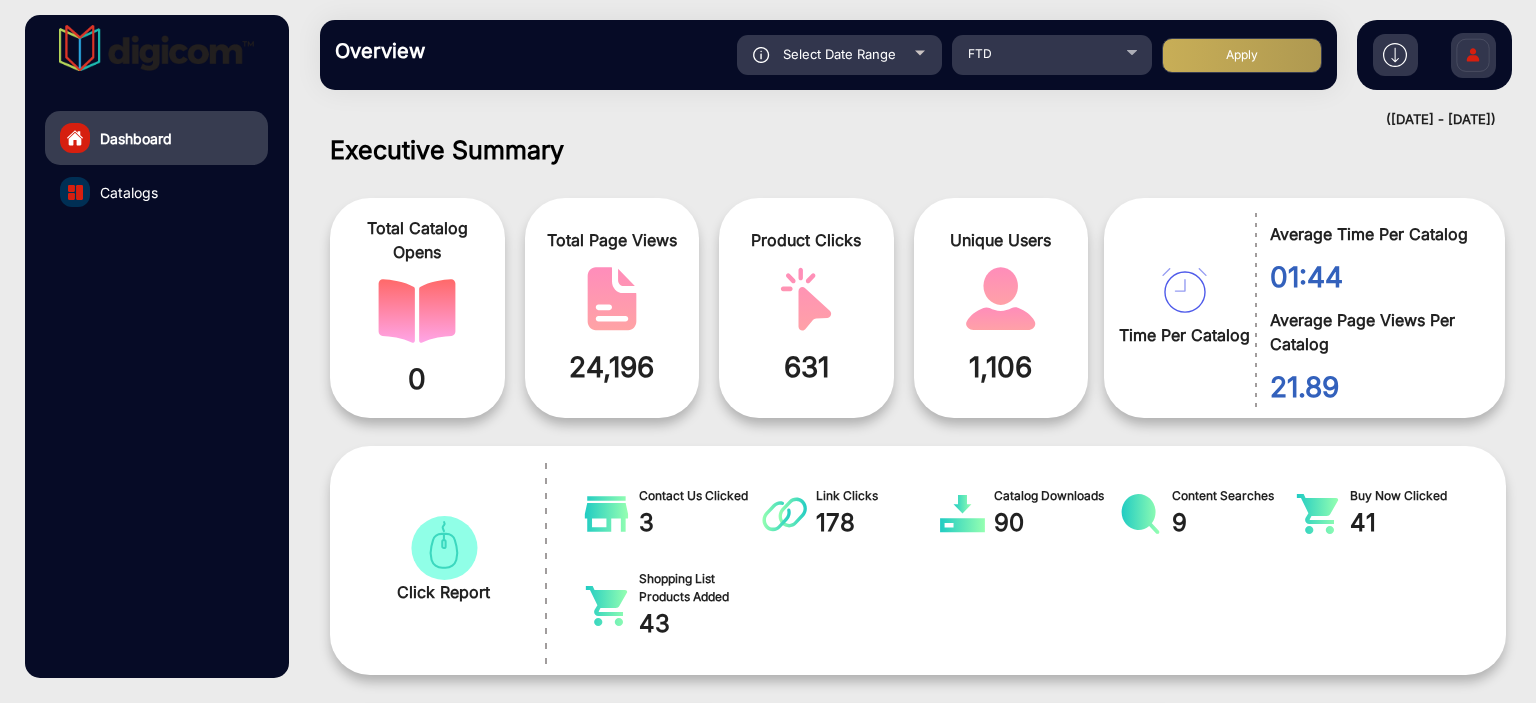 scroll, scrollTop: 999536, scrollLeft: 998828, axis: both 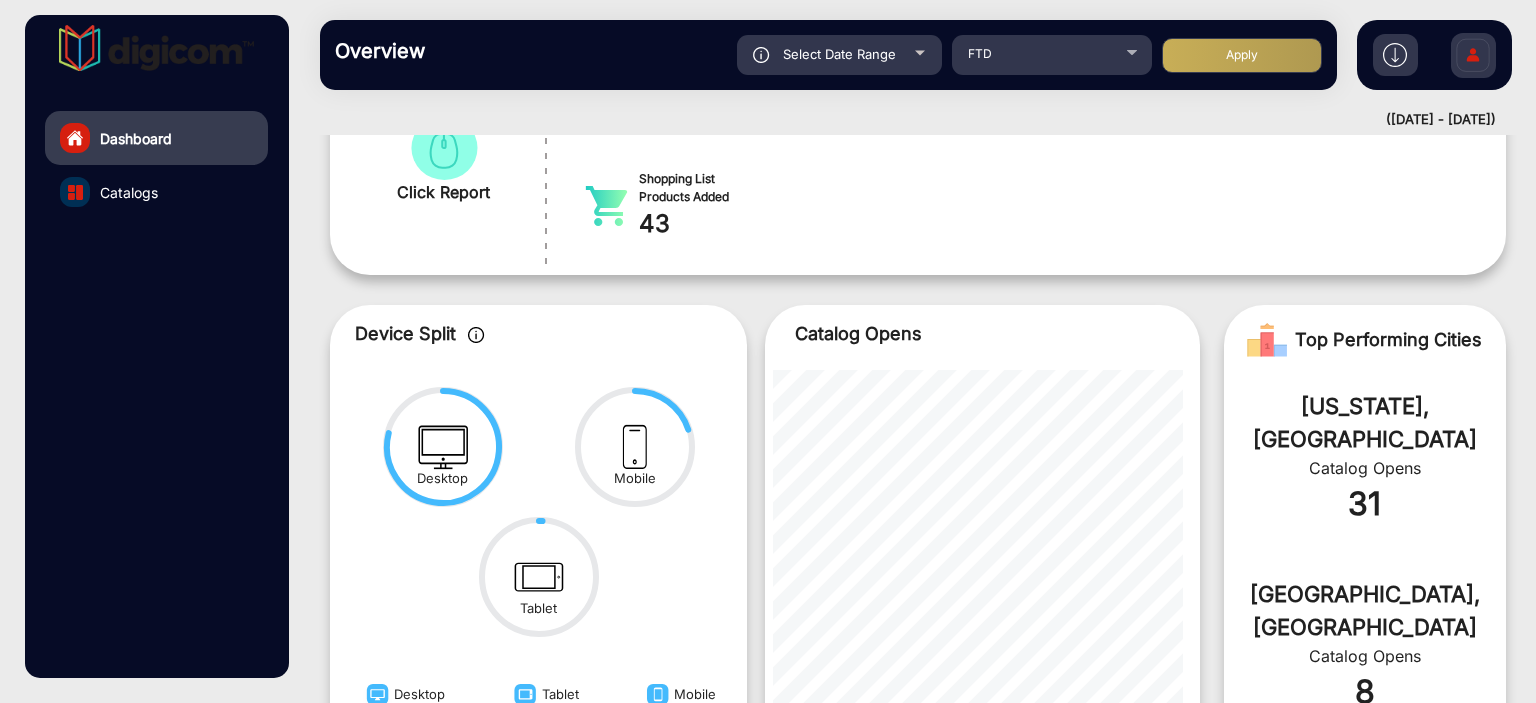 click on "[US_STATE], [GEOGRAPHIC_DATA]" 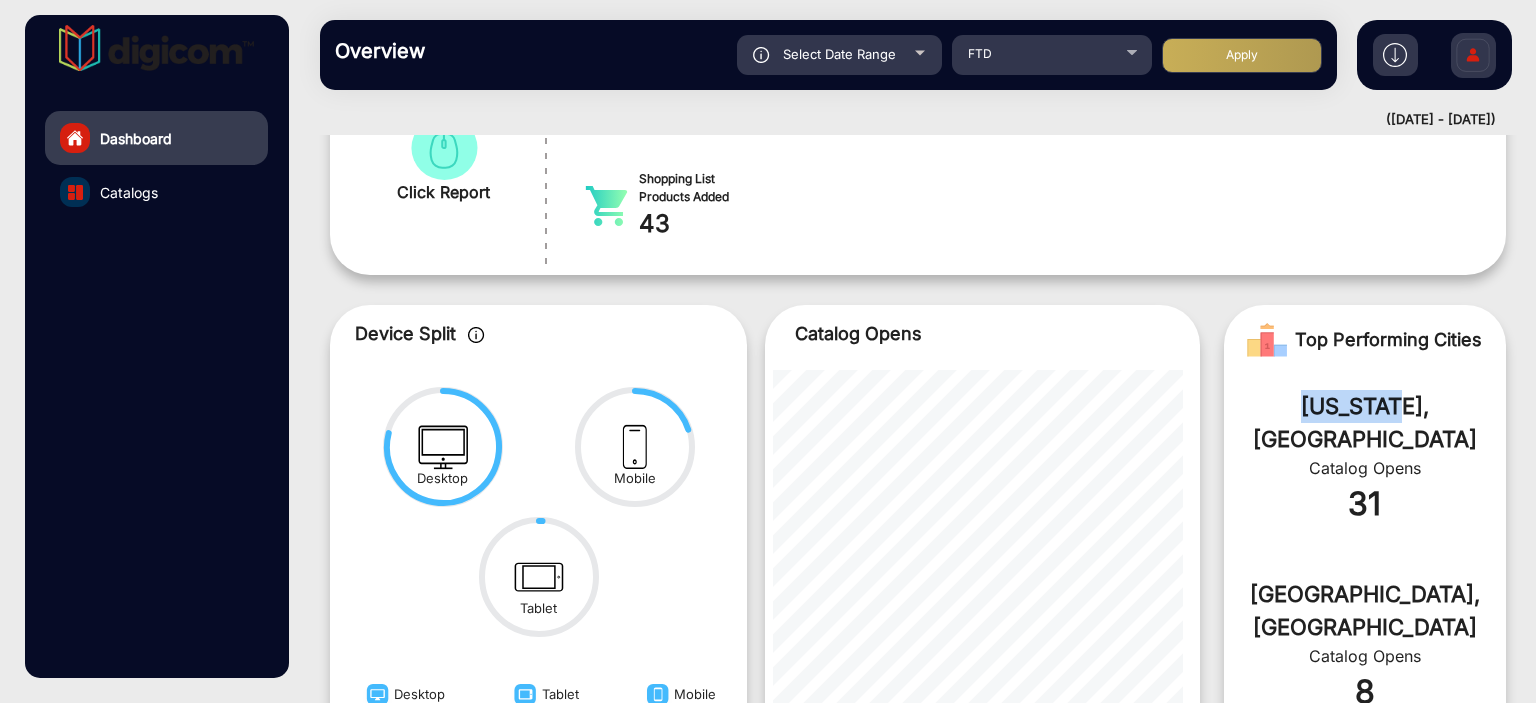 drag, startPoint x: 1386, startPoint y: 406, endPoint x: 1275, endPoint y: 399, distance: 111.220505 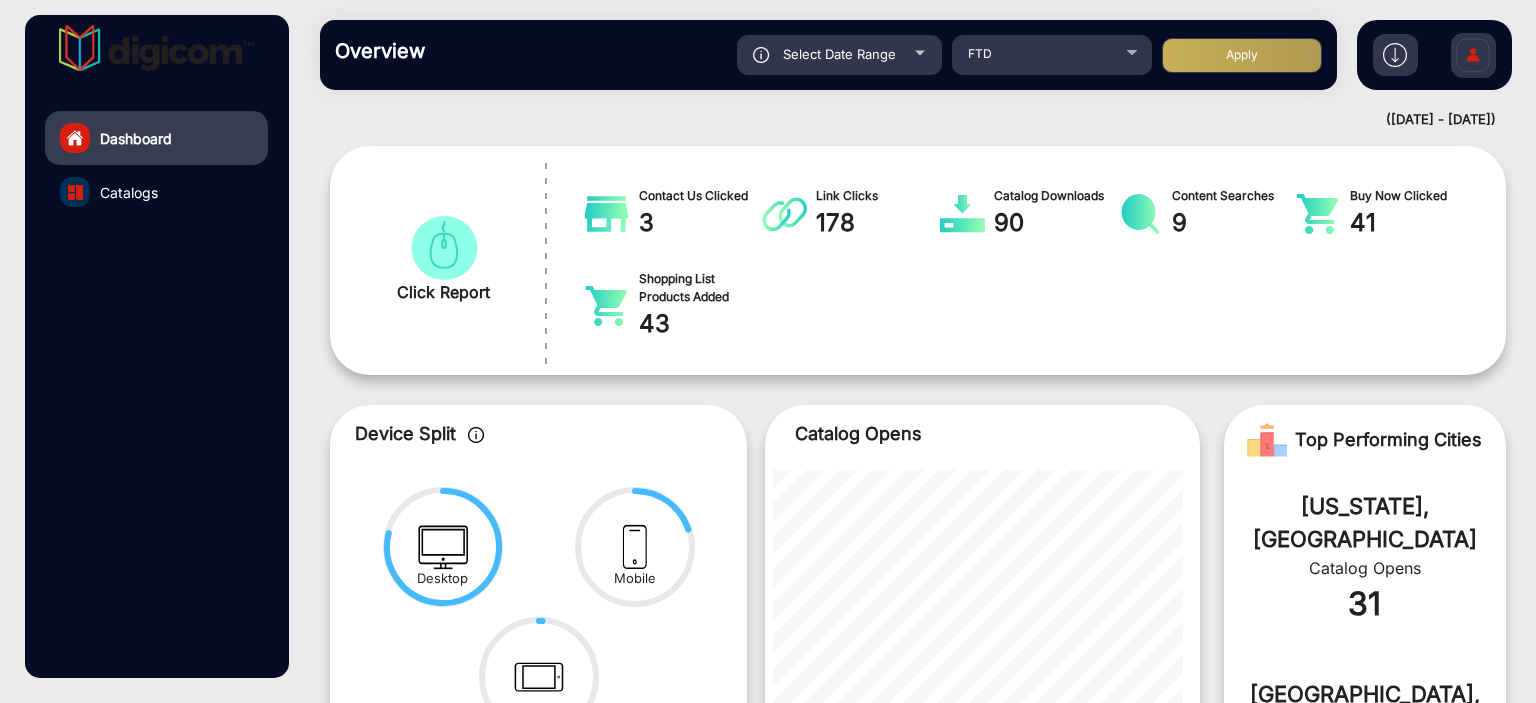 click on "Select Date Range" 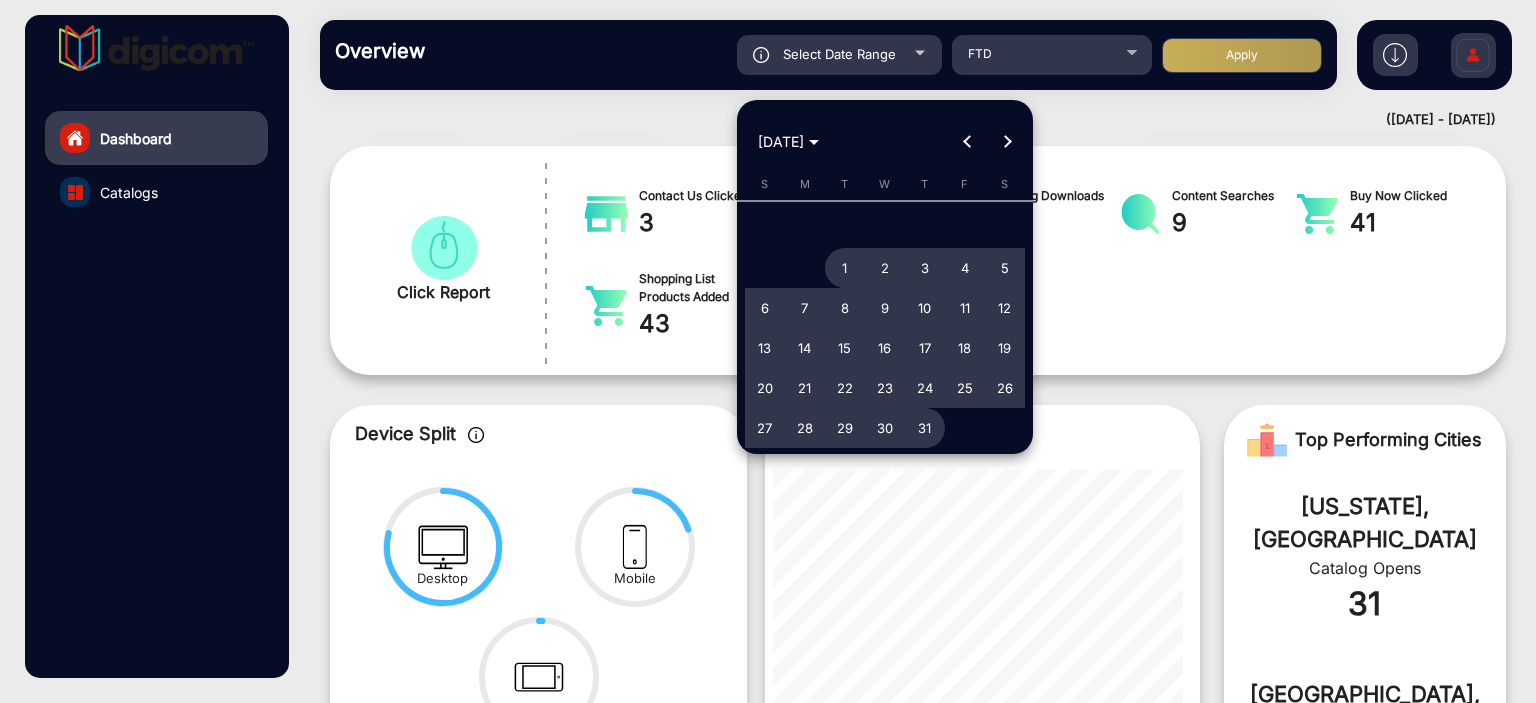 click on "1" at bounding box center [845, 268] 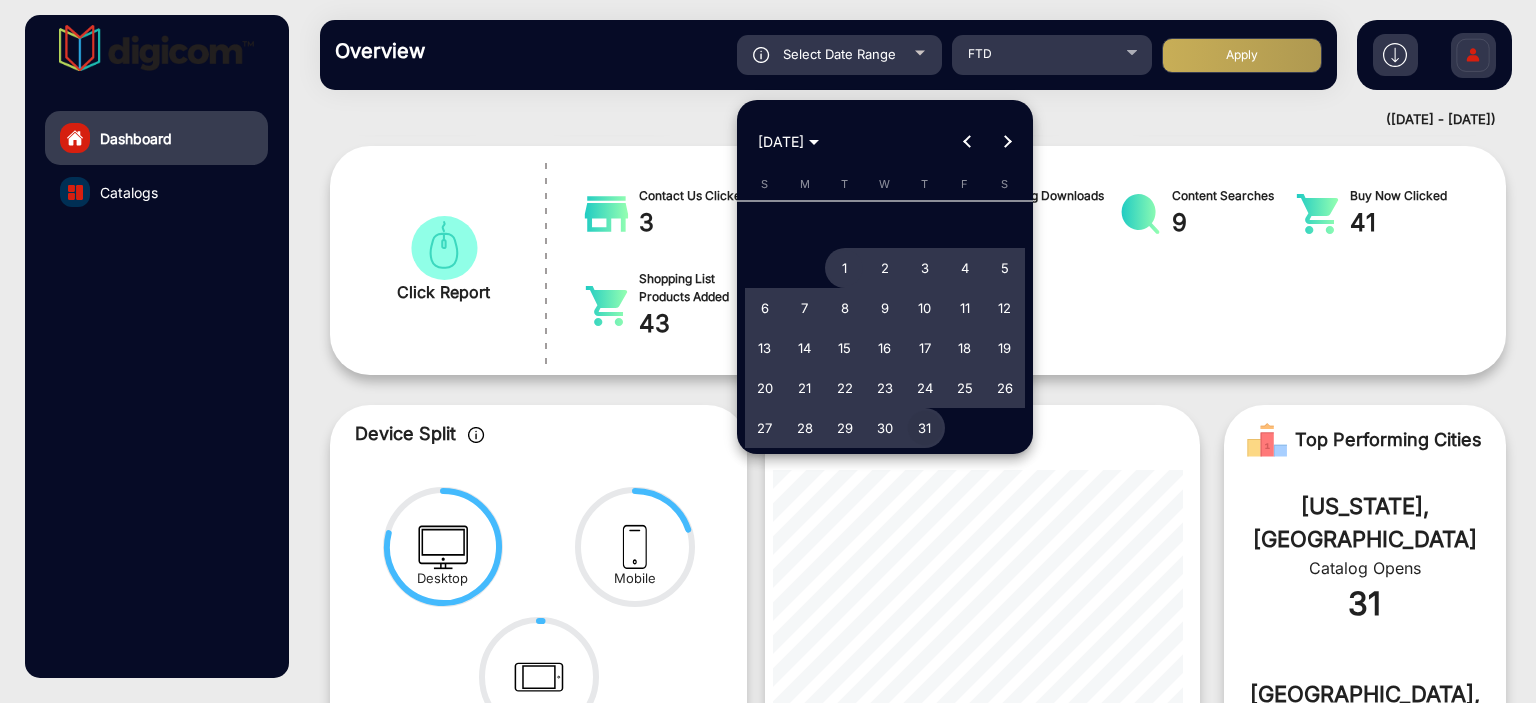 click on "31" at bounding box center (925, 428) 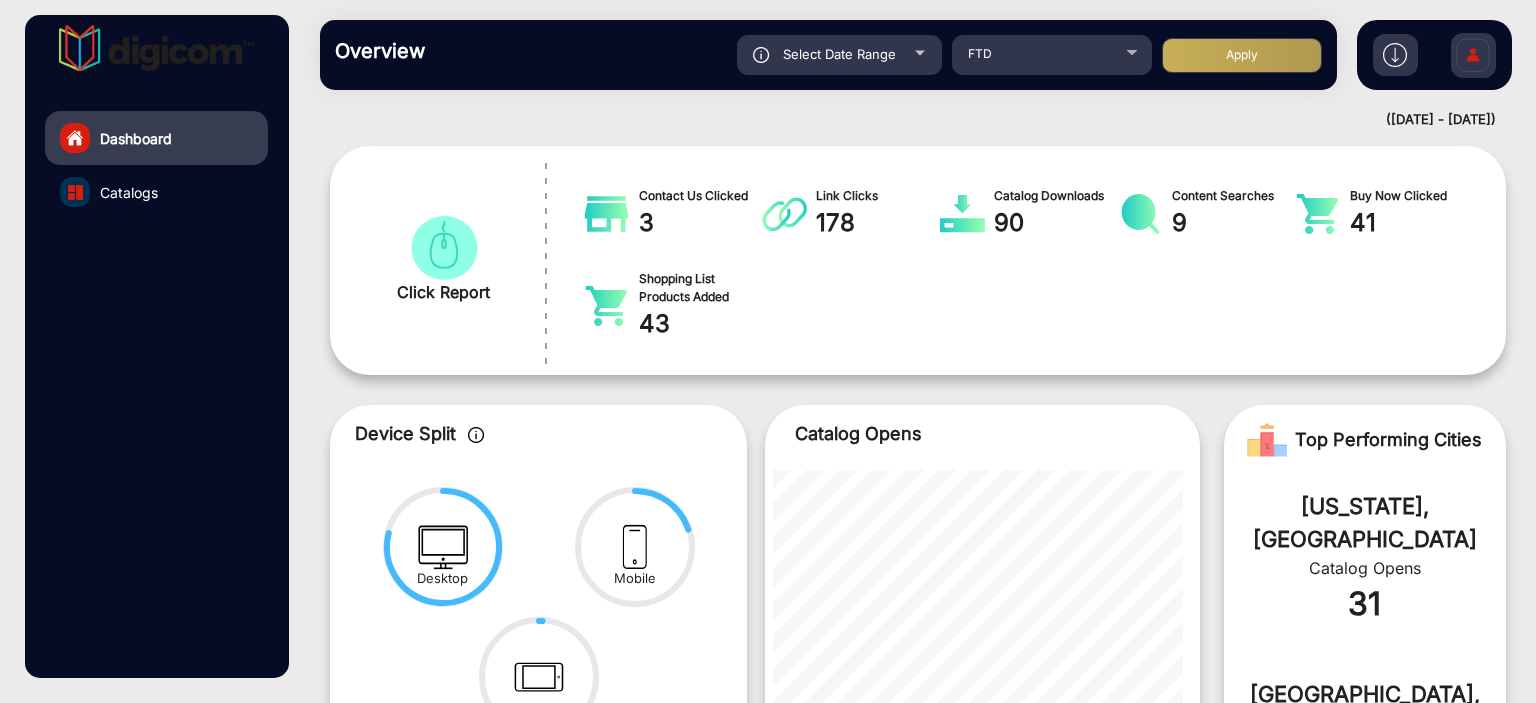 click on "Apply" 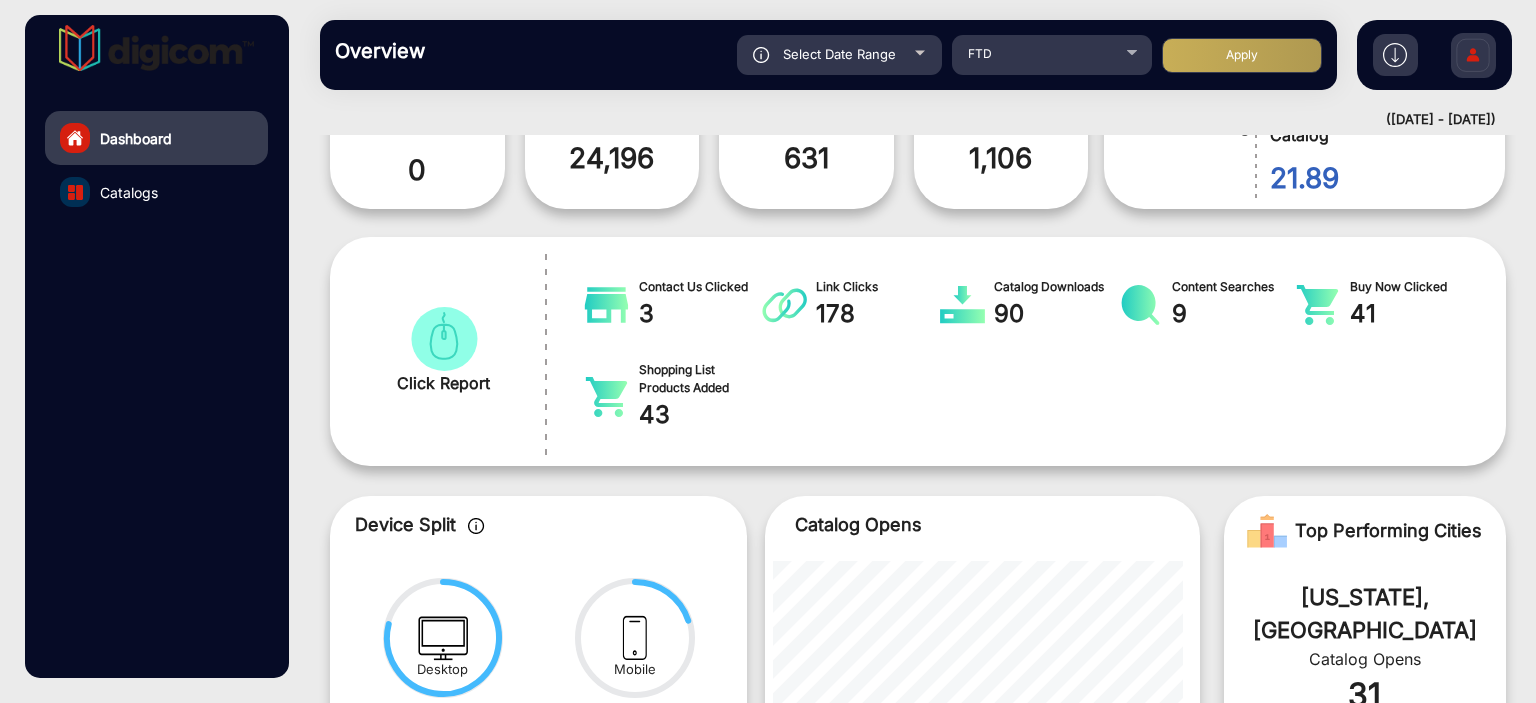 scroll, scrollTop: 115, scrollLeft: 0, axis: vertical 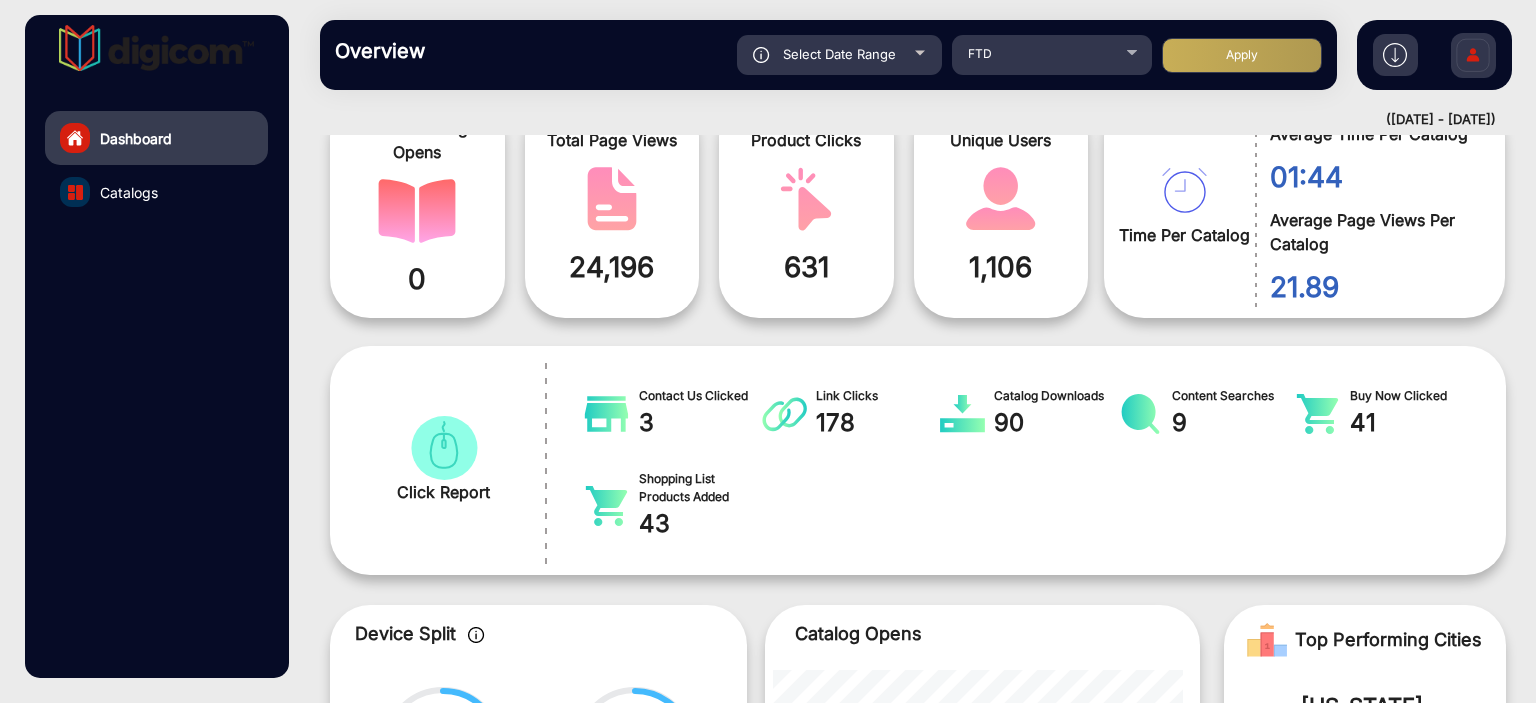 click on "Apply" 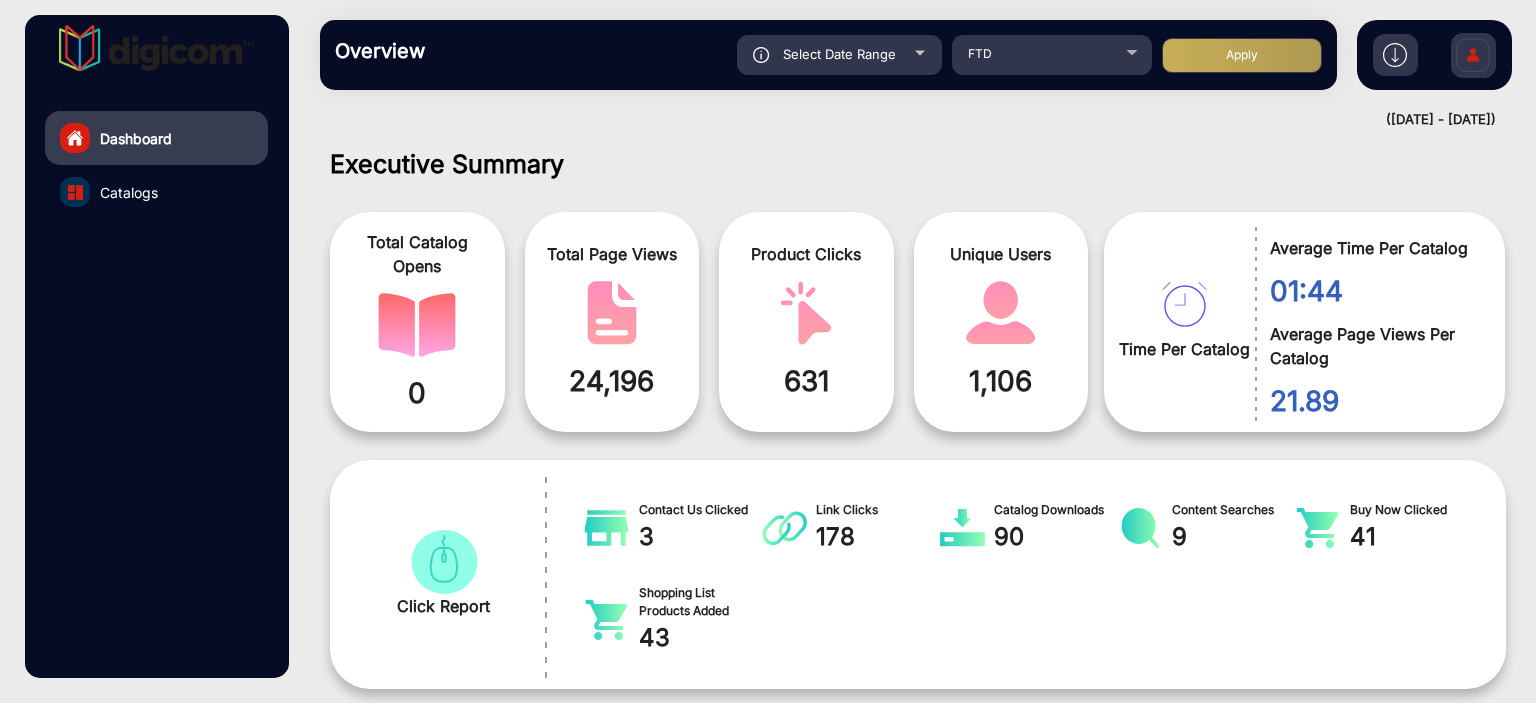 scroll, scrollTop: 0, scrollLeft: 0, axis: both 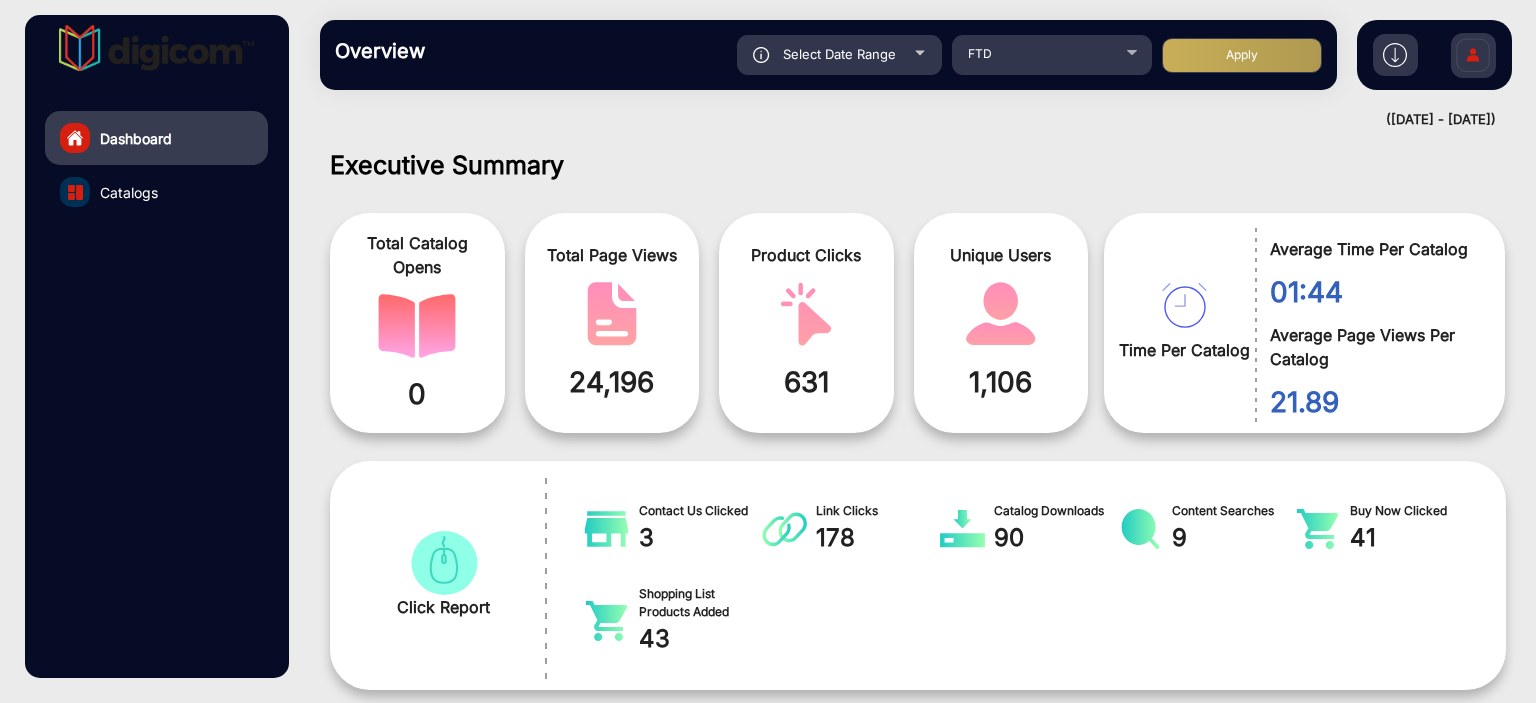 click on "Select Date Range" 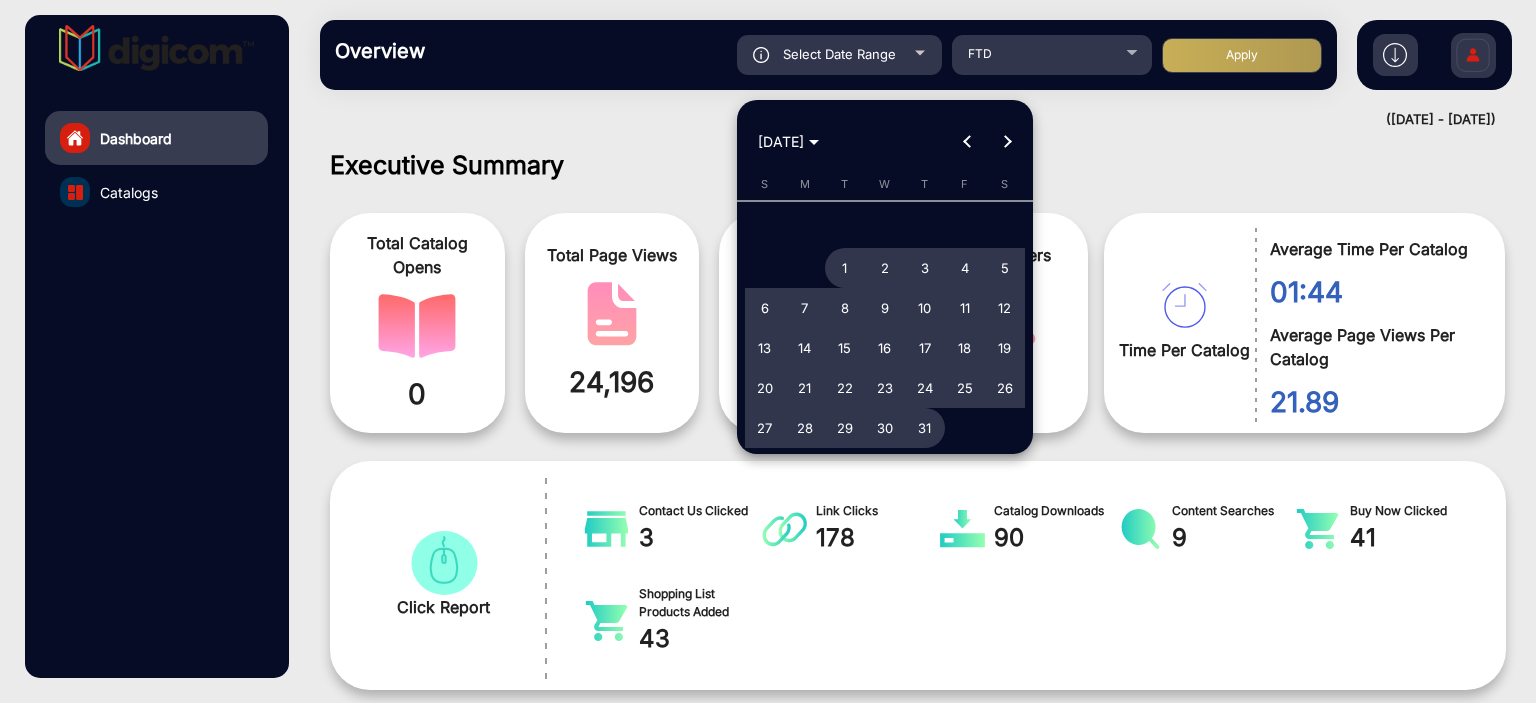 click at bounding box center [967, 142] 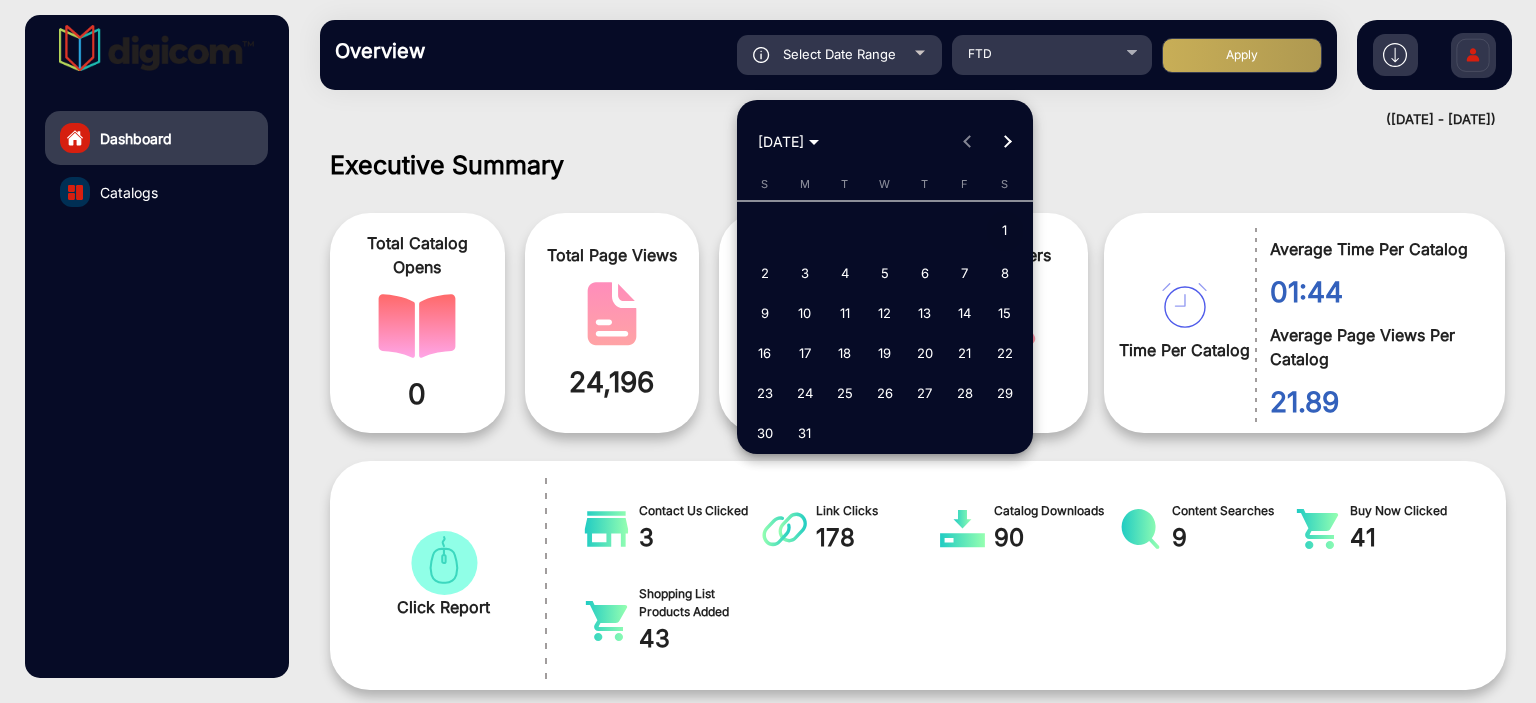 click on "1" at bounding box center [1005, 231] 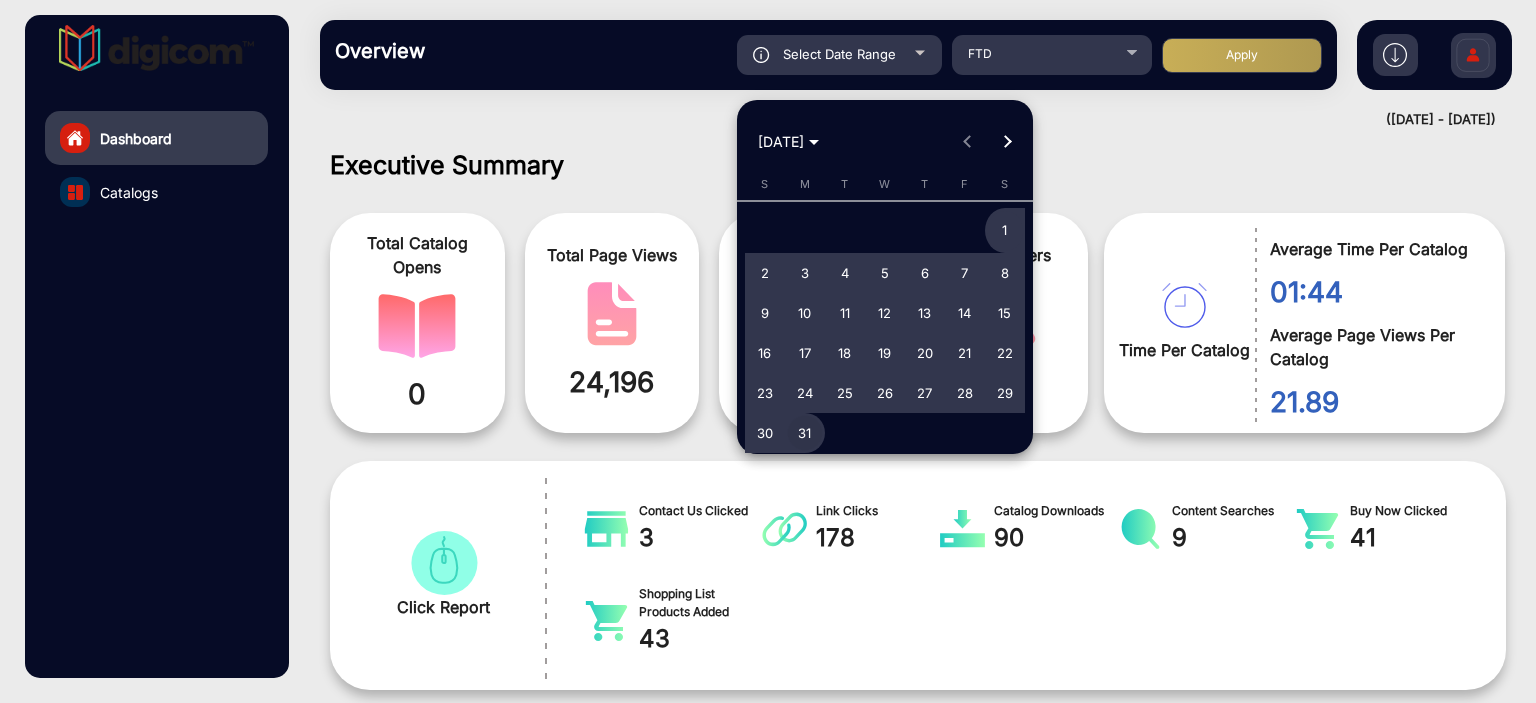 click on "31" at bounding box center [805, 433] 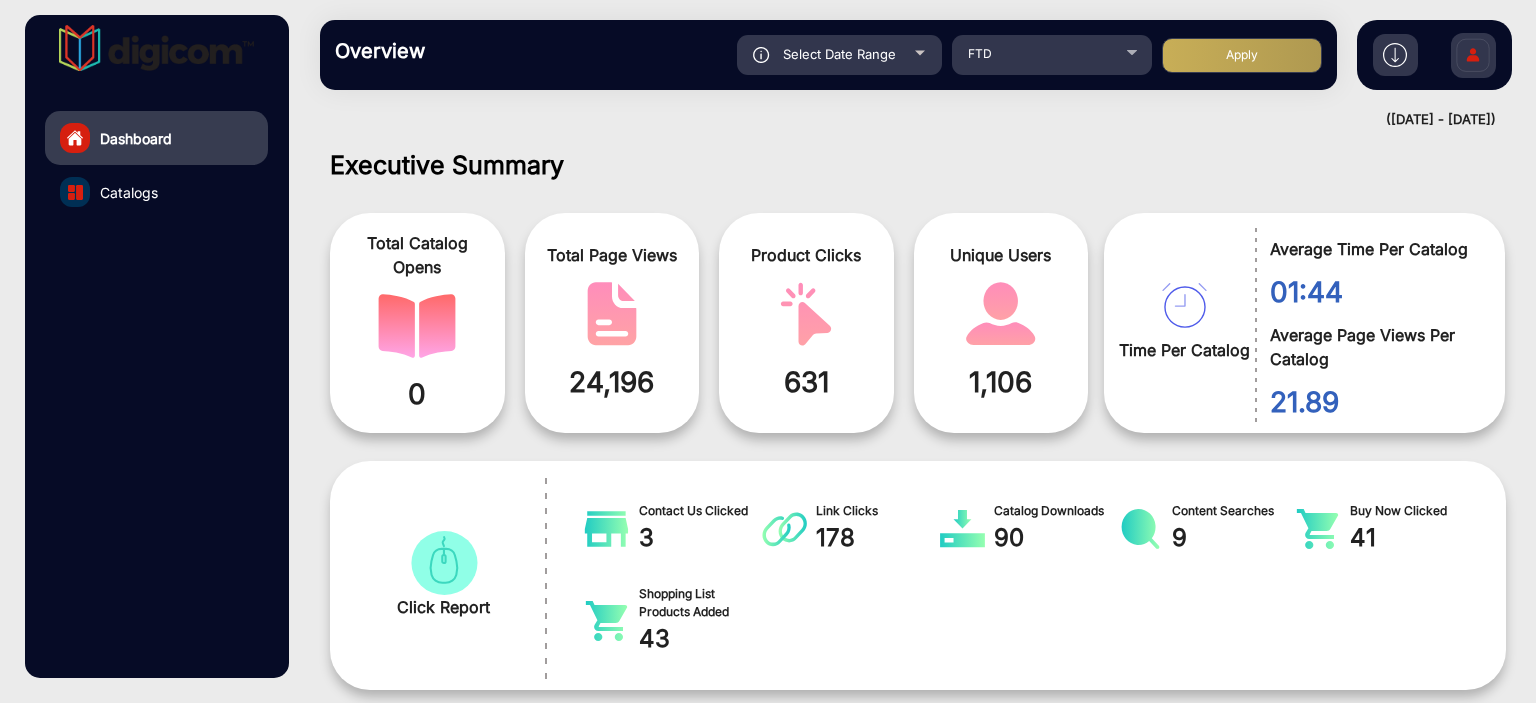 click on "Overview  Reports Understand what makes your customers tick and learn how they are consuming your content. Select Date Range [DATE] - [DATE] Choose date FTD Apply" 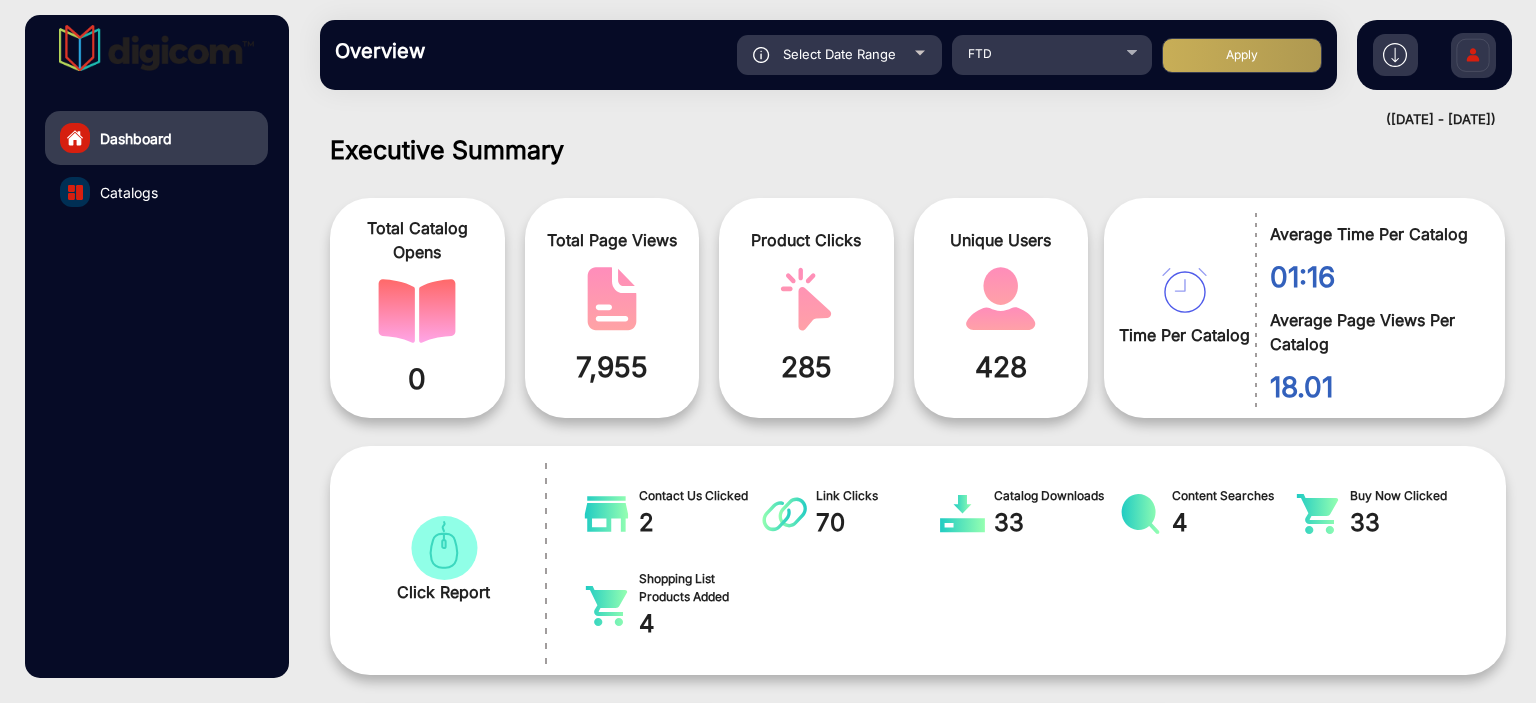 scroll, scrollTop: 999536, scrollLeft: 998828, axis: both 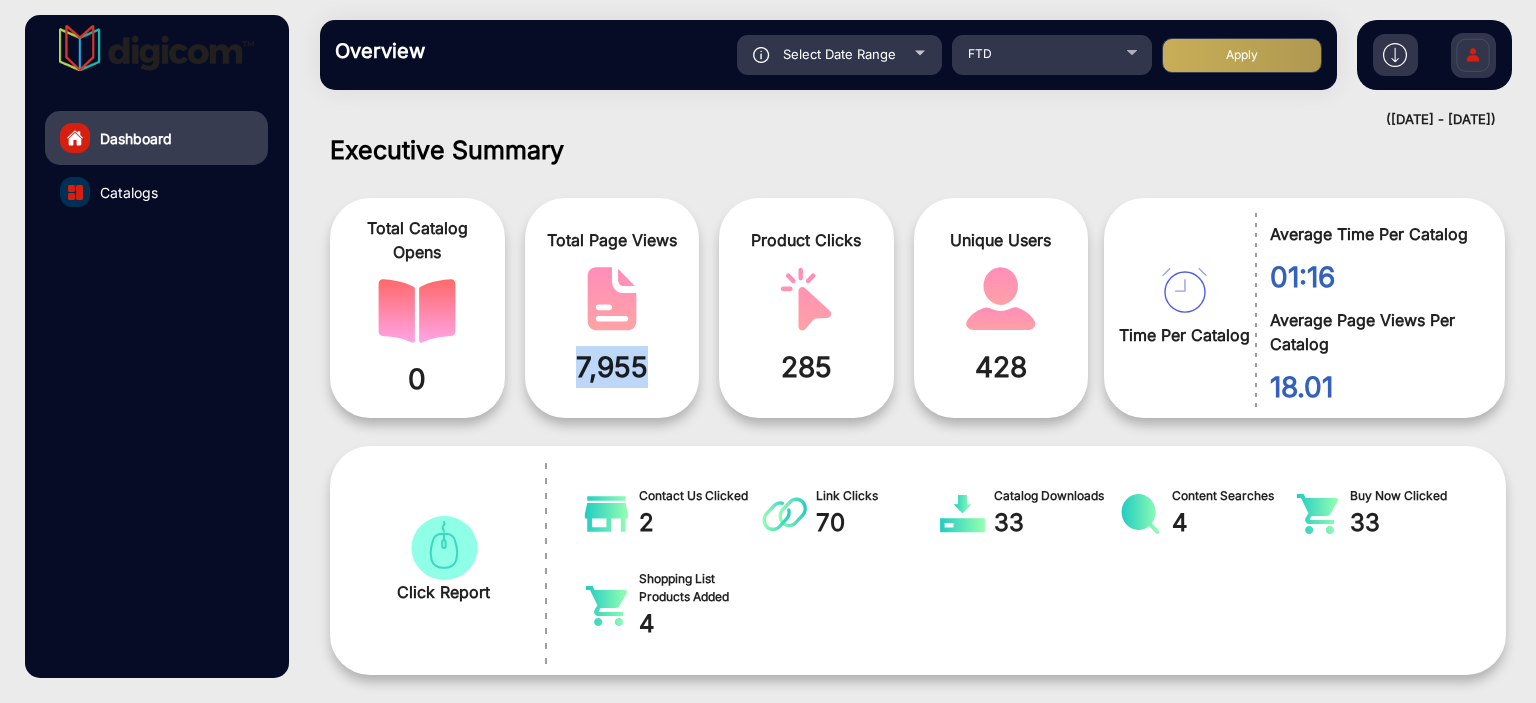 drag, startPoint x: 544, startPoint y: 360, endPoint x: 700, endPoint y: 360, distance: 156 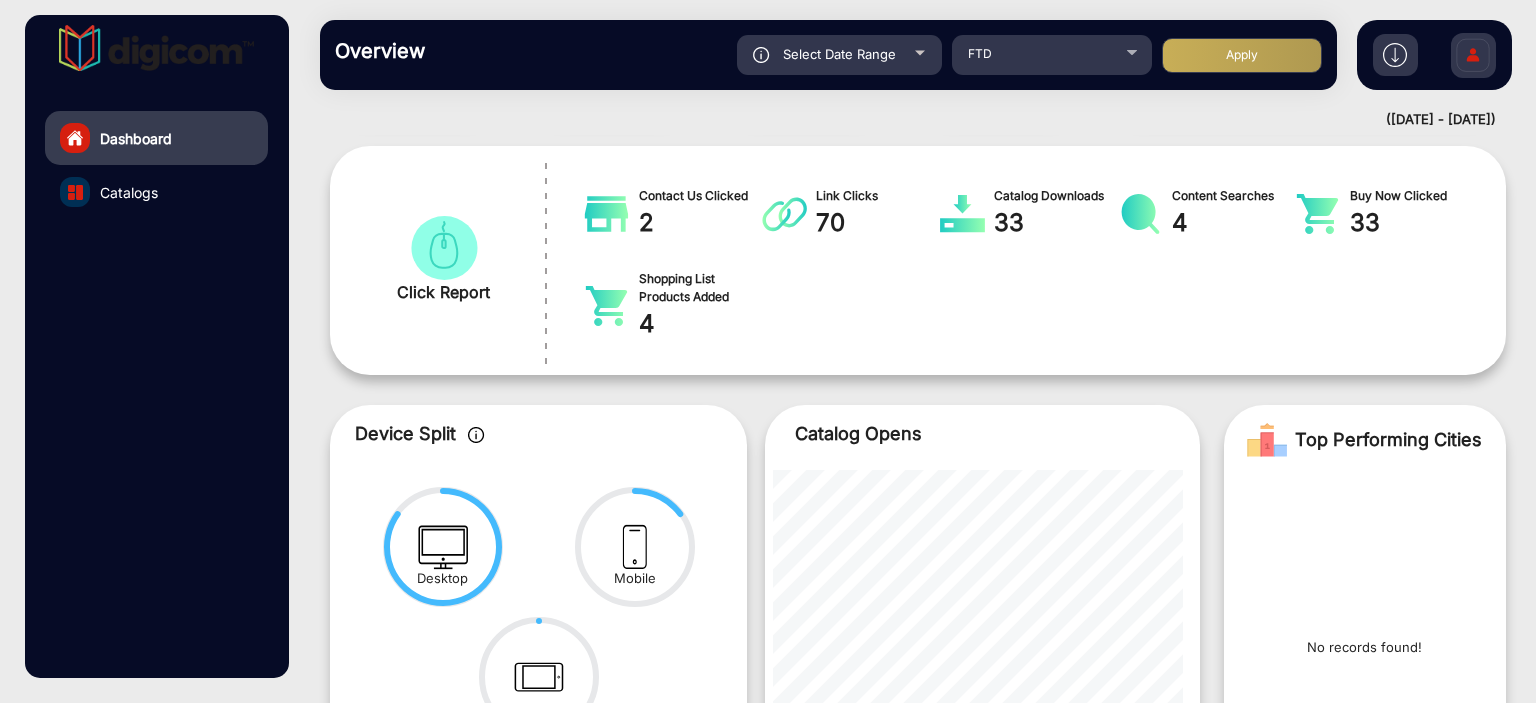scroll, scrollTop: 15, scrollLeft: 0, axis: vertical 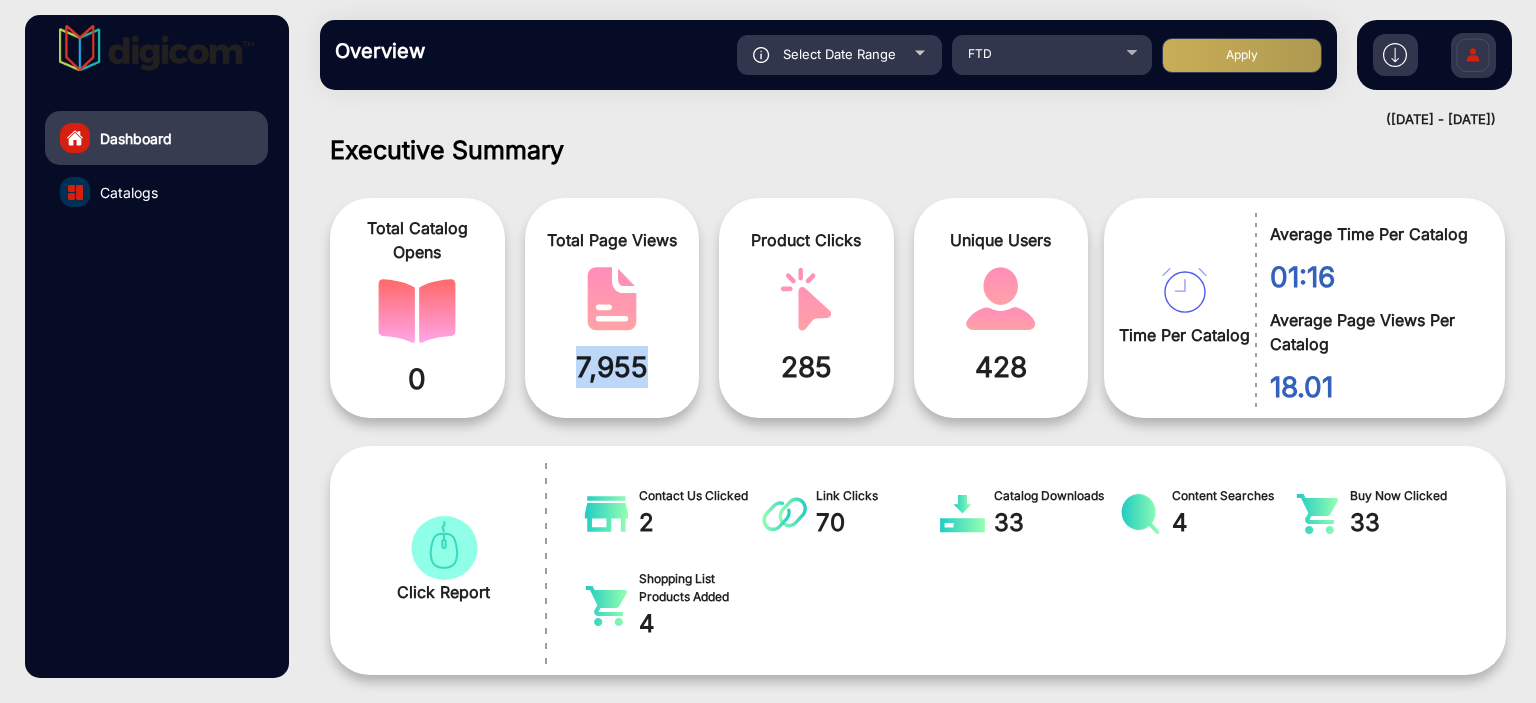 click on "Catalogs" 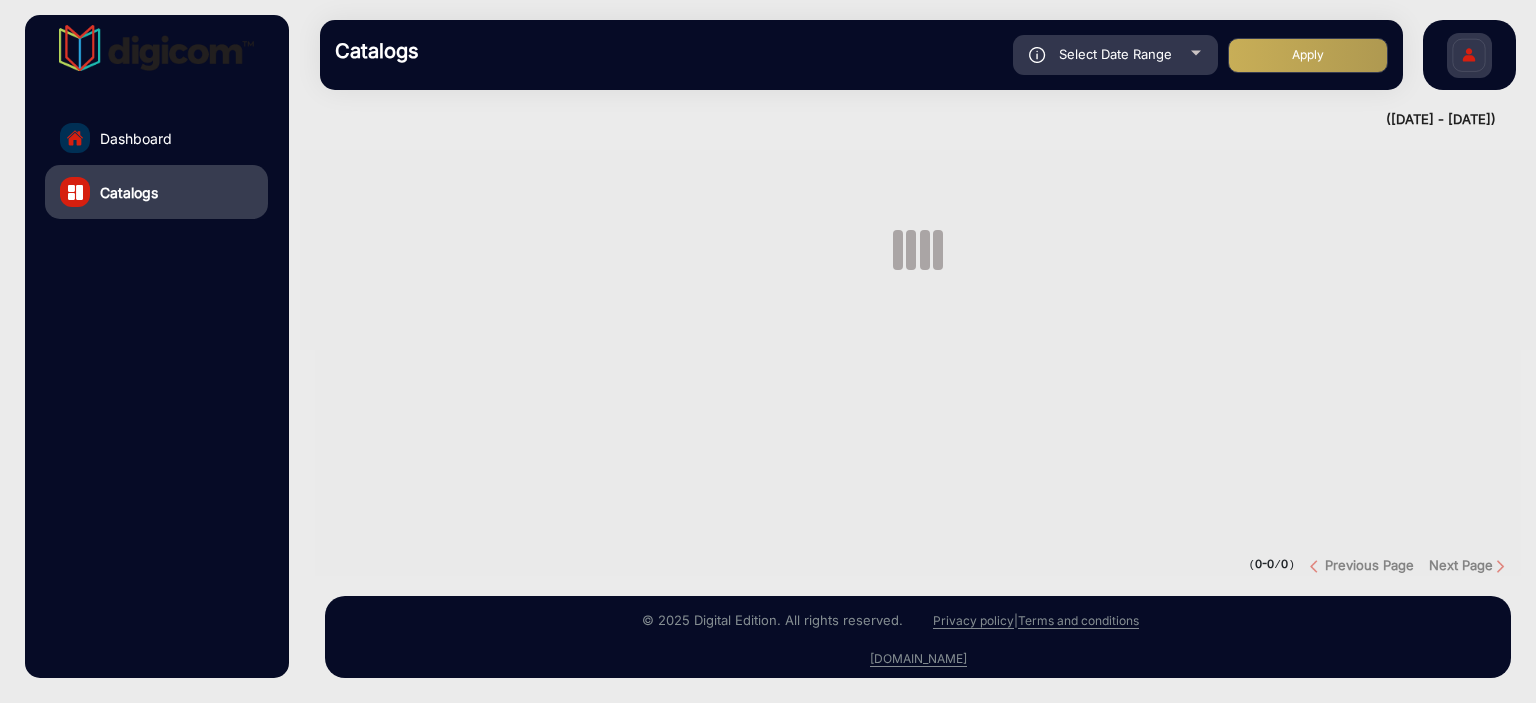 scroll, scrollTop: 0, scrollLeft: 0, axis: both 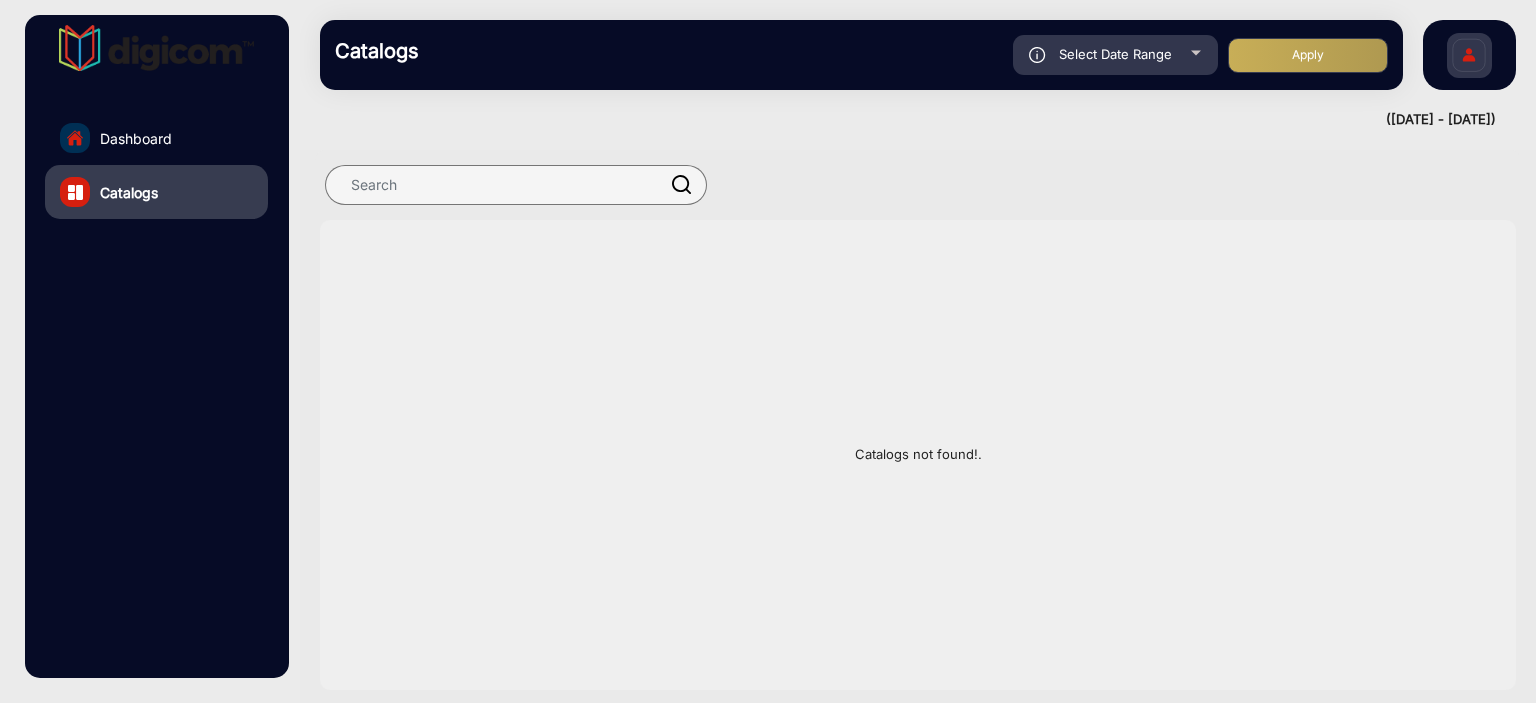click on "Dashboard" 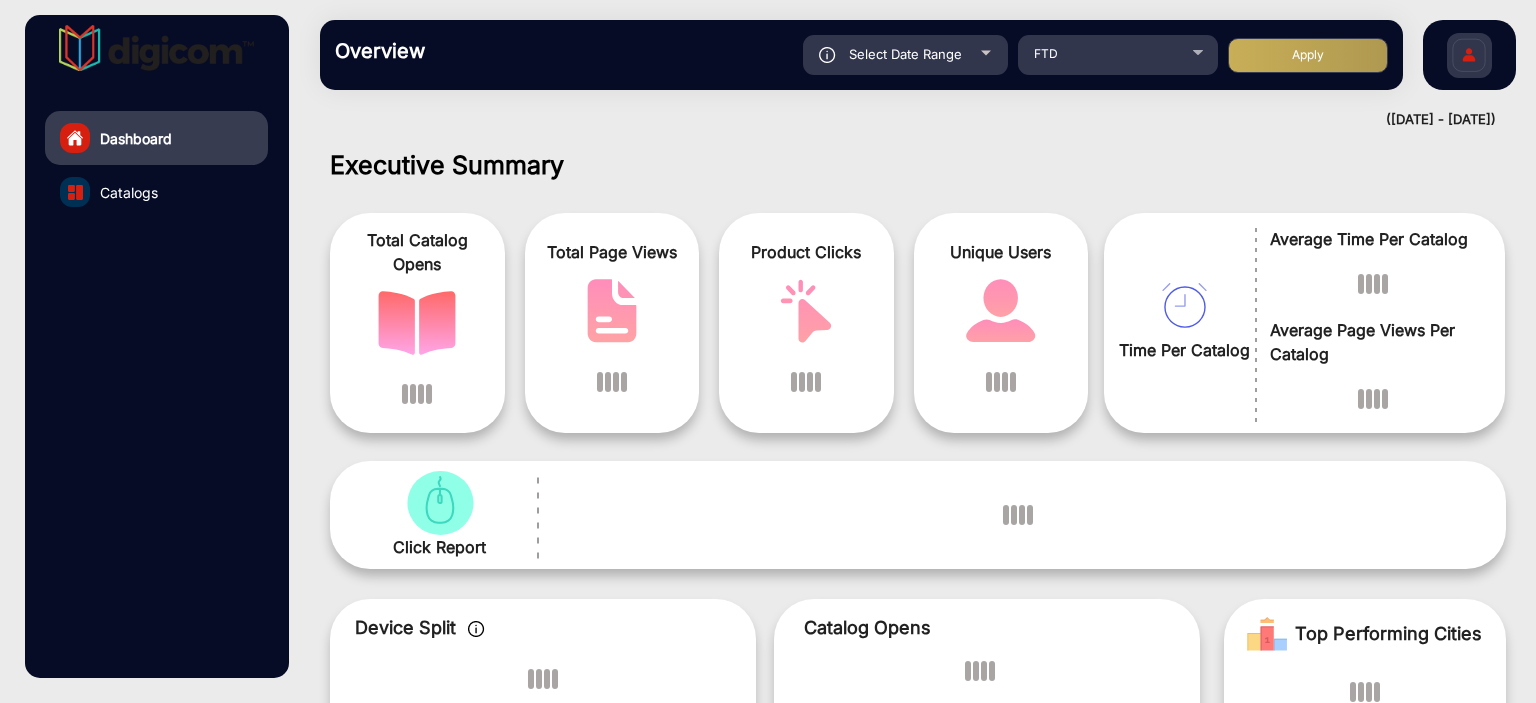 scroll, scrollTop: 15, scrollLeft: 0, axis: vertical 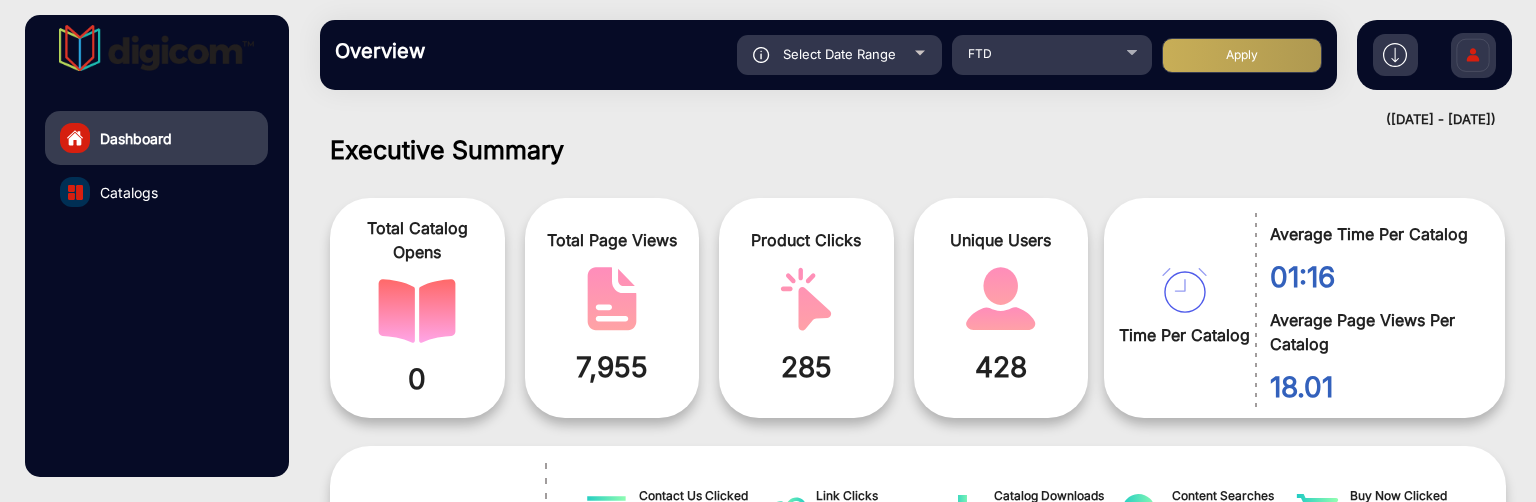 click on "Select Date Range" 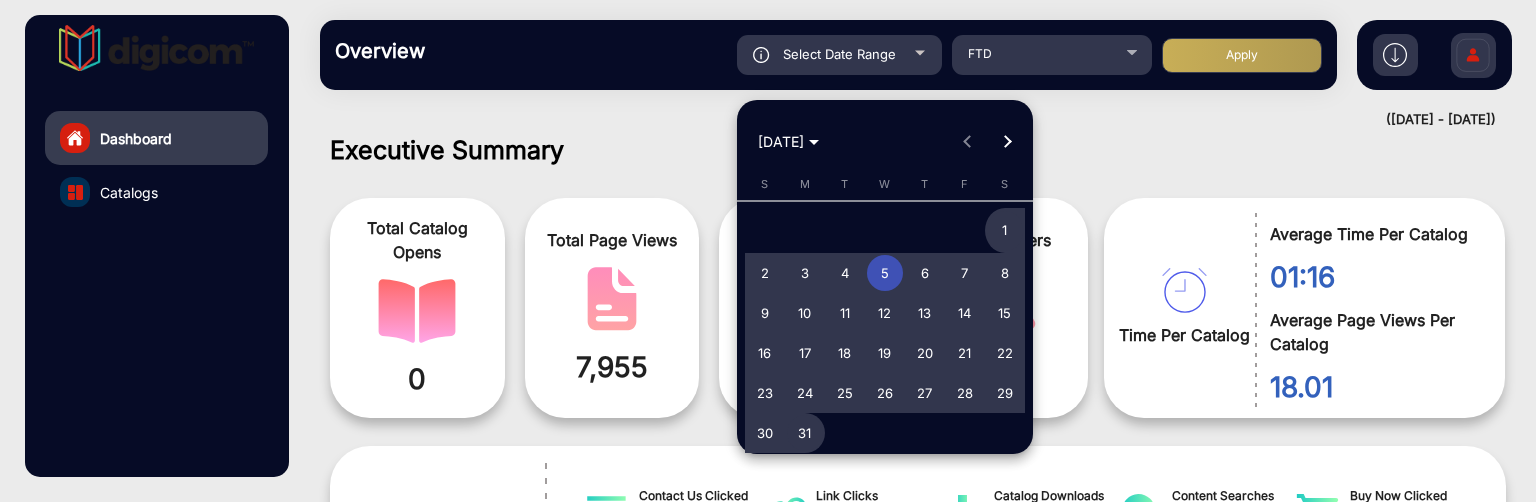 click on "5" at bounding box center [885, 273] 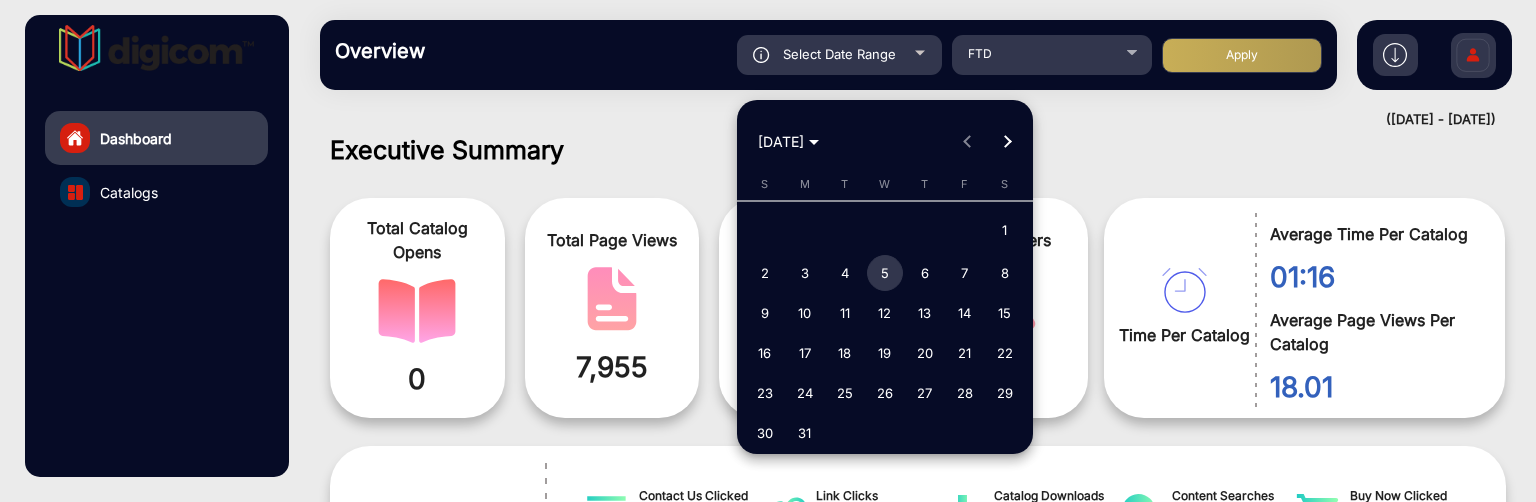 click on "5" at bounding box center (885, 273) 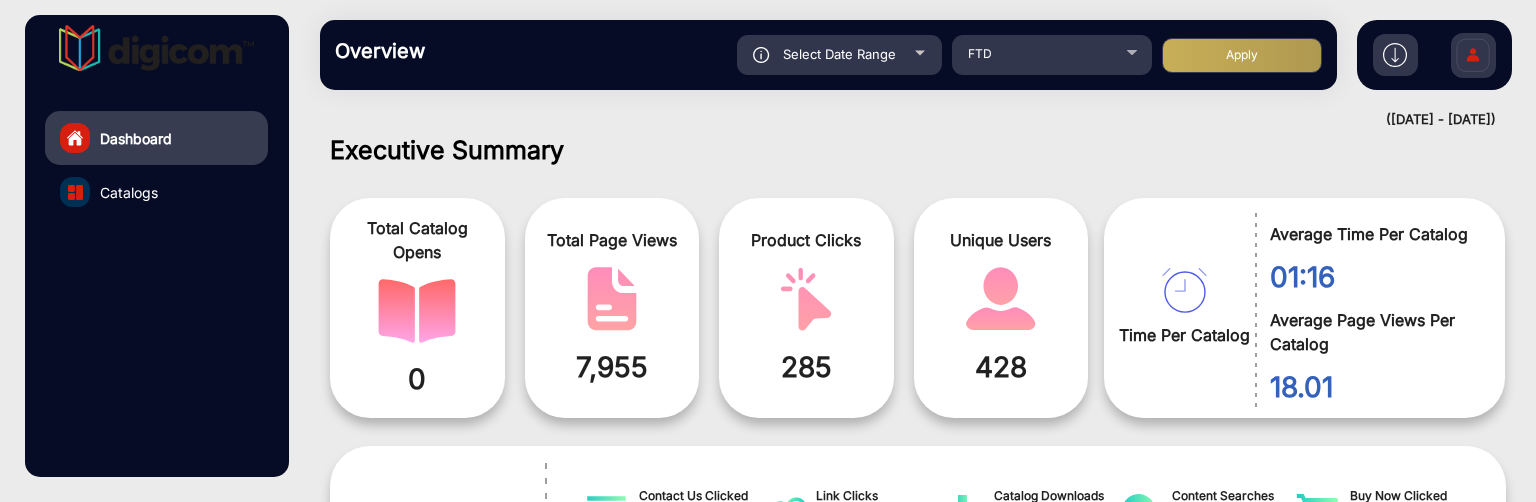 click on "Apply" 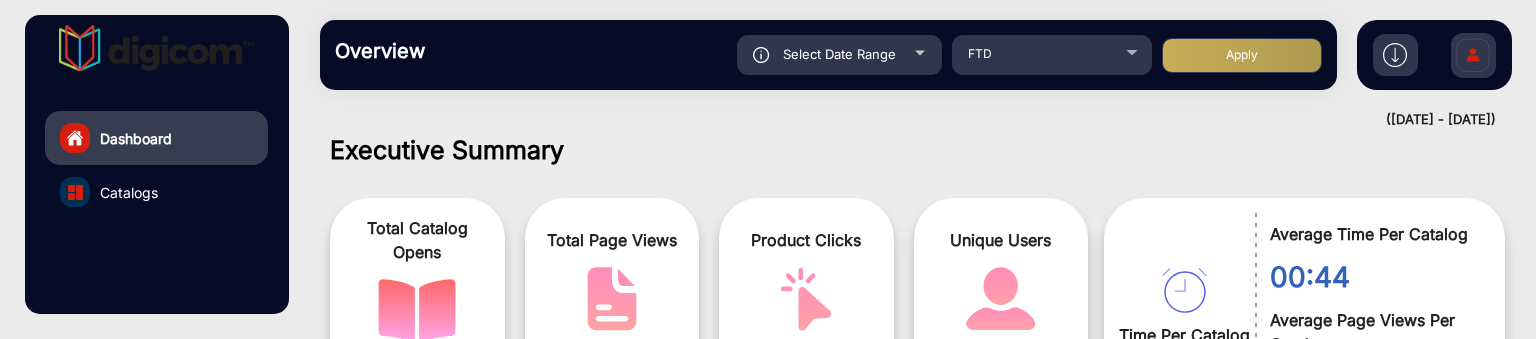 scroll, scrollTop: 999536, scrollLeft: 998828, axis: both 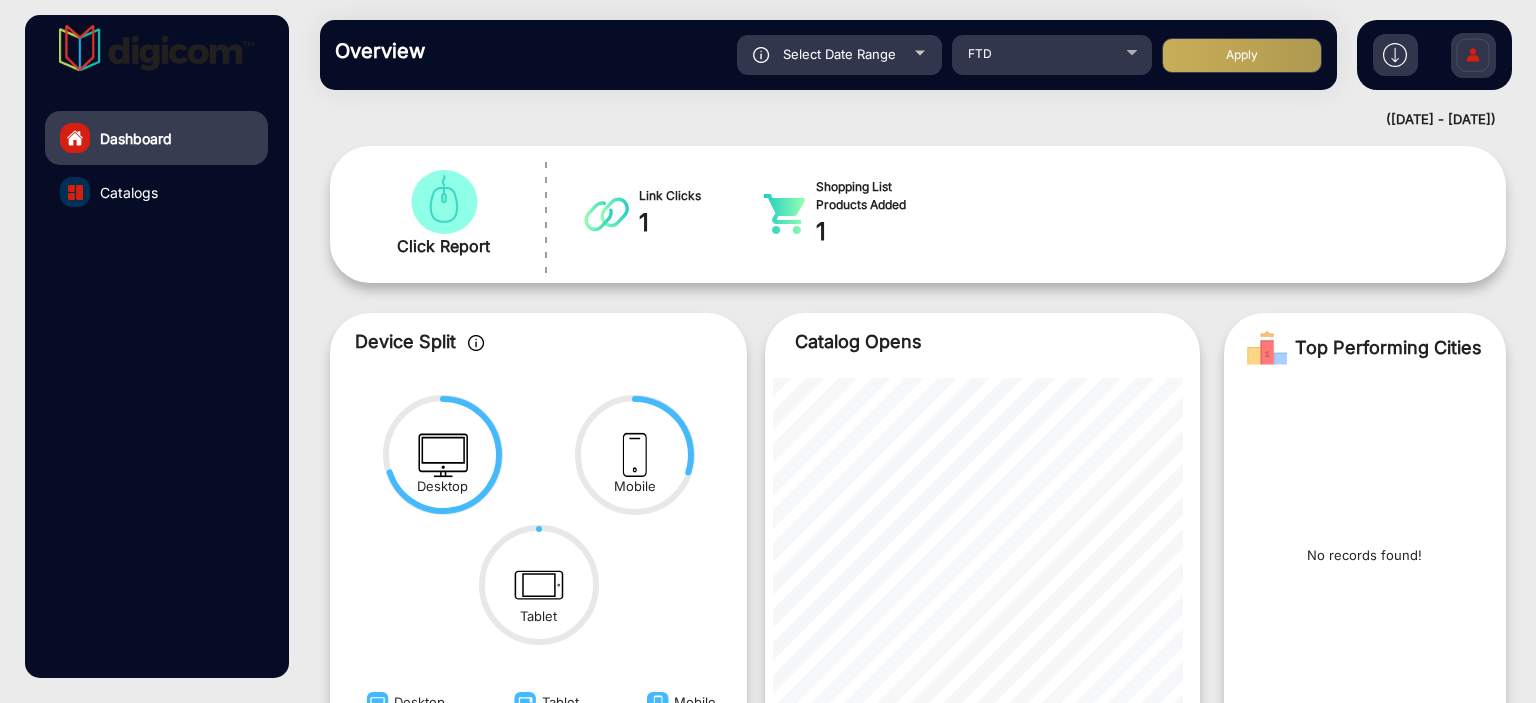 click on "Select Date Range" 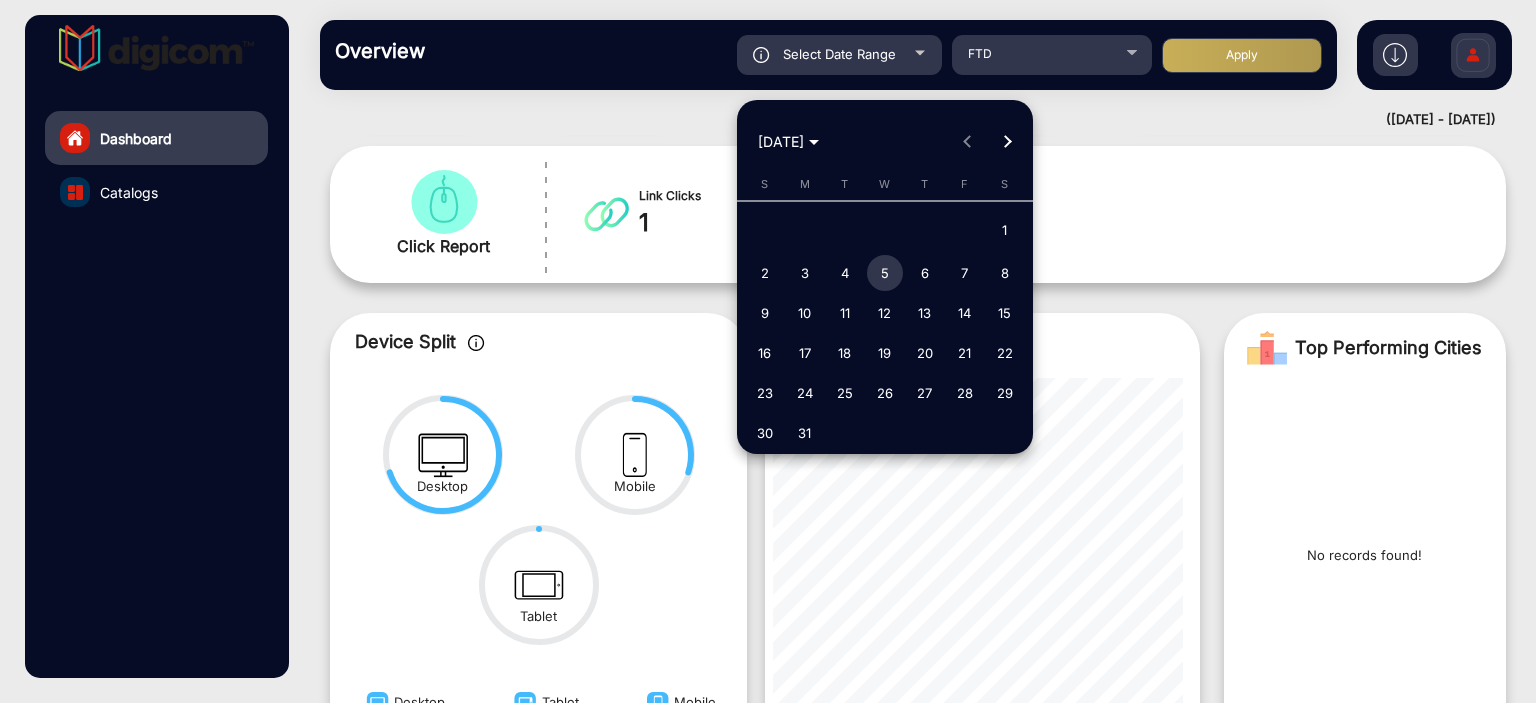 click at bounding box center (1007, 142) 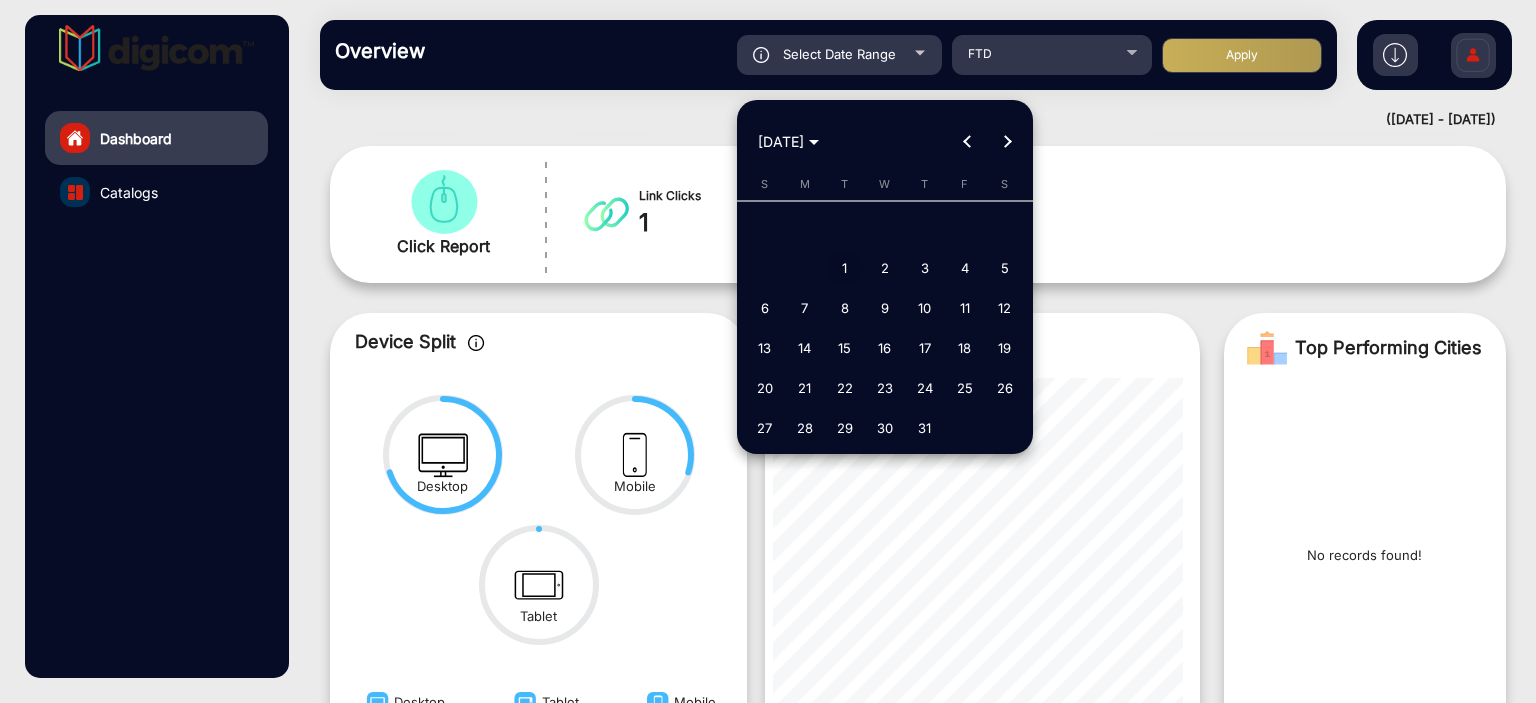 click on "1" at bounding box center (845, 268) 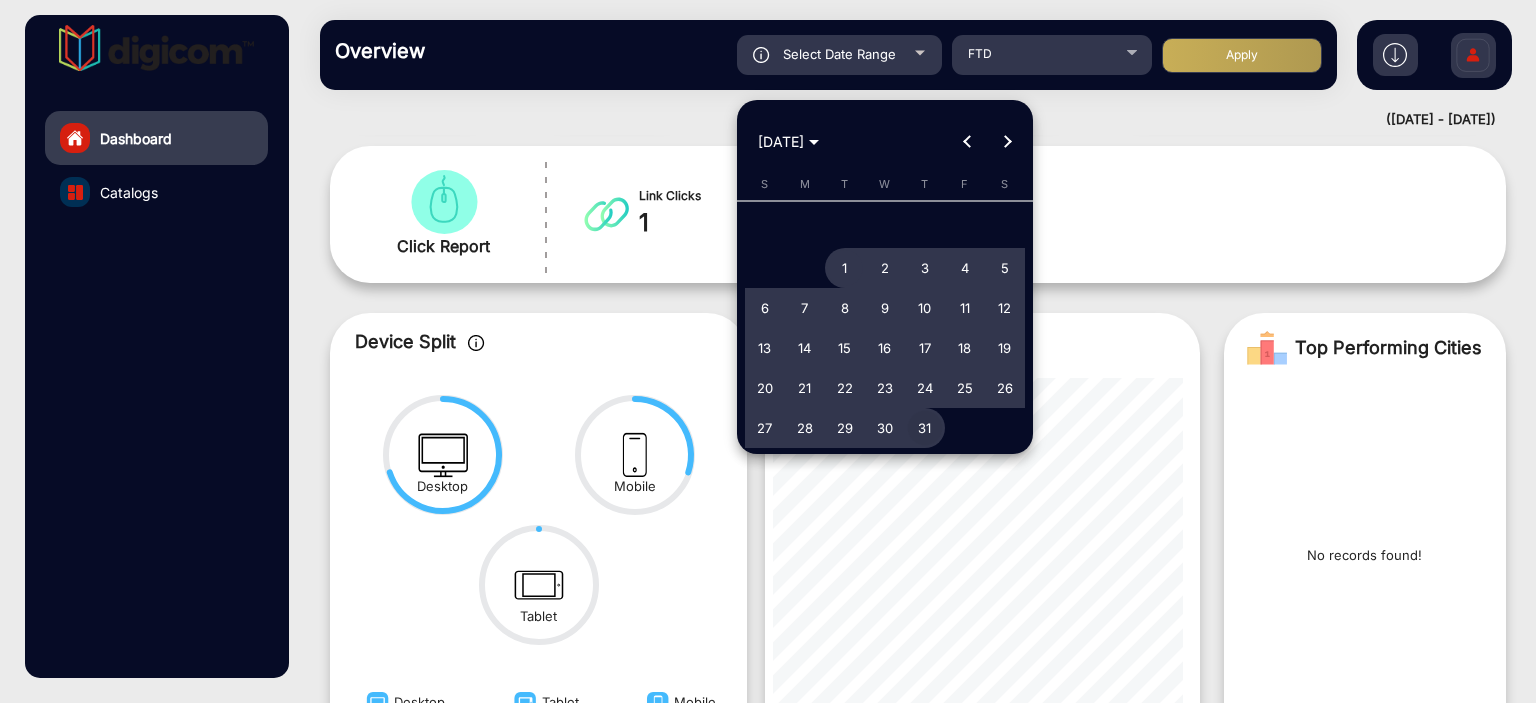 click on "31" at bounding box center (925, 428) 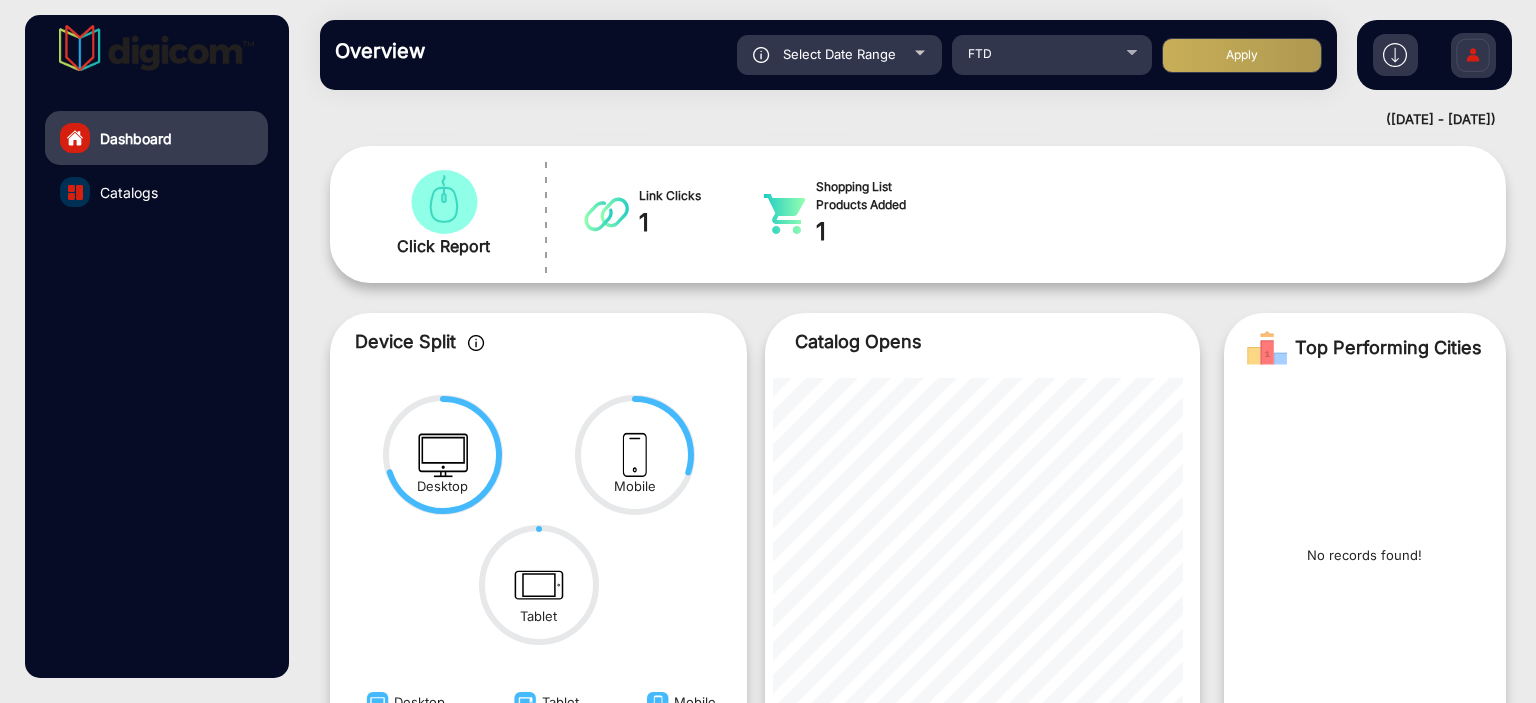 click on "Apply" 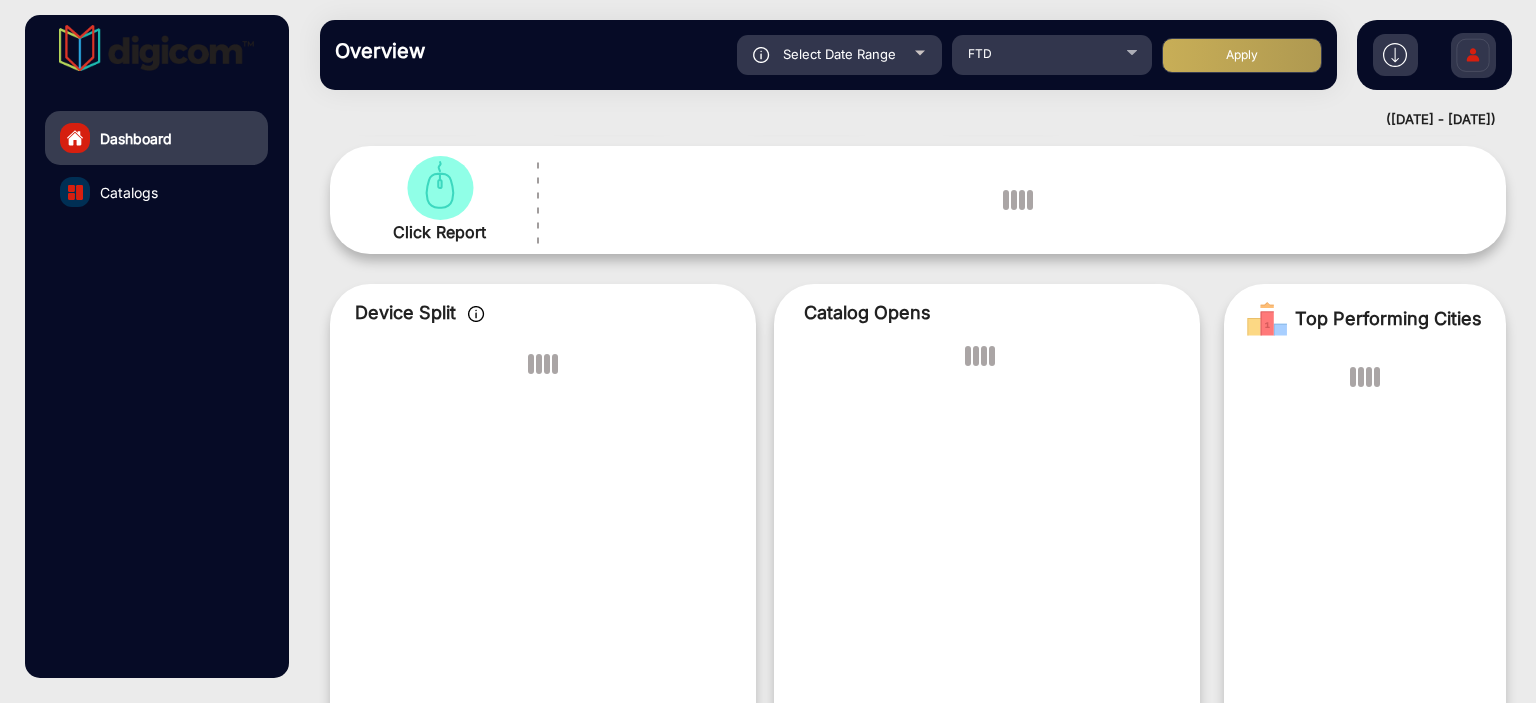 scroll, scrollTop: 15, scrollLeft: 0, axis: vertical 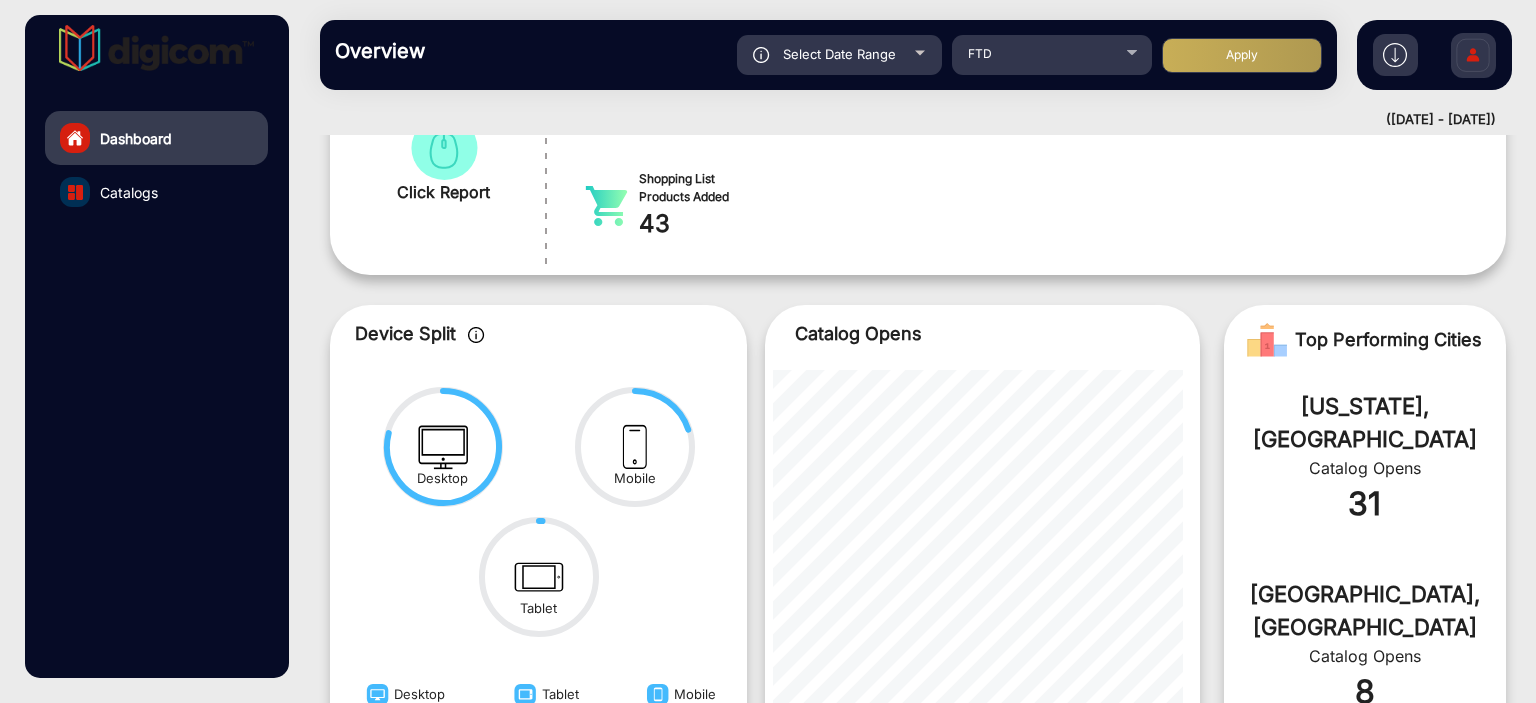 click on "[US_STATE], [GEOGRAPHIC_DATA]" 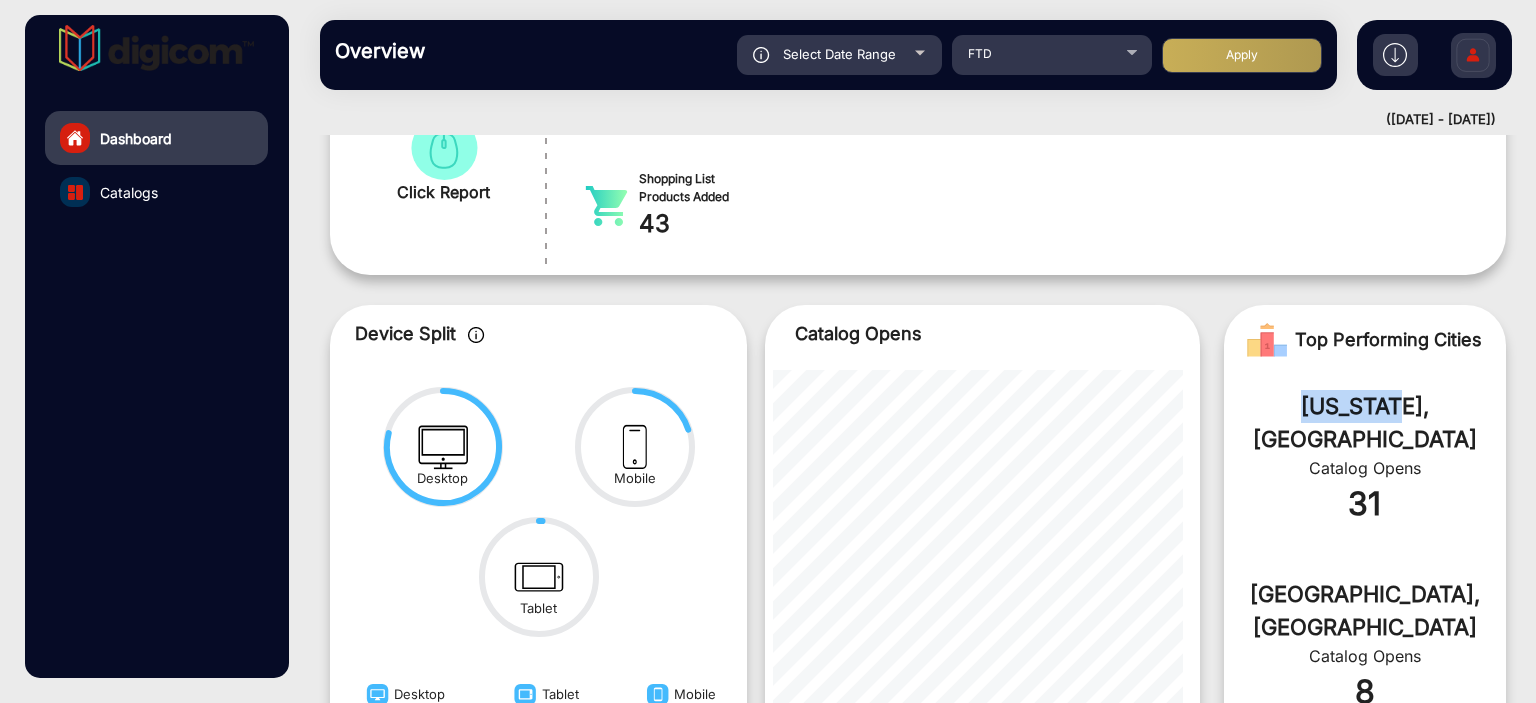 drag, startPoint x: 1389, startPoint y: 403, endPoint x: 1295, endPoint y: 413, distance: 94.53042 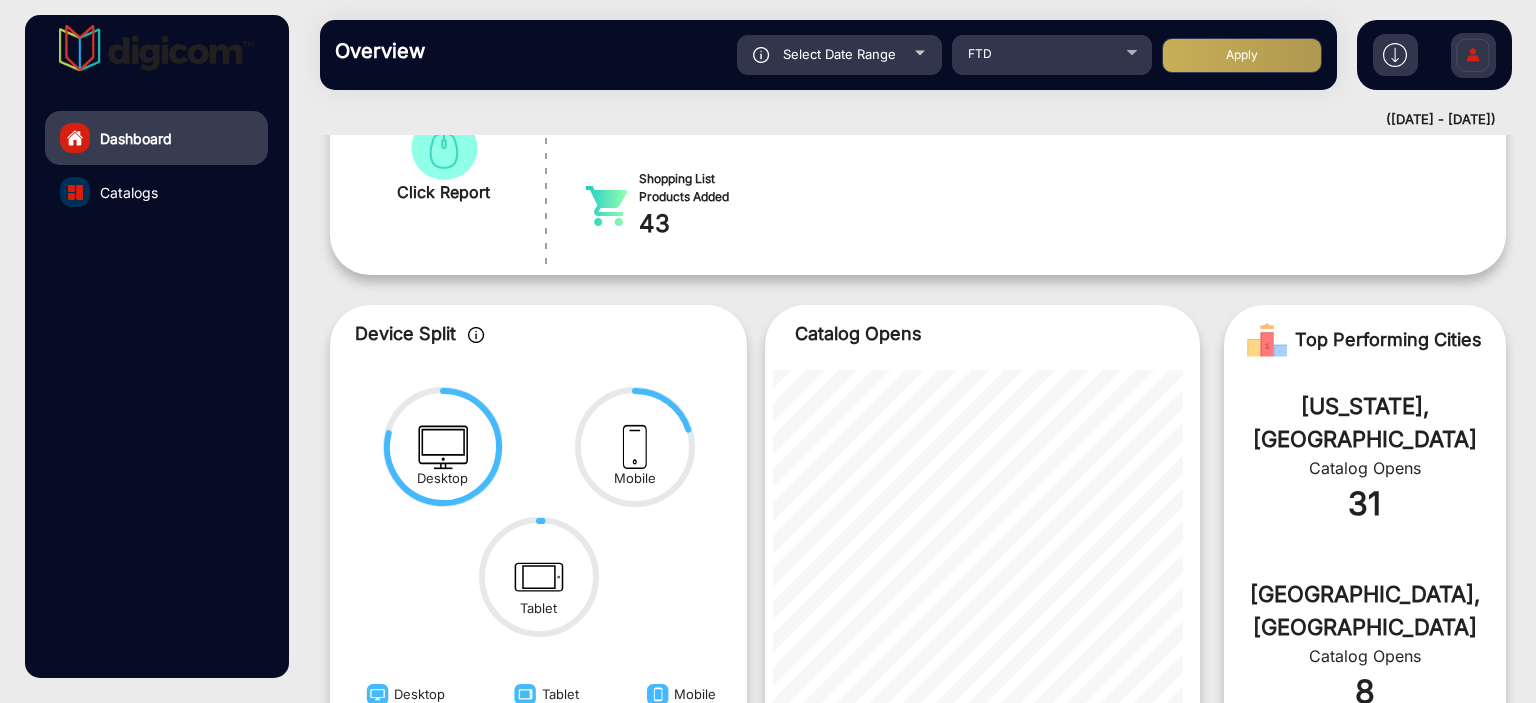click on "Select Date Range" 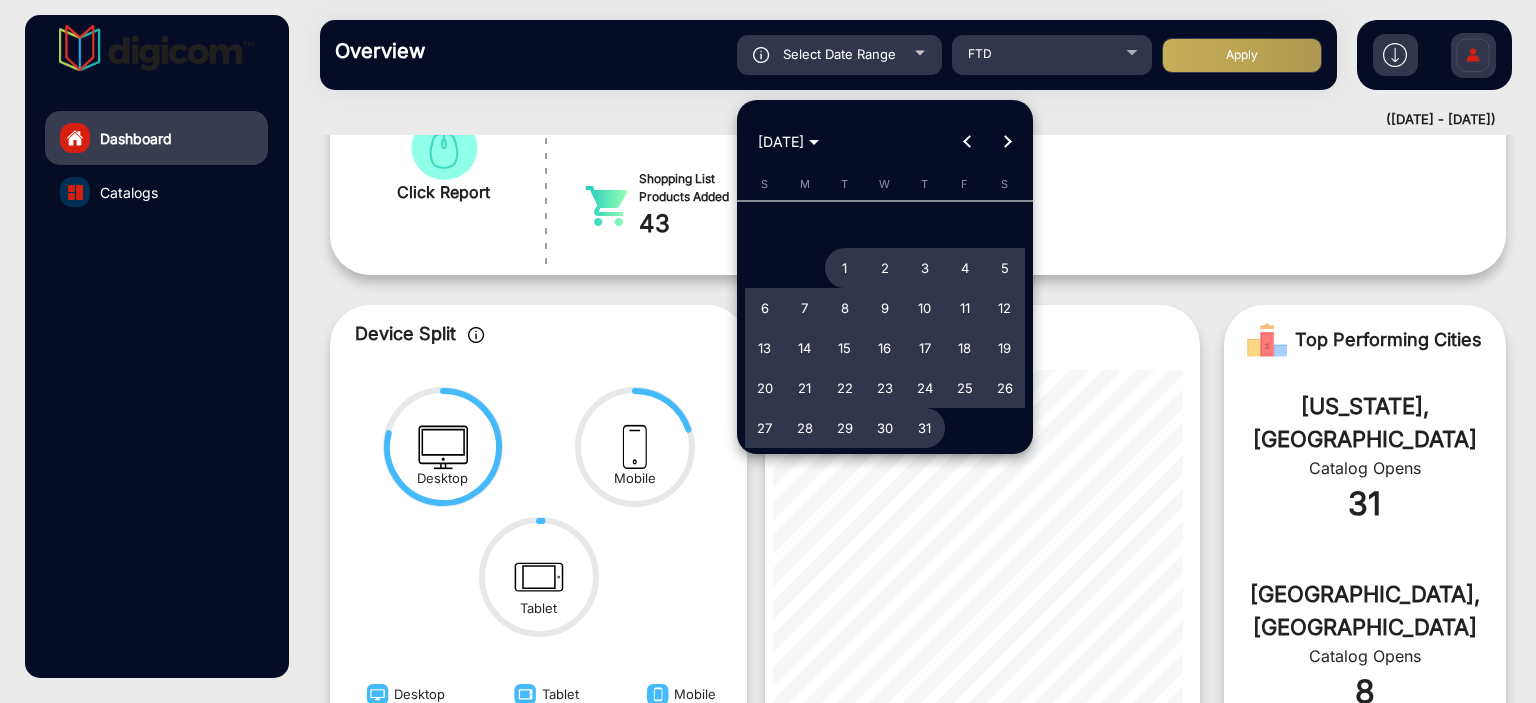 click on "1" at bounding box center (845, 268) 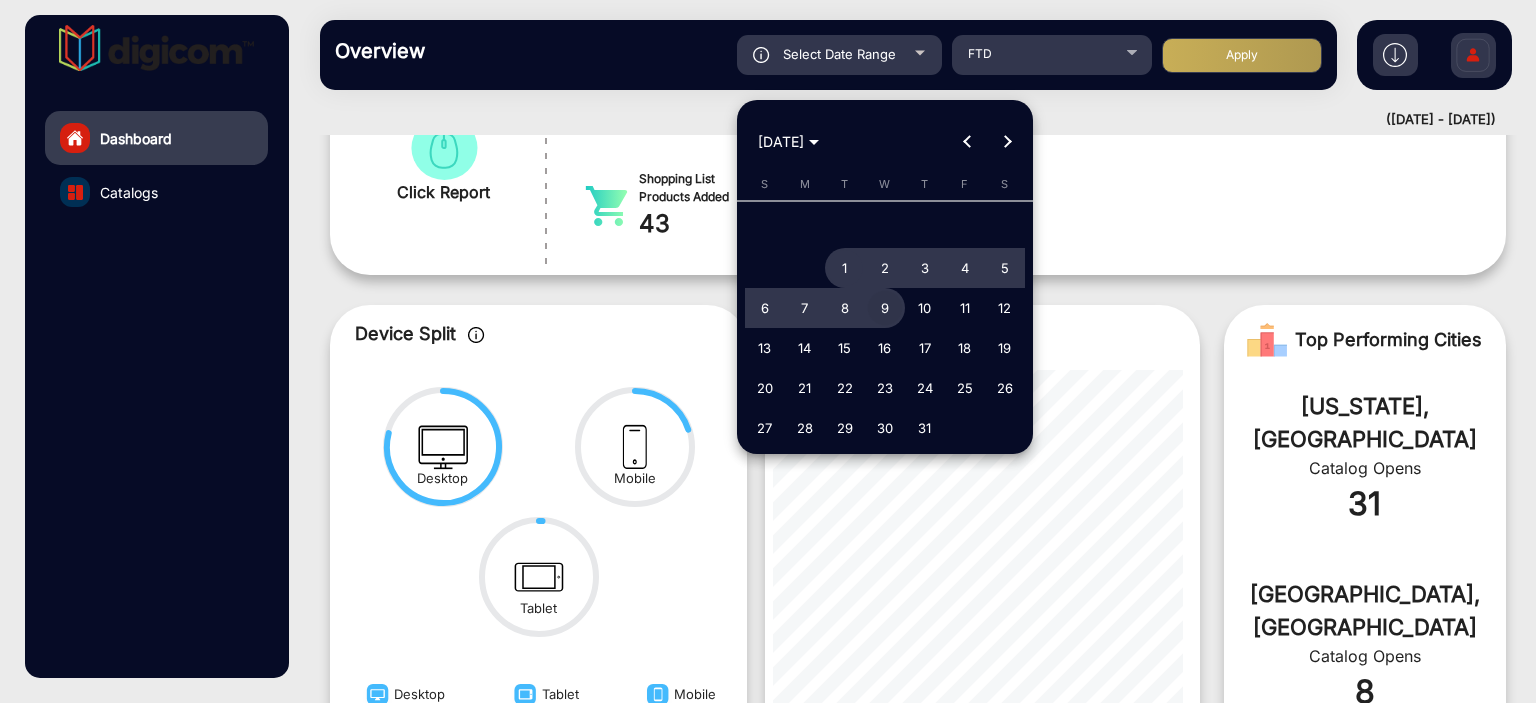 click on "9" at bounding box center (885, 308) 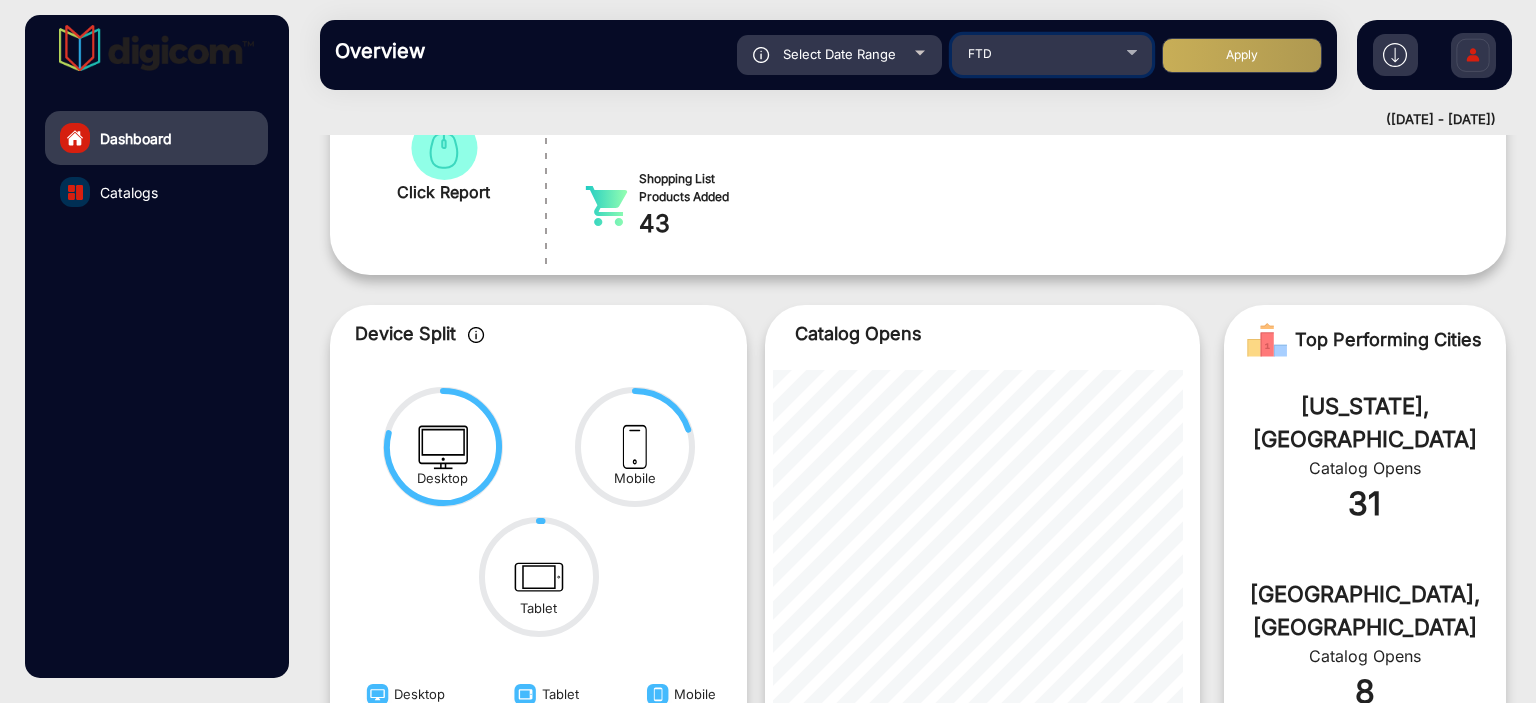drag, startPoint x: 1143, startPoint y: 74, endPoint x: 1187, endPoint y: 54, distance: 48.332184 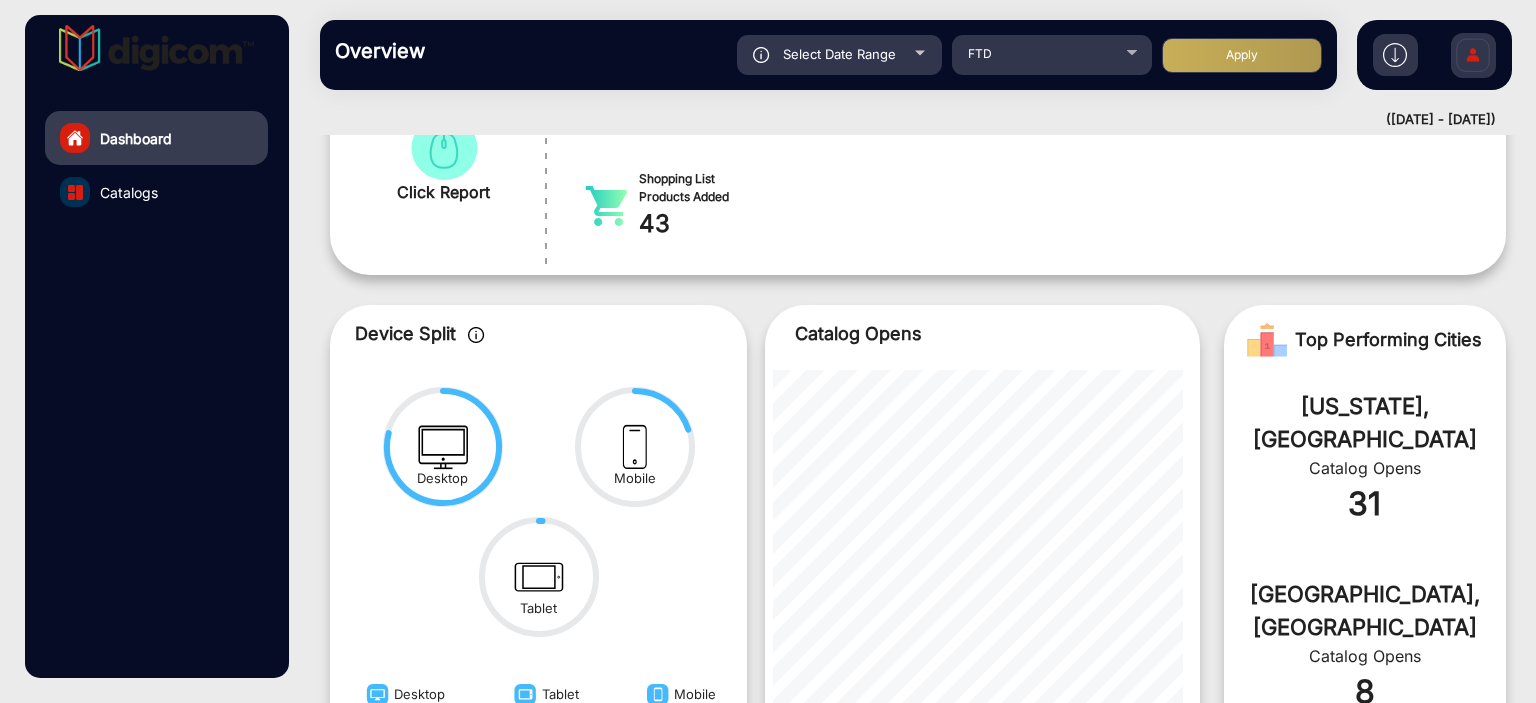 click on "Apply" 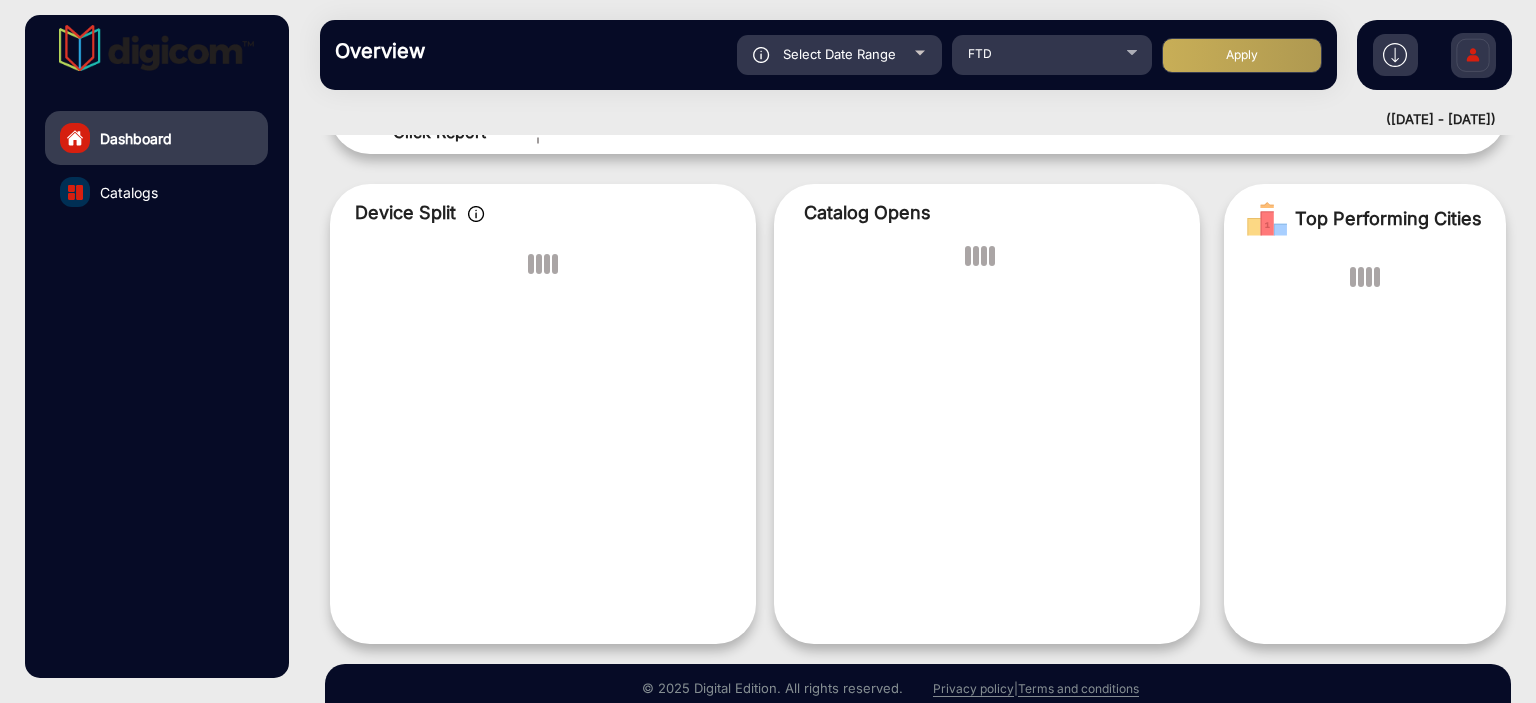scroll, scrollTop: 15, scrollLeft: 0, axis: vertical 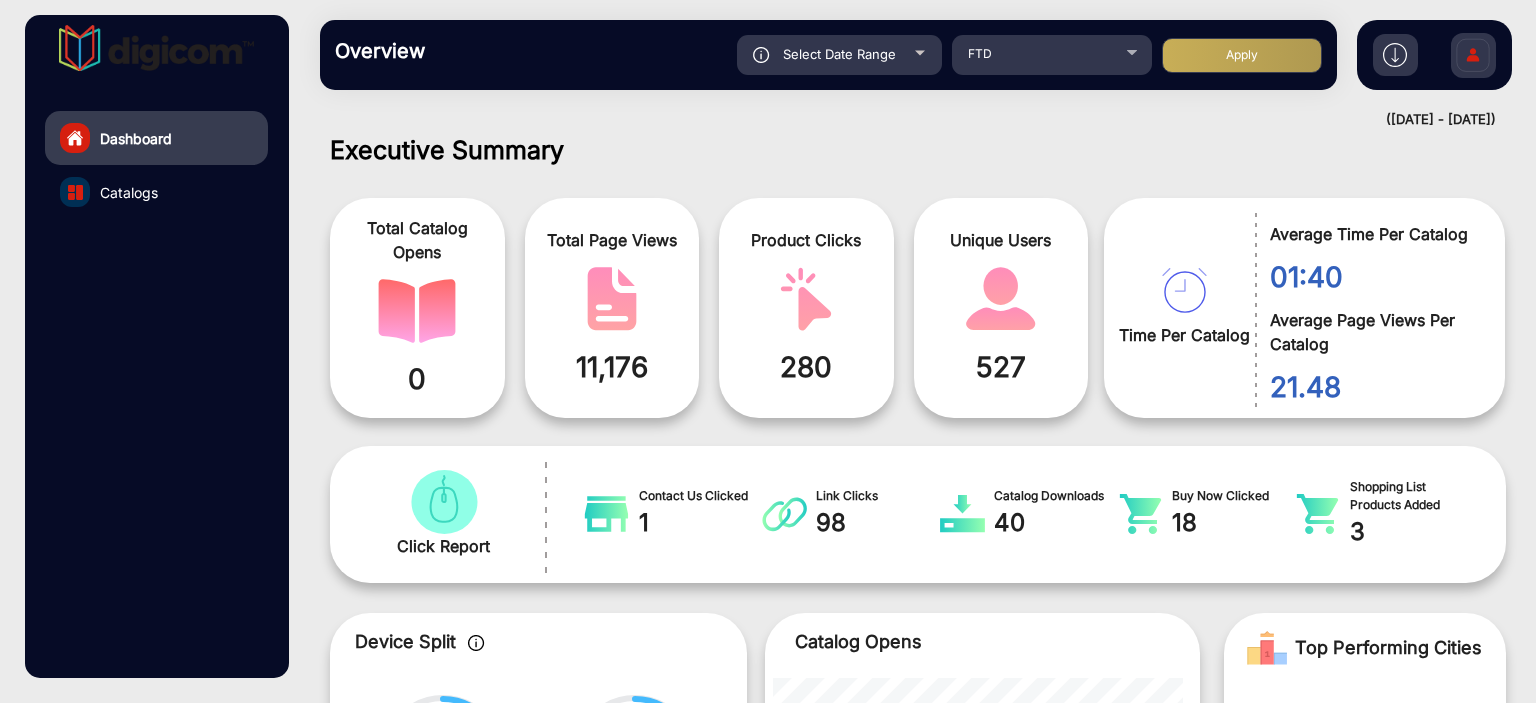 click on "Select Date Range" 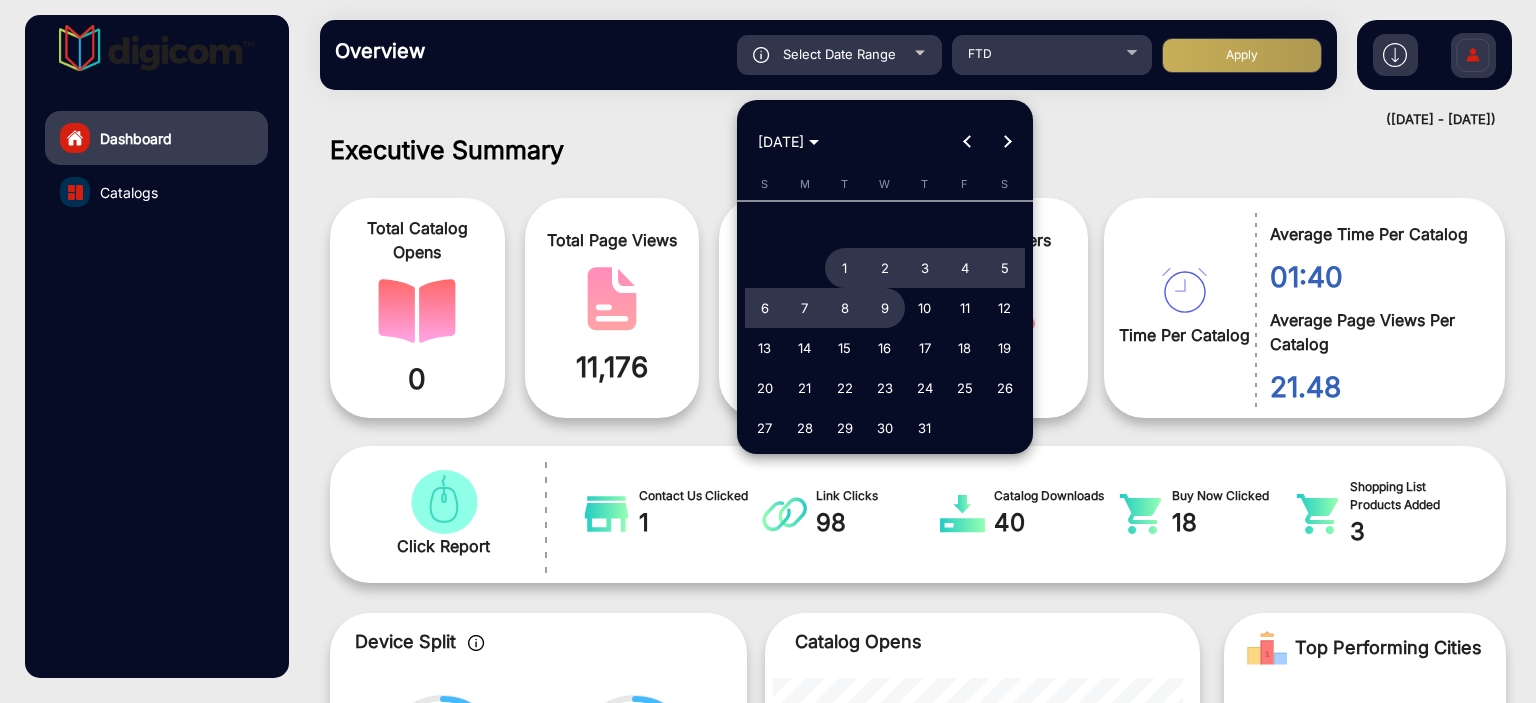 click on "15" at bounding box center (845, 348) 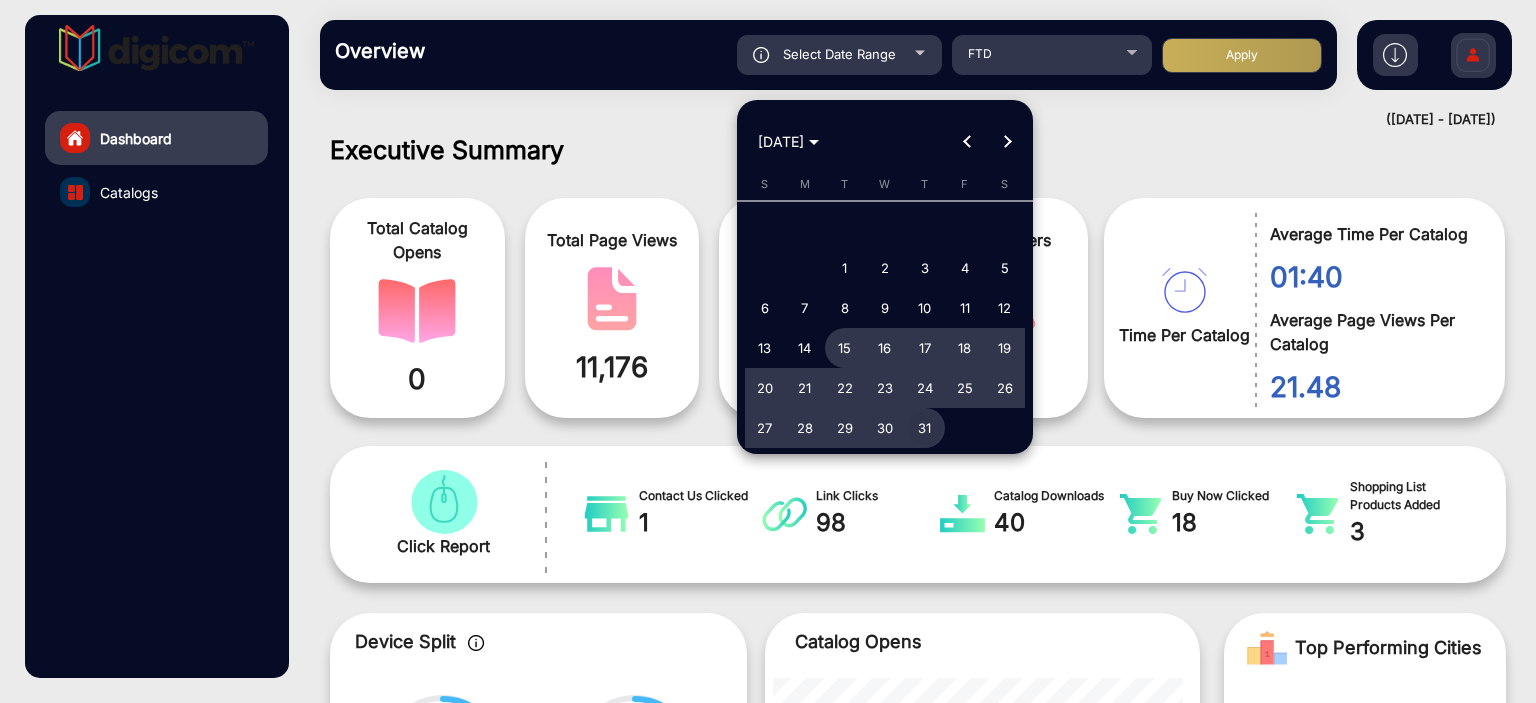 click on "31" at bounding box center [925, 428] 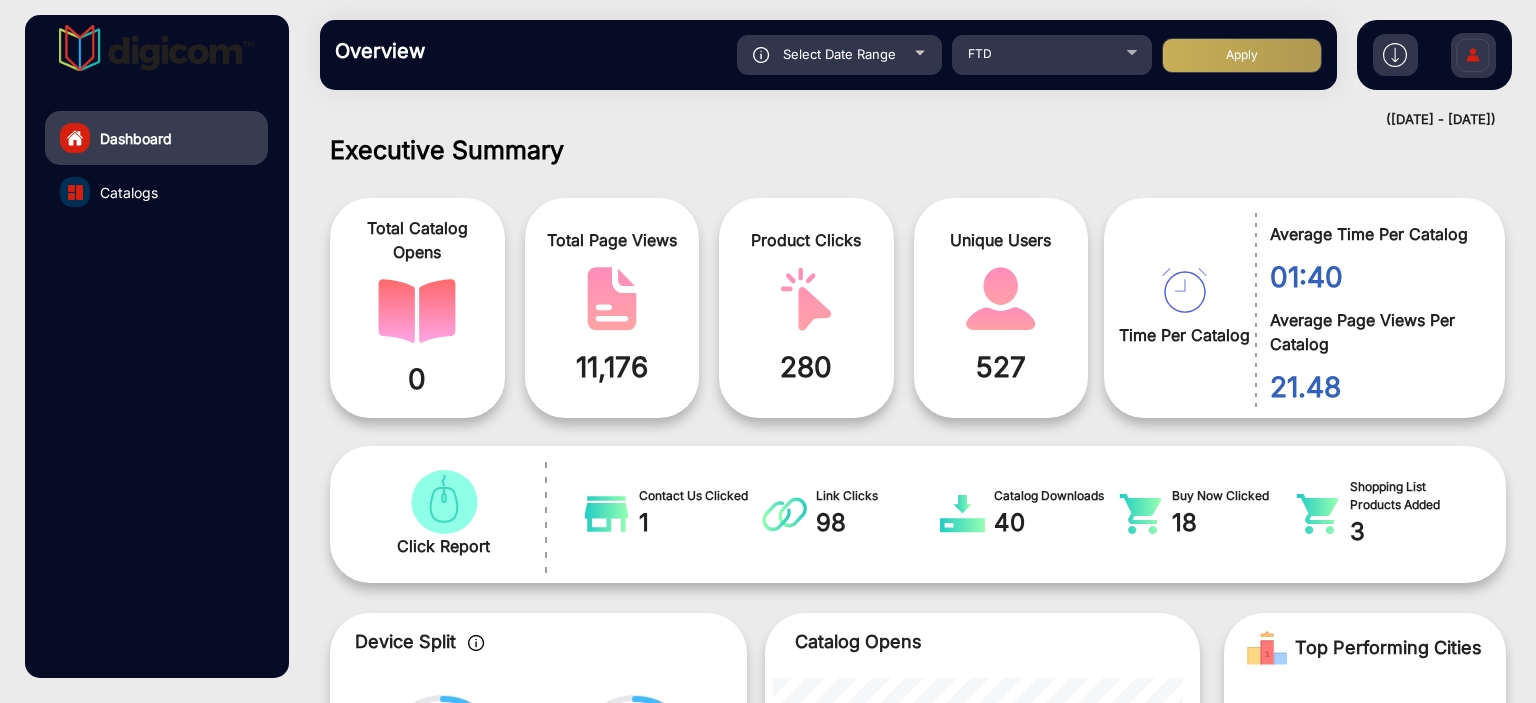 click on "Apply" 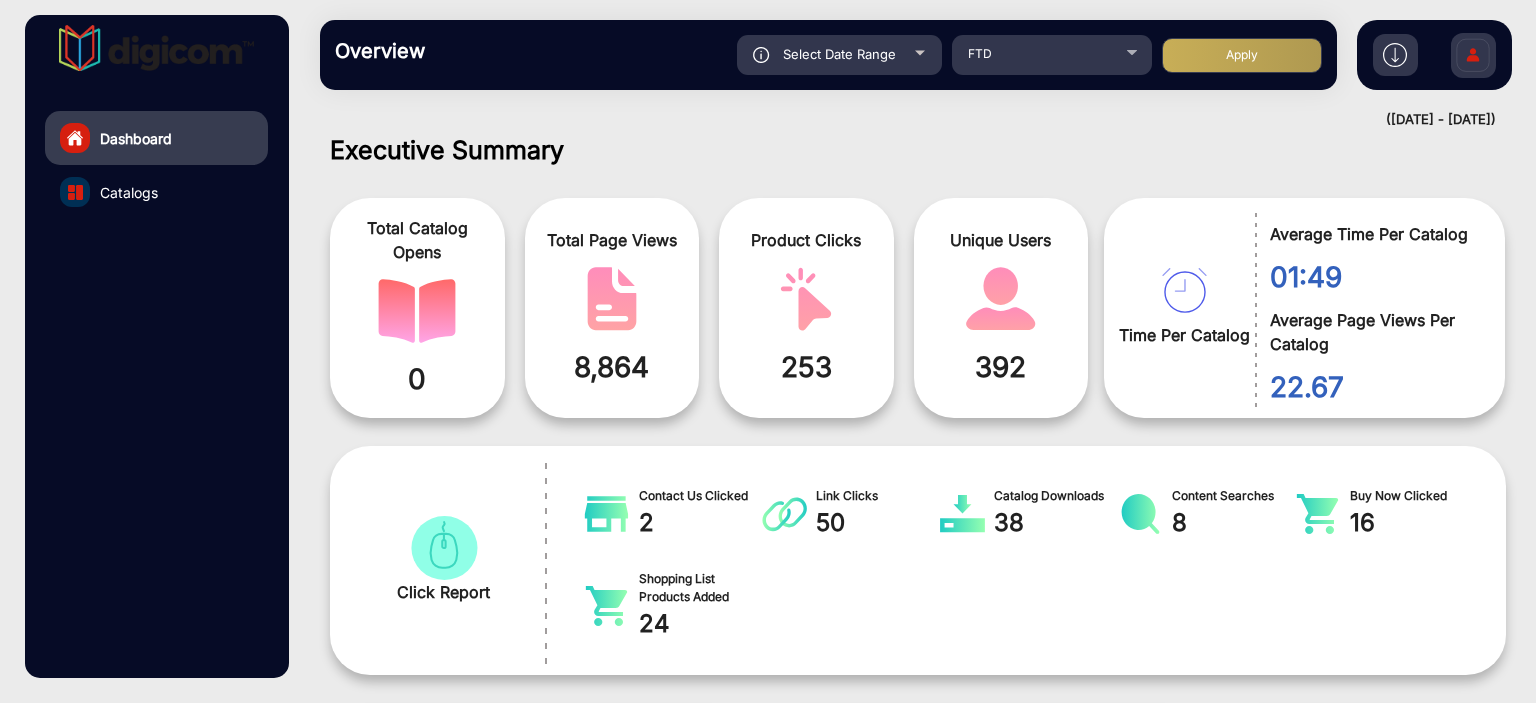 scroll, scrollTop: 999536, scrollLeft: 998828, axis: both 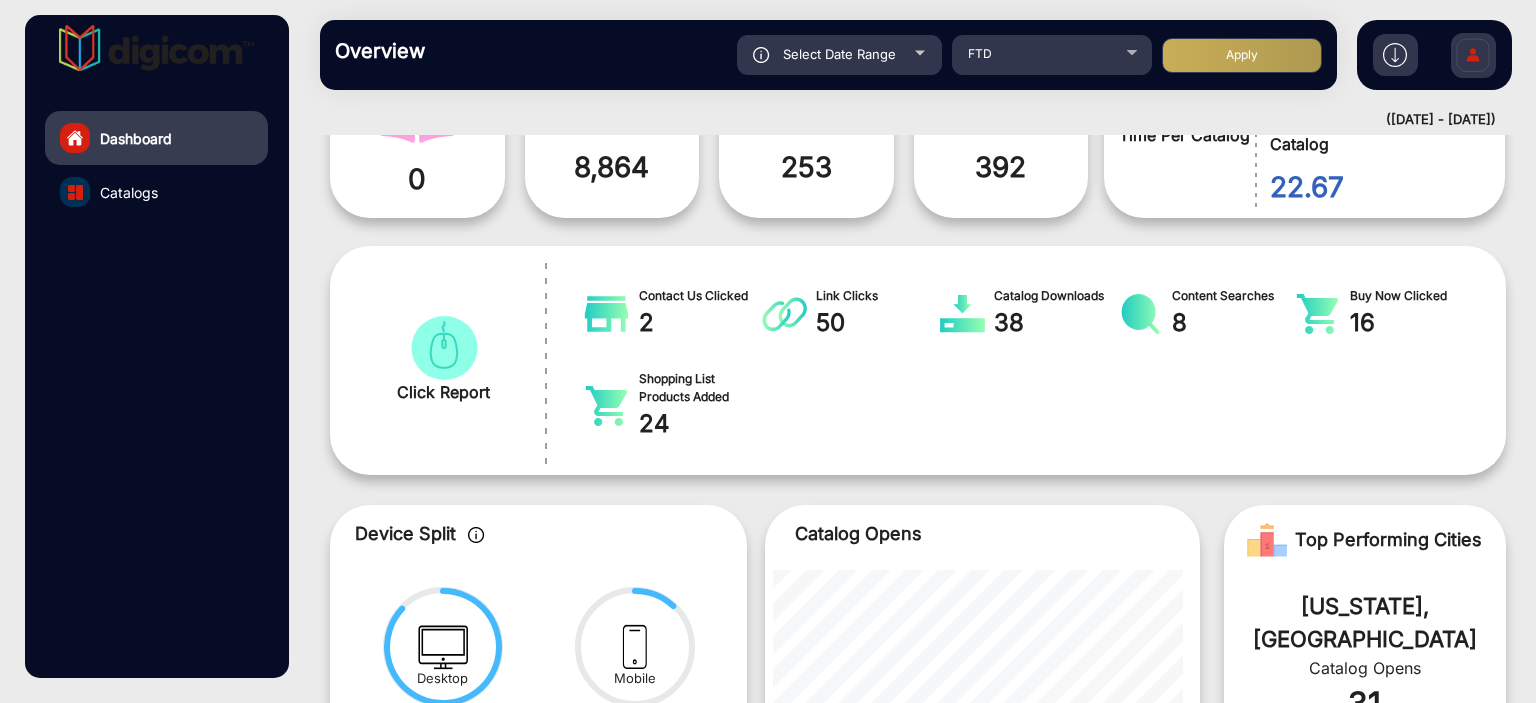 click on "Select Date Range" 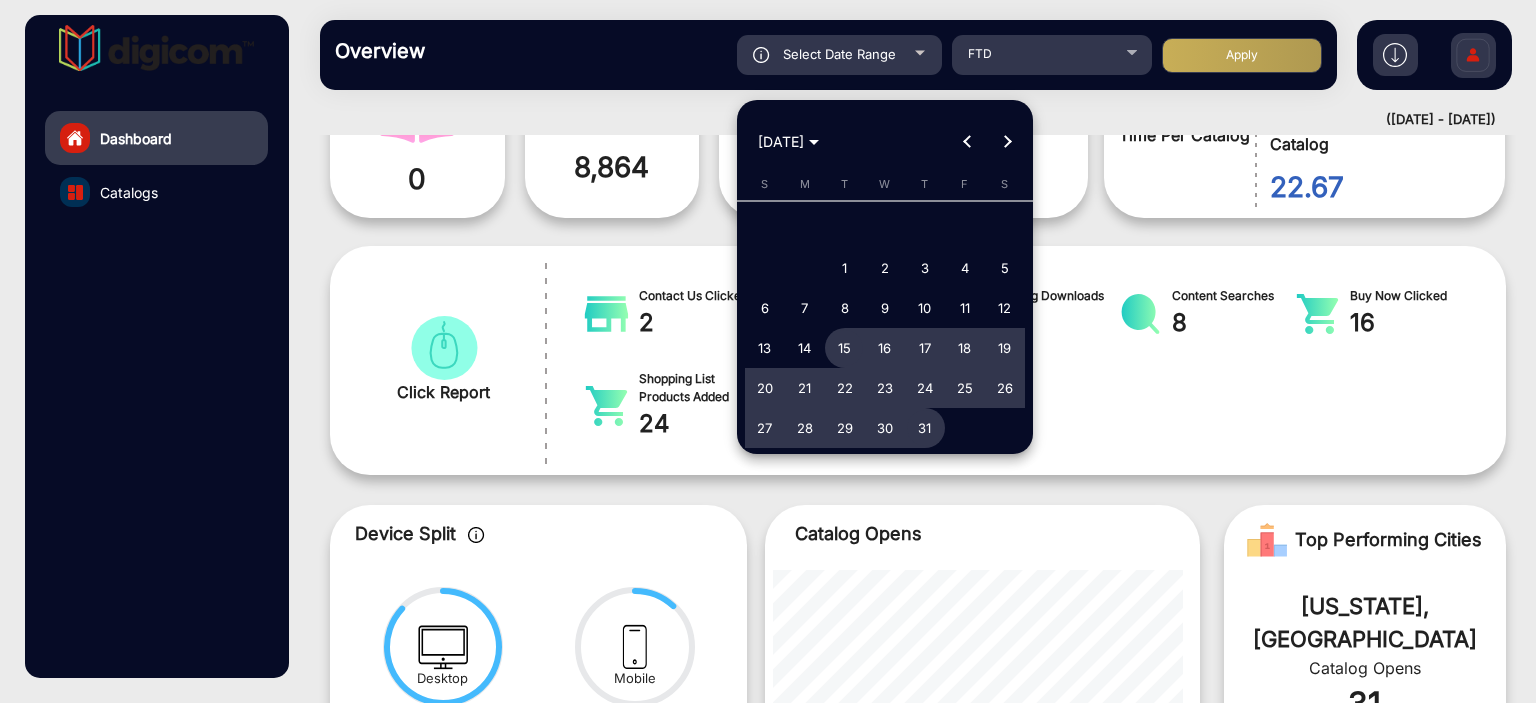 click at bounding box center (1007, 142) 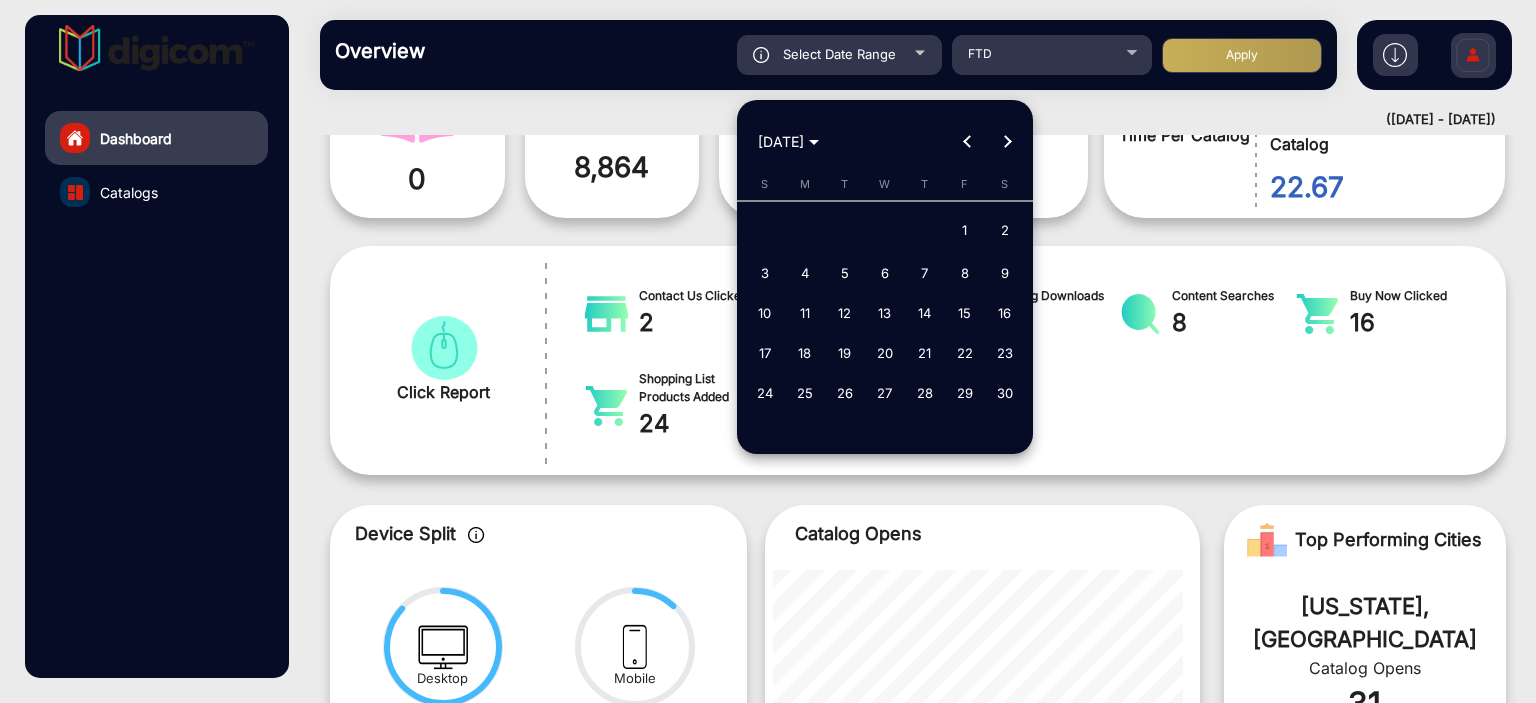 click on "1" at bounding box center [965, 231] 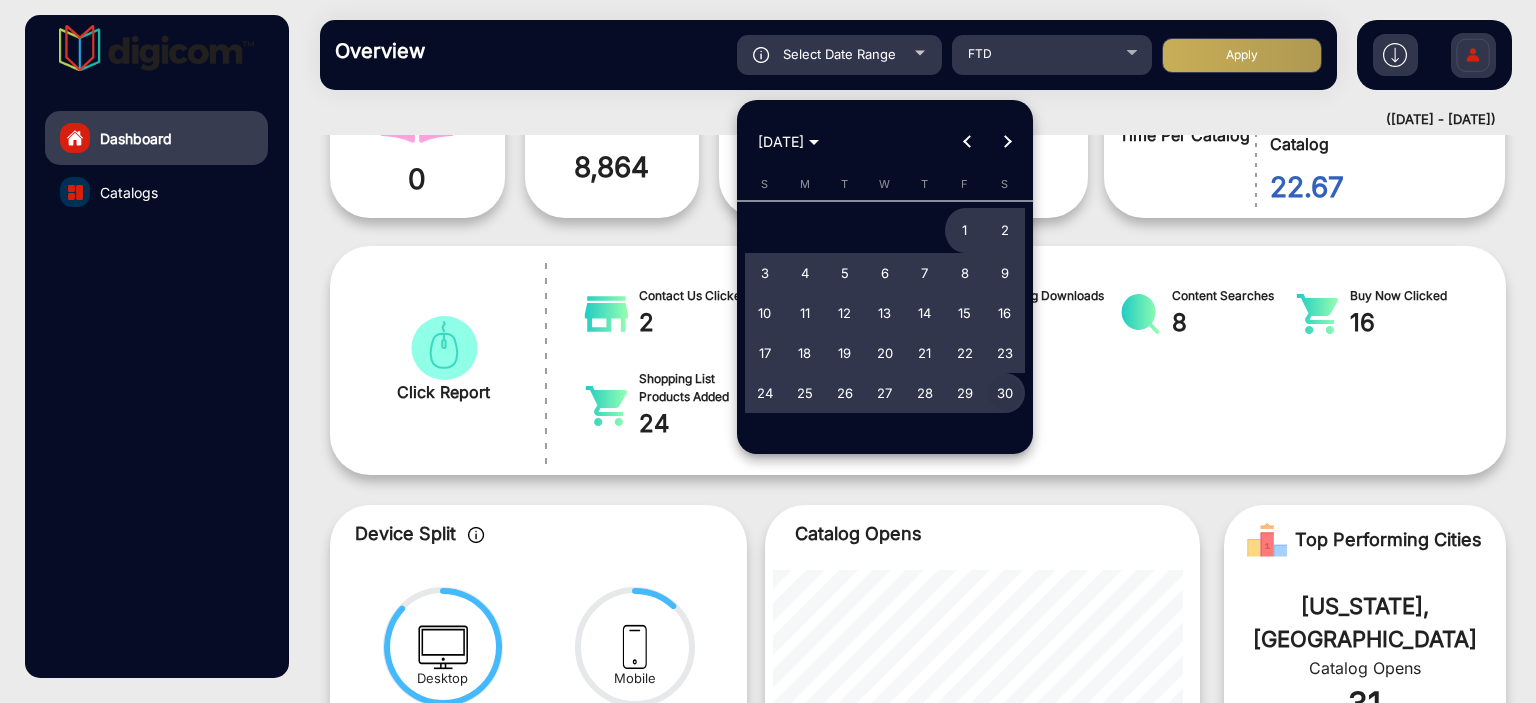 click on "30" at bounding box center (1005, 393) 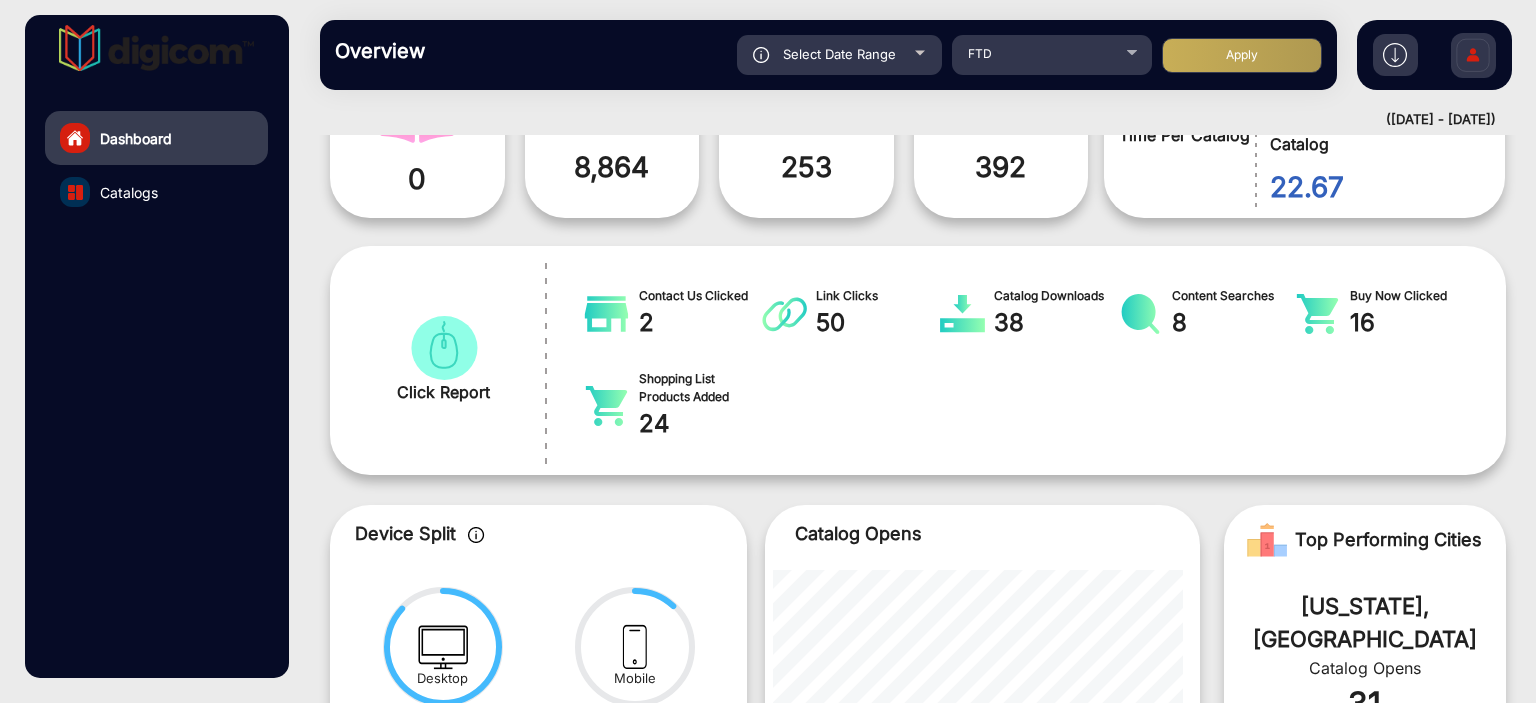 click on "Apply" 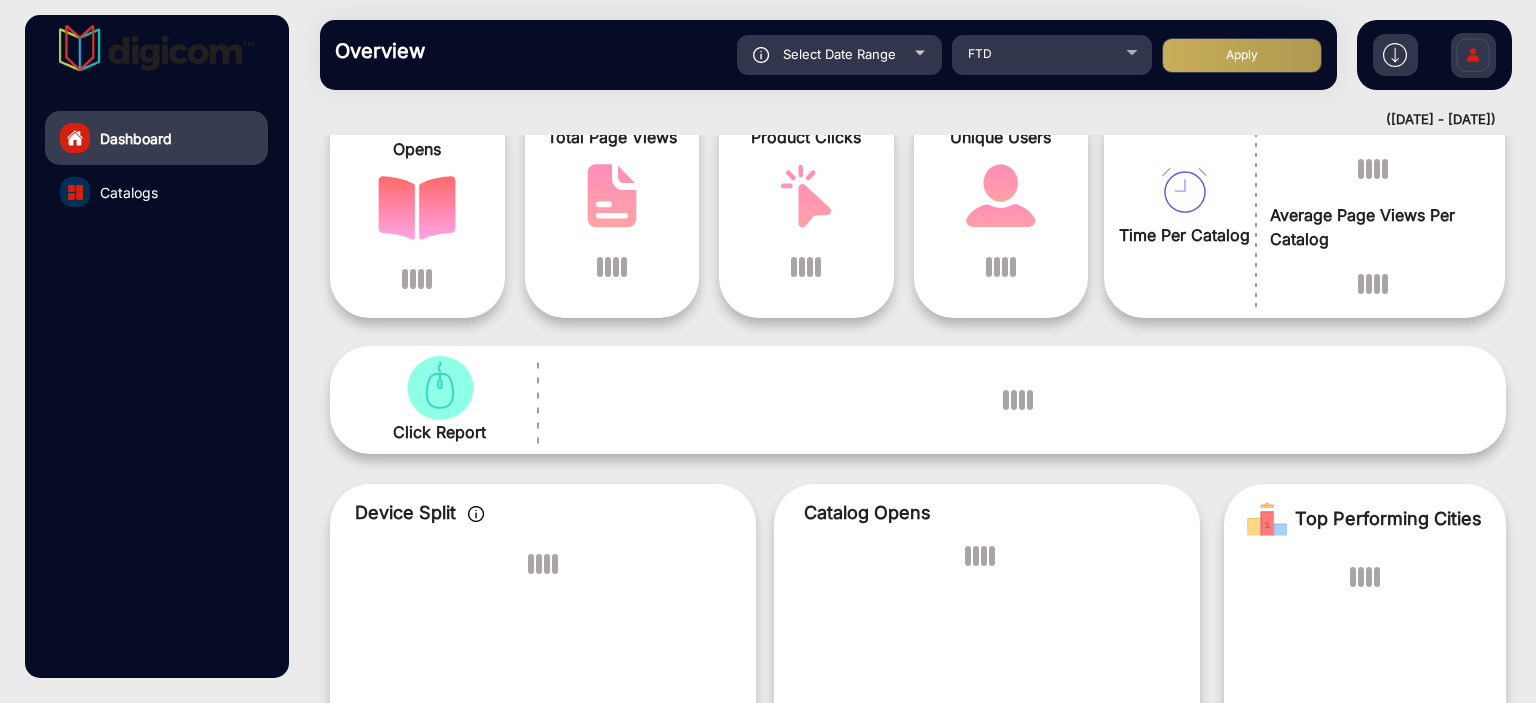 scroll, scrollTop: 117, scrollLeft: 0, axis: vertical 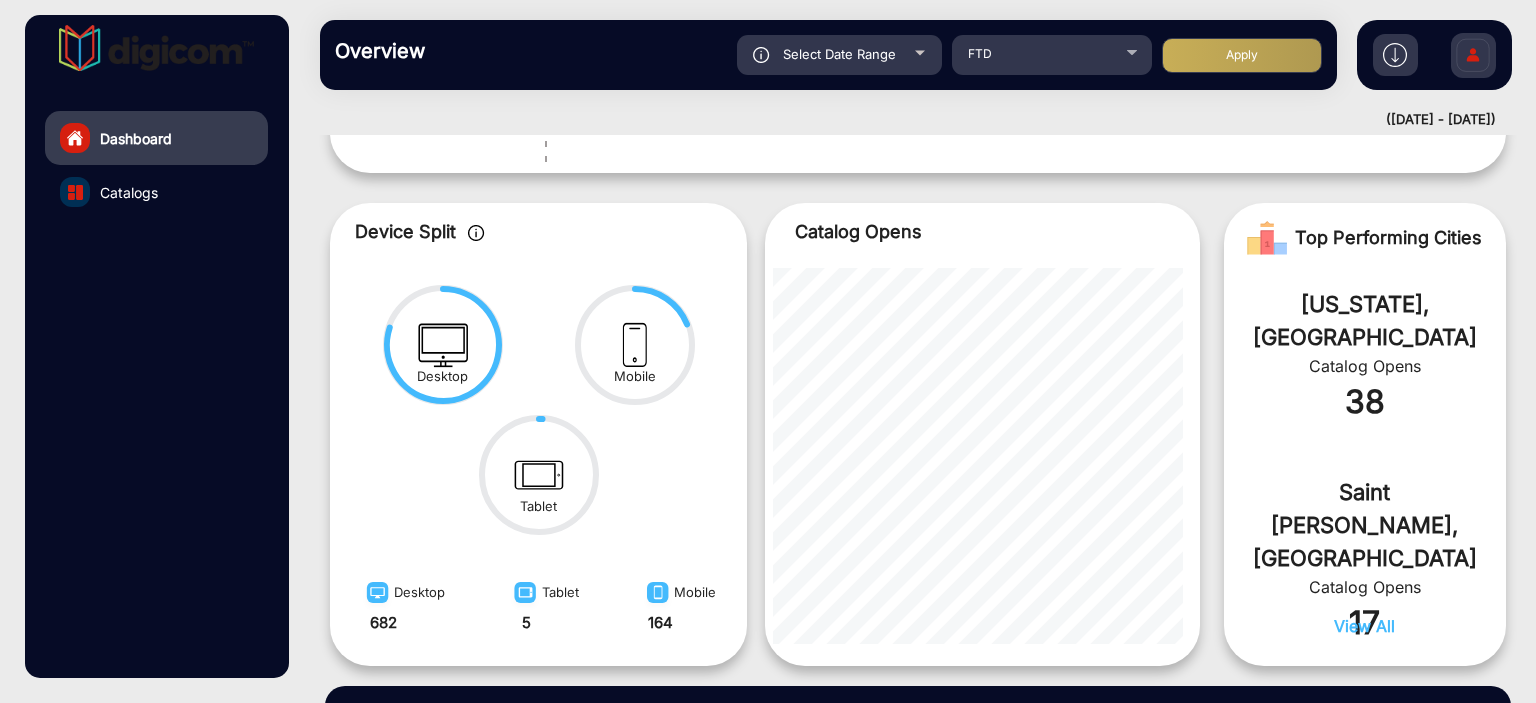 click on "[US_STATE], [GEOGRAPHIC_DATA]" 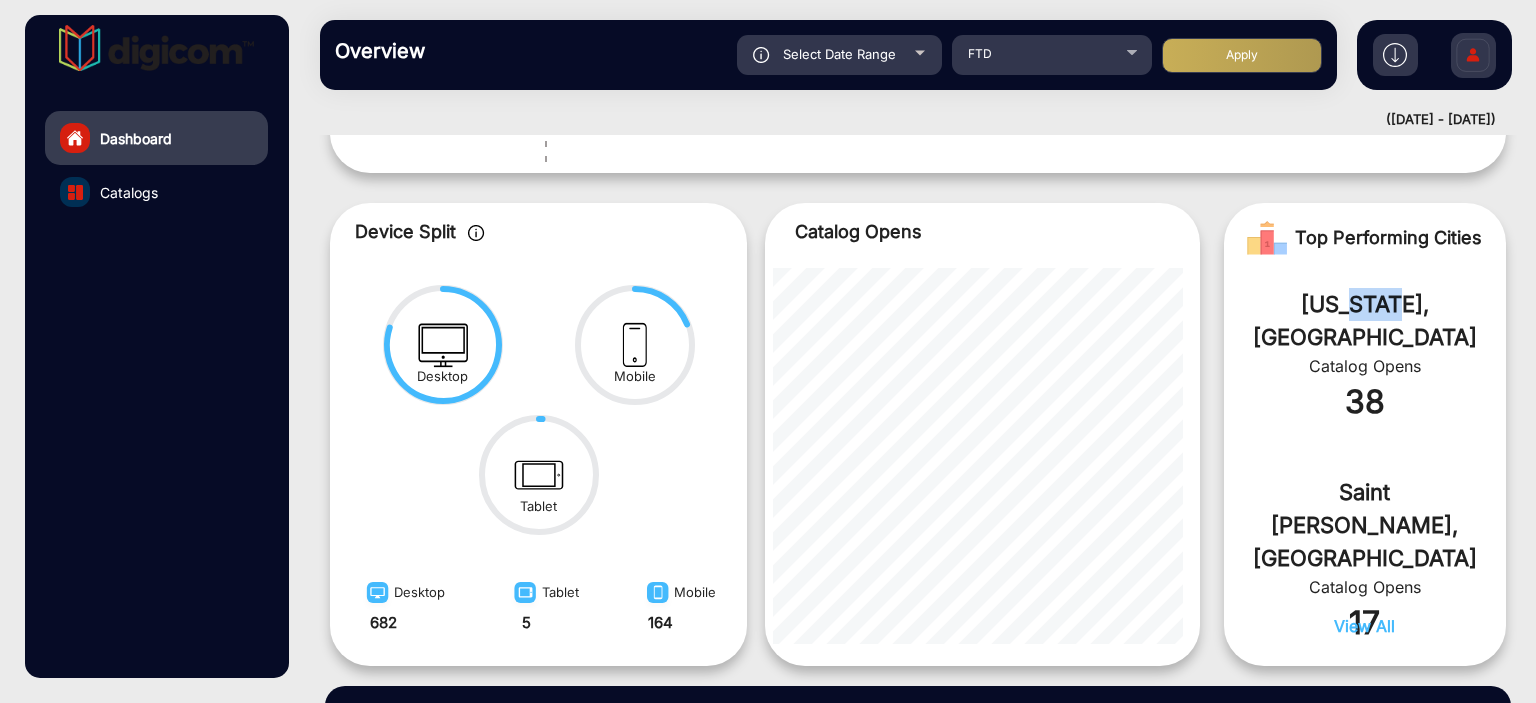 click on "[US_STATE], [GEOGRAPHIC_DATA]" 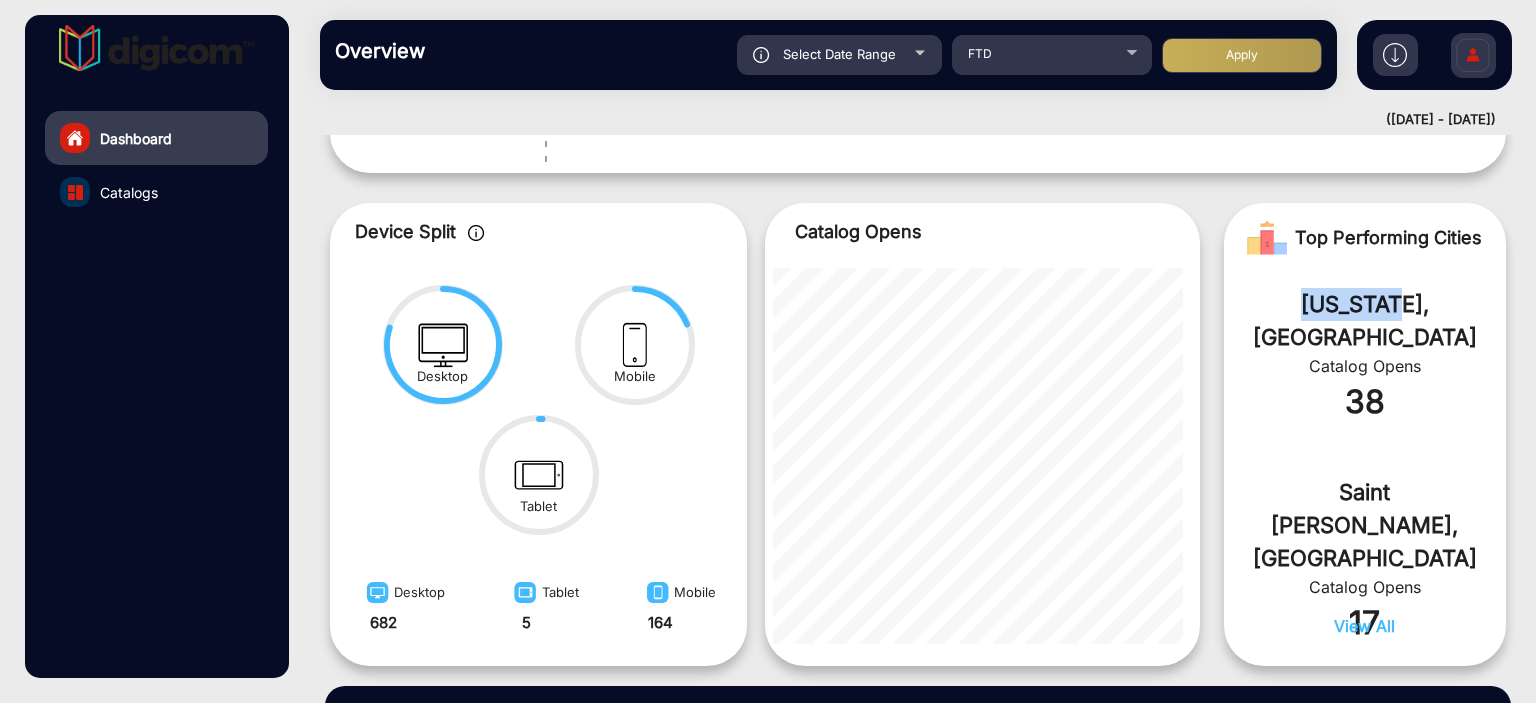 drag, startPoint x: 1384, startPoint y: 294, endPoint x: 1280, endPoint y: 290, distance: 104.0769 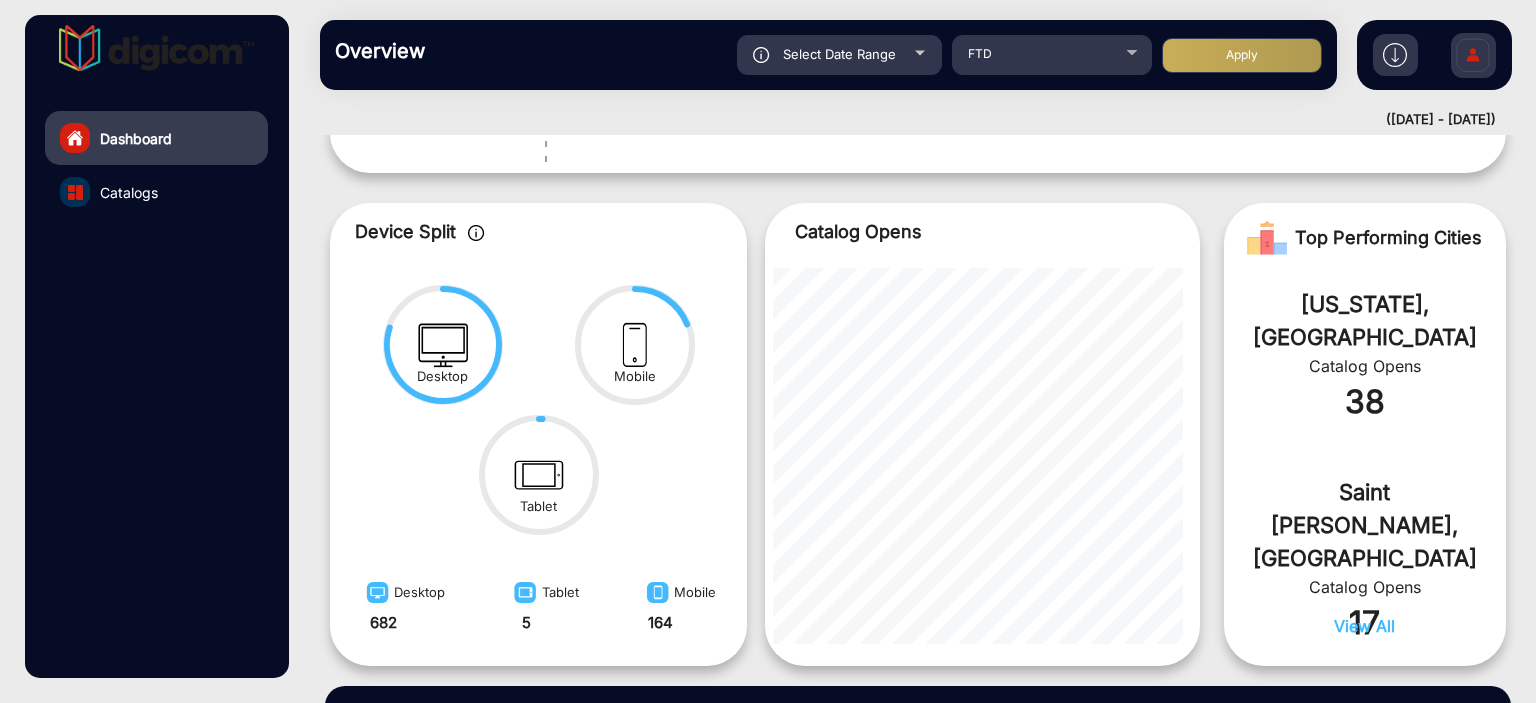 click on "Select Date Range" 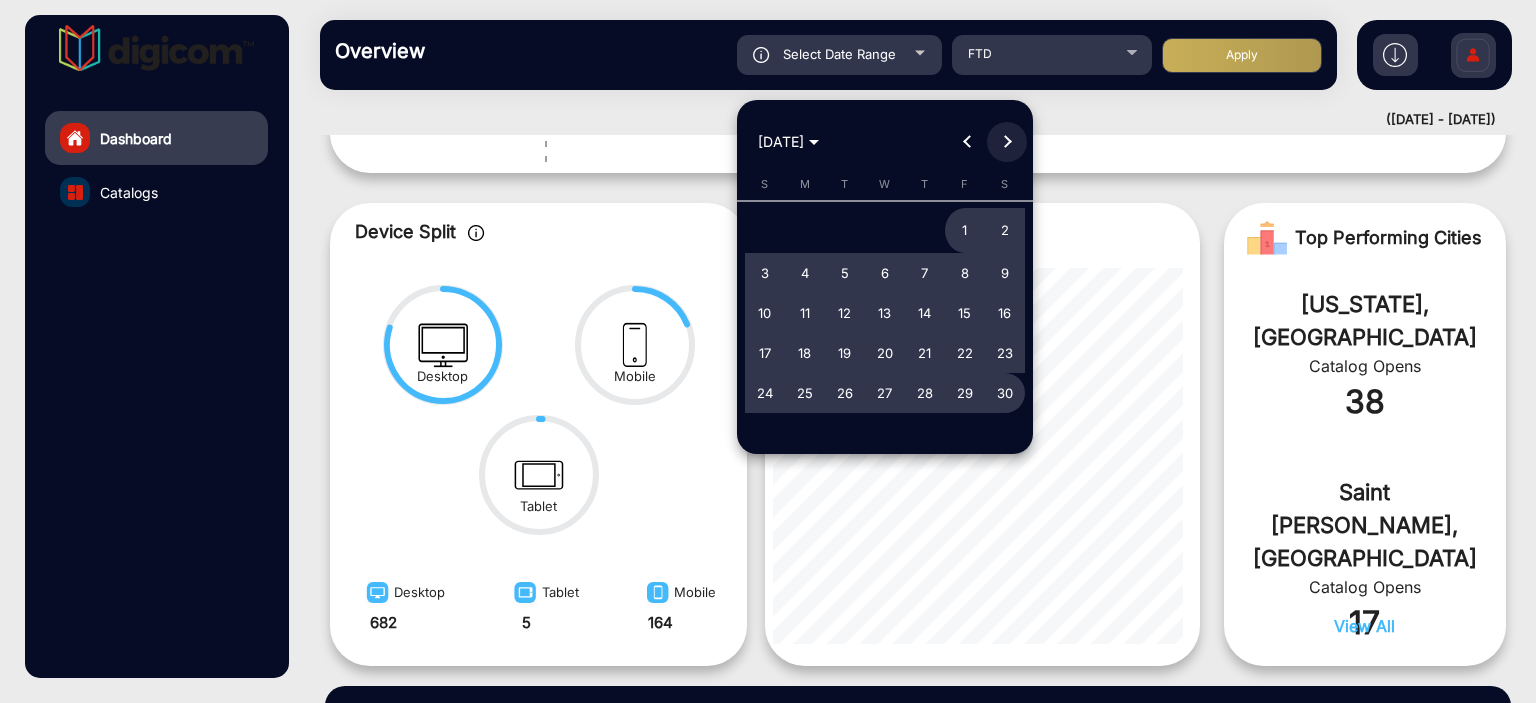click at bounding box center [1007, 142] 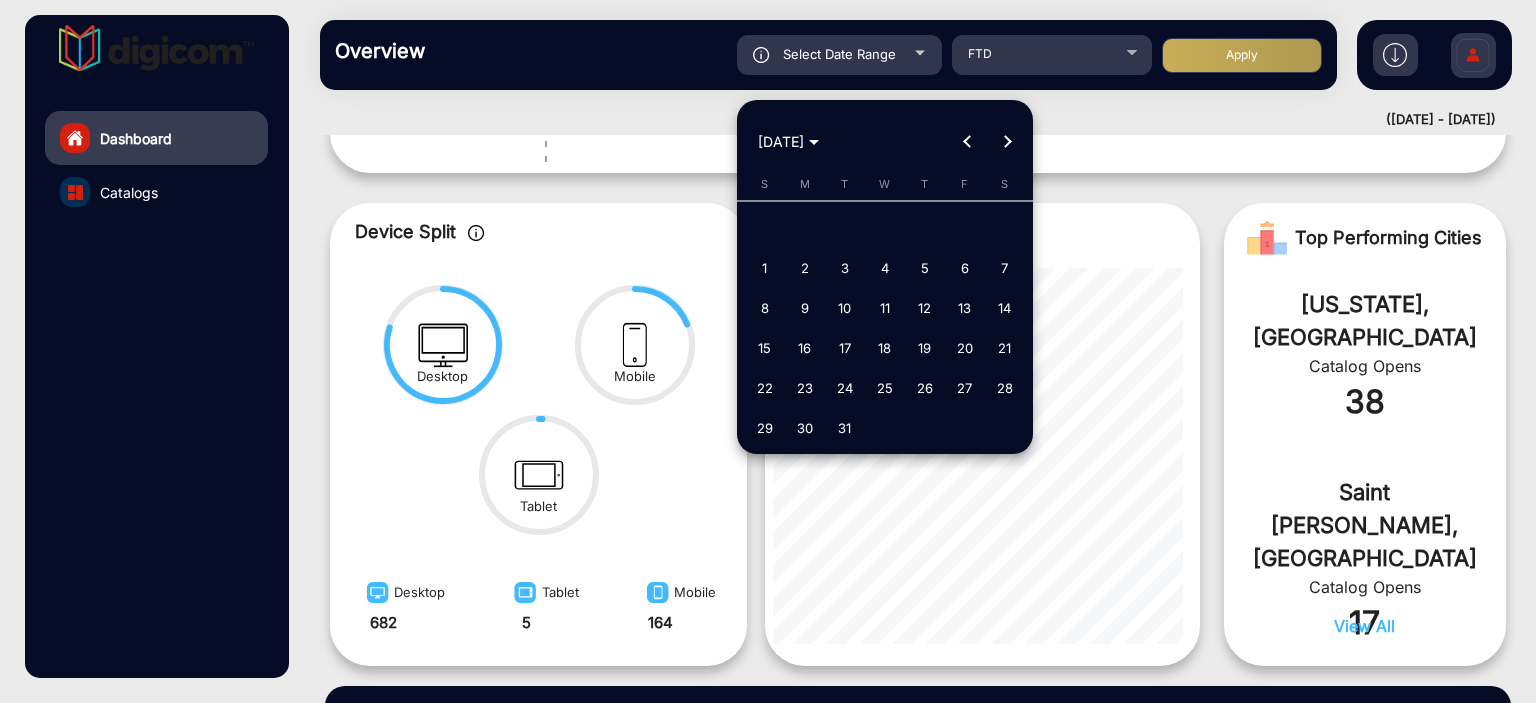 click on "1" at bounding box center (765, 268) 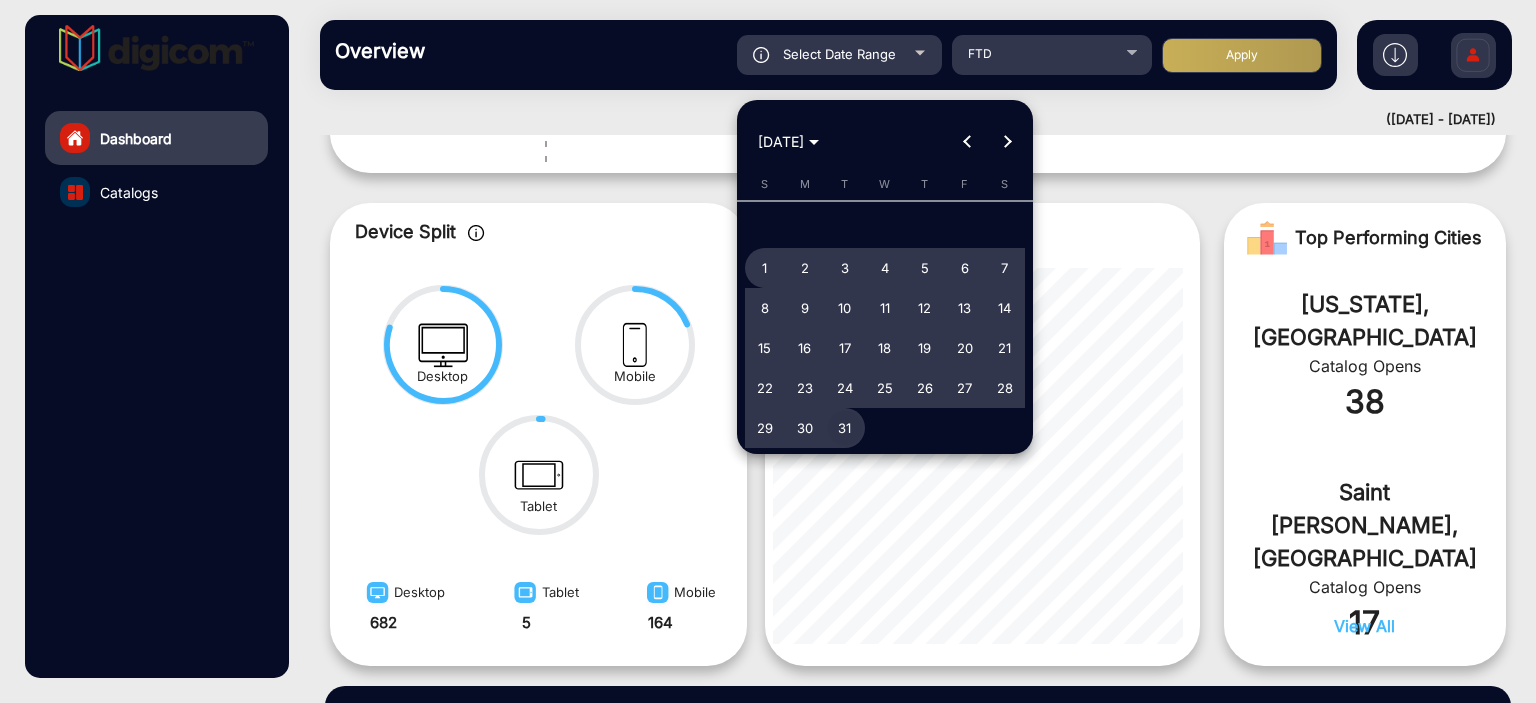 click on "31" at bounding box center [845, 428] 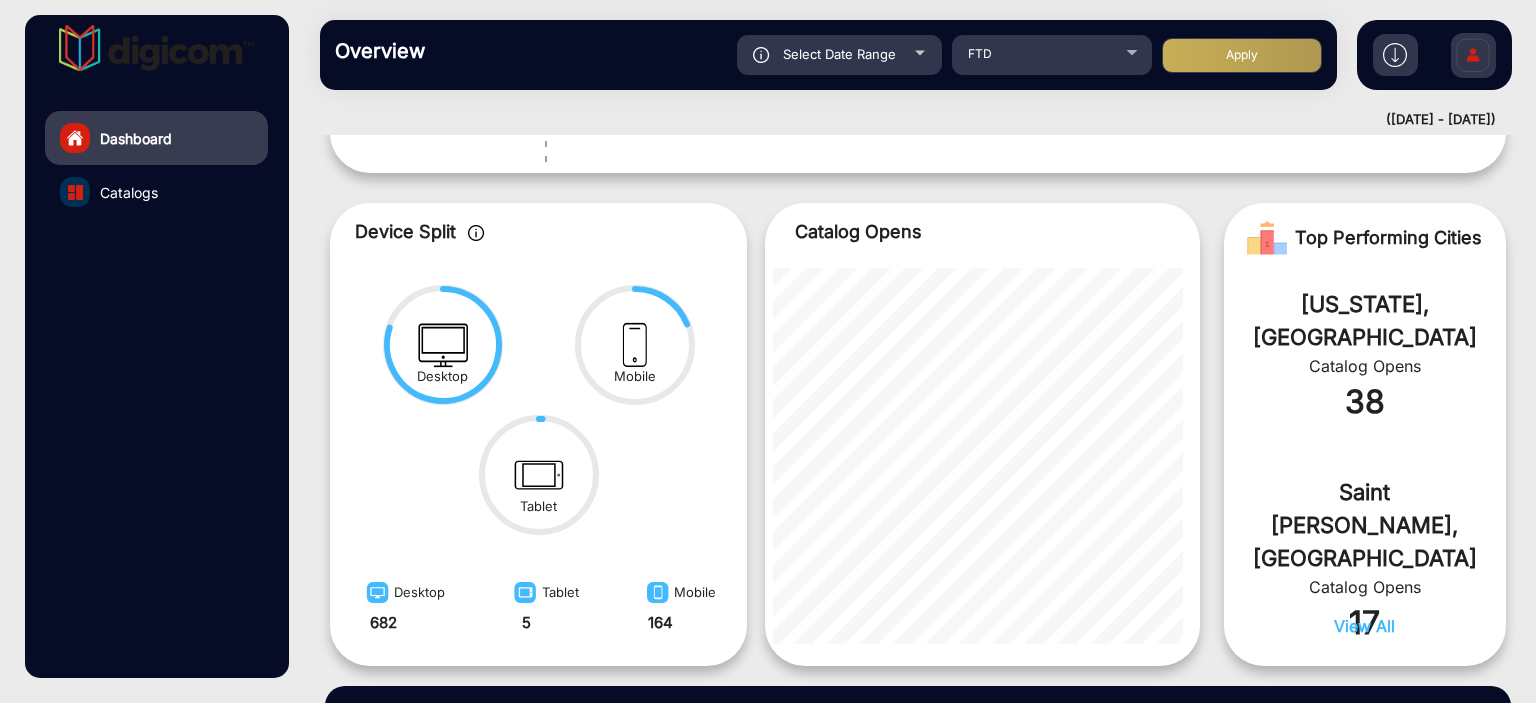 click on "Apply" 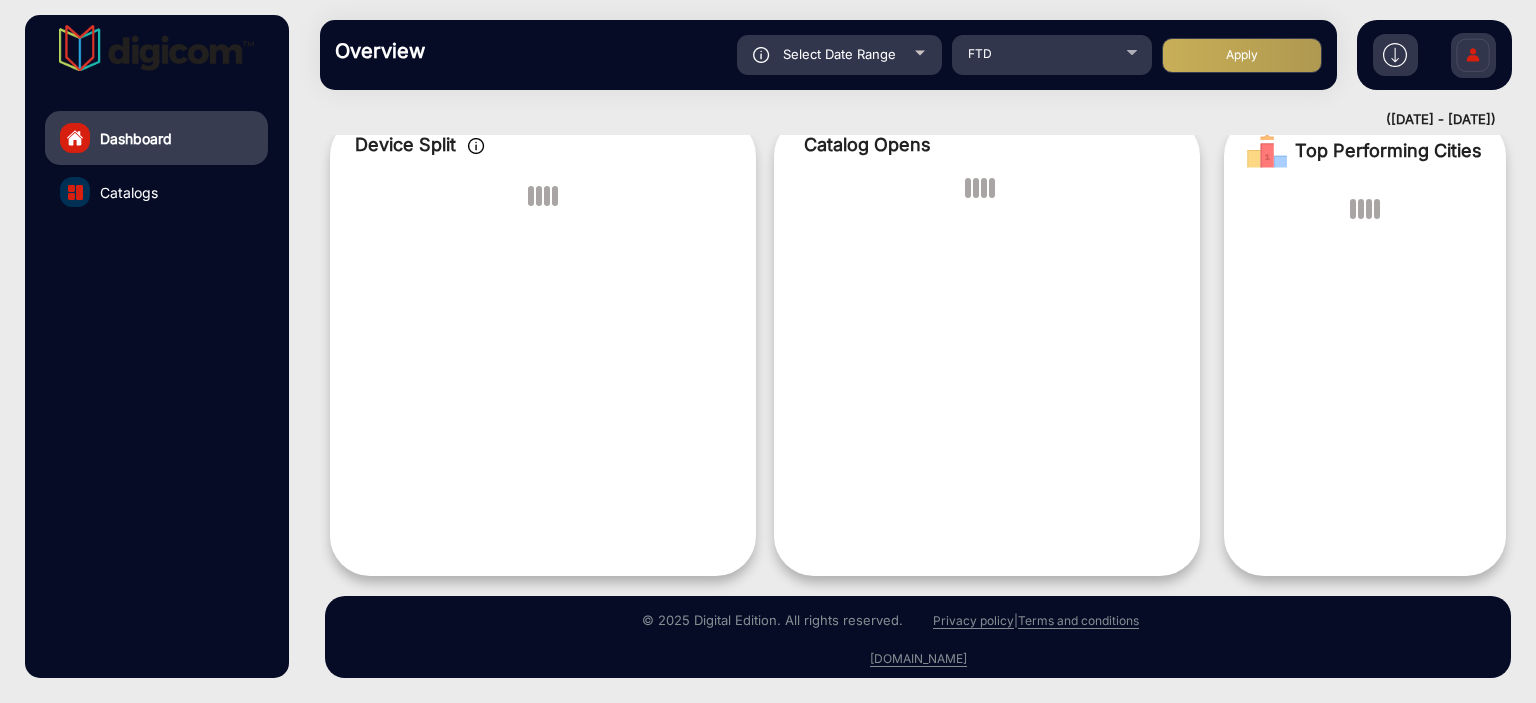 scroll, scrollTop: 15, scrollLeft: 0, axis: vertical 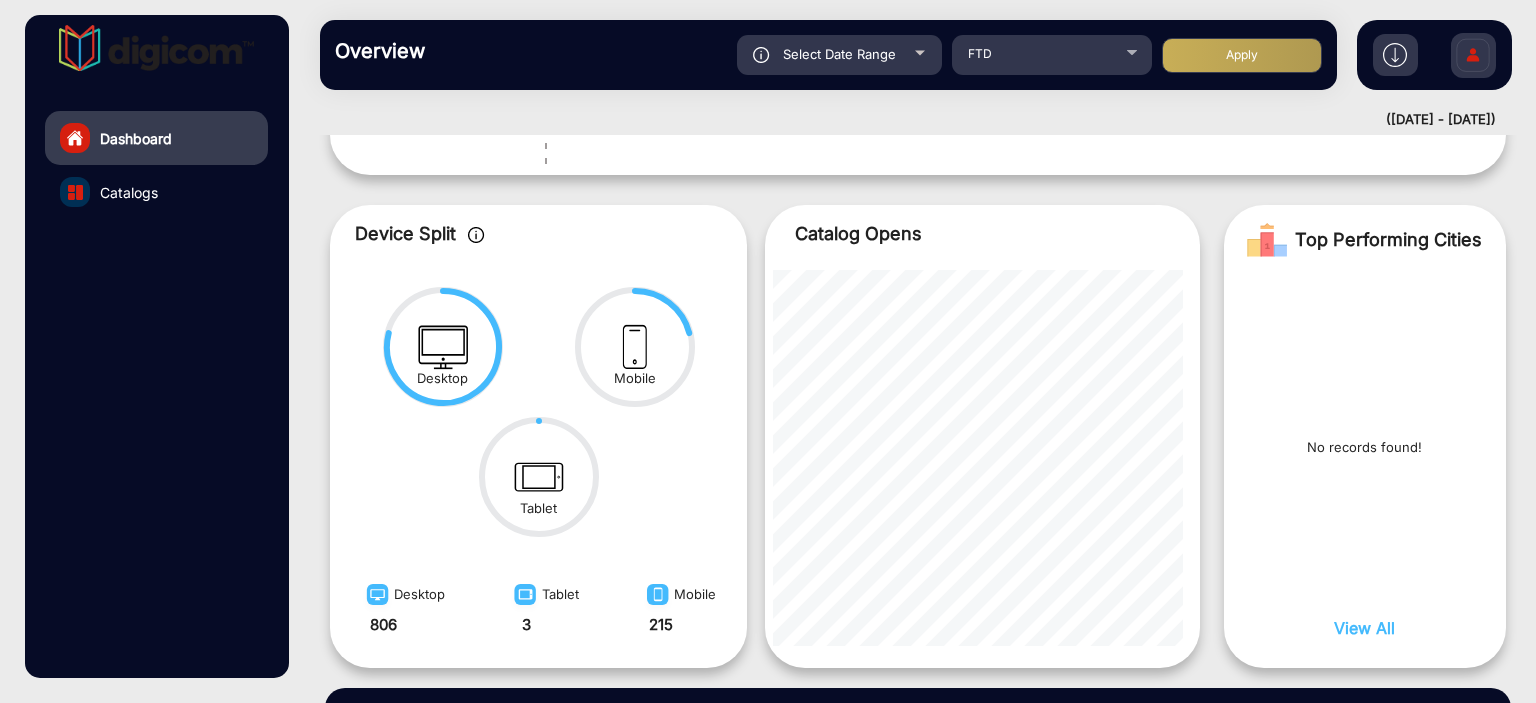 click on "Select Date Range" 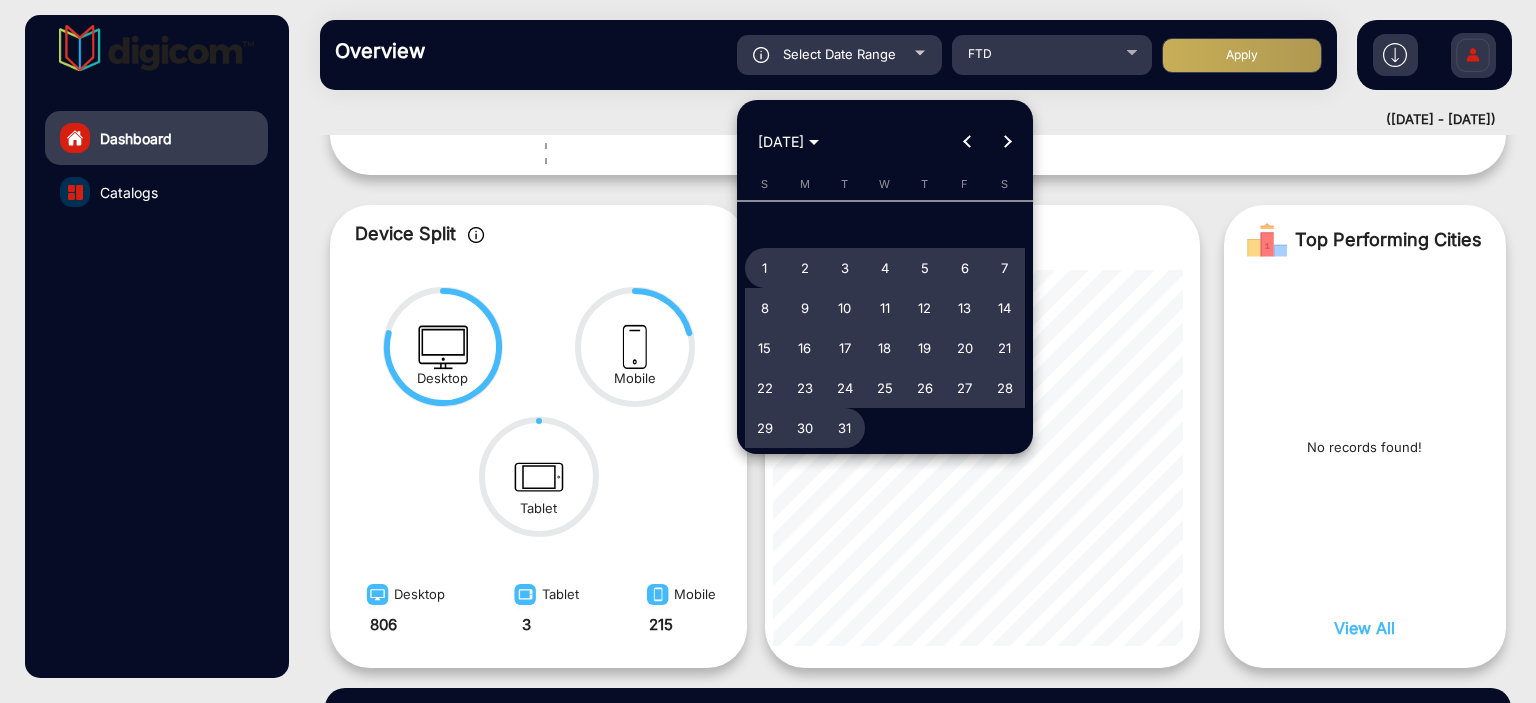click at bounding box center [1007, 142] 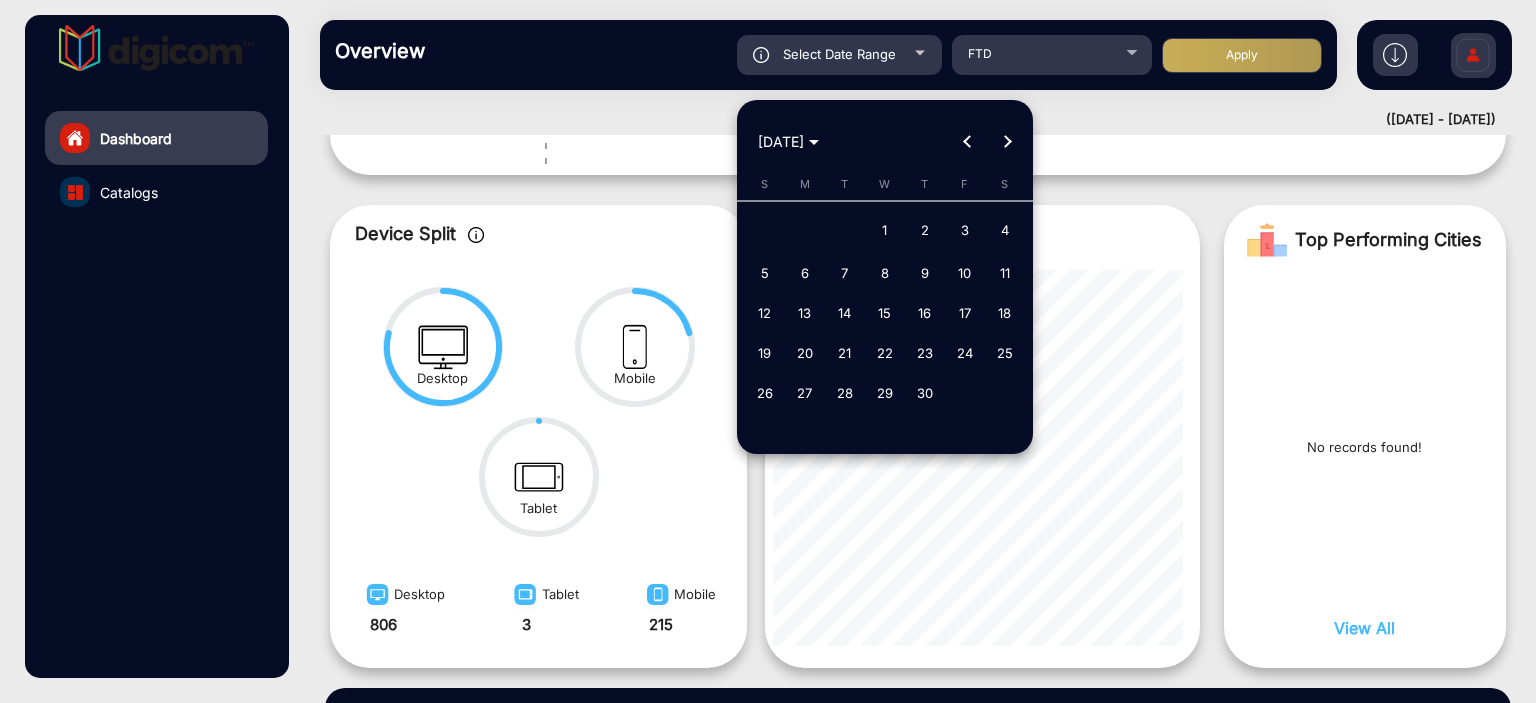 click on "1" at bounding box center [885, 231] 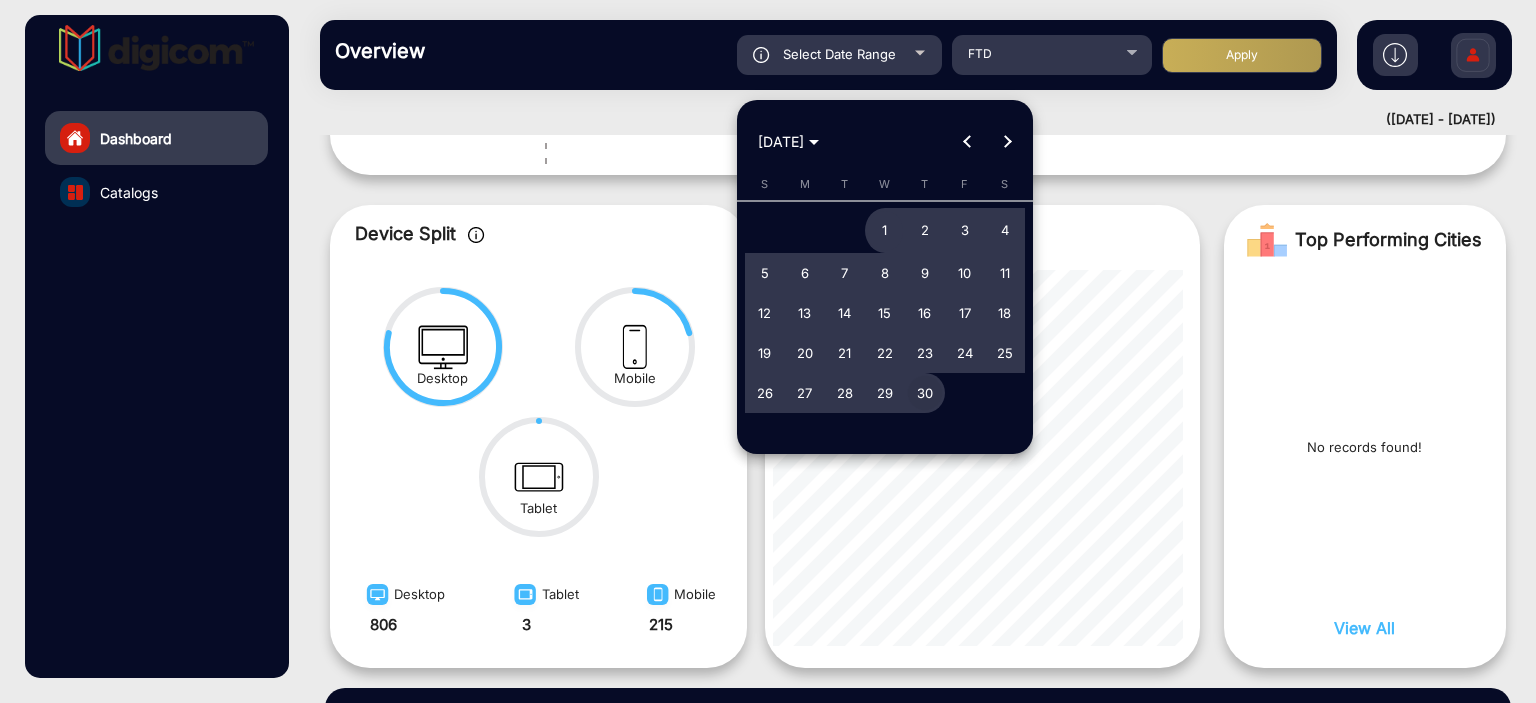 click on "30" at bounding box center [925, 393] 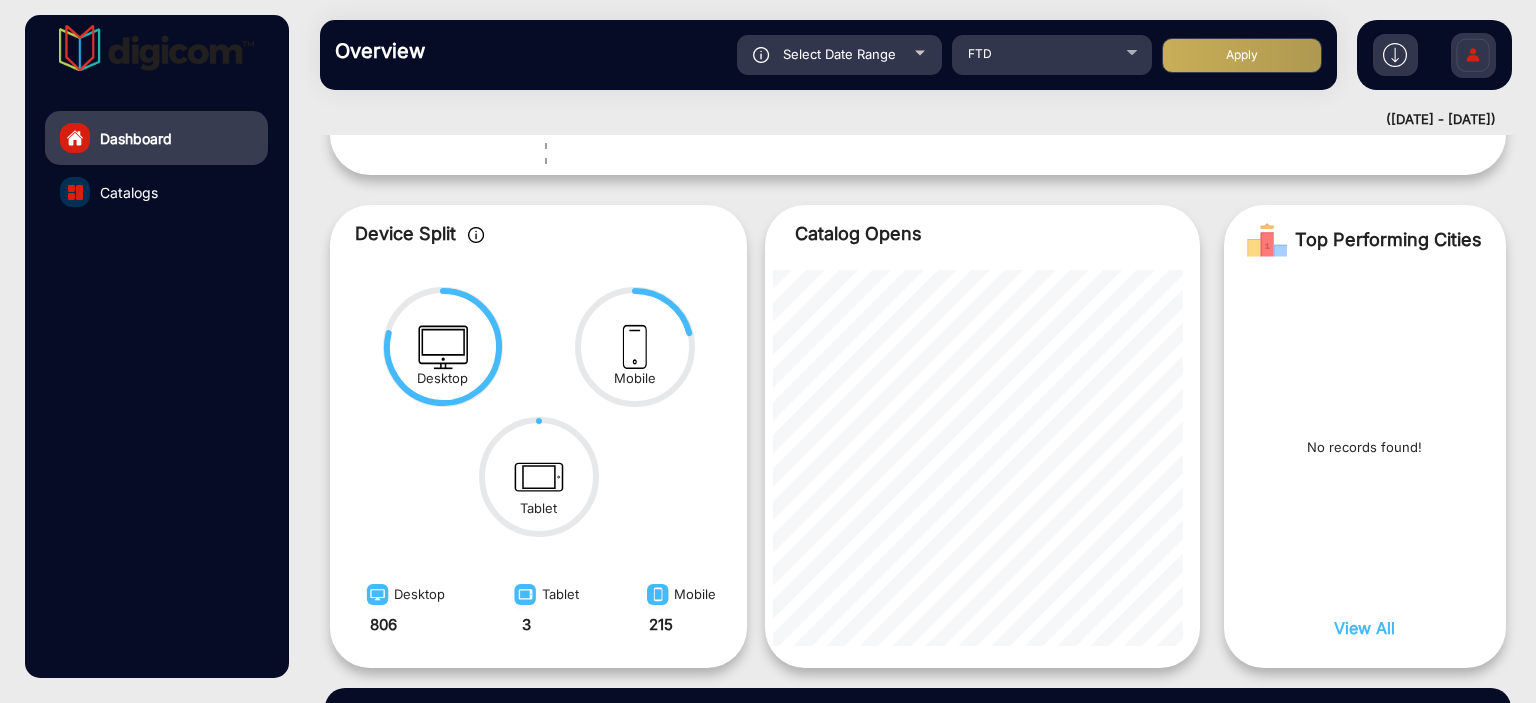 click on "Apply" 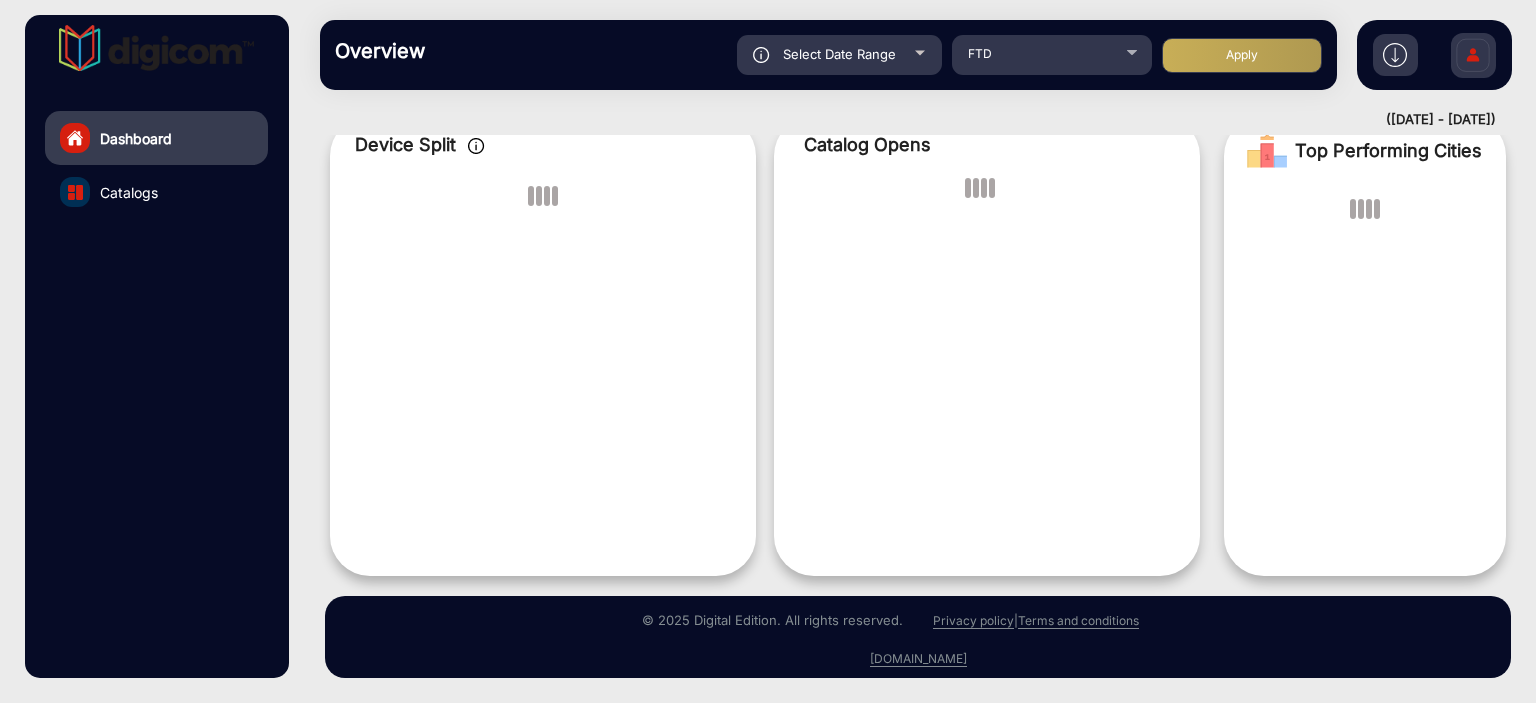 scroll, scrollTop: 15, scrollLeft: 0, axis: vertical 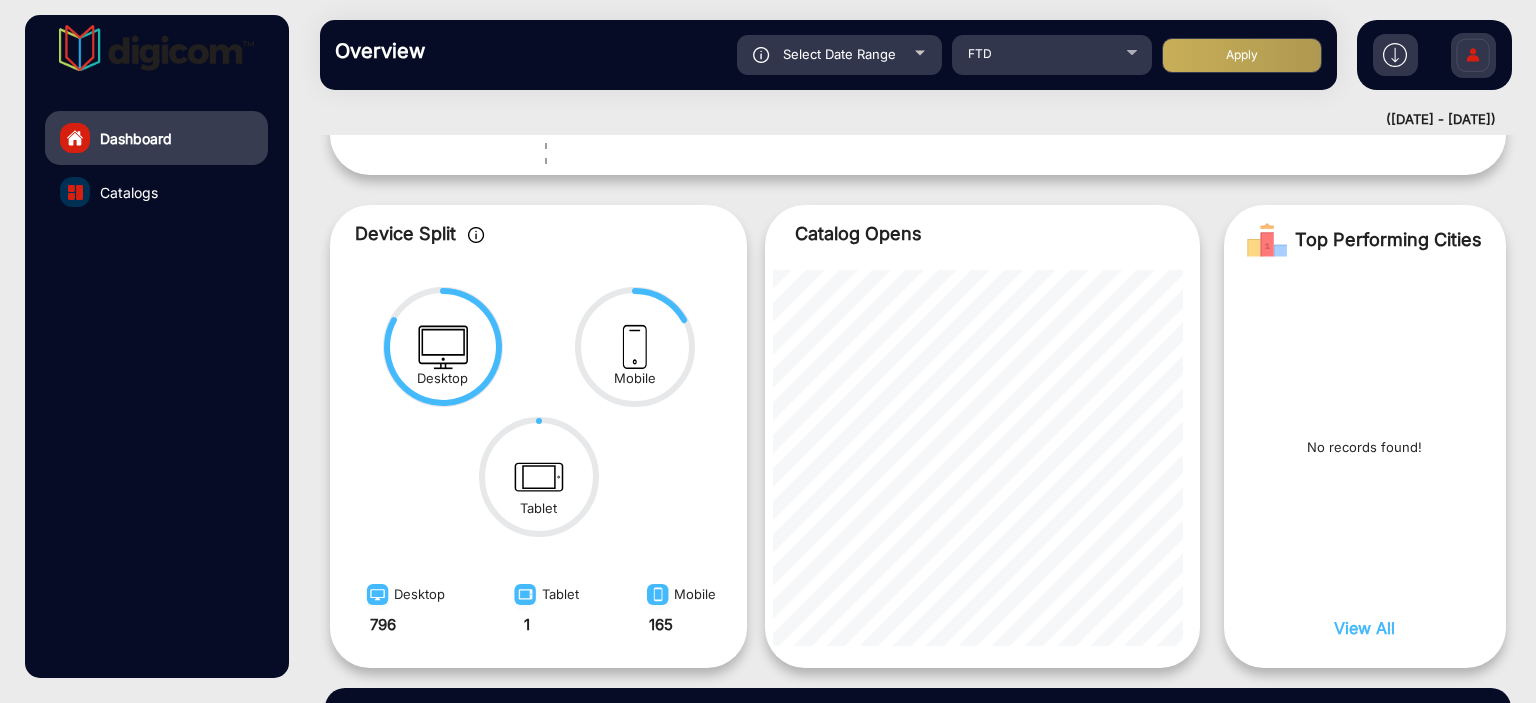 click on "Select Date Range" 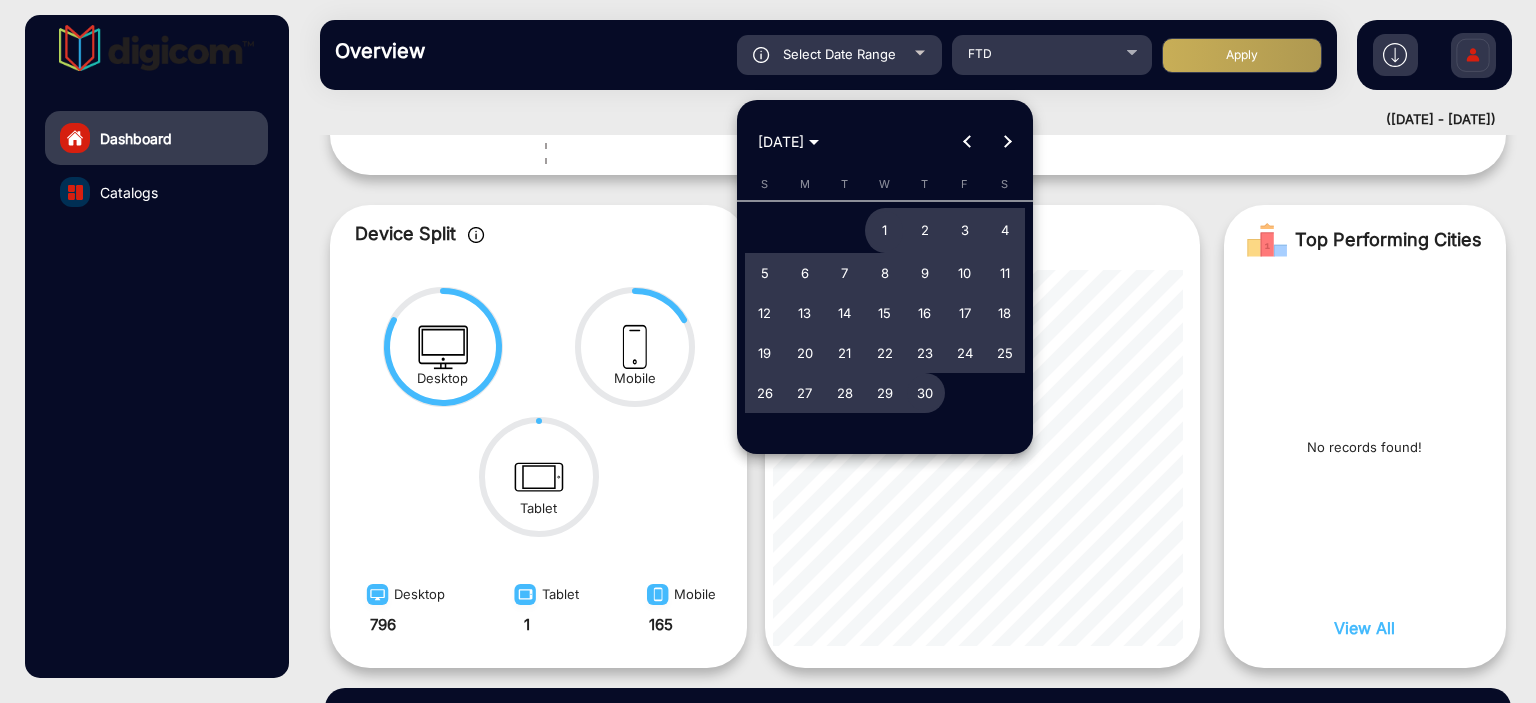 click at bounding box center [1007, 142] 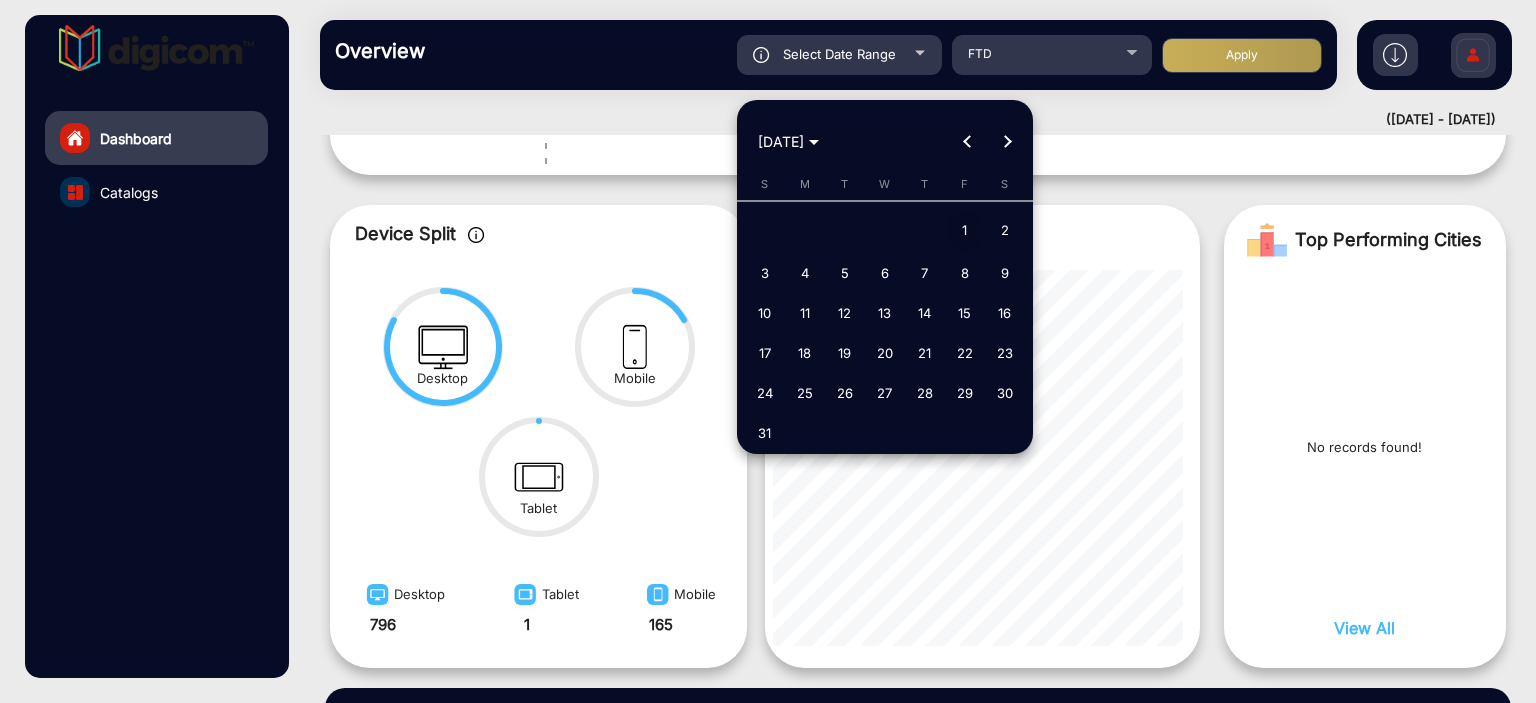 click on "1" at bounding box center (965, 231) 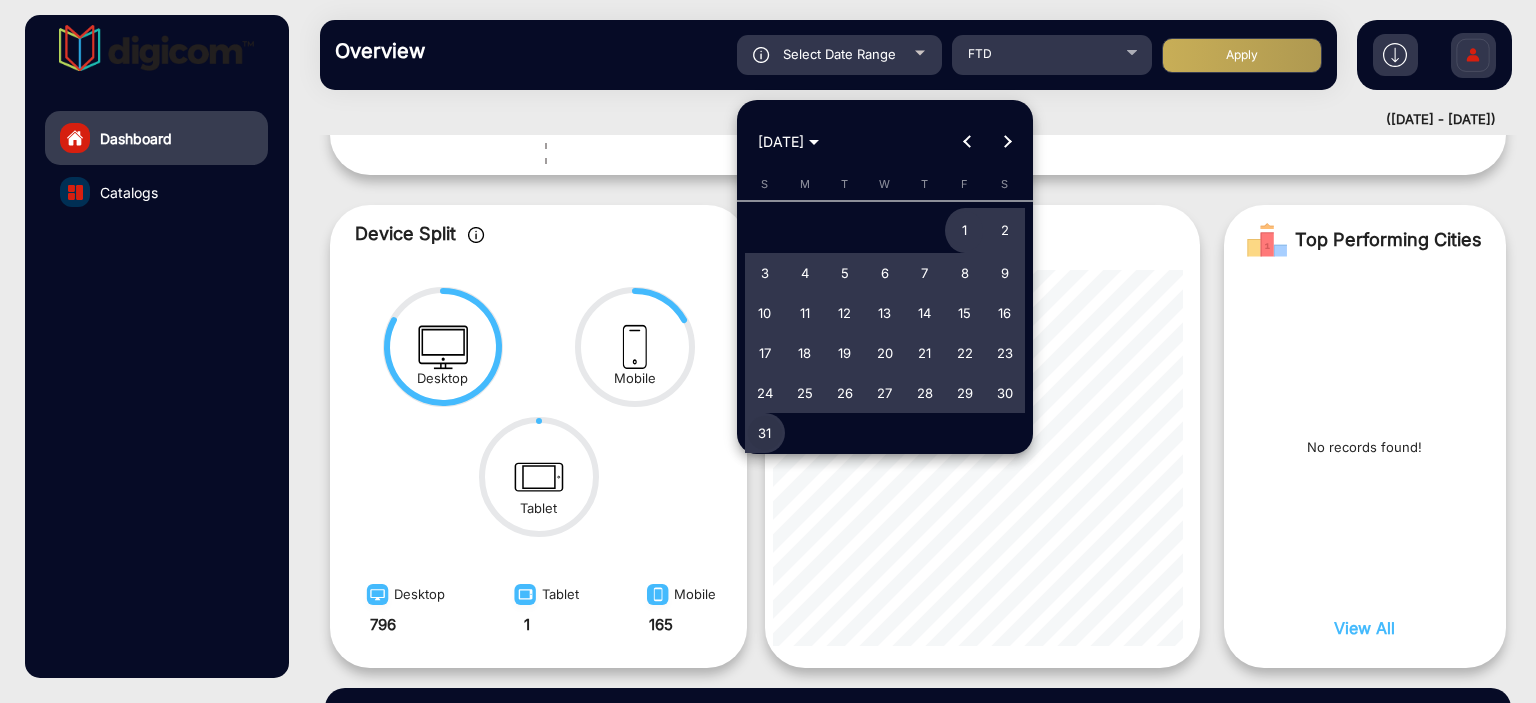 click on "31" at bounding box center [765, 433] 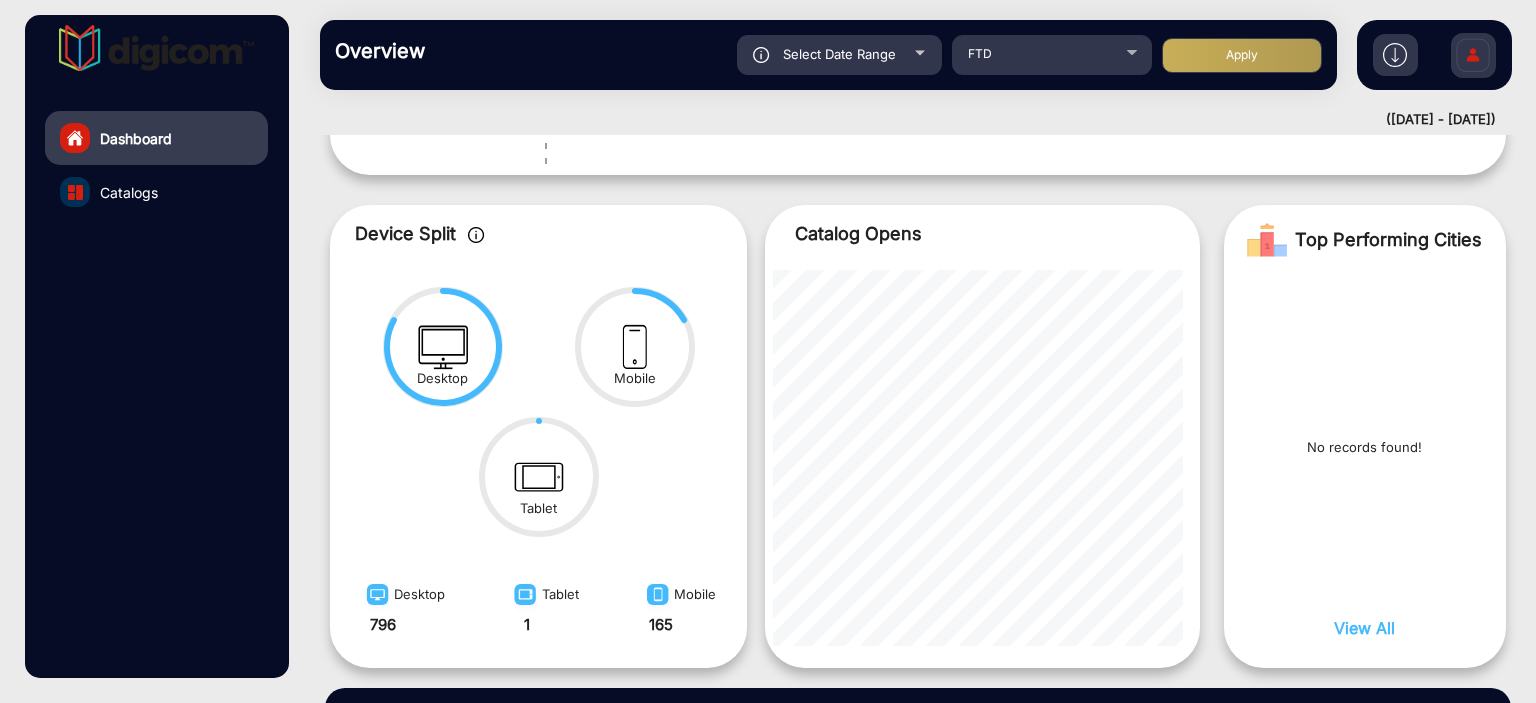 click on "Apply" 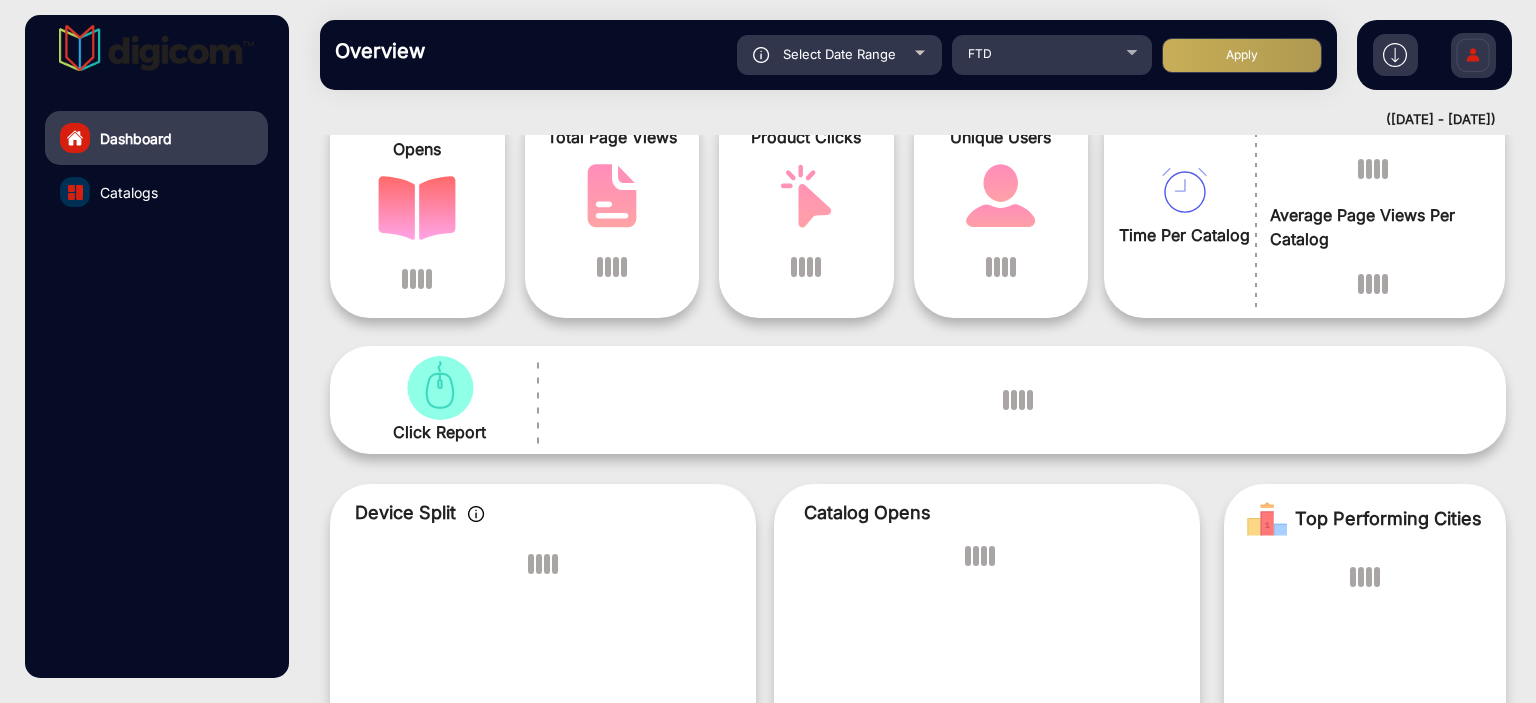 scroll, scrollTop: 117, scrollLeft: 0, axis: vertical 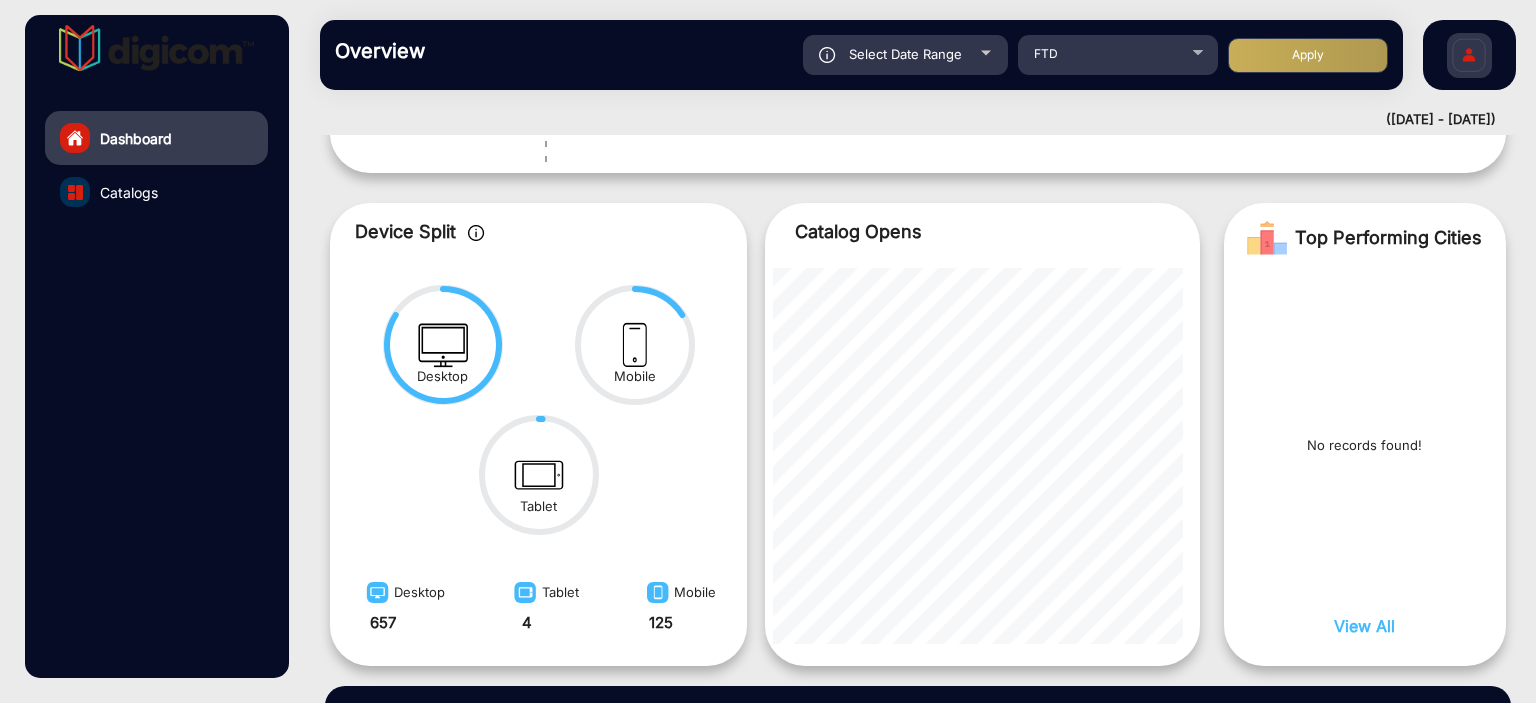 click on "Select Date Range" 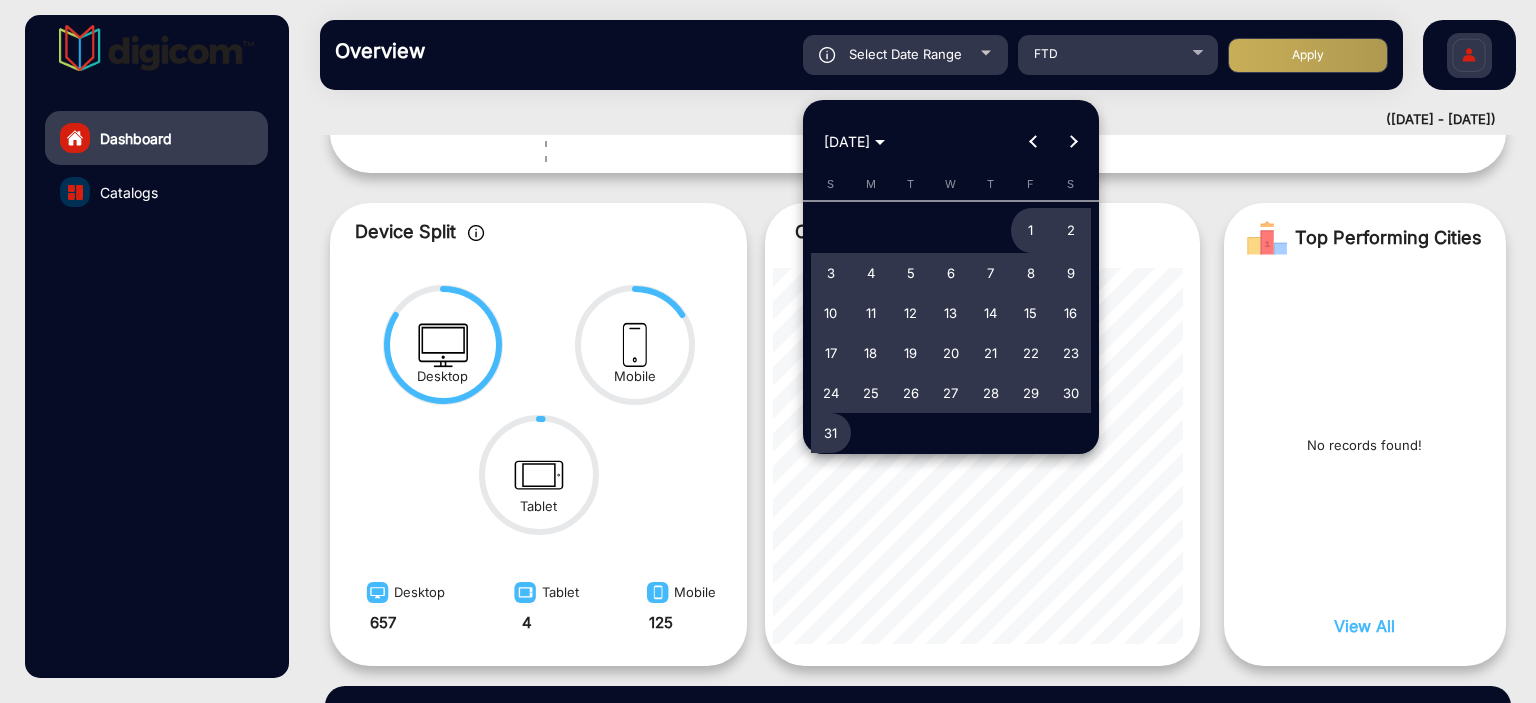click at bounding box center [1074, 142] 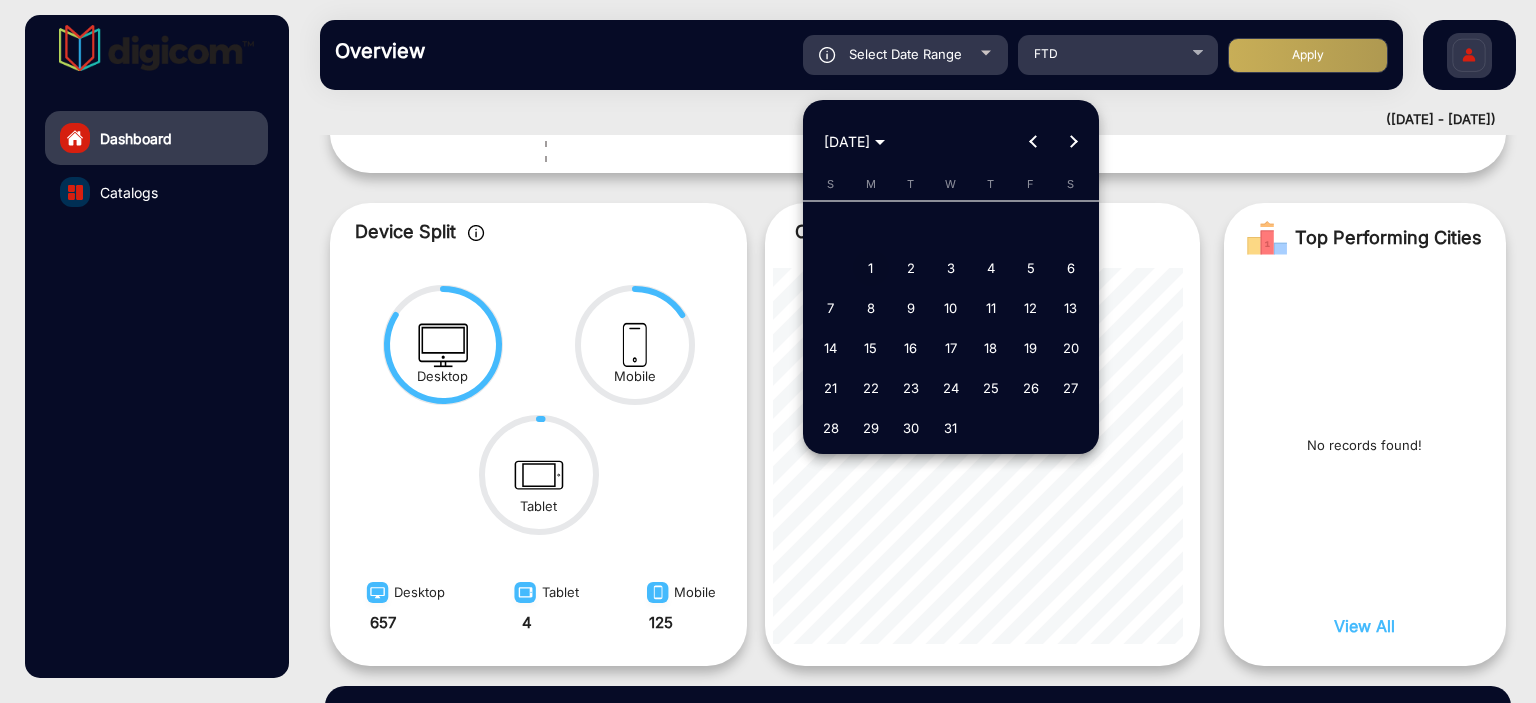 click on "1" at bounding box center (871, 268) 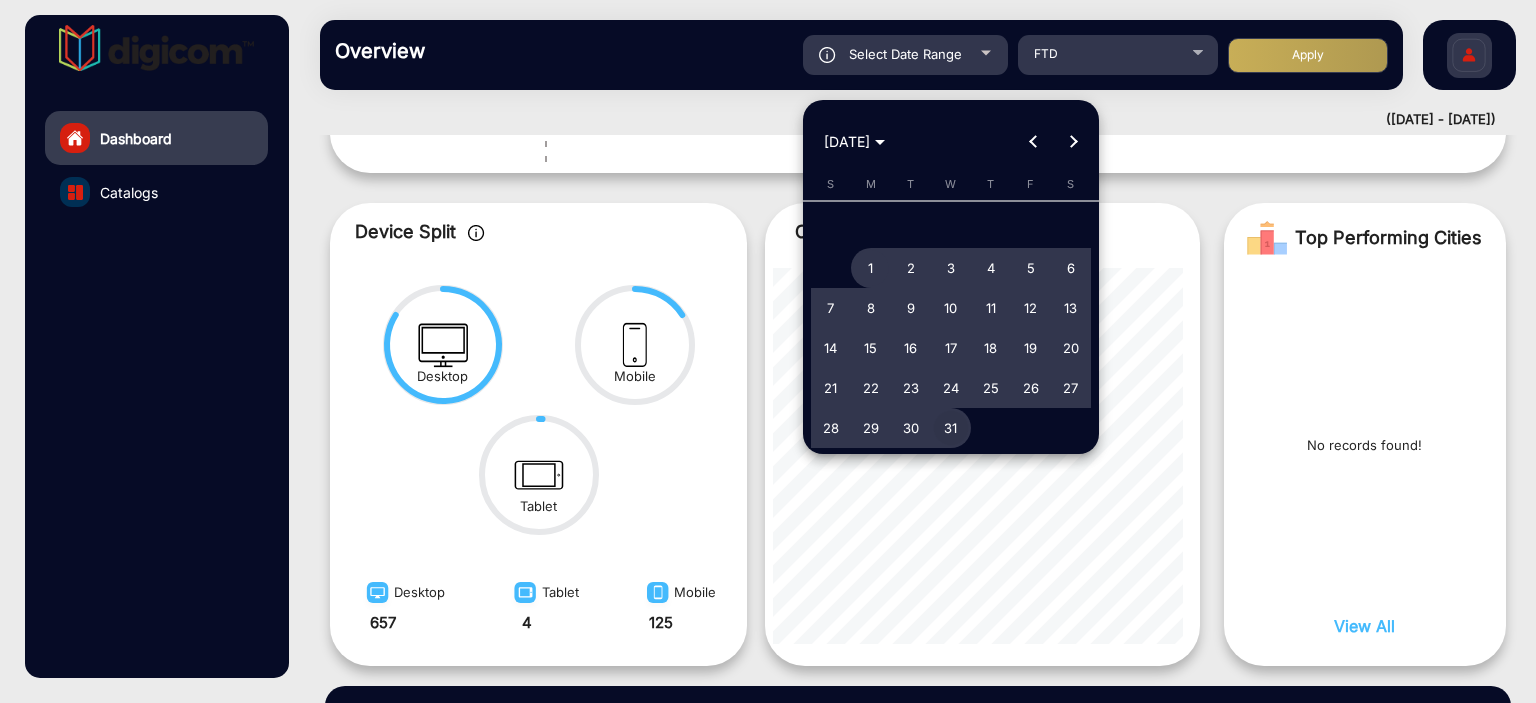 click on "31" at bounding box center (951, 428) 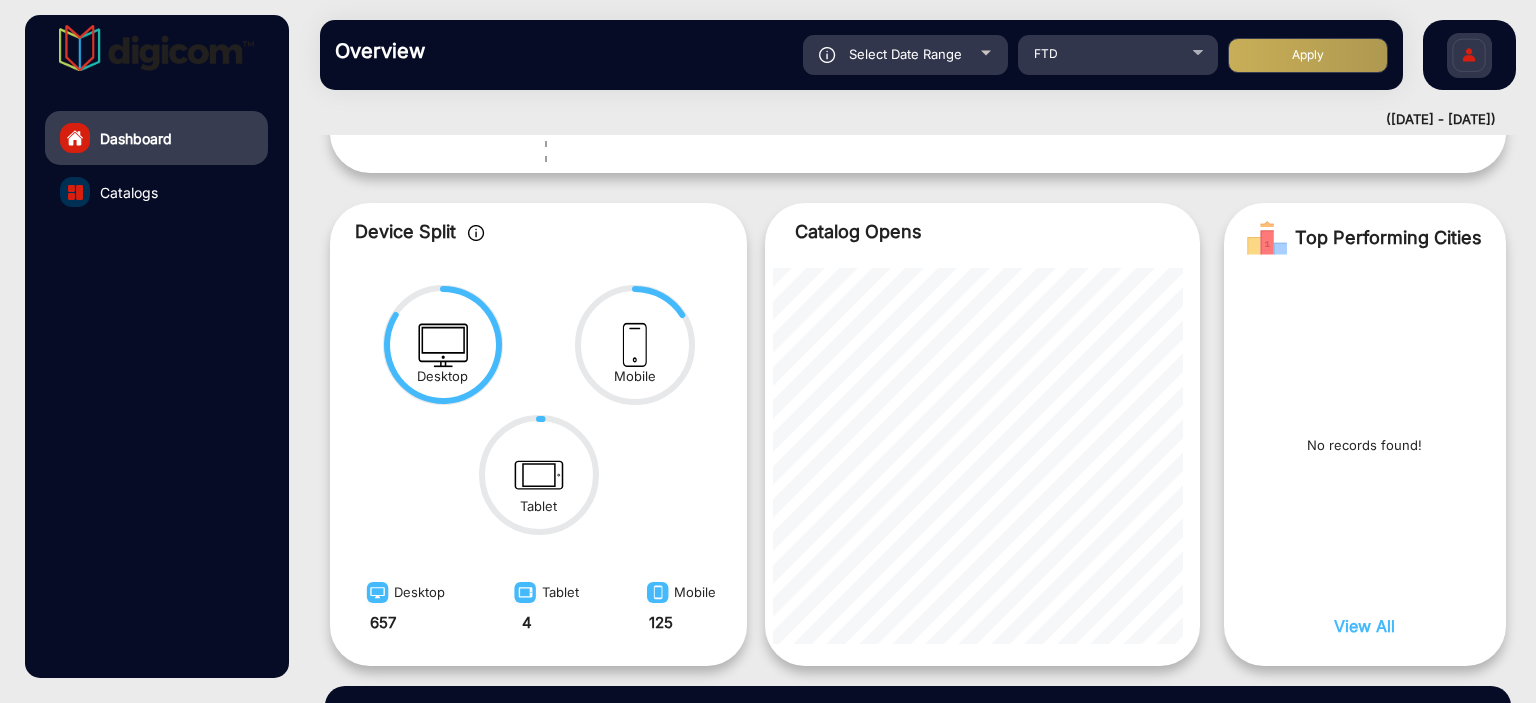 click on "Apply" 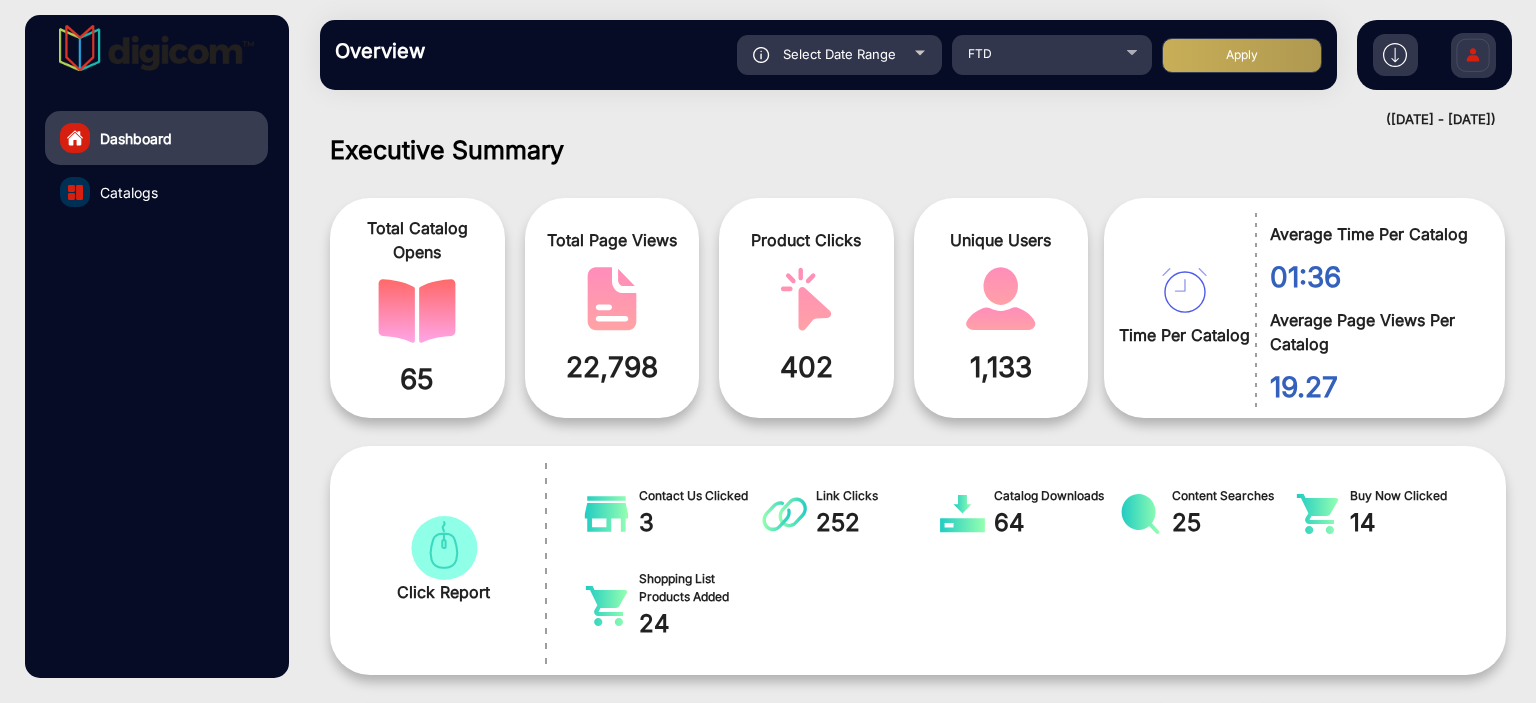 scroll, scrollTop: 999536, scrollLeft: 998828, axis: both 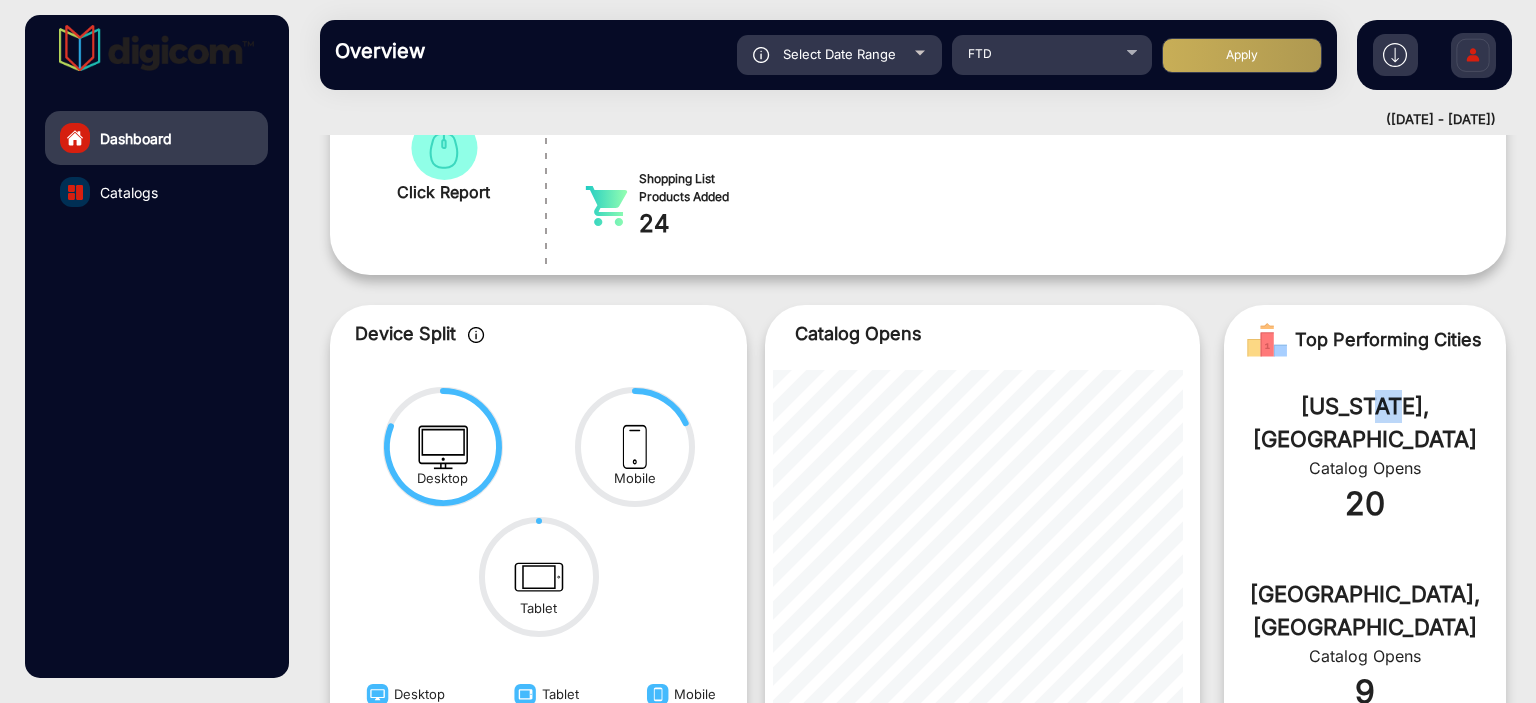 drag, startPoint x: 1384, startPoint y: 399, endPoint x: 1367, endPoint y: 403, distance: 17.464249 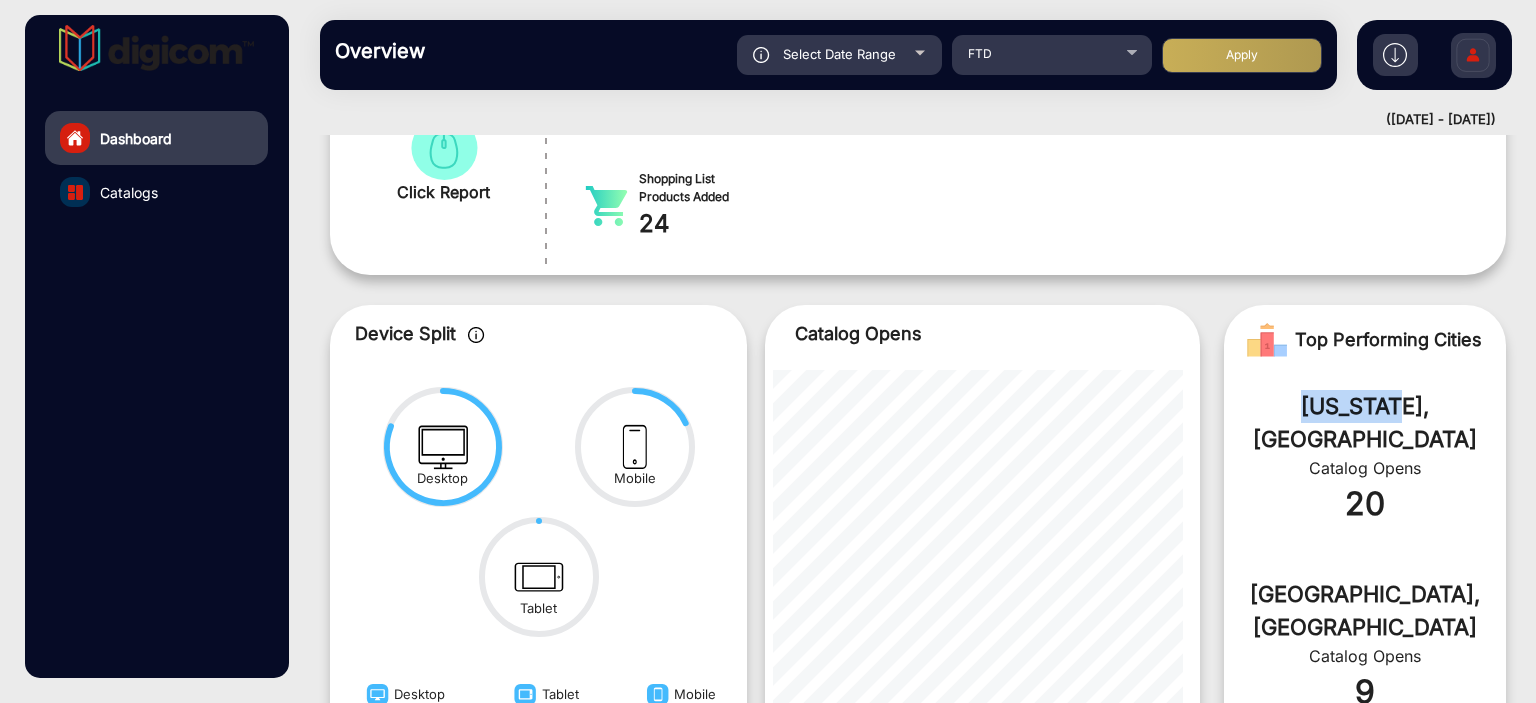 drag, startPoint x: 1388, startPoint y: 405, endPoint x: 1276, endPoint y: 407, distance: 112.01785 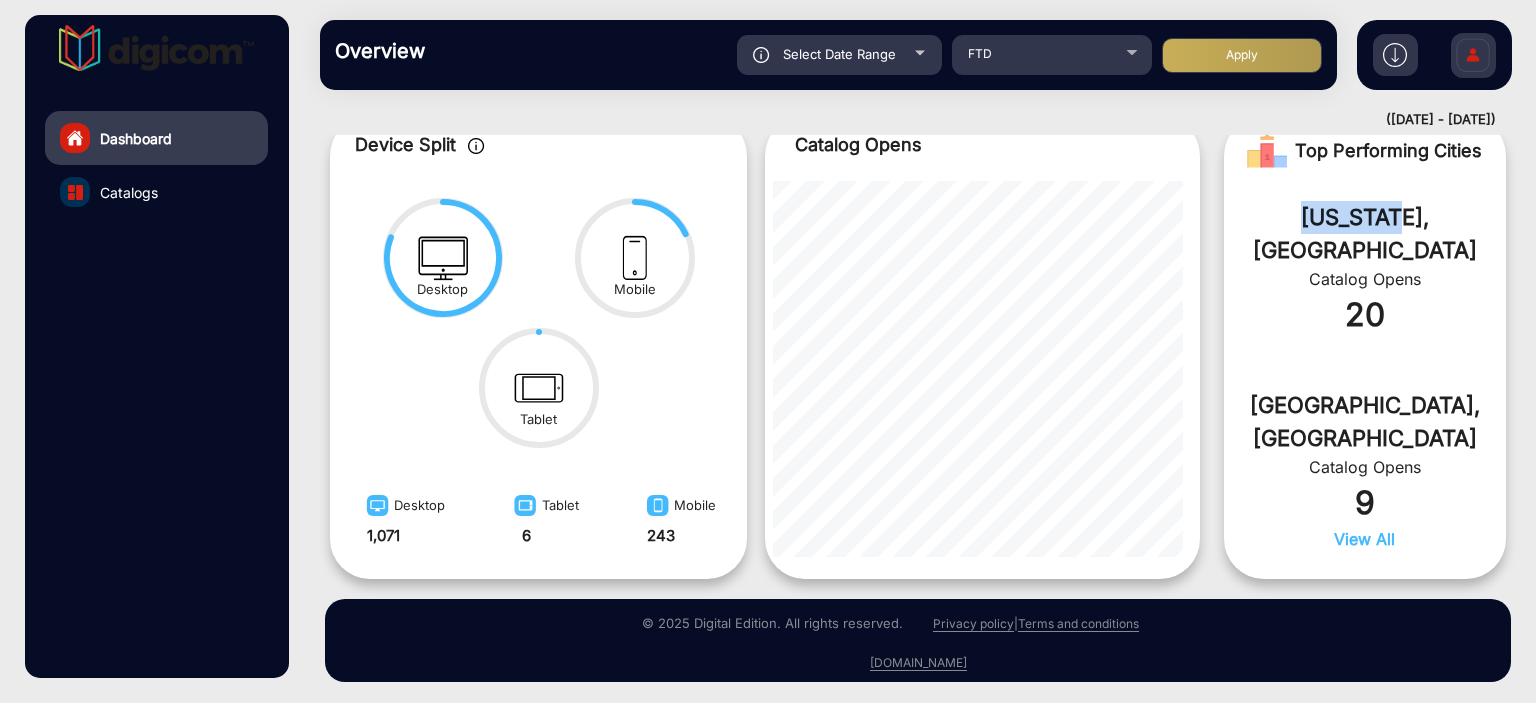 scroll, scrollTop: 607, scrollLeft: 0, axis: vertical 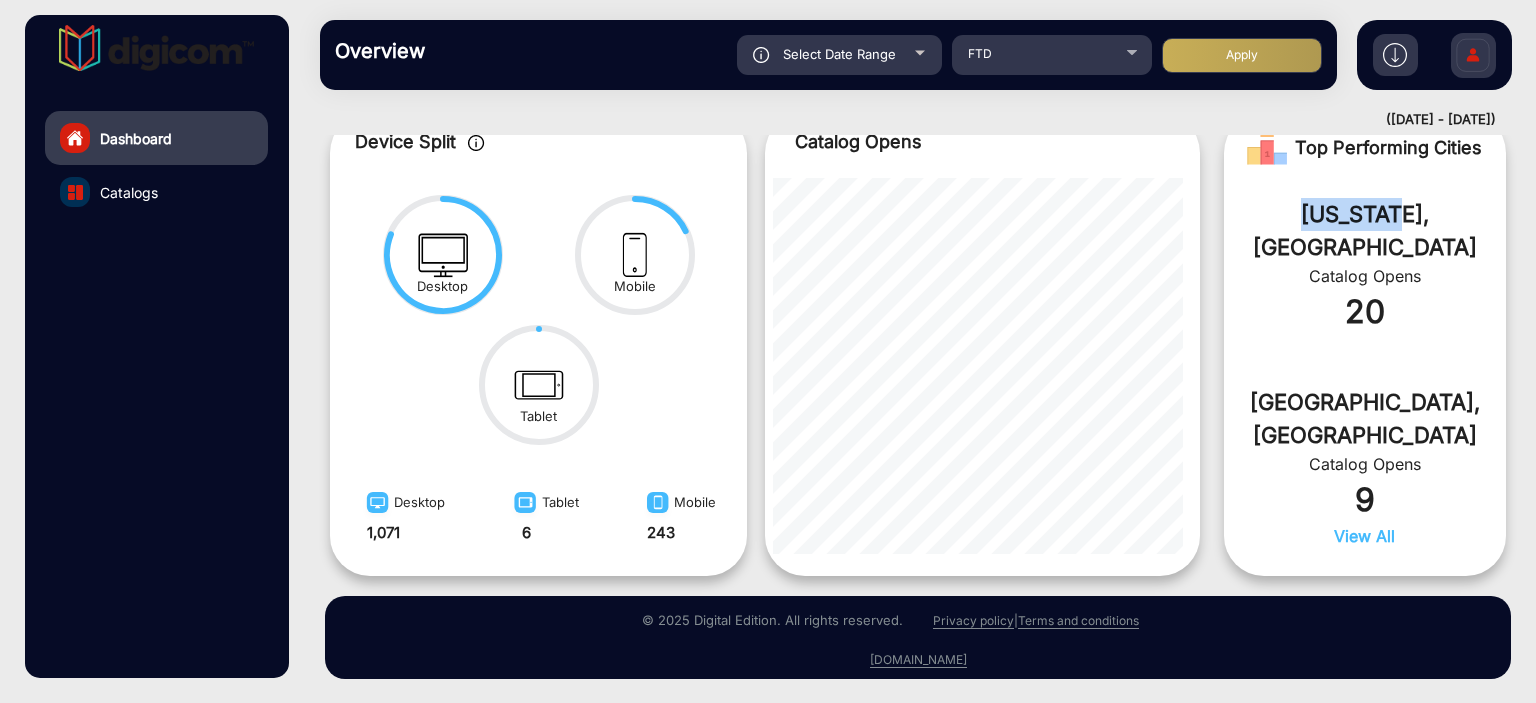 click on "View All" 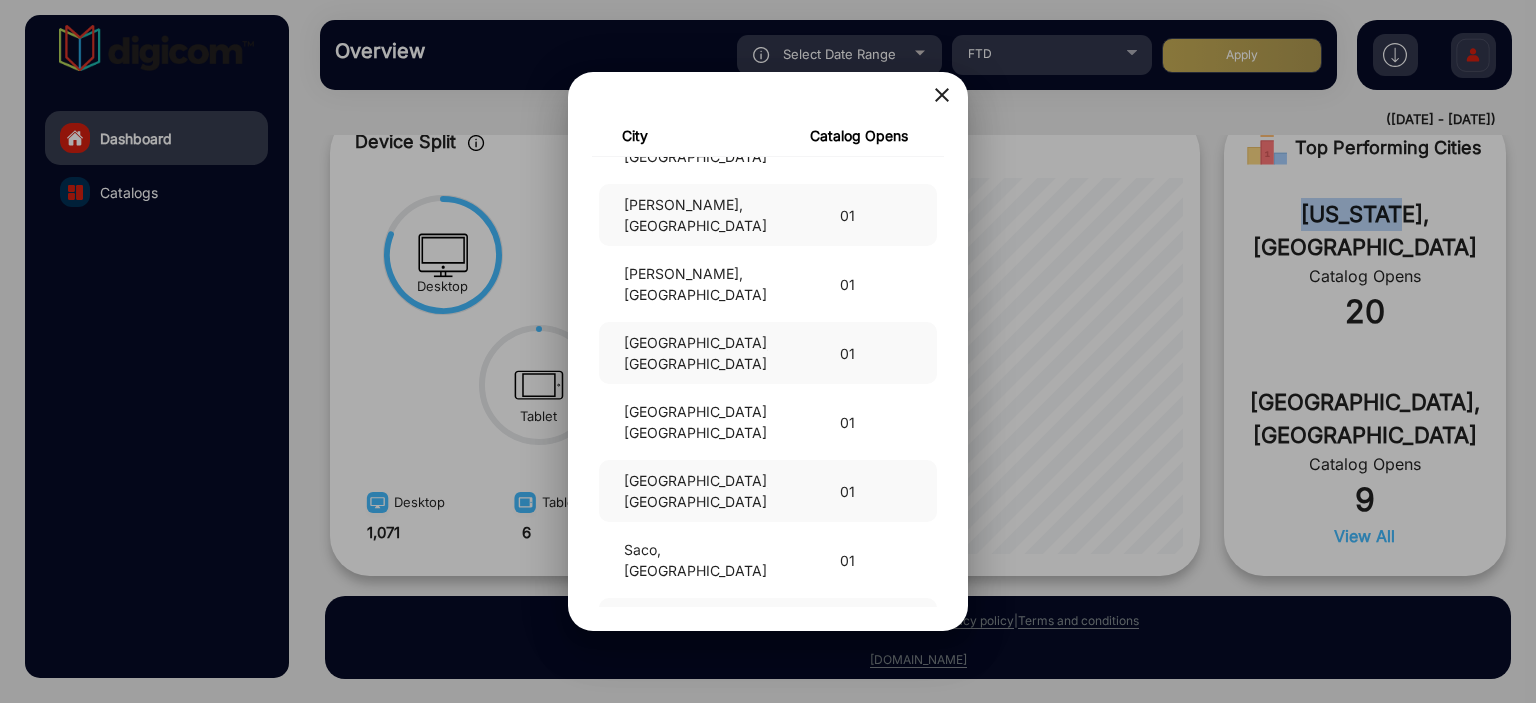 scroll, scrollTop: 7356, scrollLeft: 0, axis: vertical 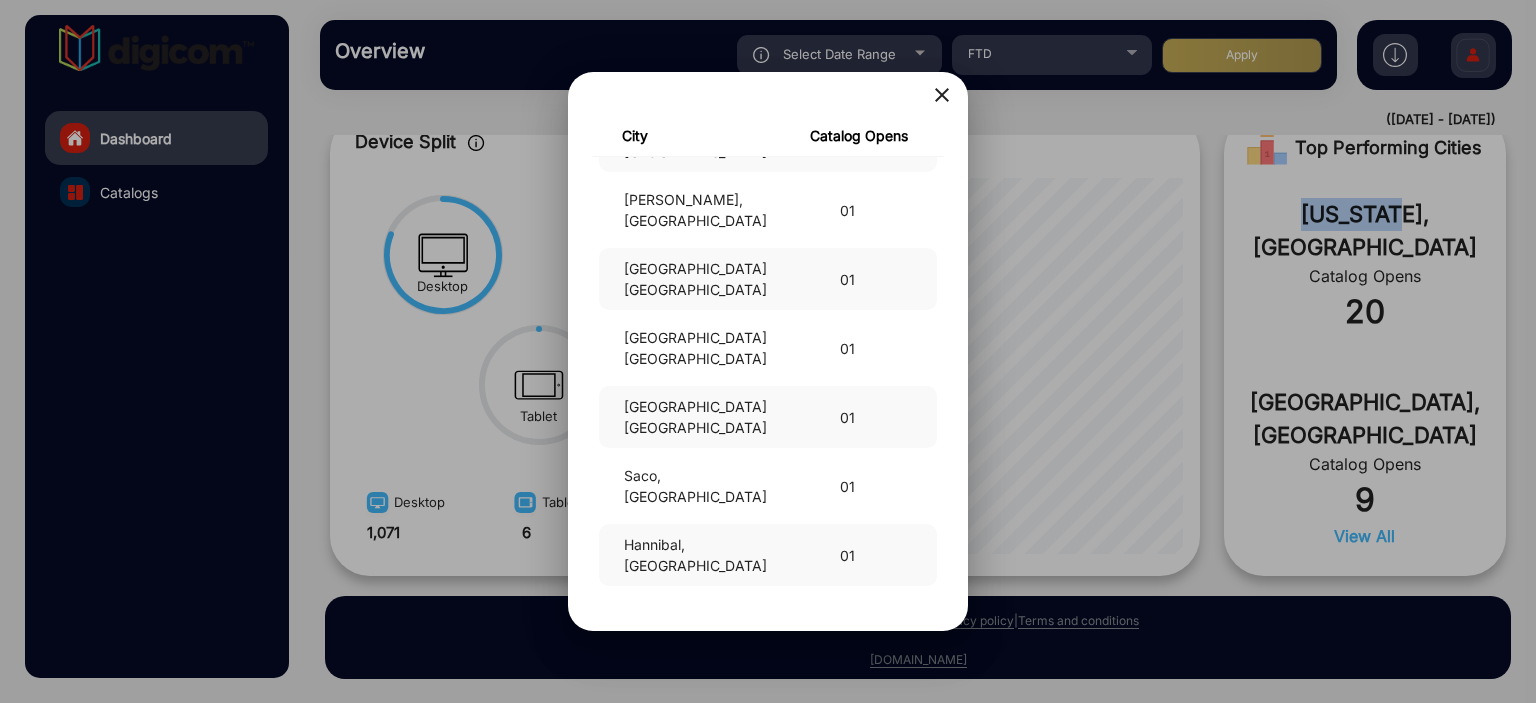 click on "close" at bounding box center [942, 95] 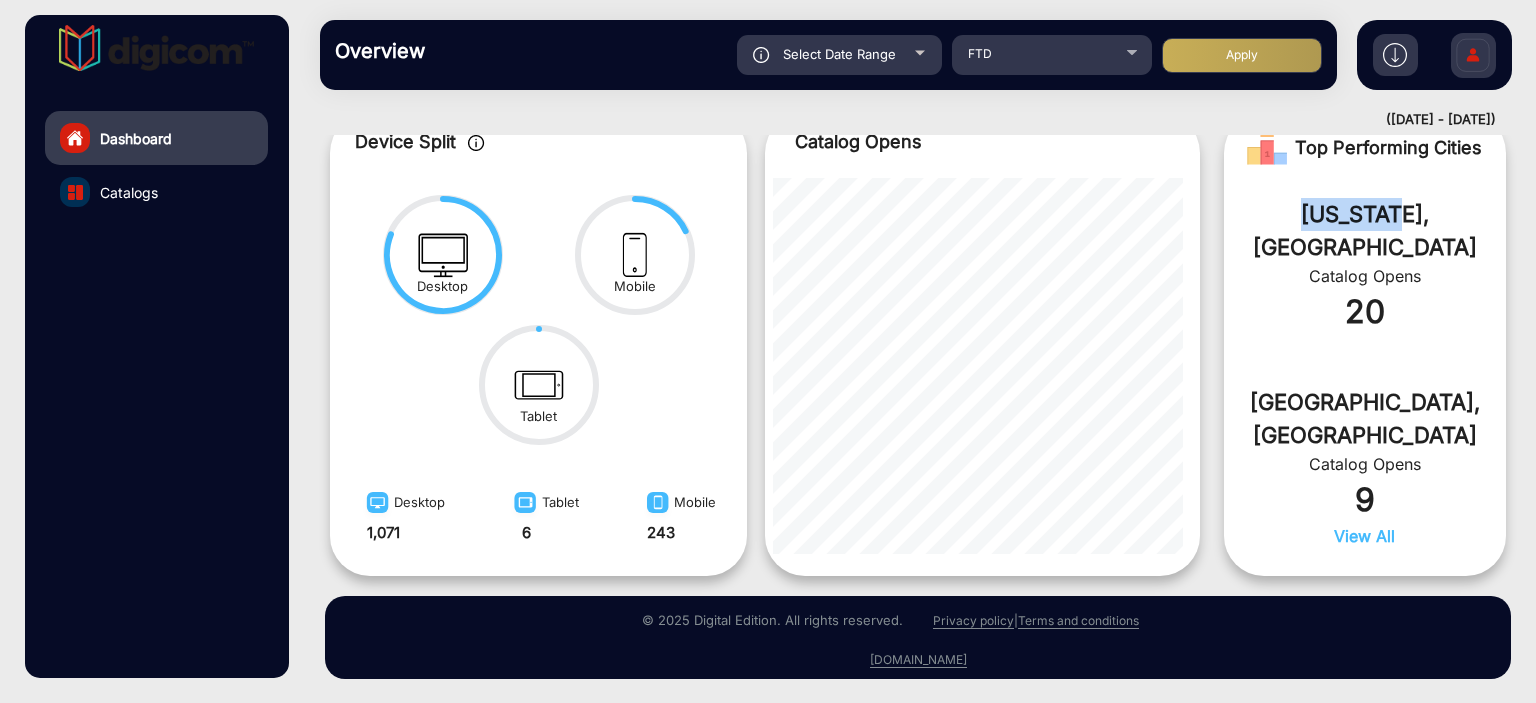 type 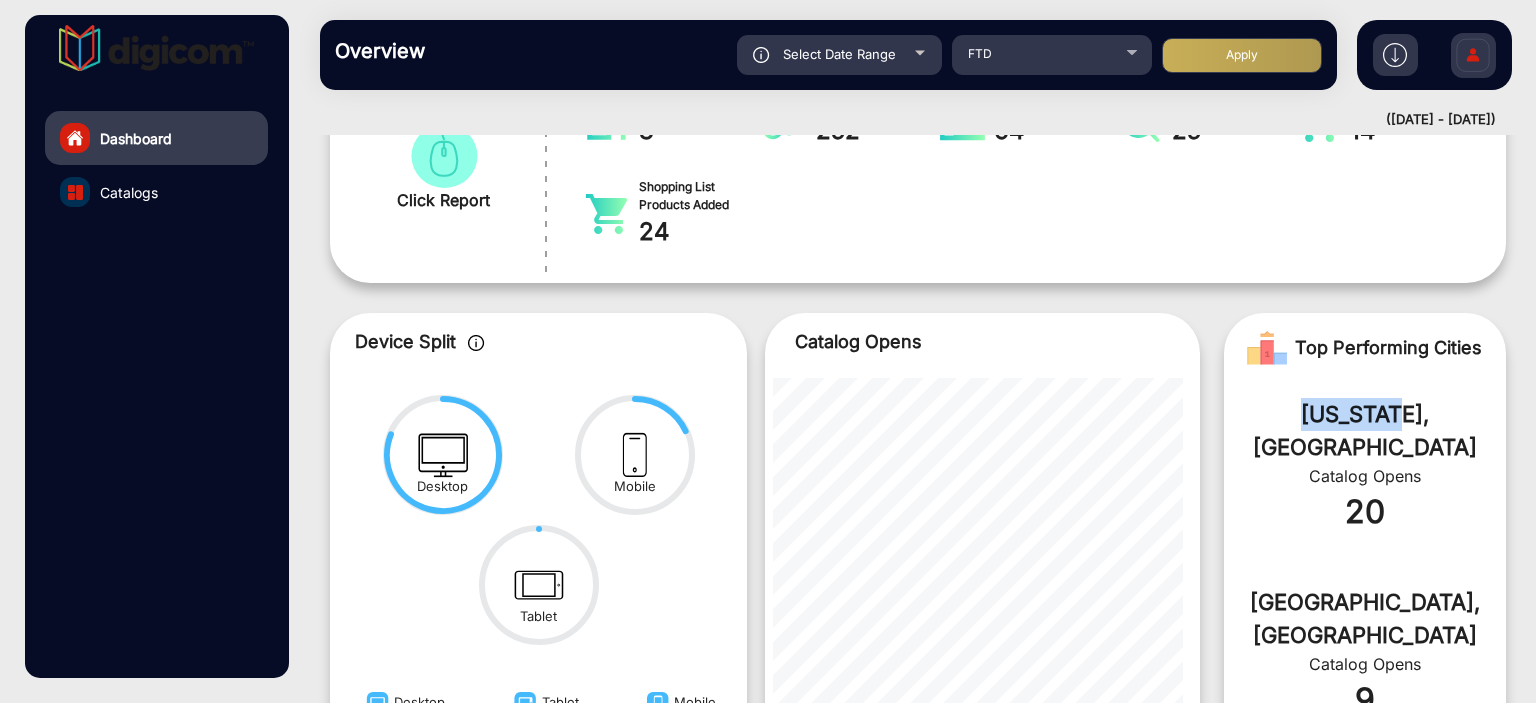 scroll, scrollTop: 607, scrollLeft: 0, axis: vertical 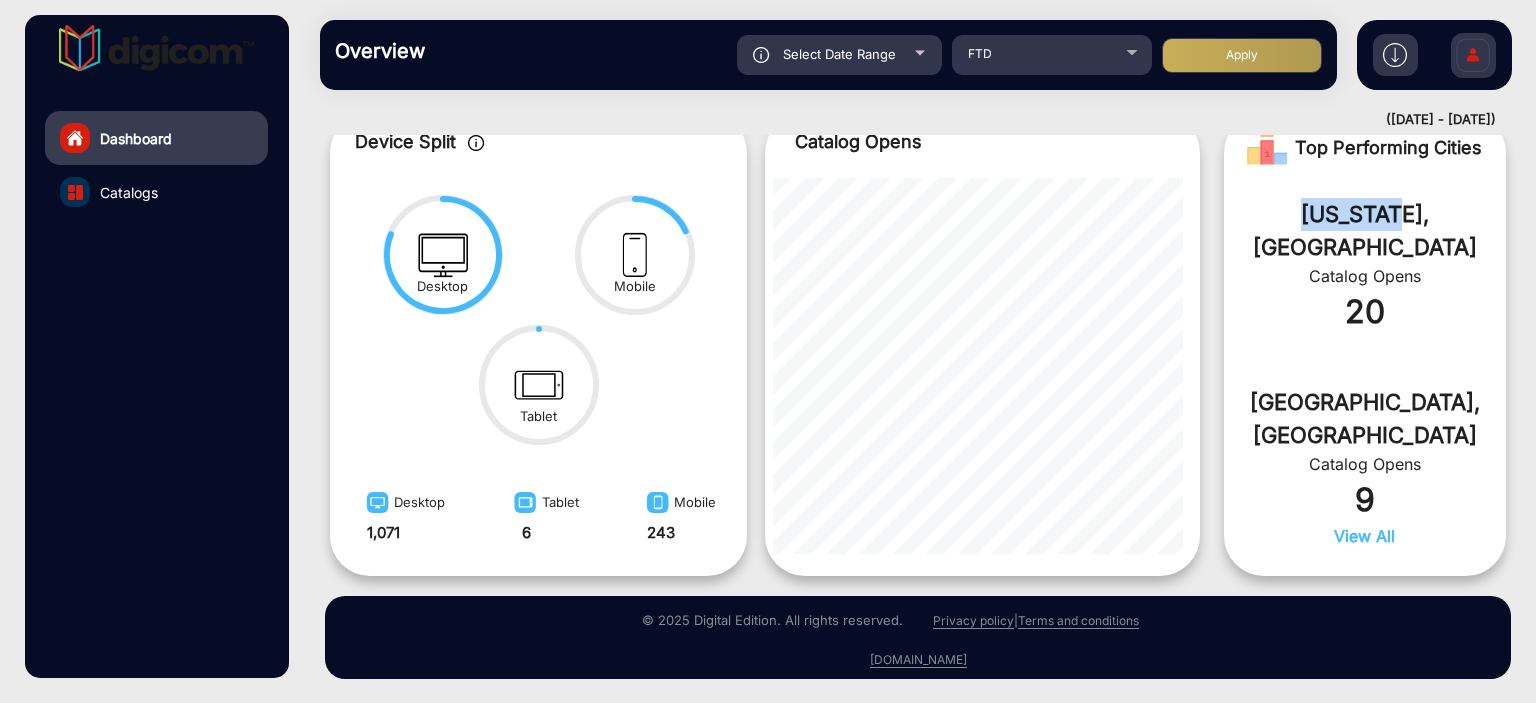 click on "20" 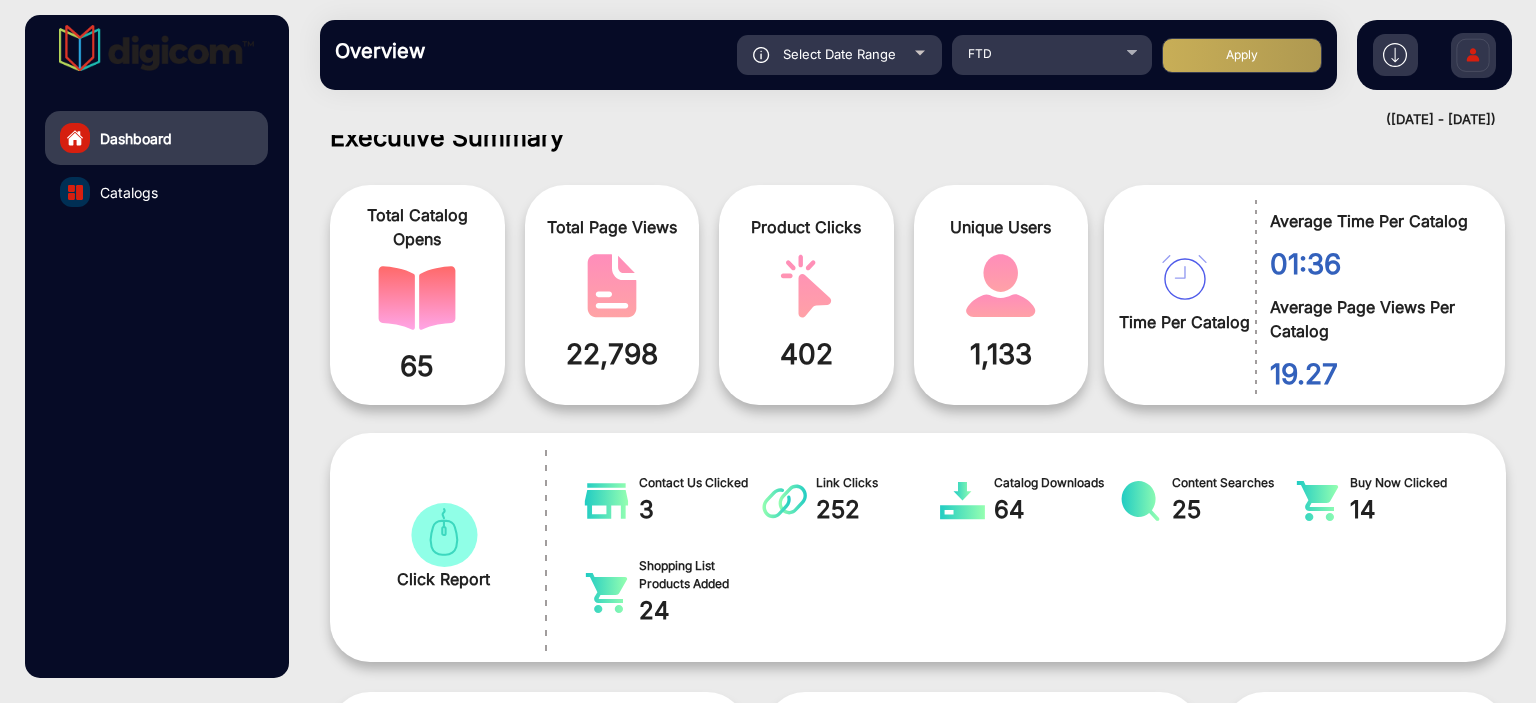scroll, scrollTop: 0, scrollLeft: 0, axis: both 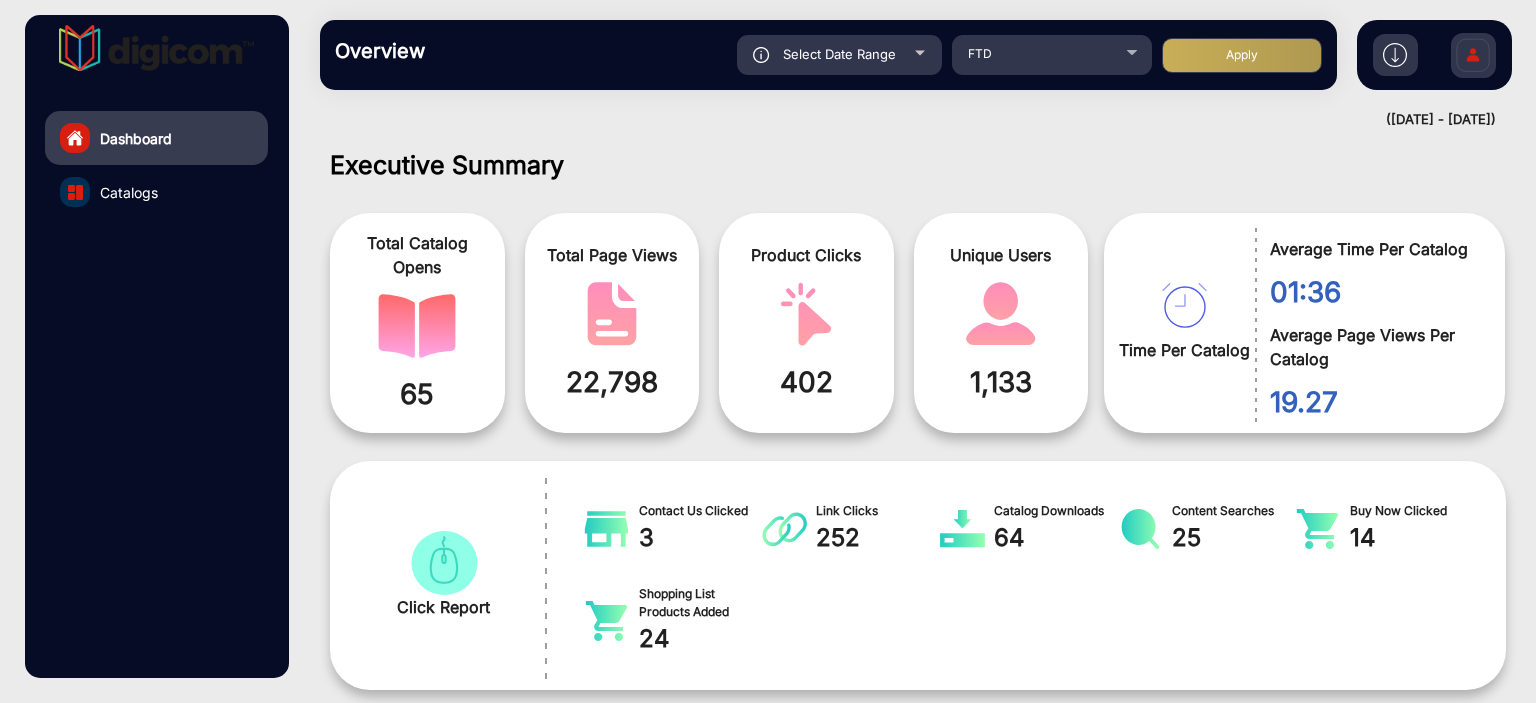 click on "Overview  Reports Understand what makes your customers tick and learn how they are consuming your content. Select Date Range [DATE] - [DATE] Choose date FTD Apply" 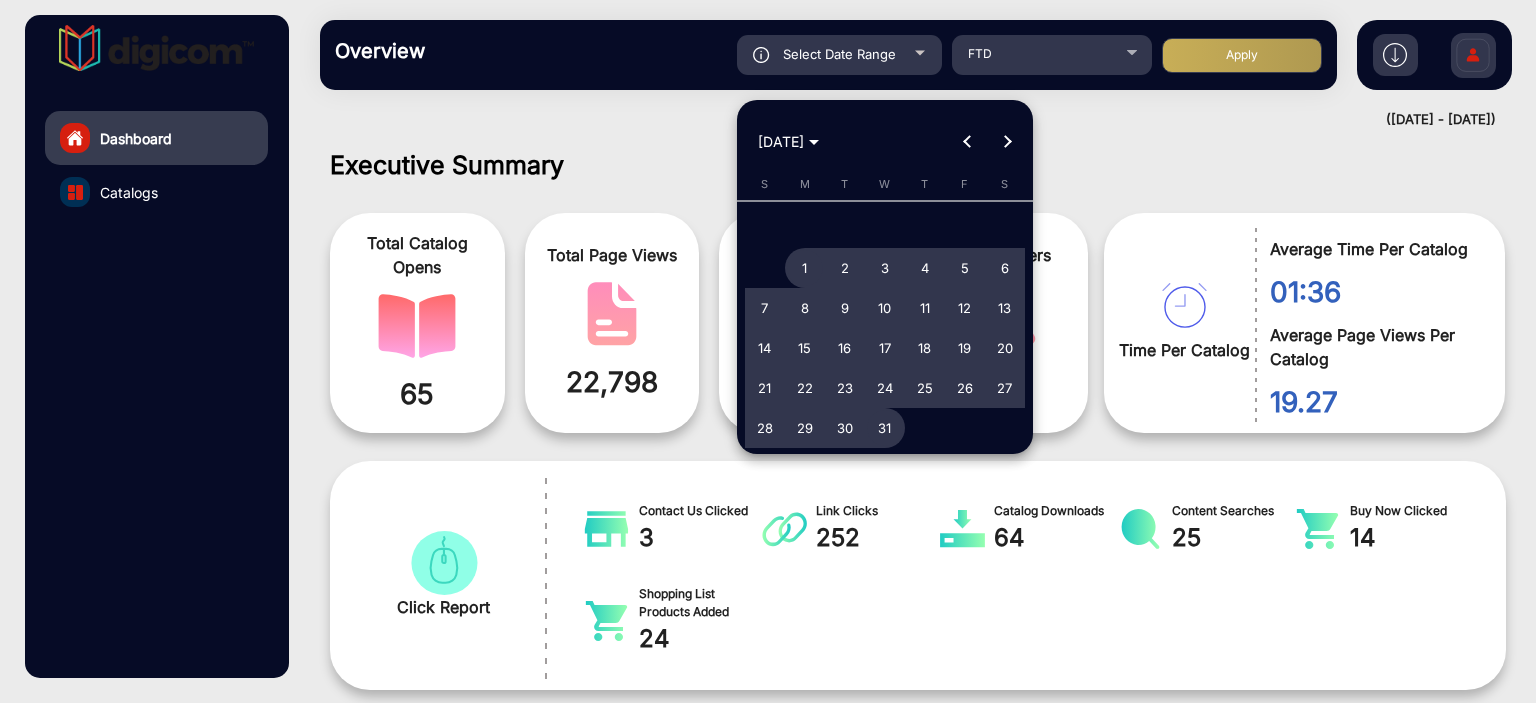 click on "S M T W T F S  [DATE]   2   3   4   5   6   7   8   9   10   11   12   13   14   15   16   17   18   19   20   21   22   23   24   25   26   27   28   29   30   31" at bounding box center (885, 312) 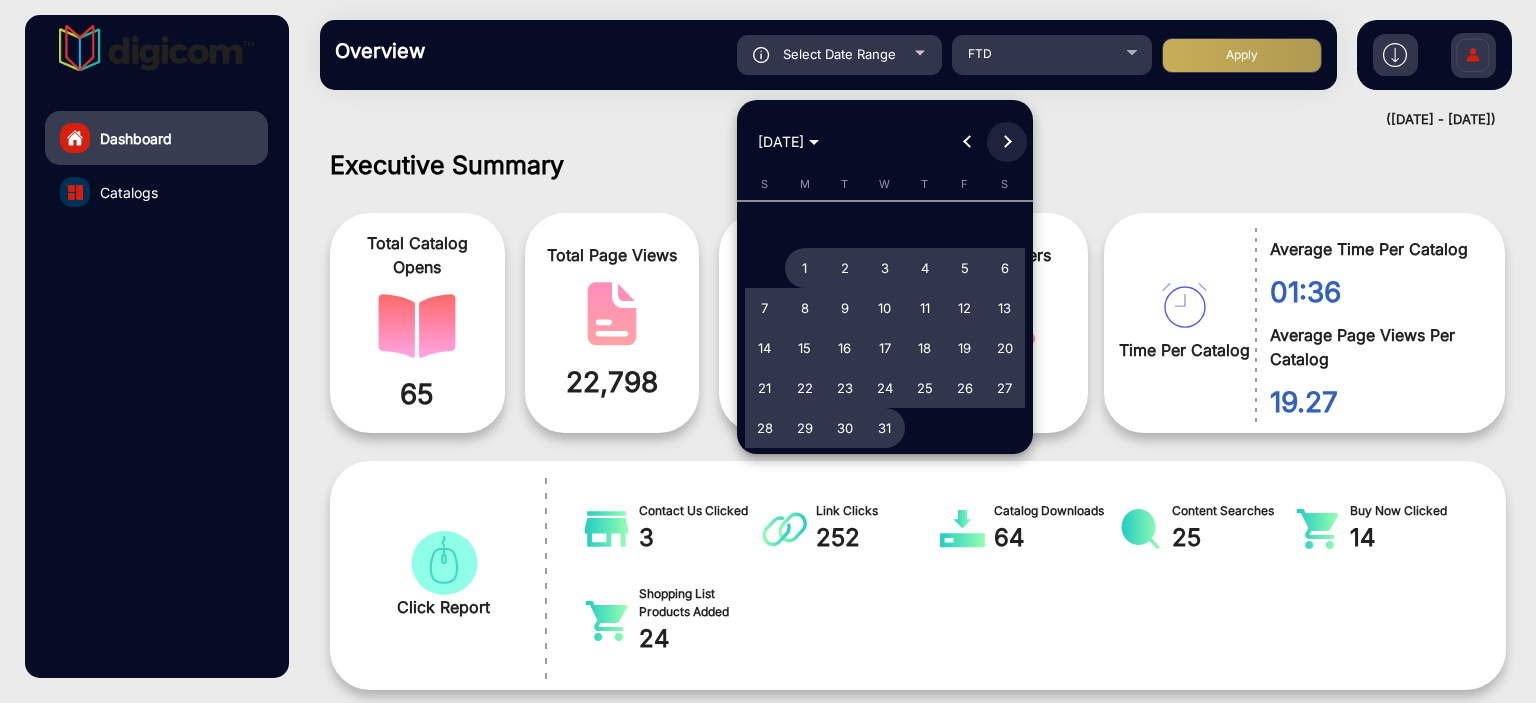 click at bounding box center [1007, 142] 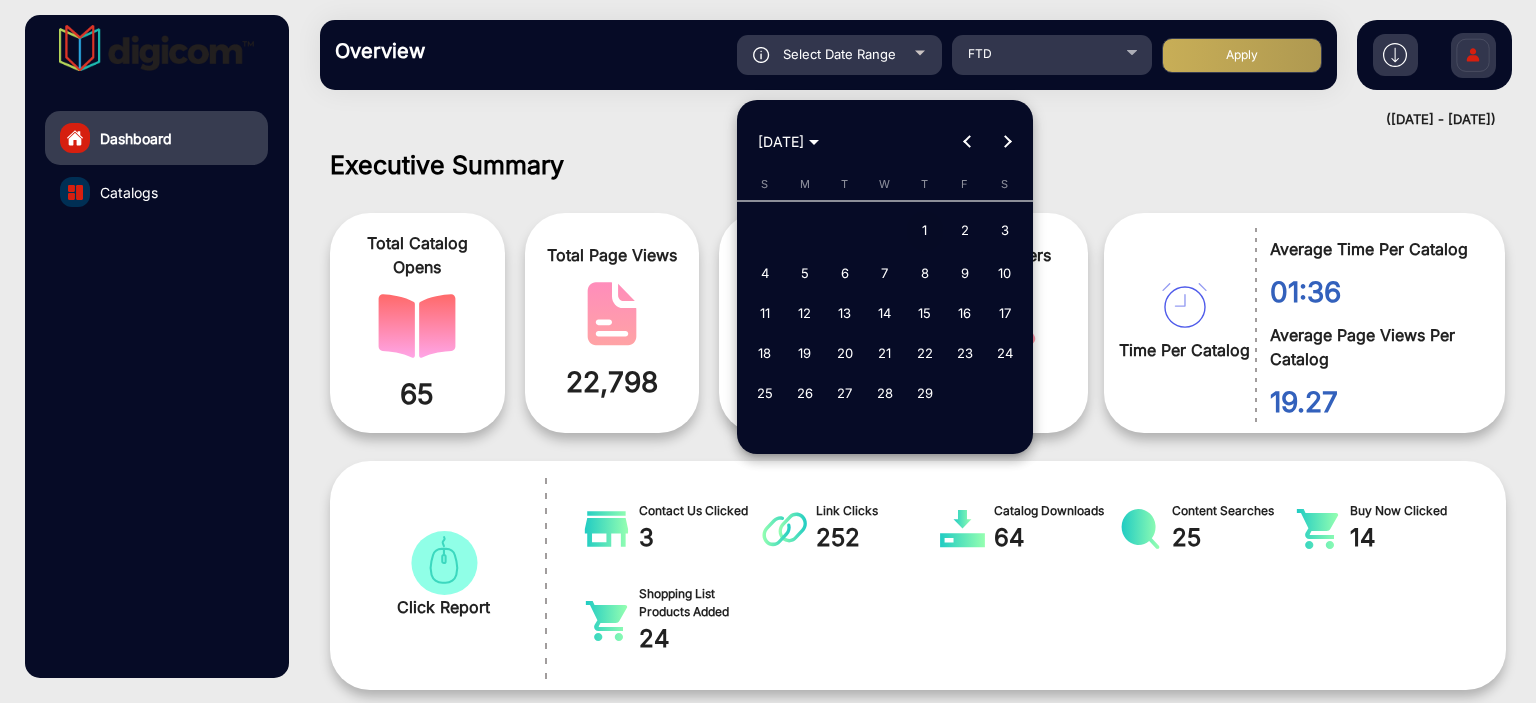 click on "1" at bounding box center [925, 231] 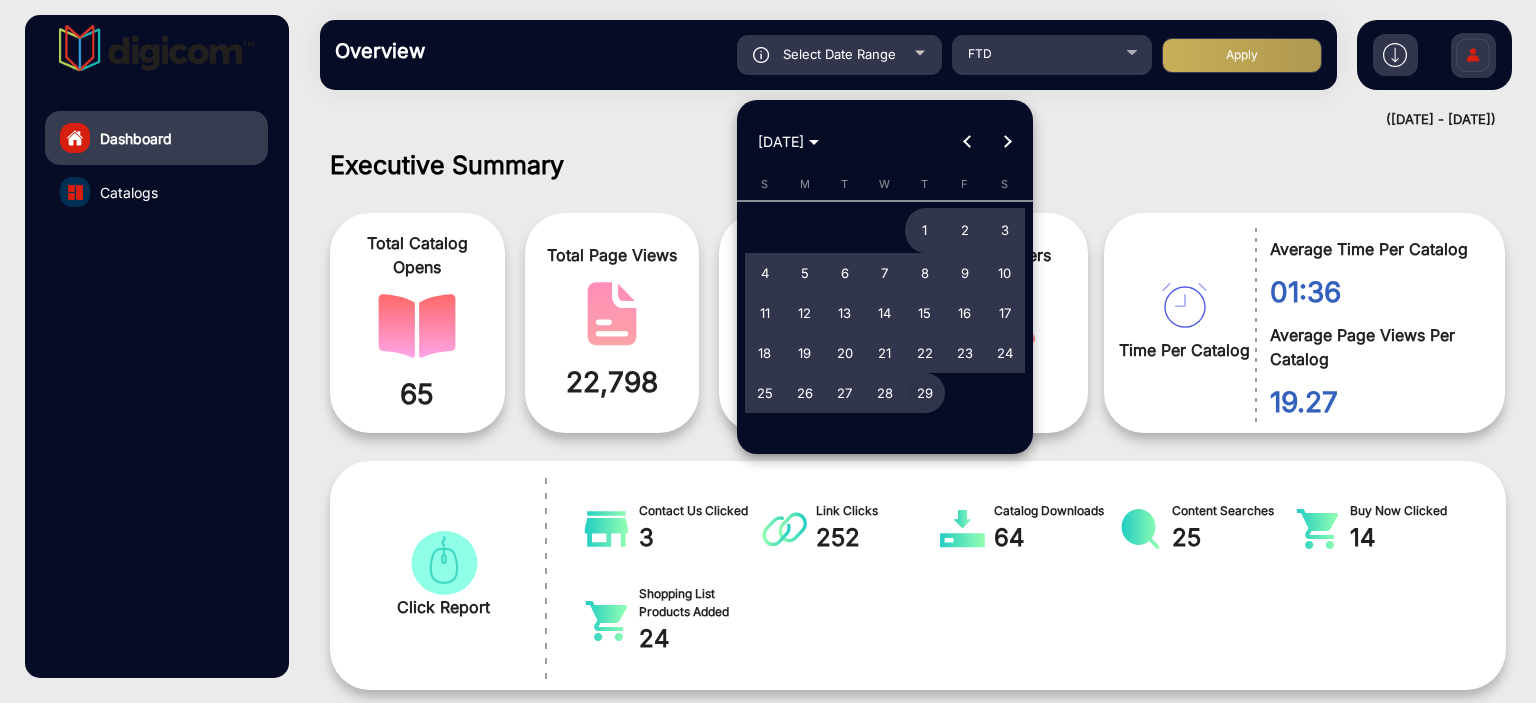 click on "29" at bounding box center (925, 393) 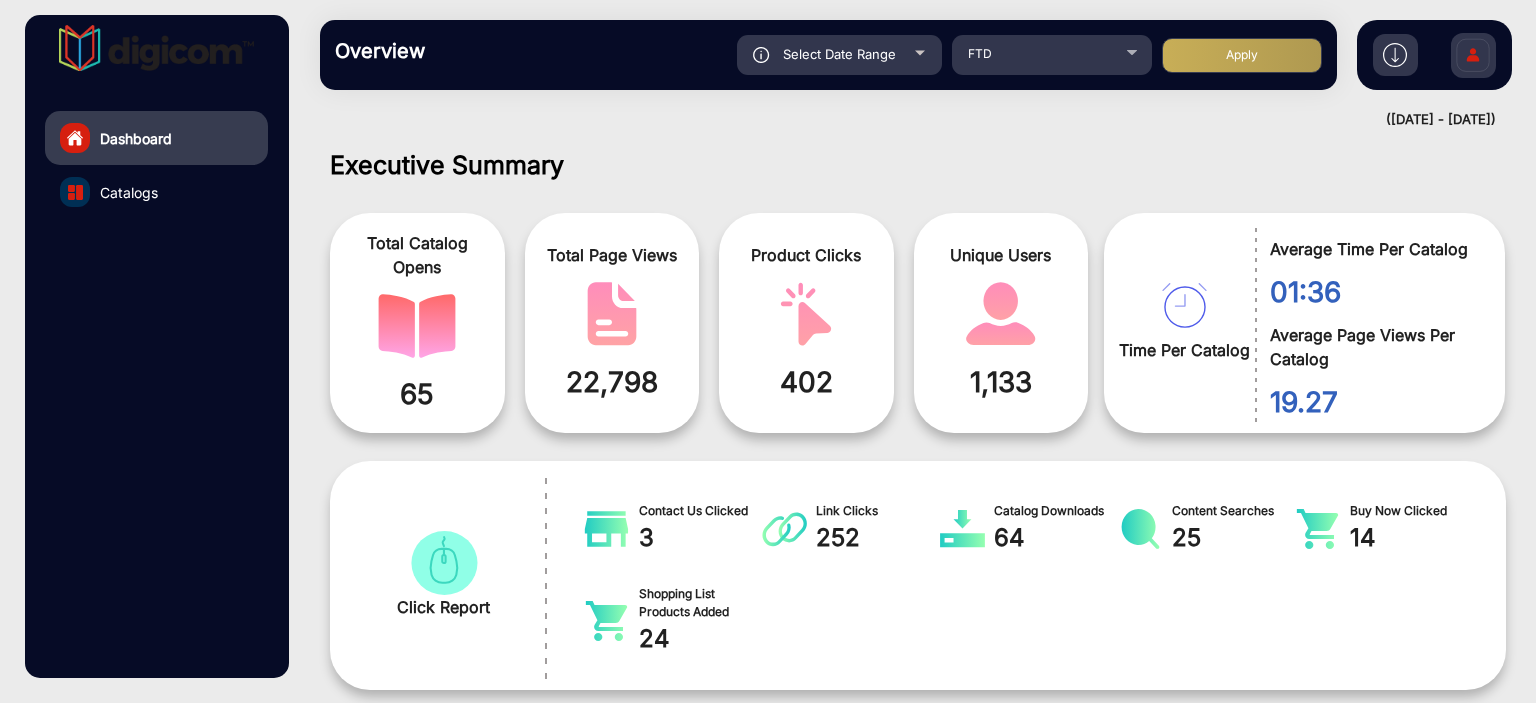 click on "Apply" 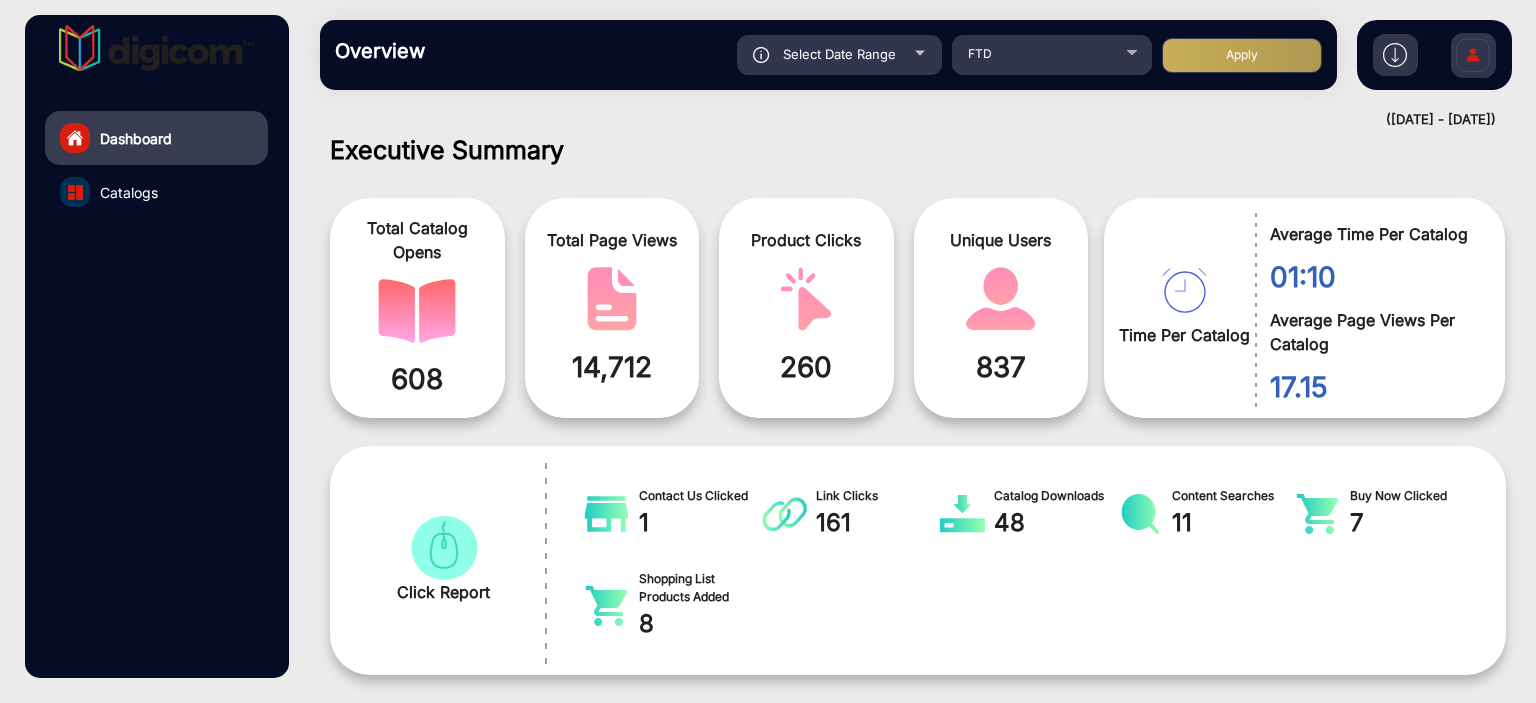 scroll, scrollTop: 999536, scrollLeft: 998828, axis: both 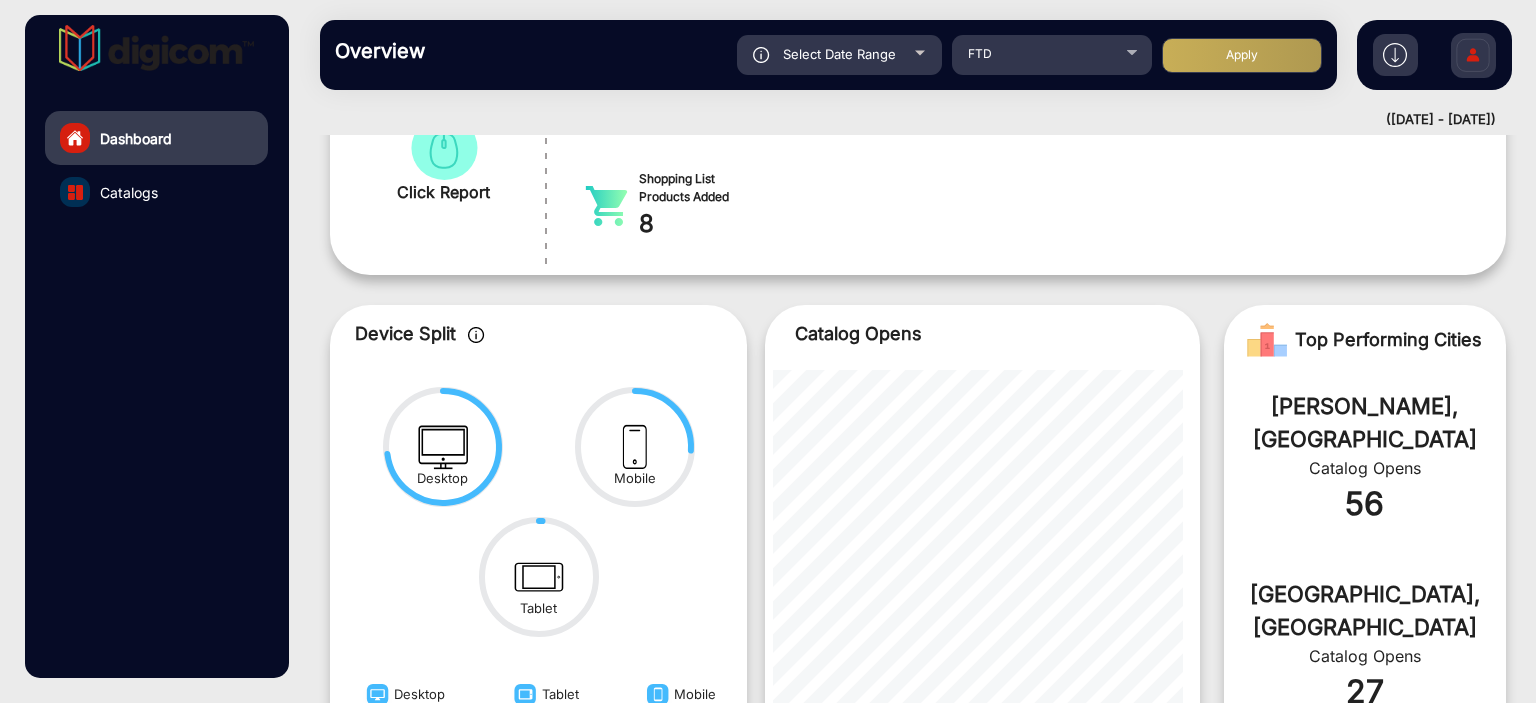 drag, startPoint x: 1394, startPoint y: 397, endPoint x: 1292, endPoint y: 397, distance: 102 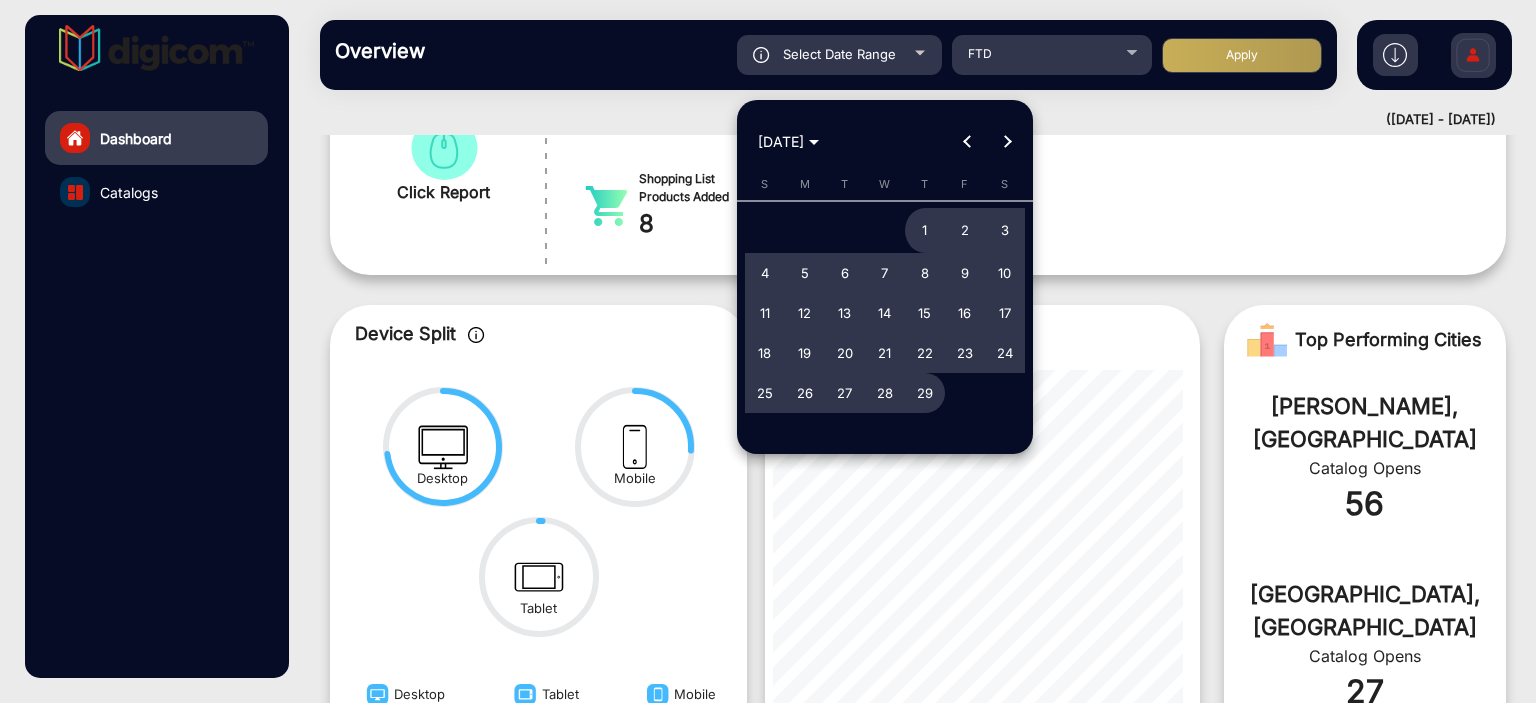click at bounding box center (1007, 142) 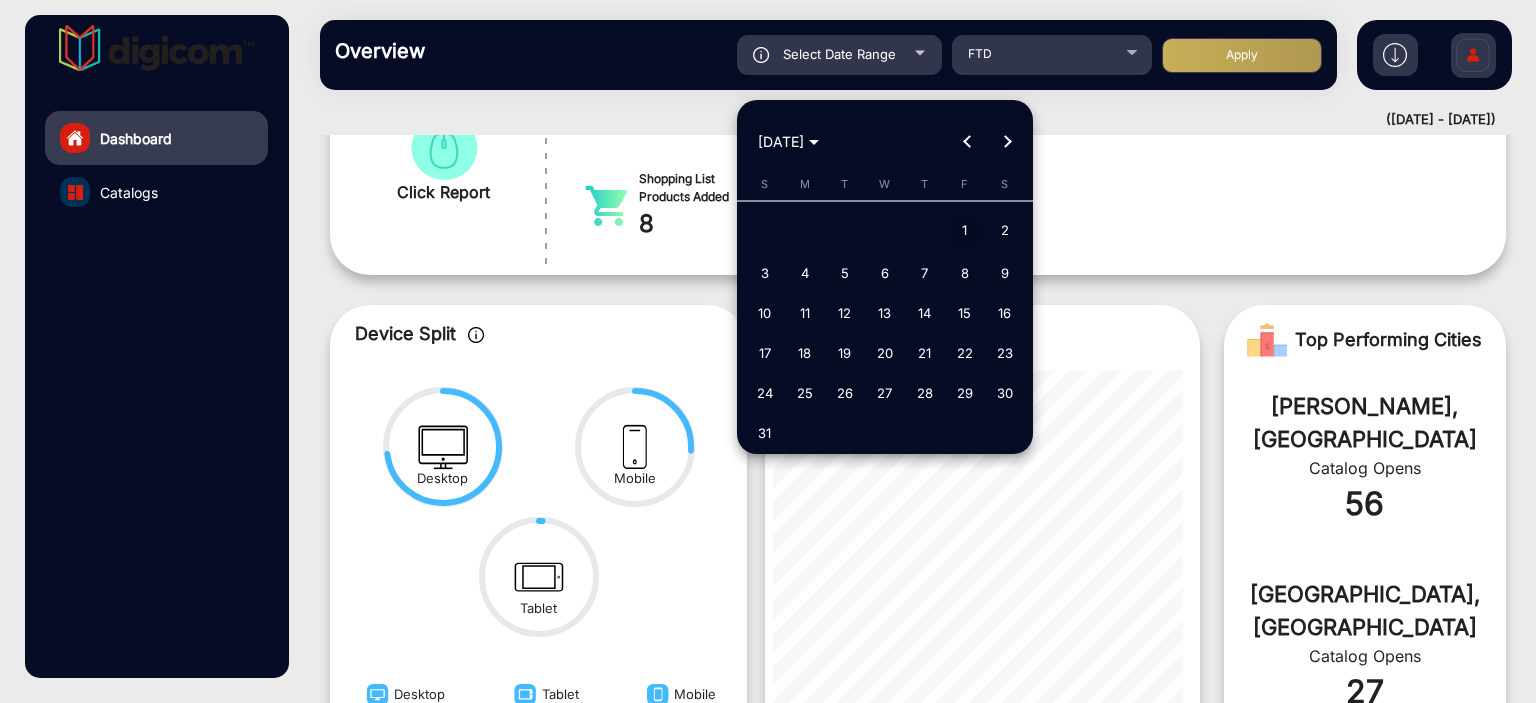 click on "1" at bounding box center [965, 231] 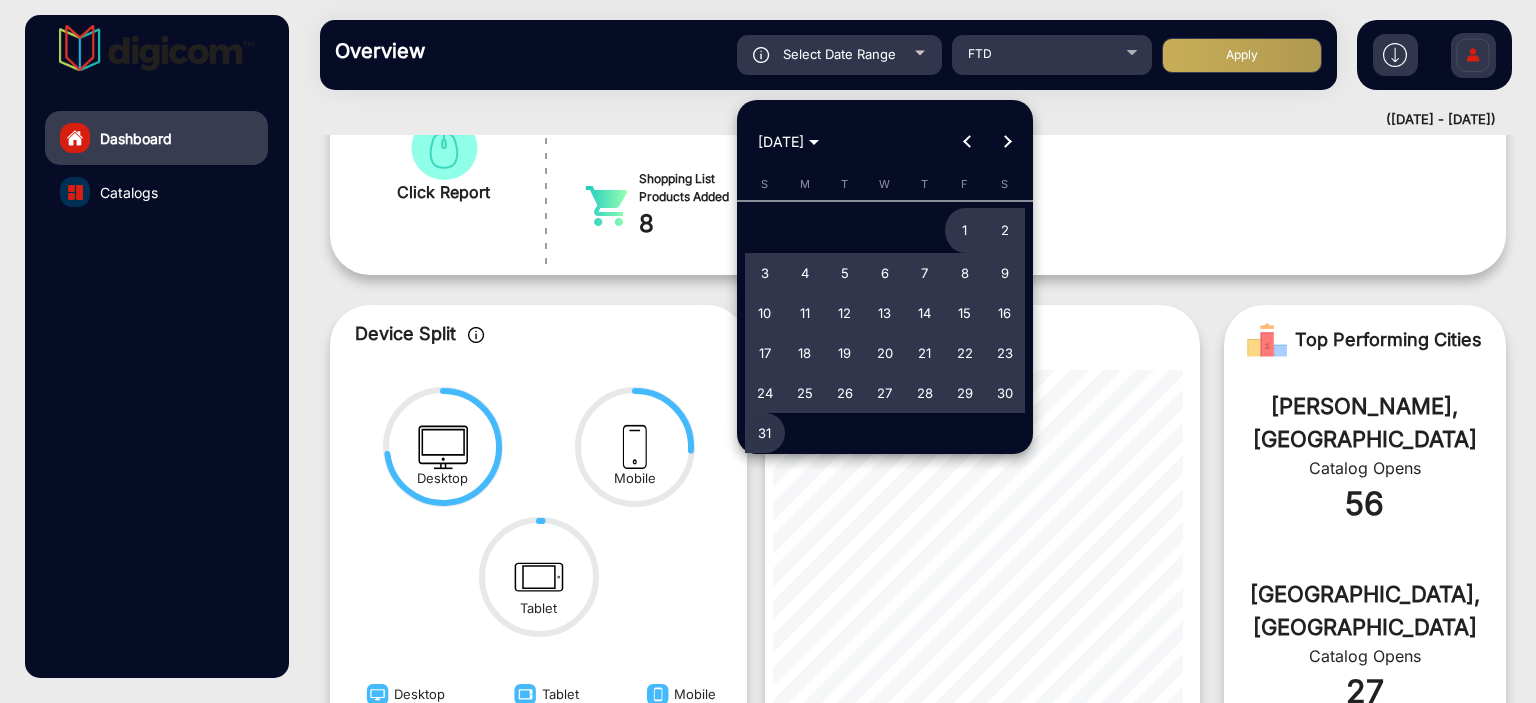click on "31" at bounding box center (765, 433) 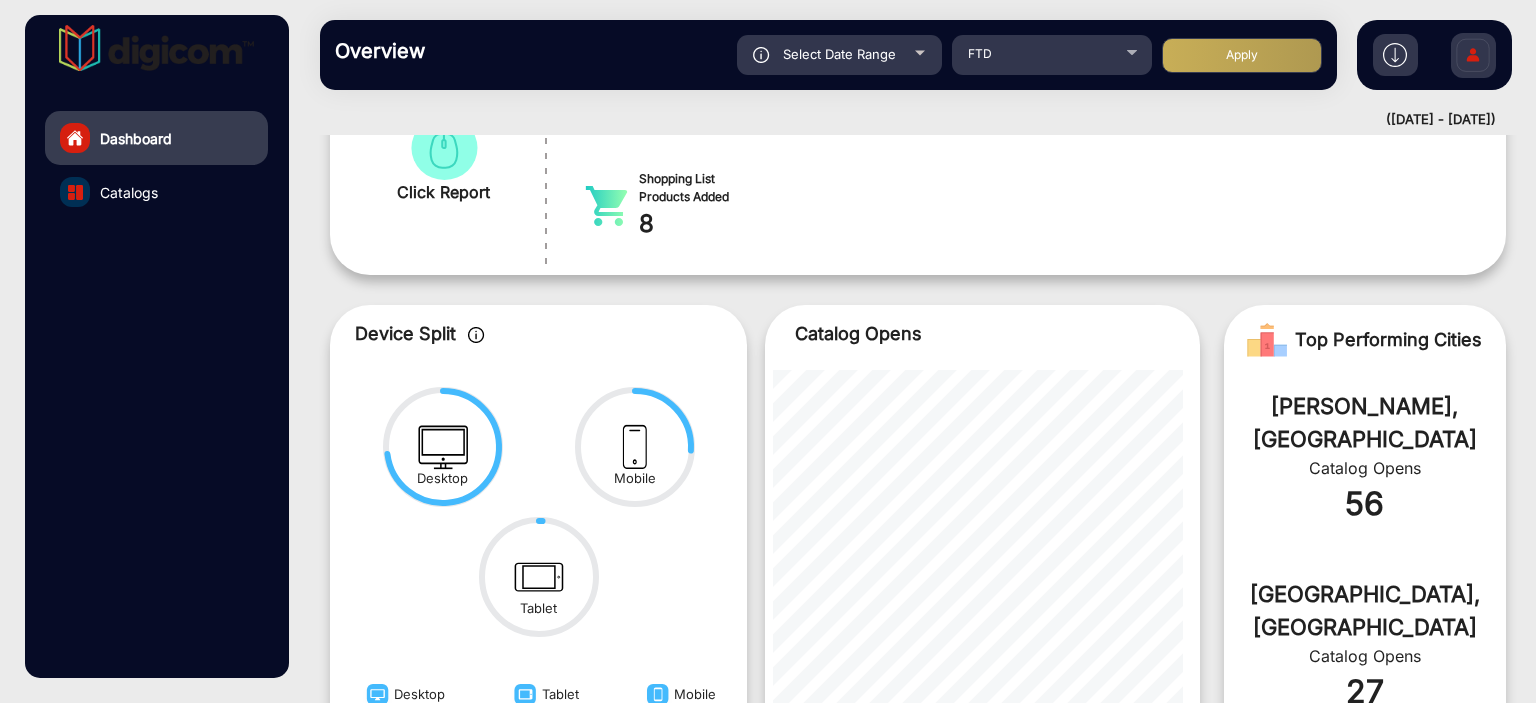 click on "Apply" 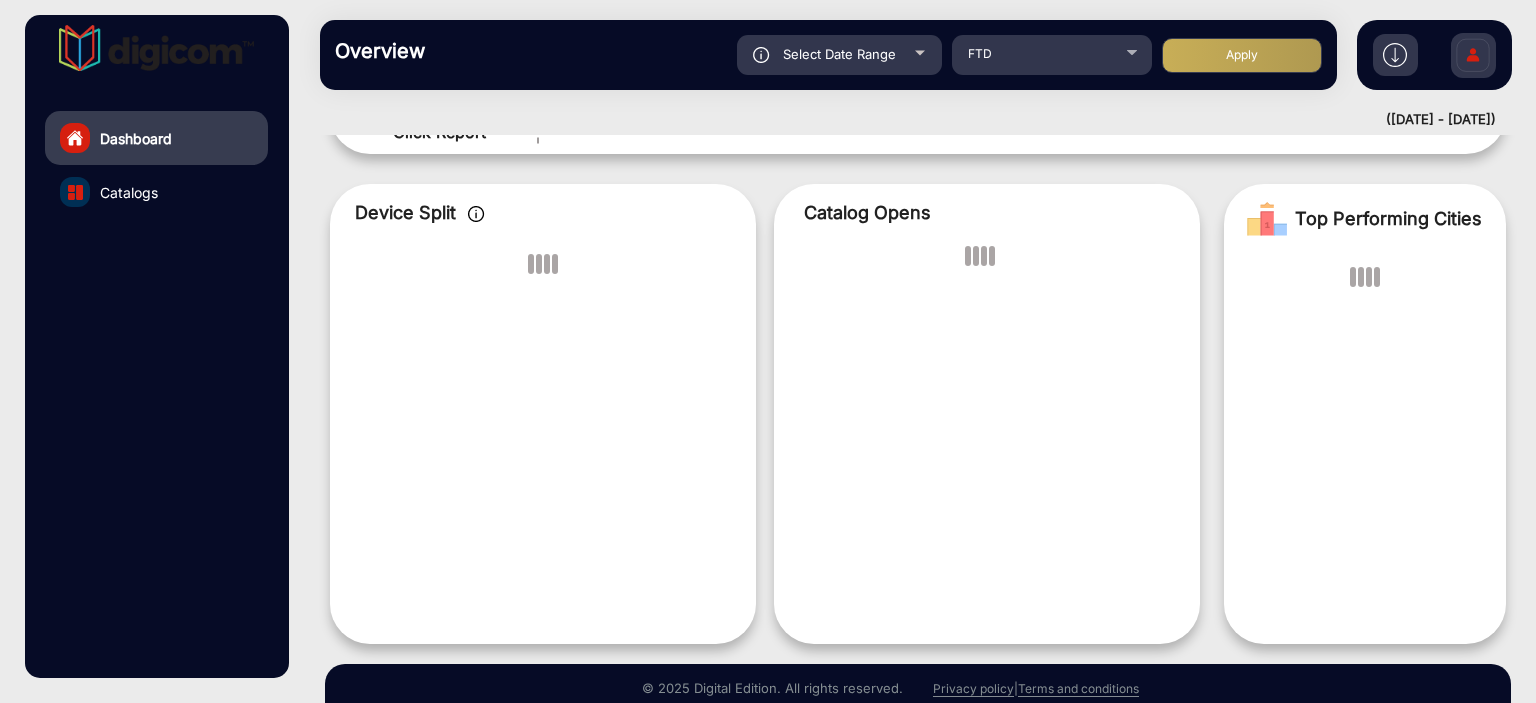 scroll, scrollTop: 15, scrollLeft: 0, axis: vertical 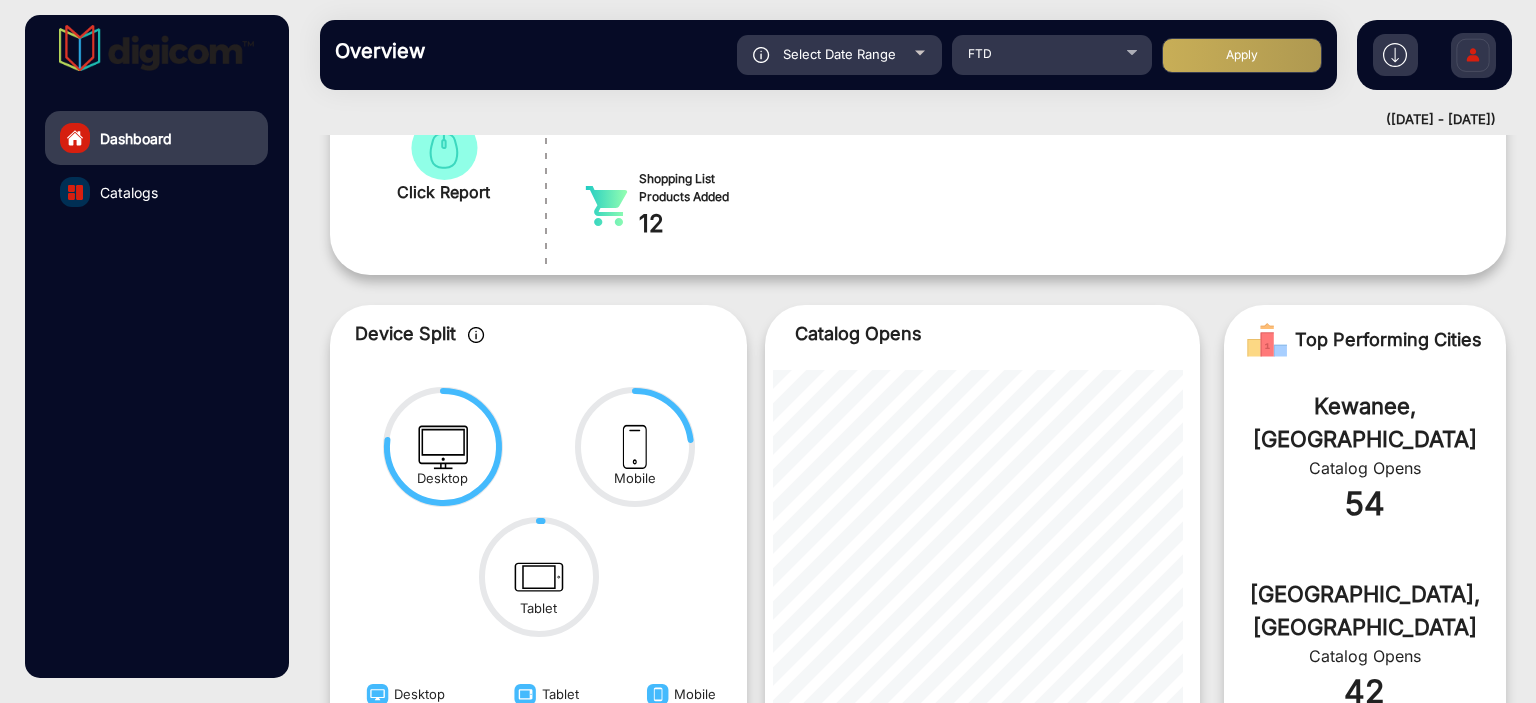 click on "Kewanee, [GEOGRAPHIC_DATA]" 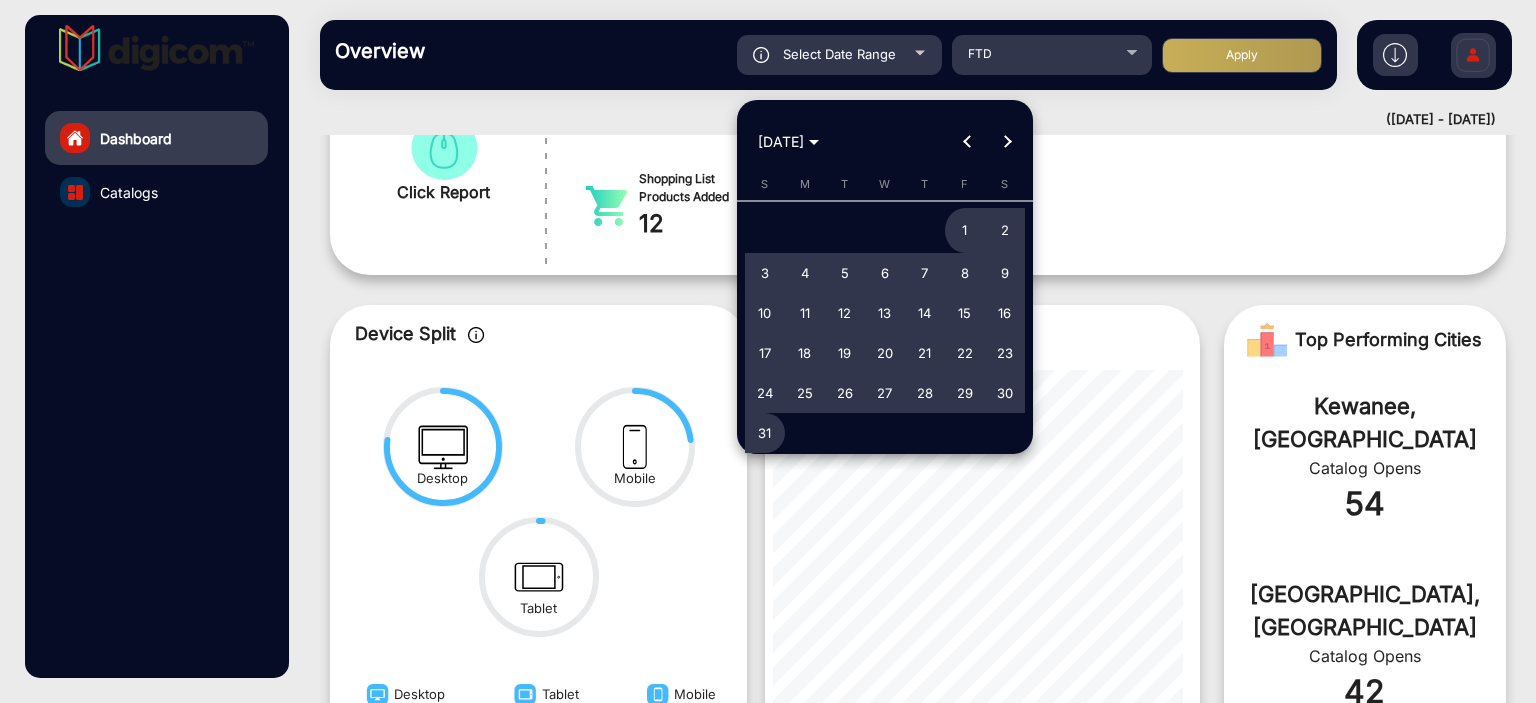 click at bounding box center (1007, 142) 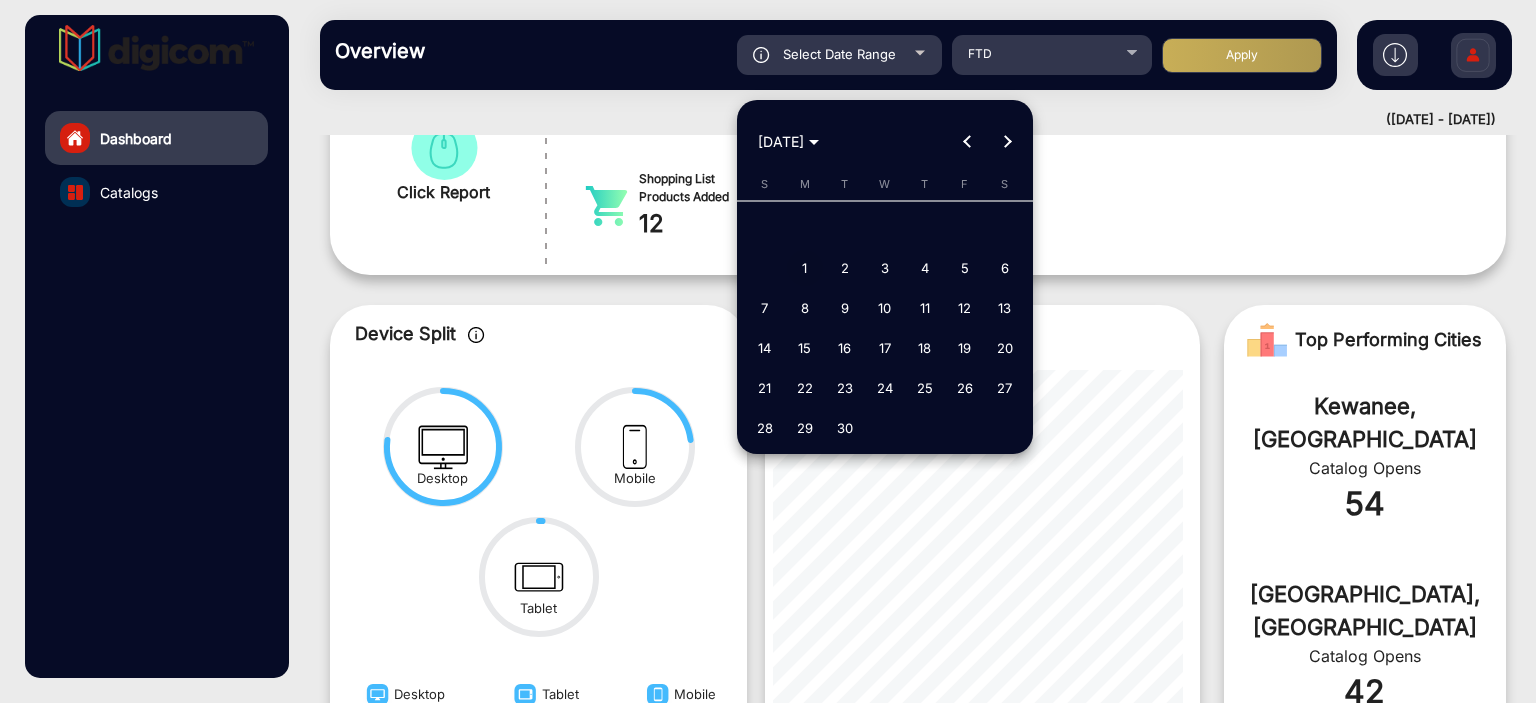 click on "1" at bounding box center (805, 268) 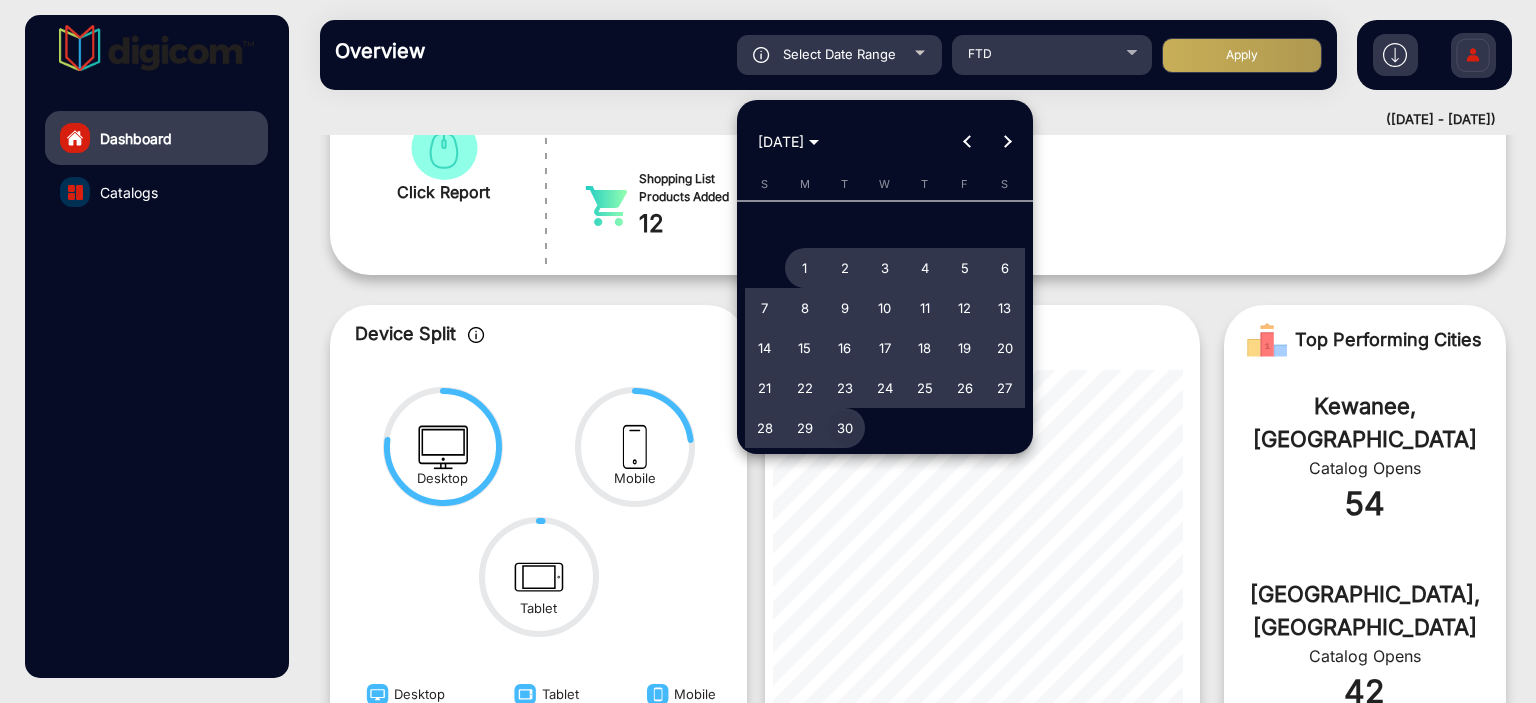 click on "30" at bounding box center (845, 428) 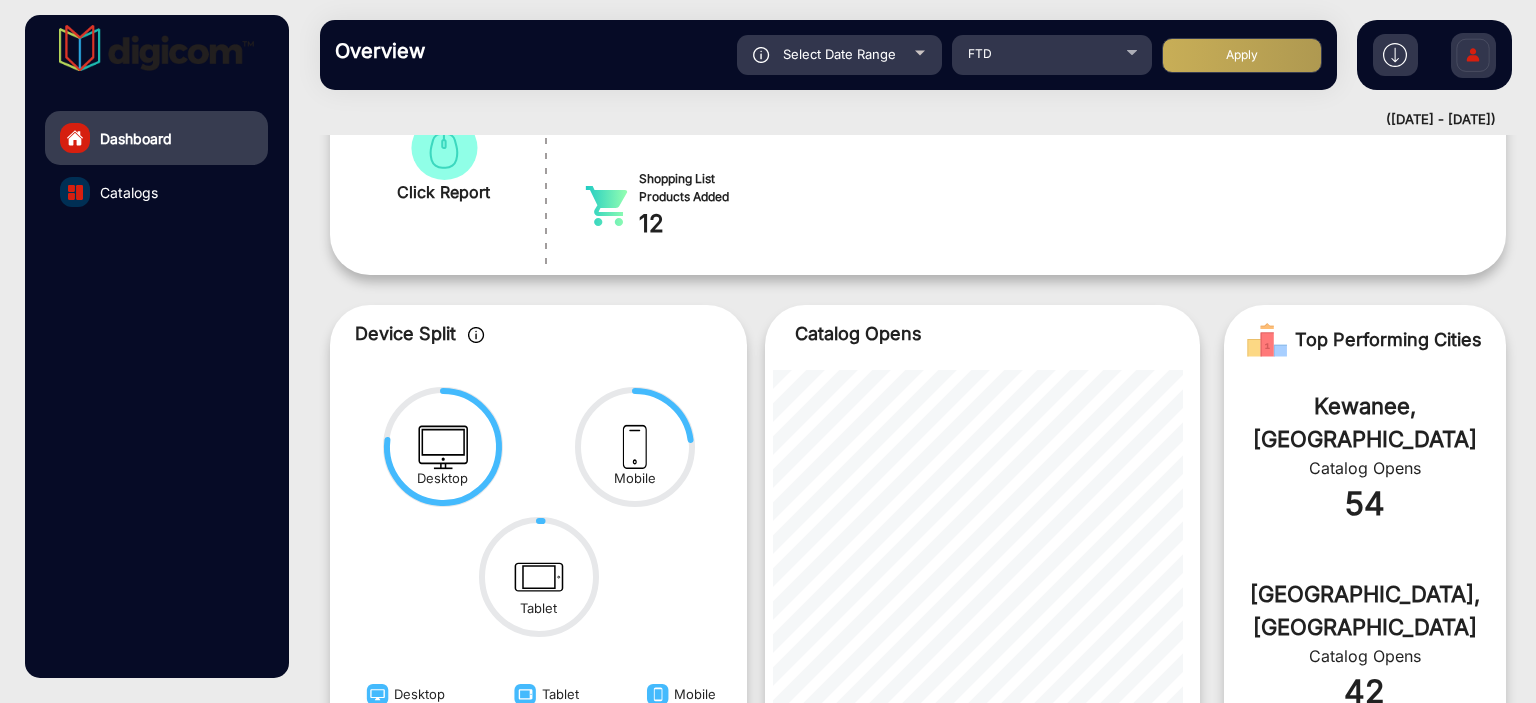click on "Apply" 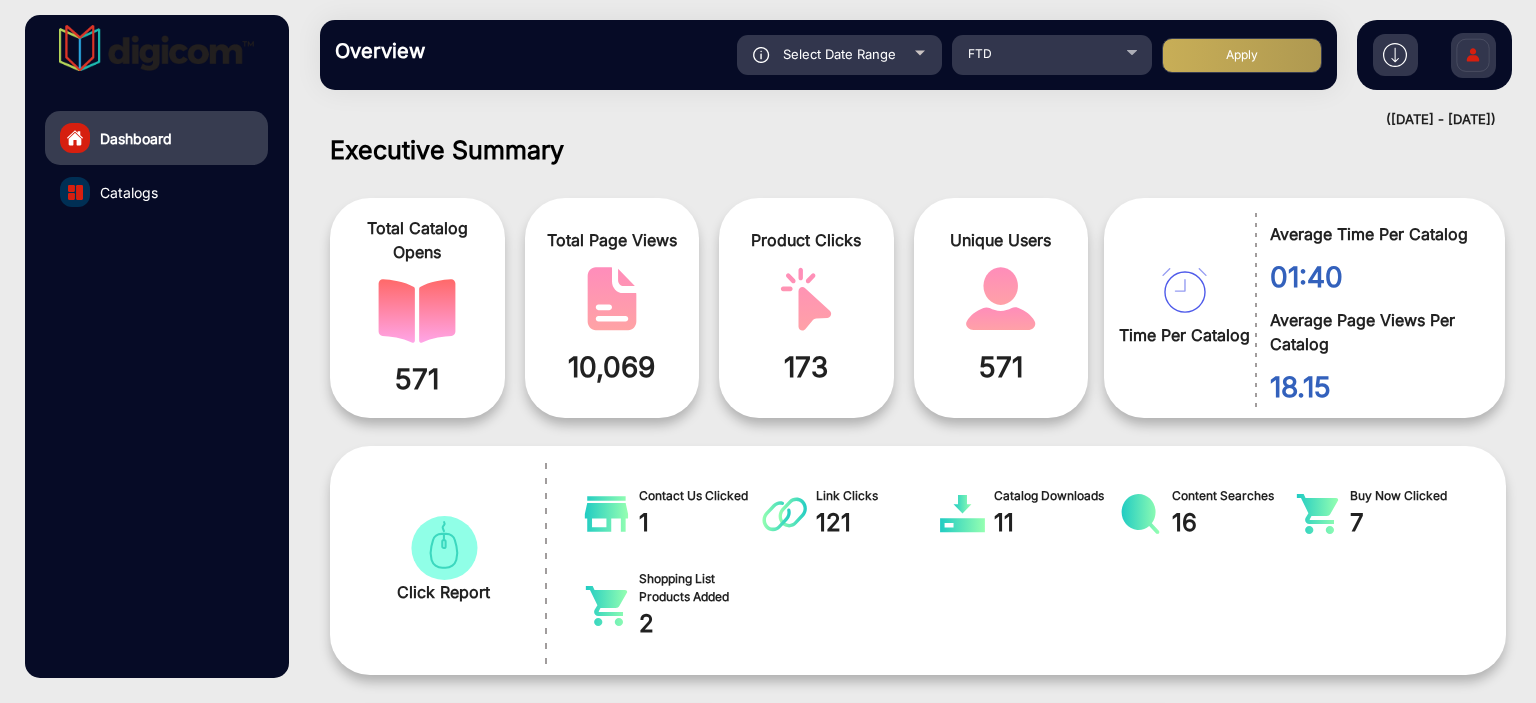 scroll, scrollTop: 999536, scrollLeft: 998828, axis: both 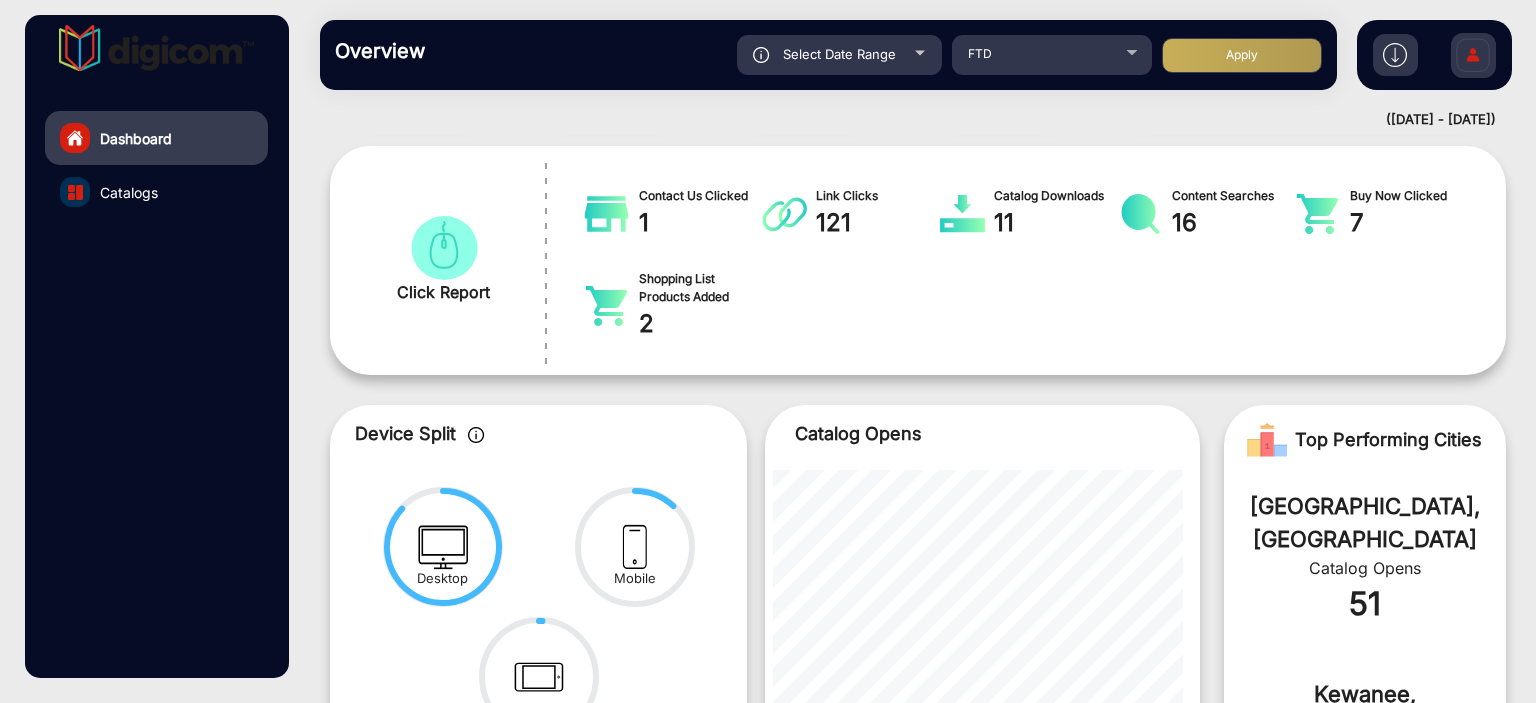 click on "[GEOGRAPHIC_DATA], [GEOGRAPHIC_DATA]" 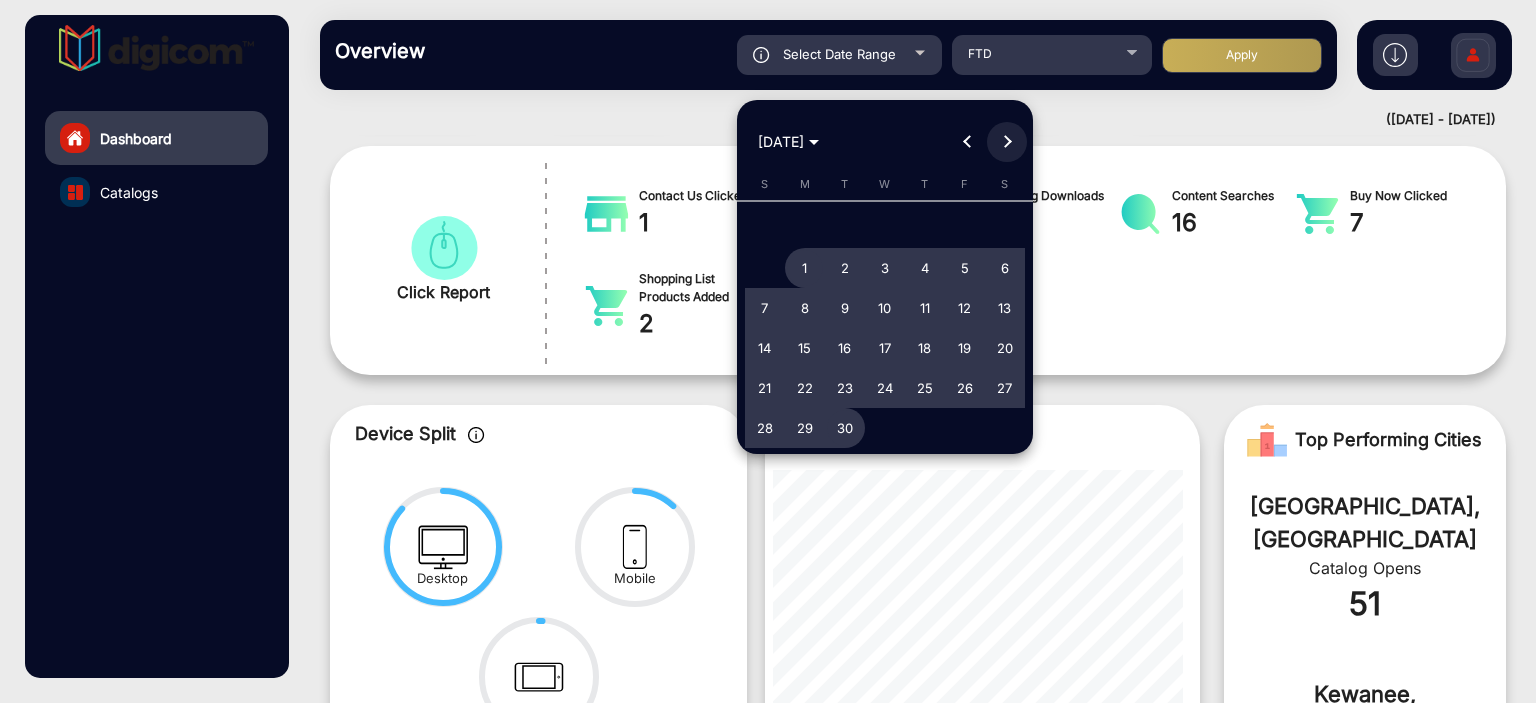 click at bounding box center [1007, 142] 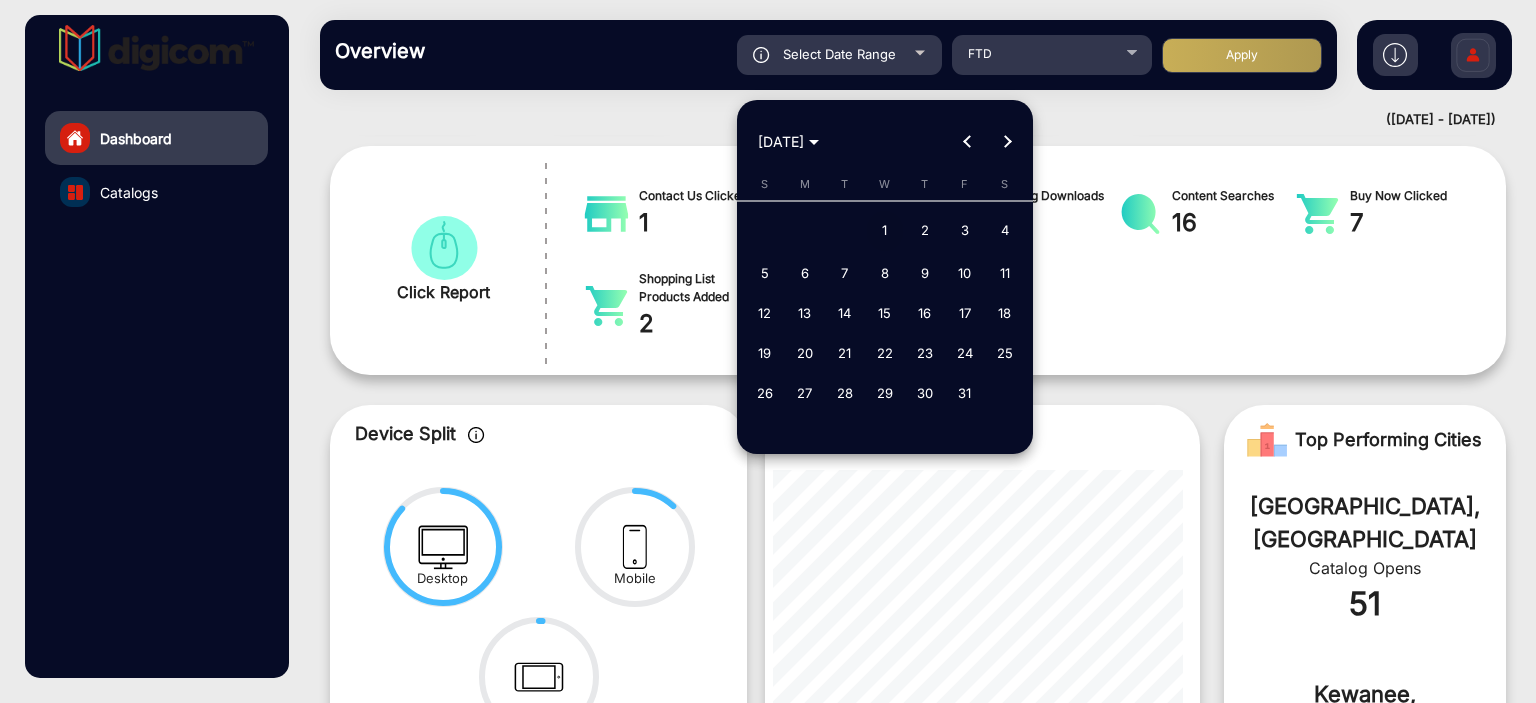 click on "1" at bounding box center (885, 231) 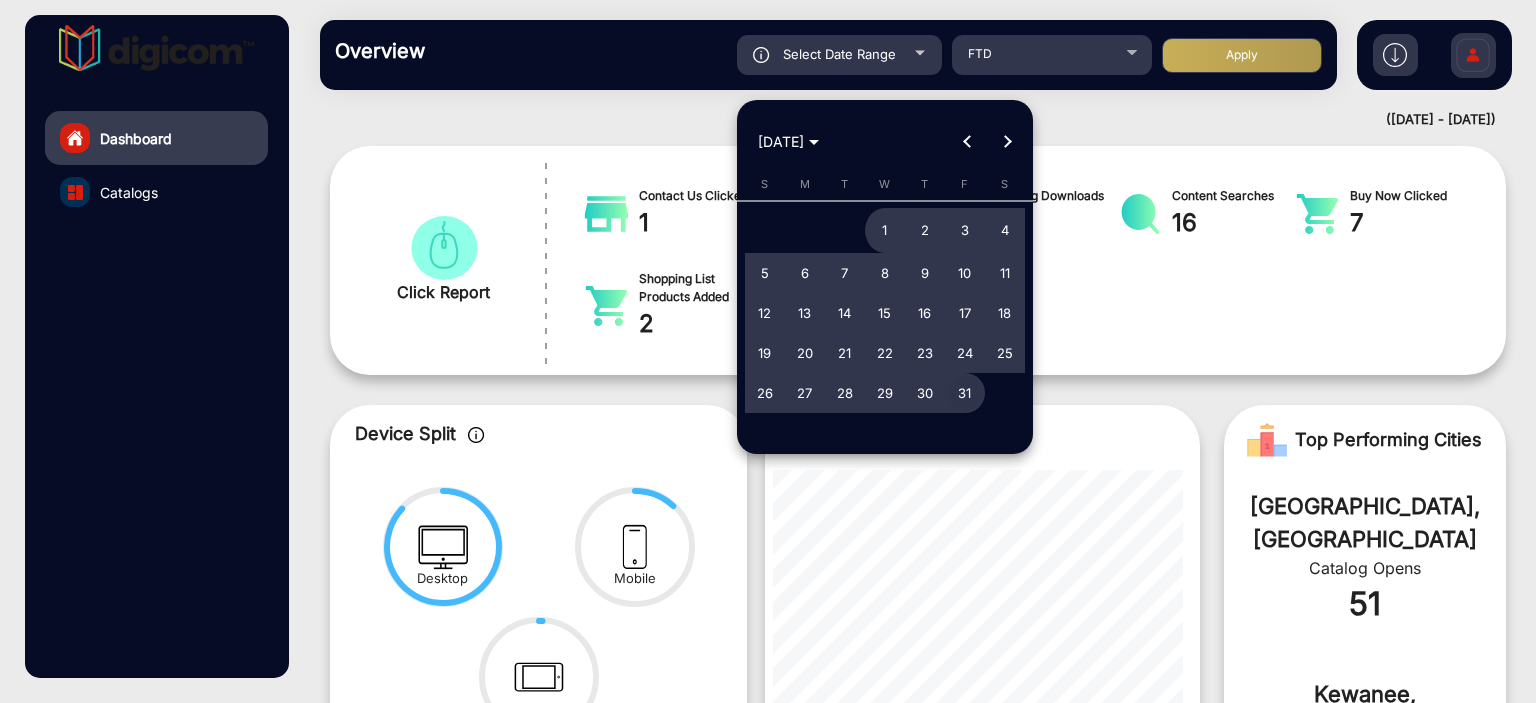 click on "31" at bounding box center [965, 393] 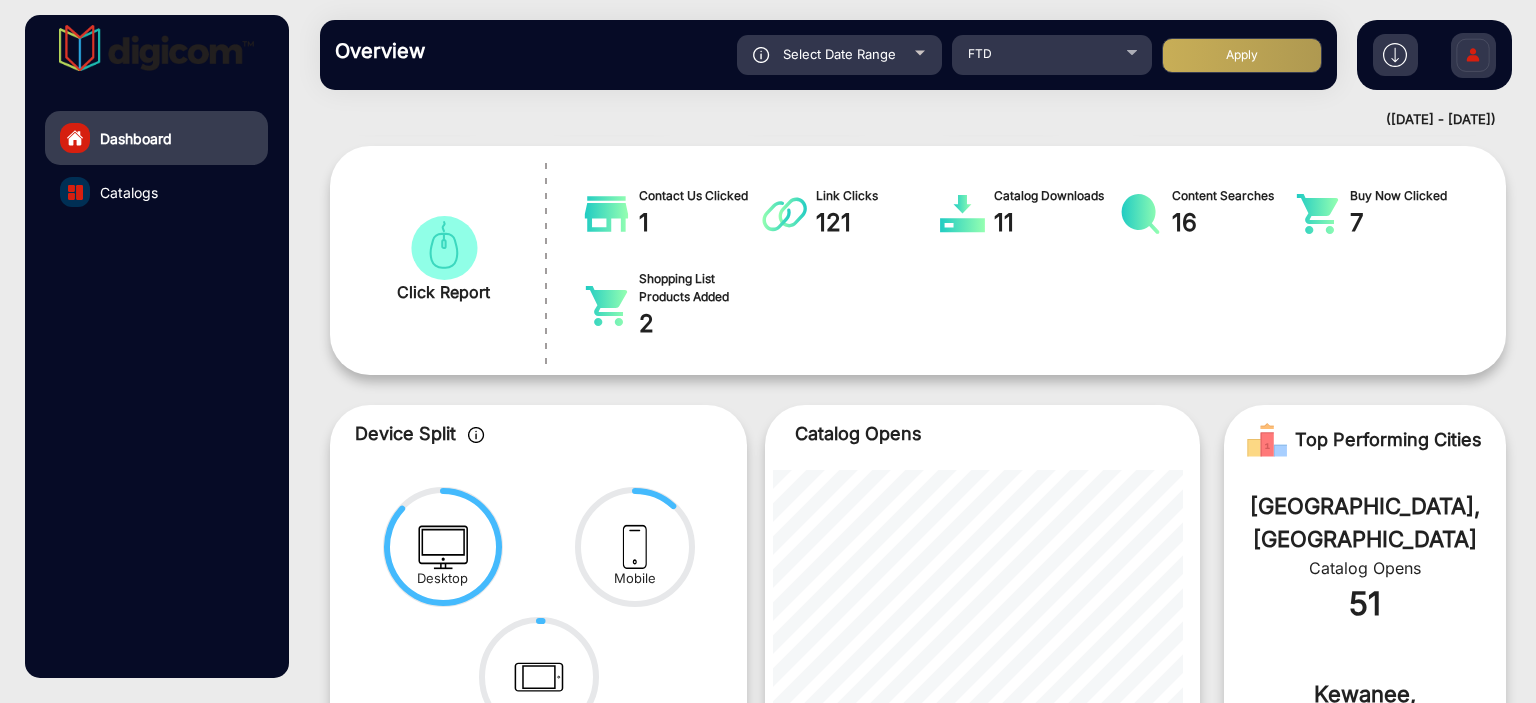 click on "Apply" 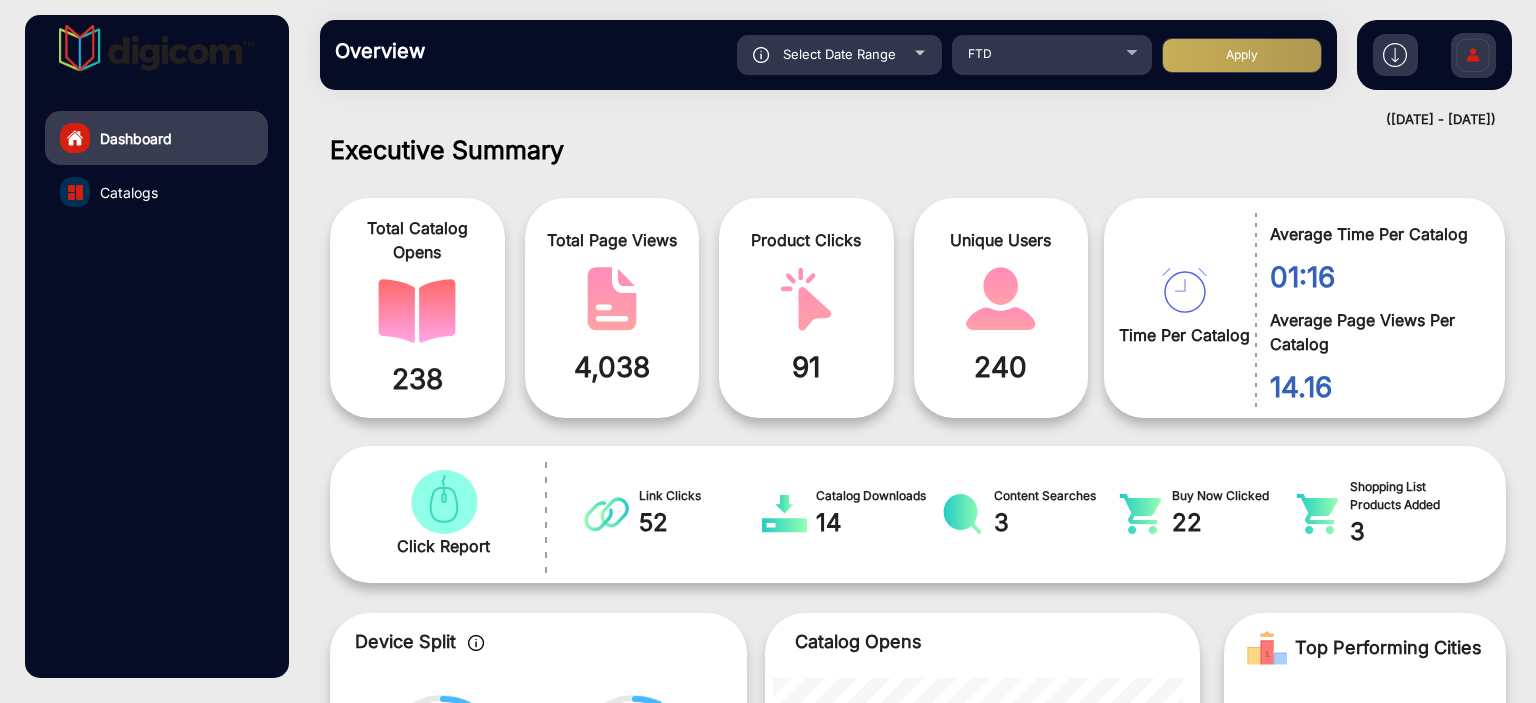 scroll, scrollTop: 114, scrollLeft: 0, axis: vertical 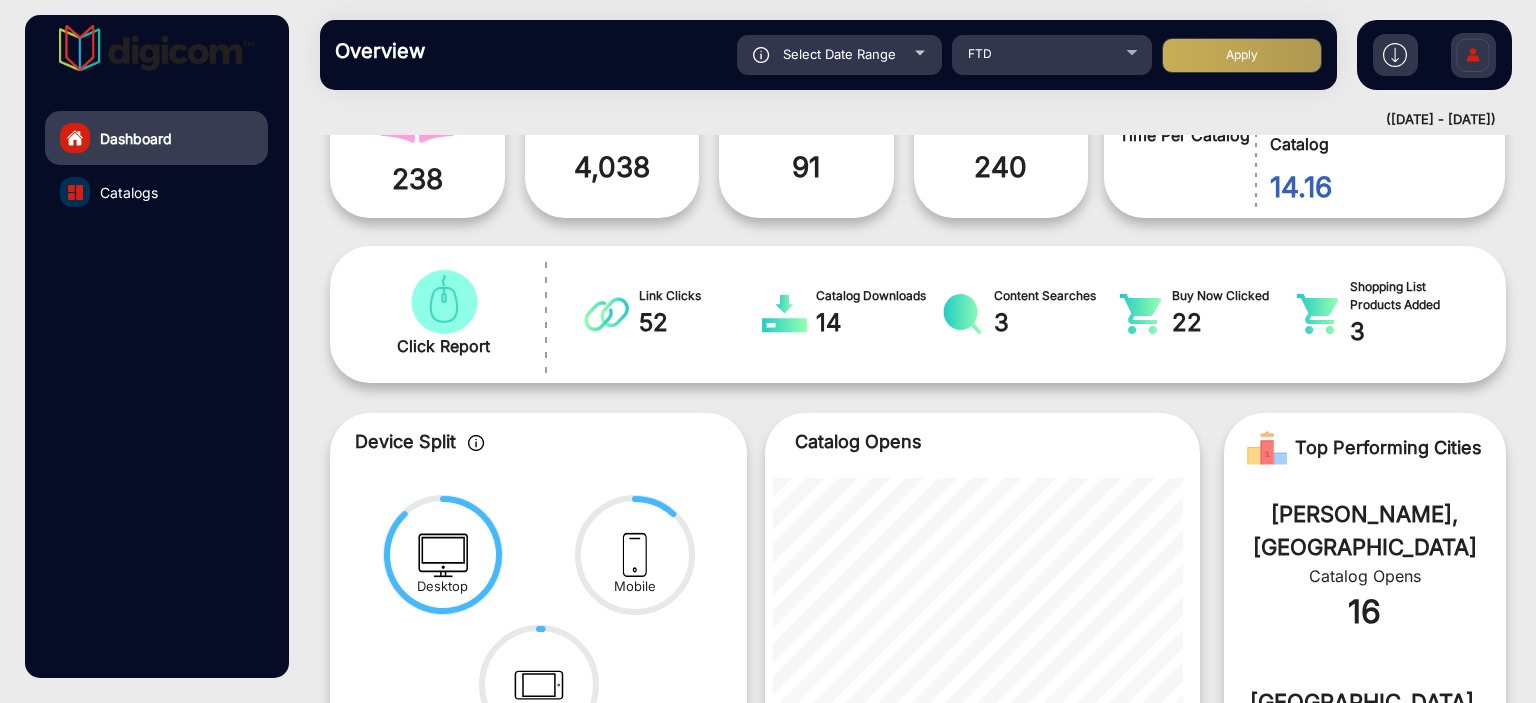 click on "[PERSON_NAME], [GEOGRAPHIC_DATA]" 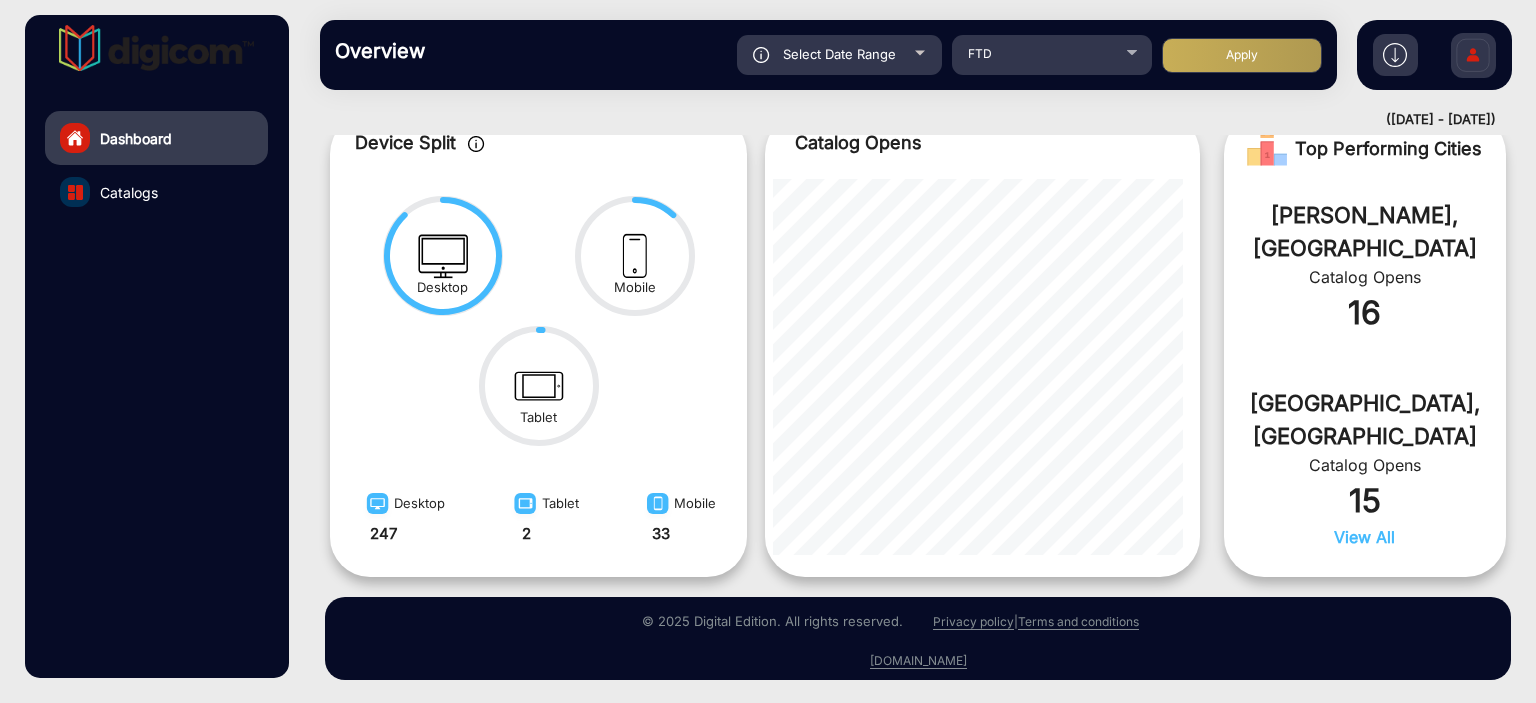 scroll, scrollTop: 515, scrollLeft: 0, axis: vertical 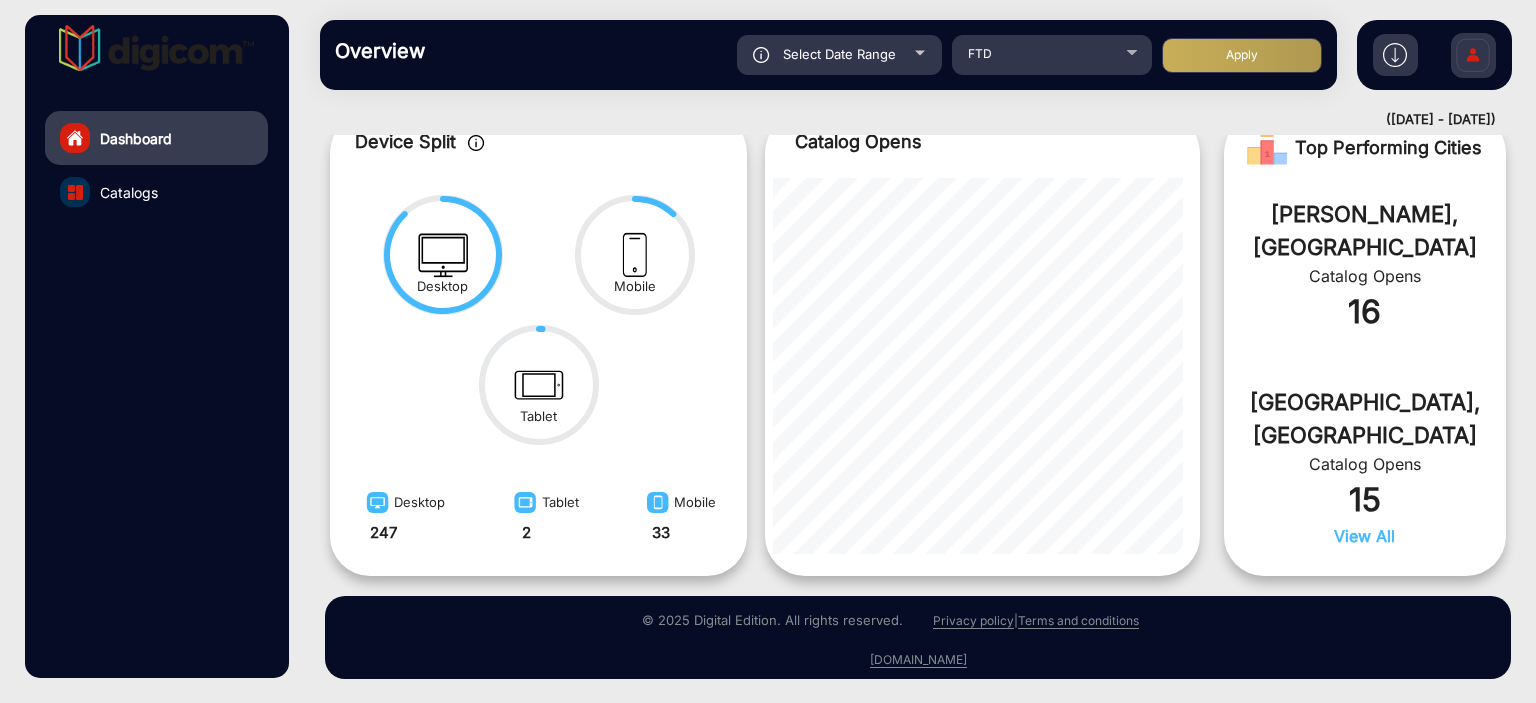 click on "Select Date Range" 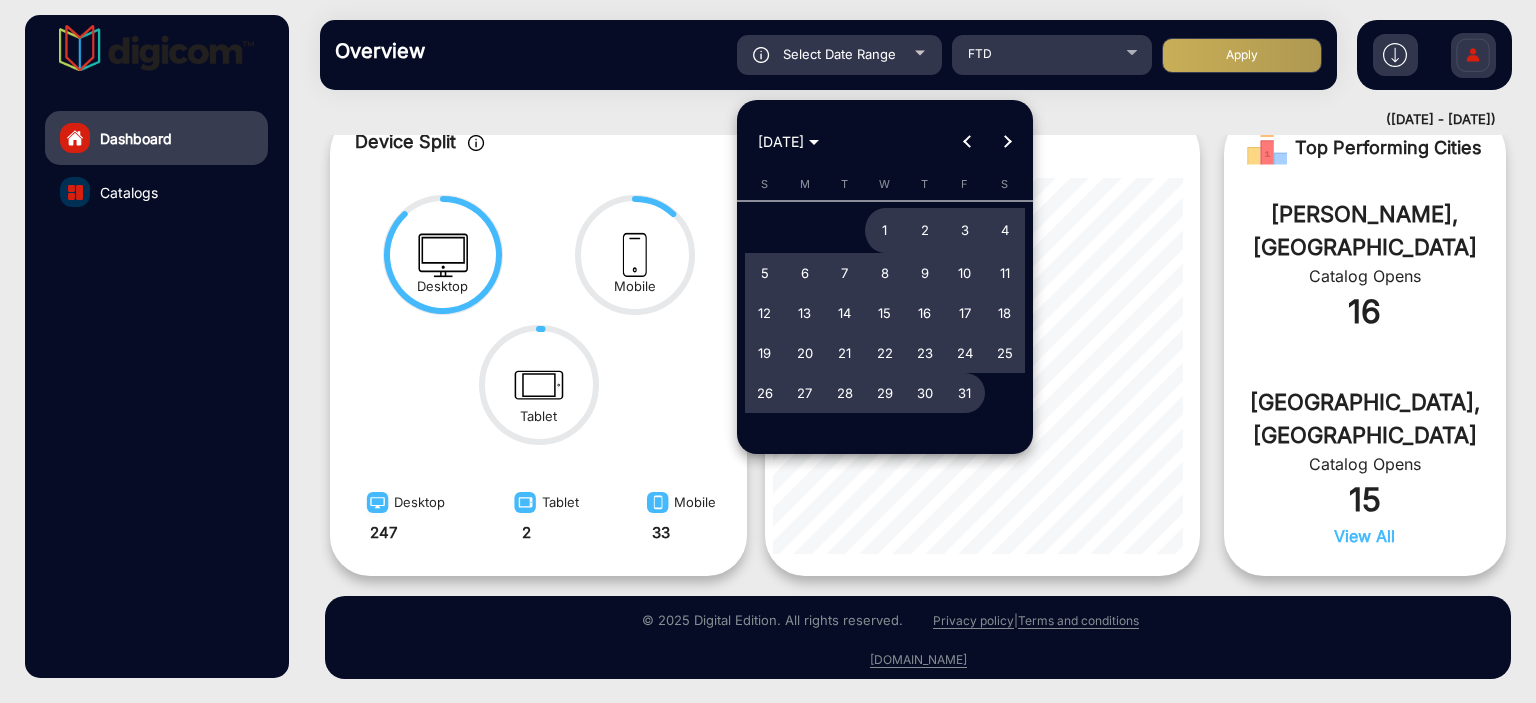 click at bounding box center [1007, 142] 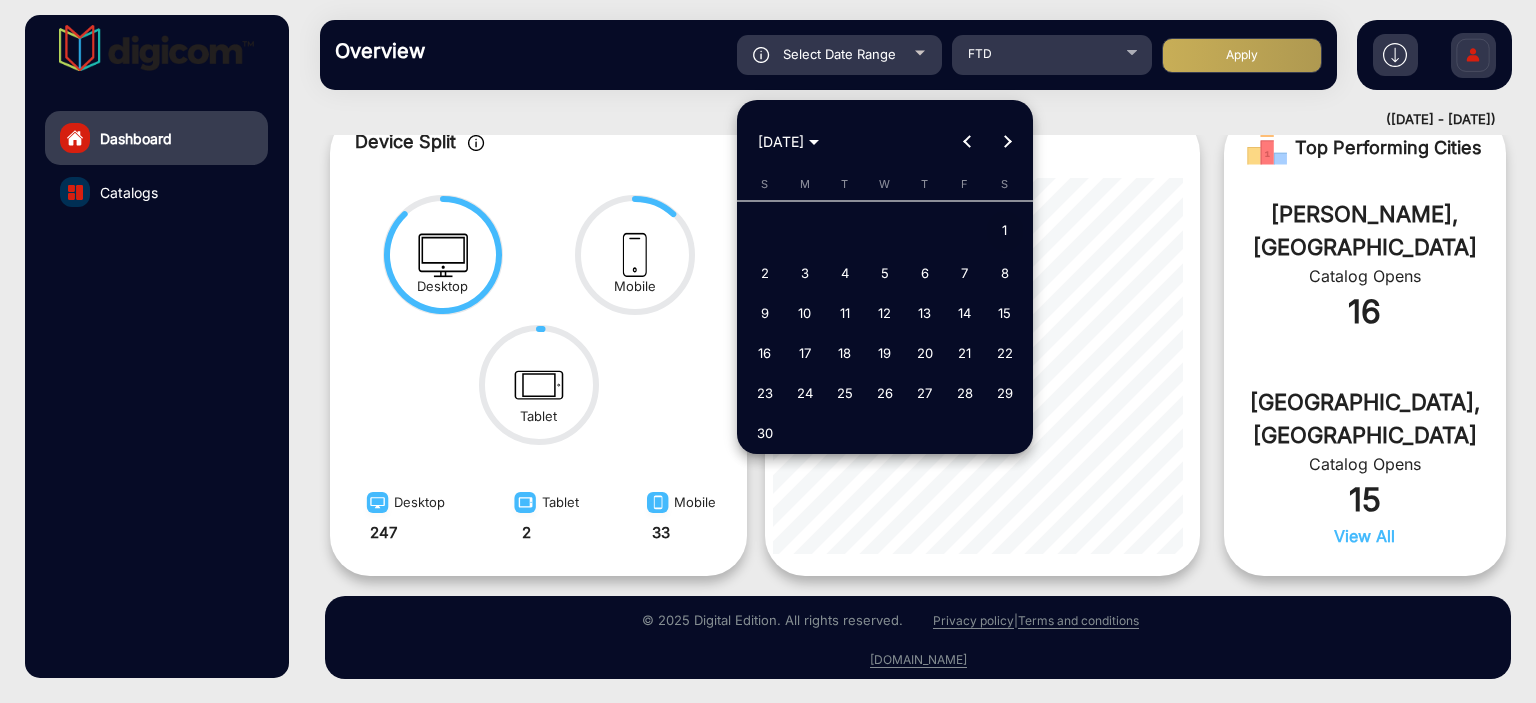 click on "1" at bounding box center (1005, 231) 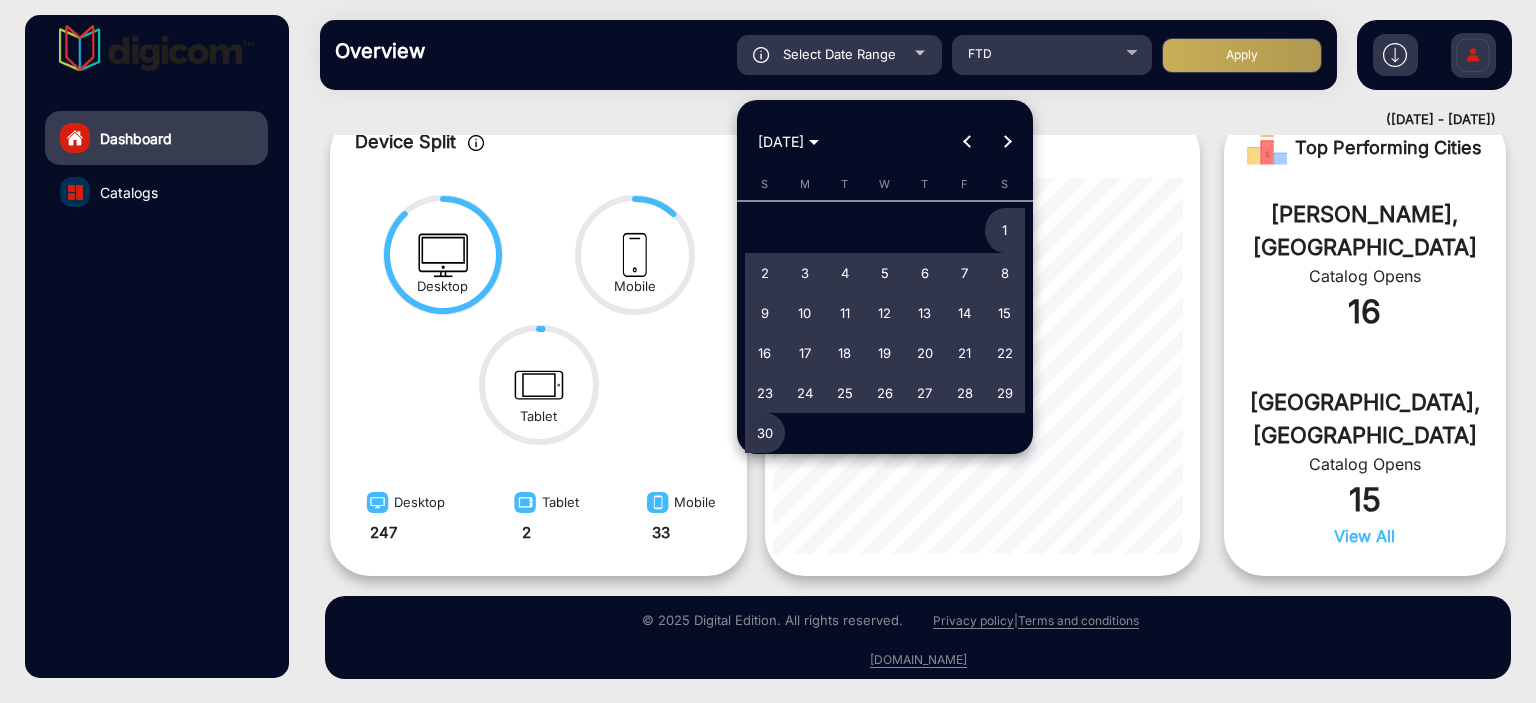 click on "30" at bounding box center (765, 433) 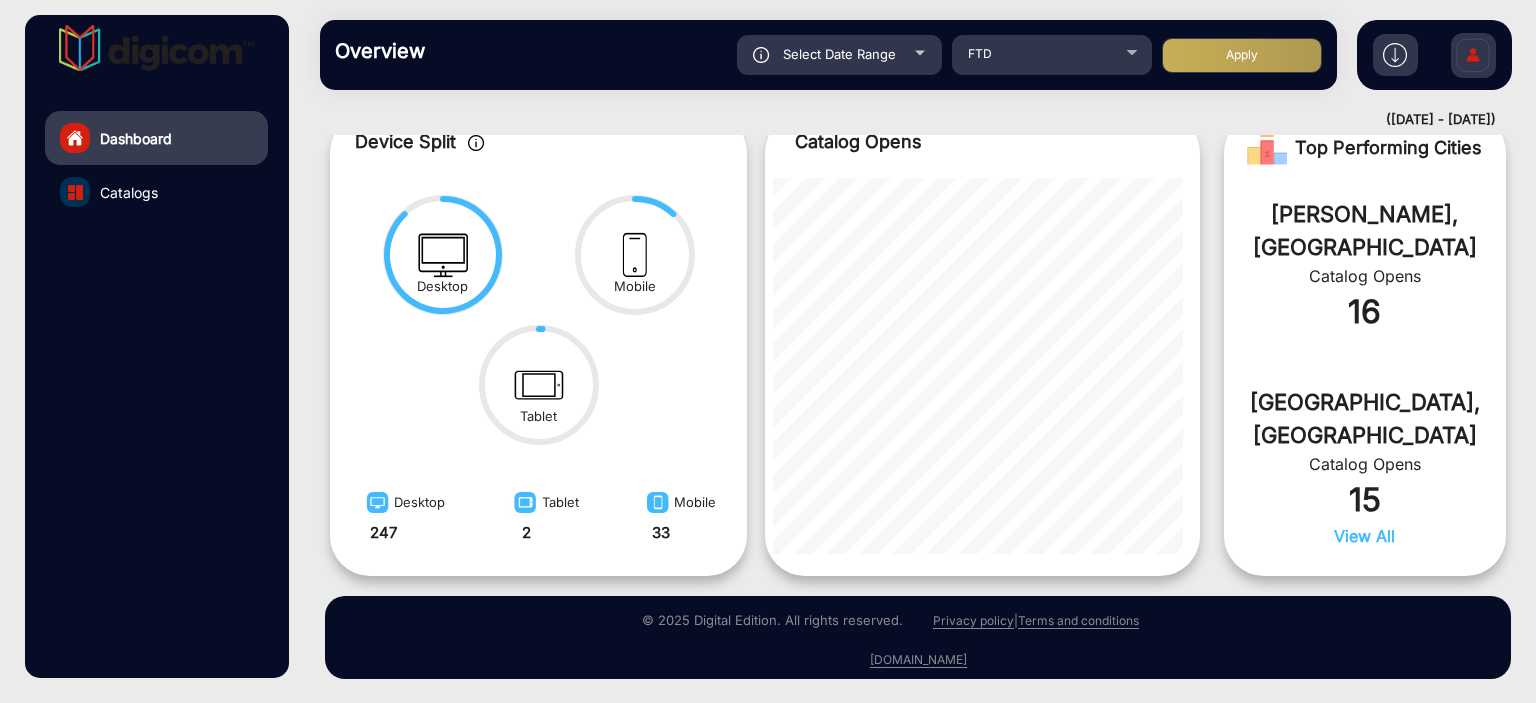 click on "Apply" 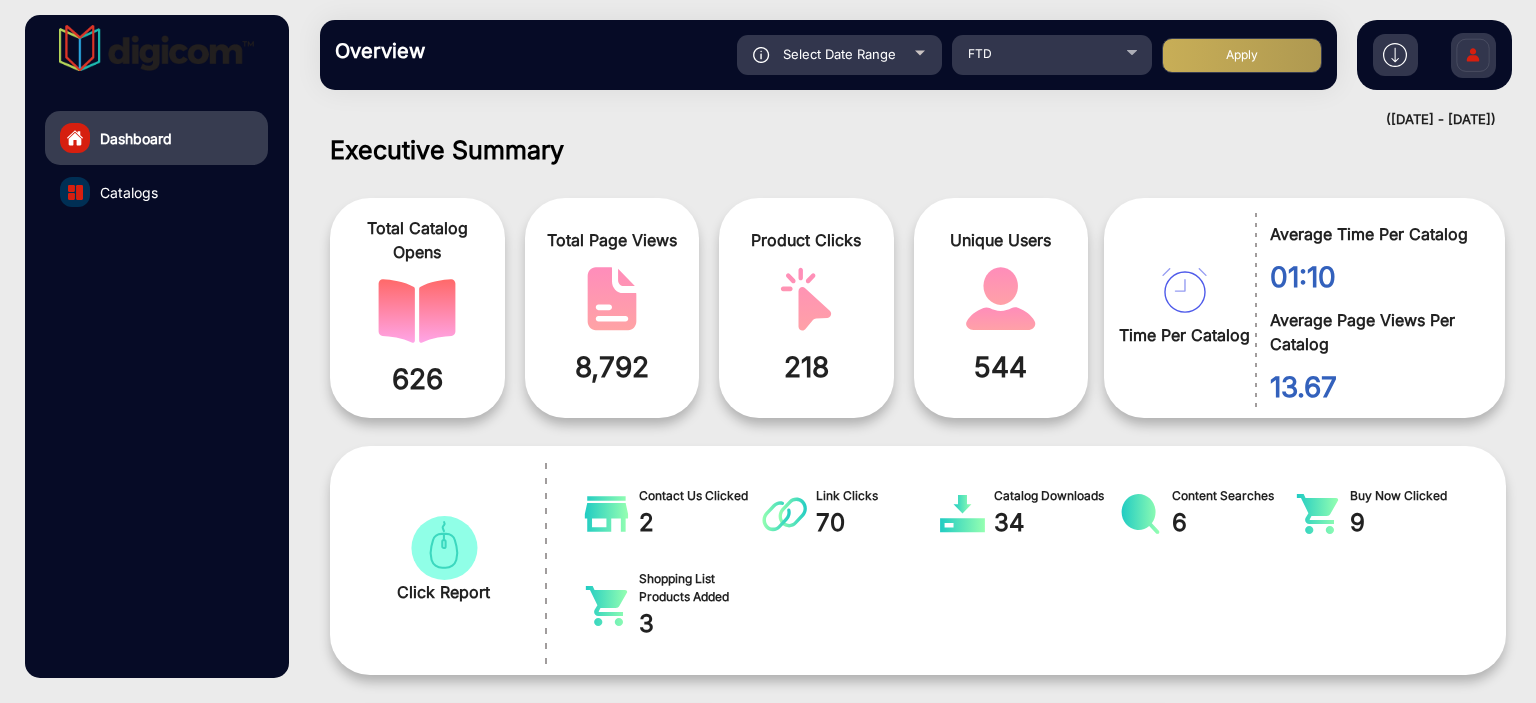 scroll, scrollTop: 999536, scrollLeft: 998828, axis: both 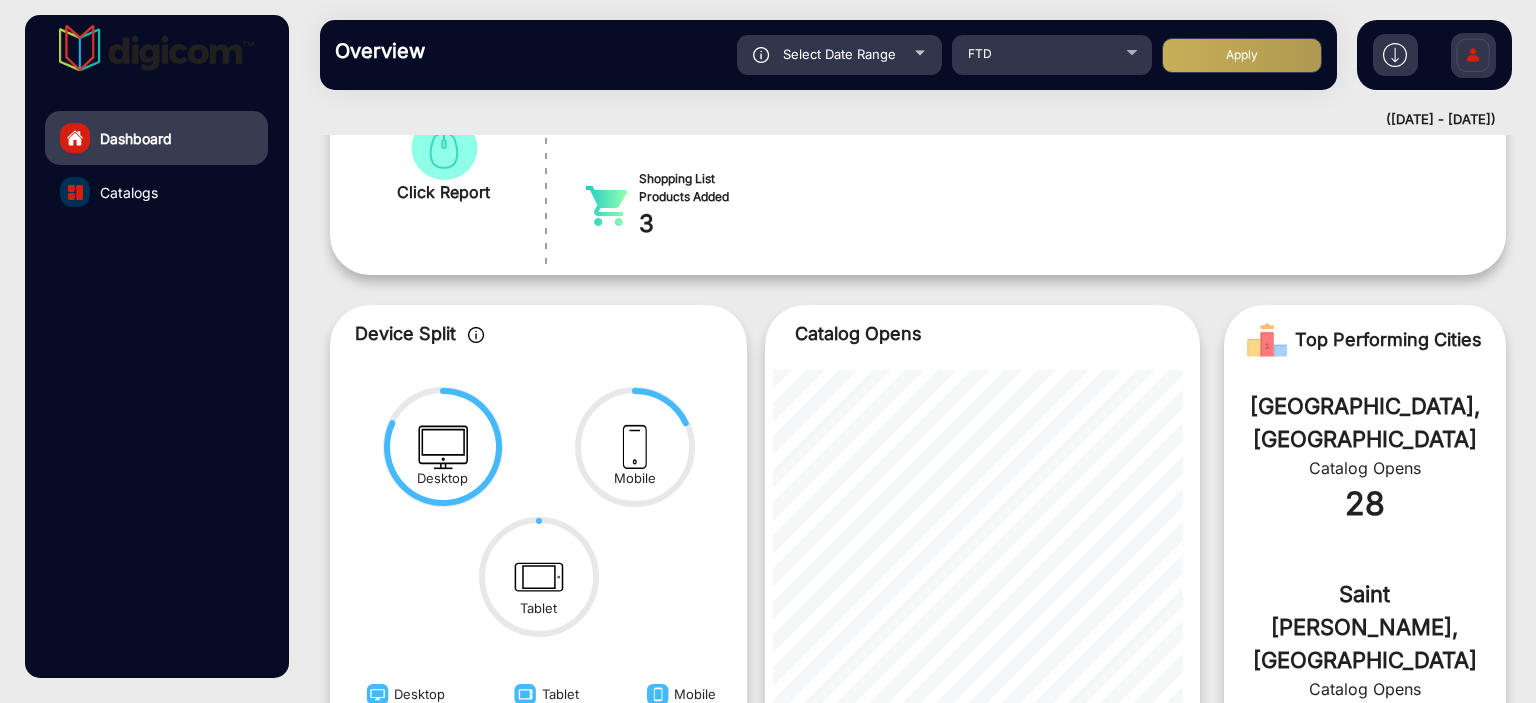 click on "[GEOGRAPHIC_DATA], [GEOGRAPHIC_DATA]" 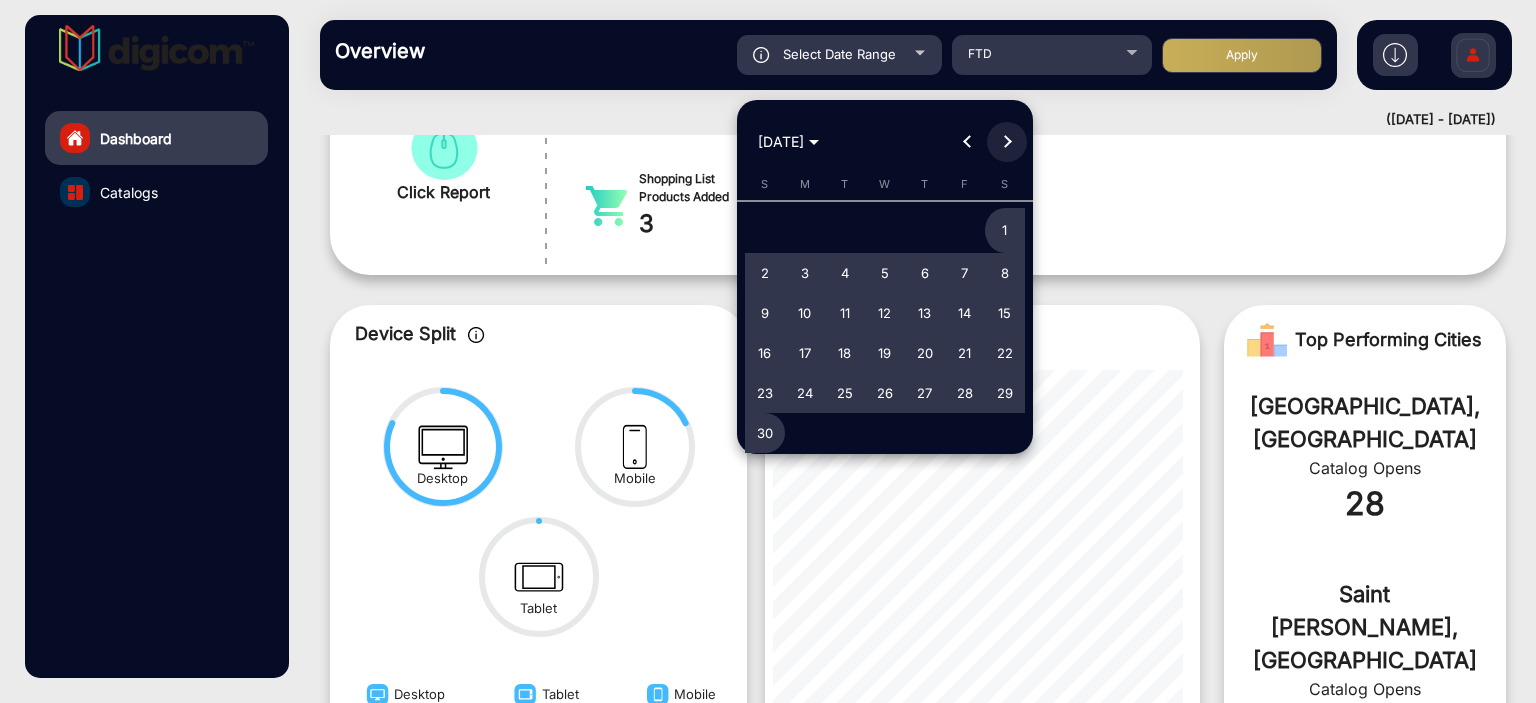 click at bounding box center [1007, 142] 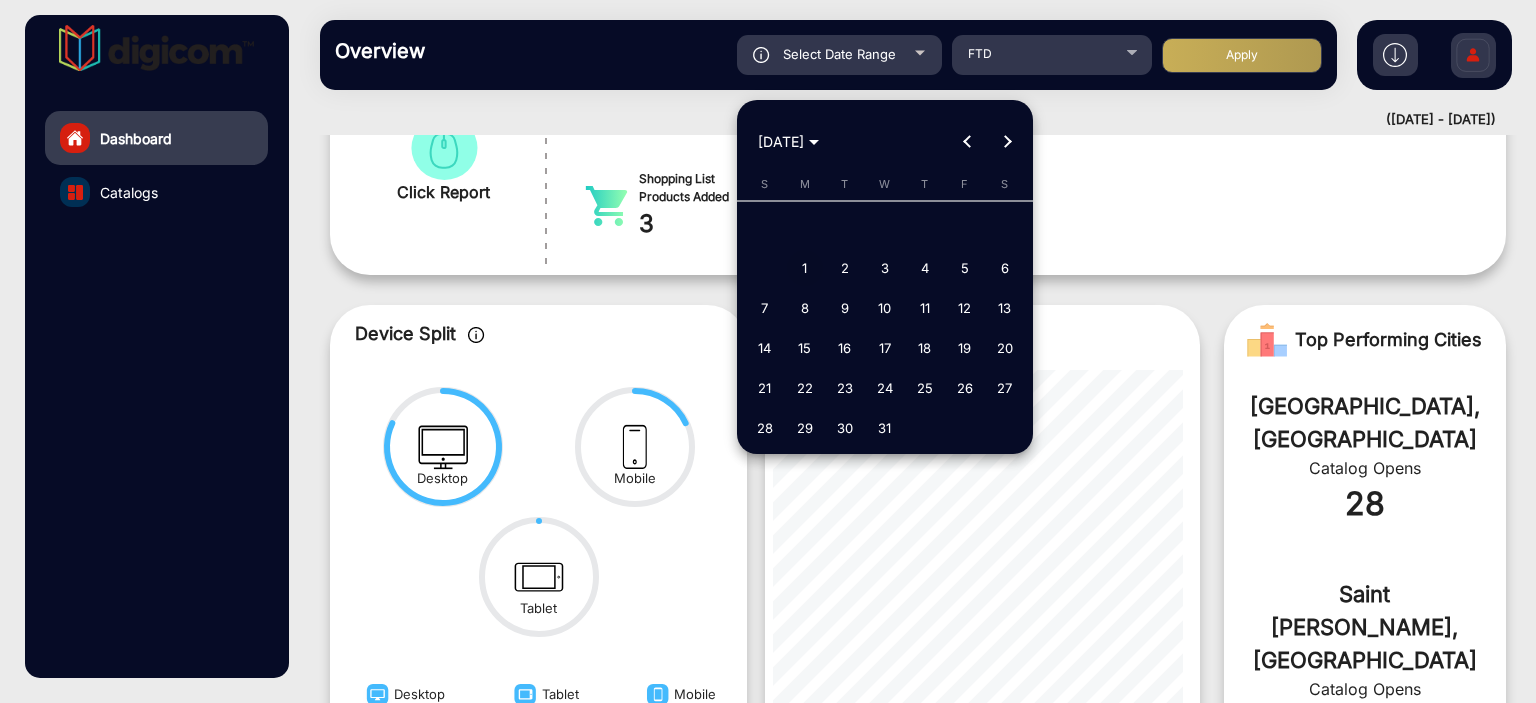 click on "1" at bounding box center [805, 268] 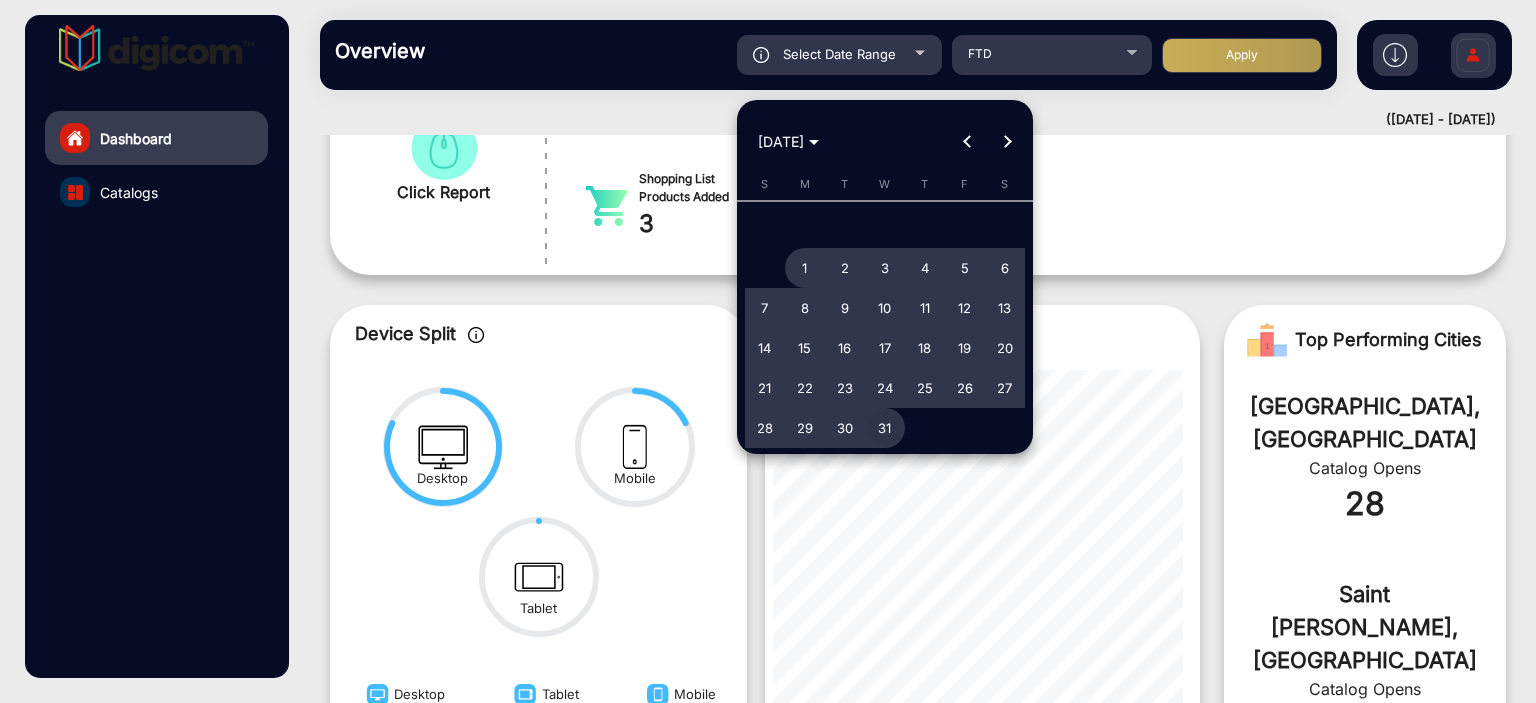 click on "31" at bounding box center (885, 428) 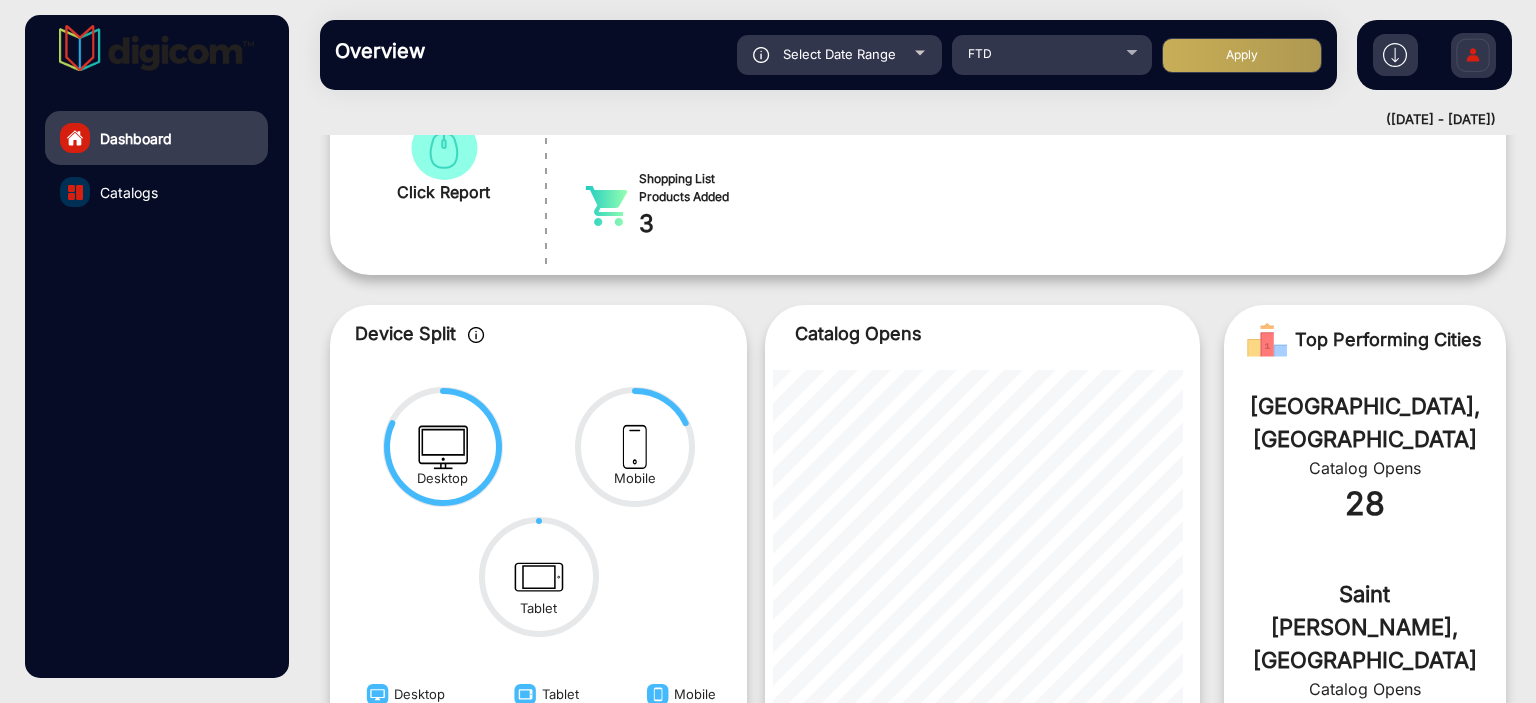 click on "Overview  Reports Understand what makes your customers tick and learn how they are consuming your content. Select Date Range [DATE] - [DATE] Choose date FTD Apply" 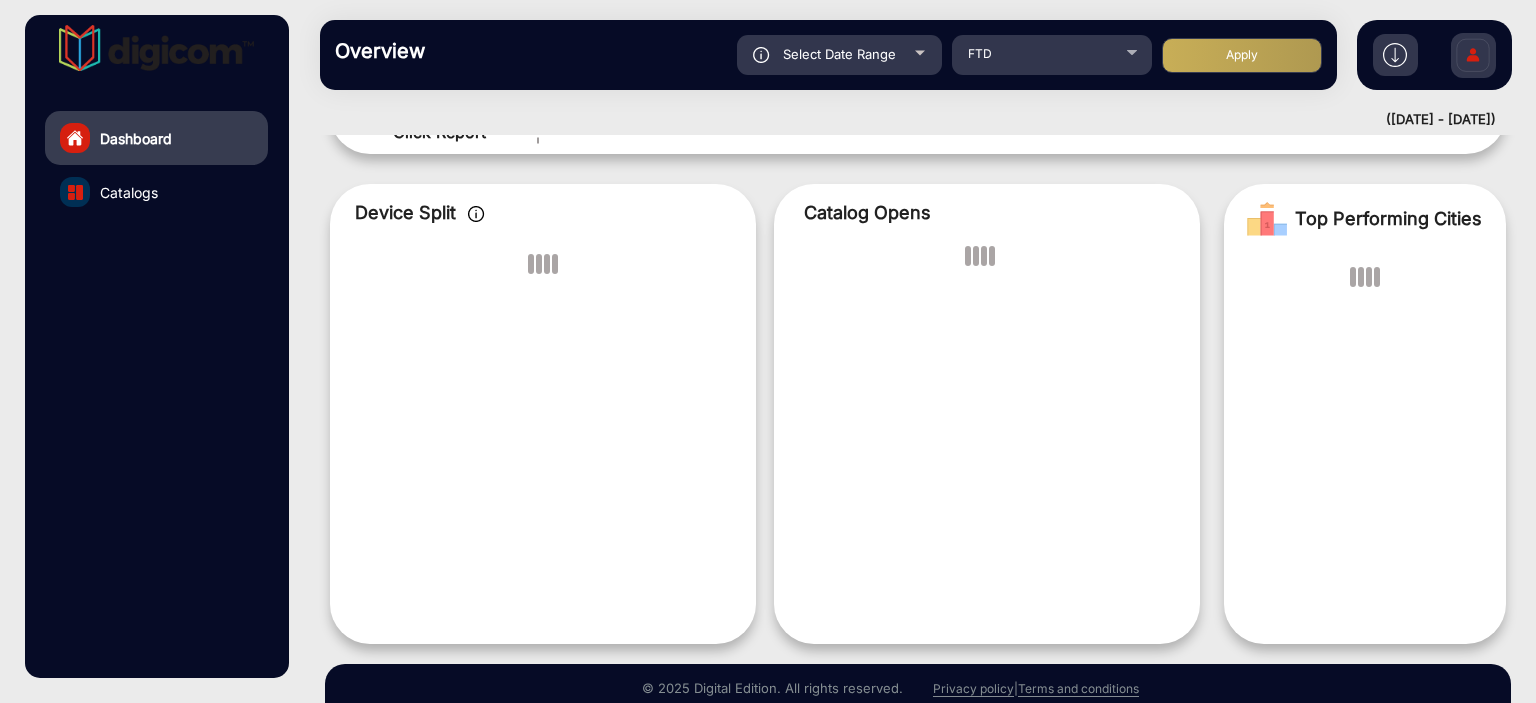 scroll, scrollTop: 15, scrollLeft: 0, axis: vertical 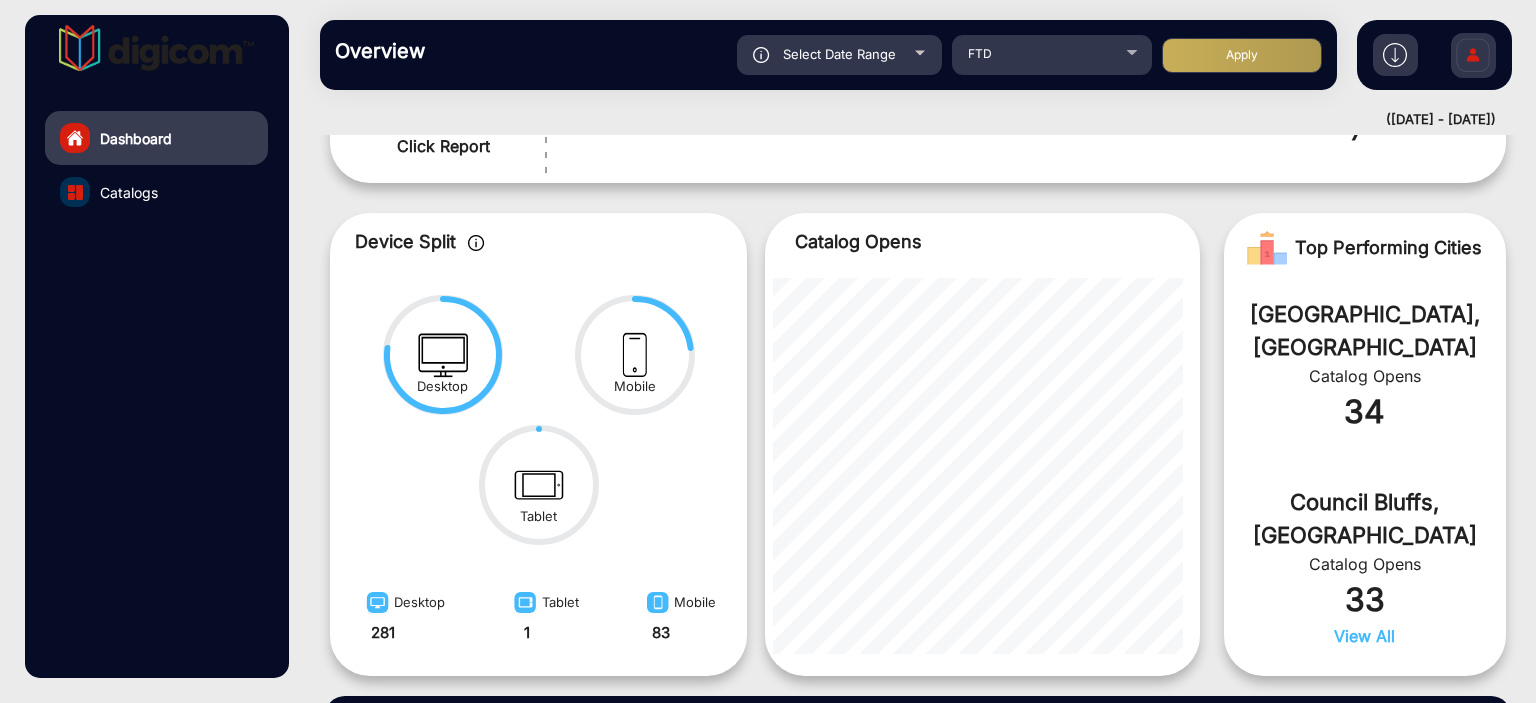 drag, startPoint x: 1392, startPoint y: 313, endPoint x: 1274, endPoint y: 308, distance: 118.10589 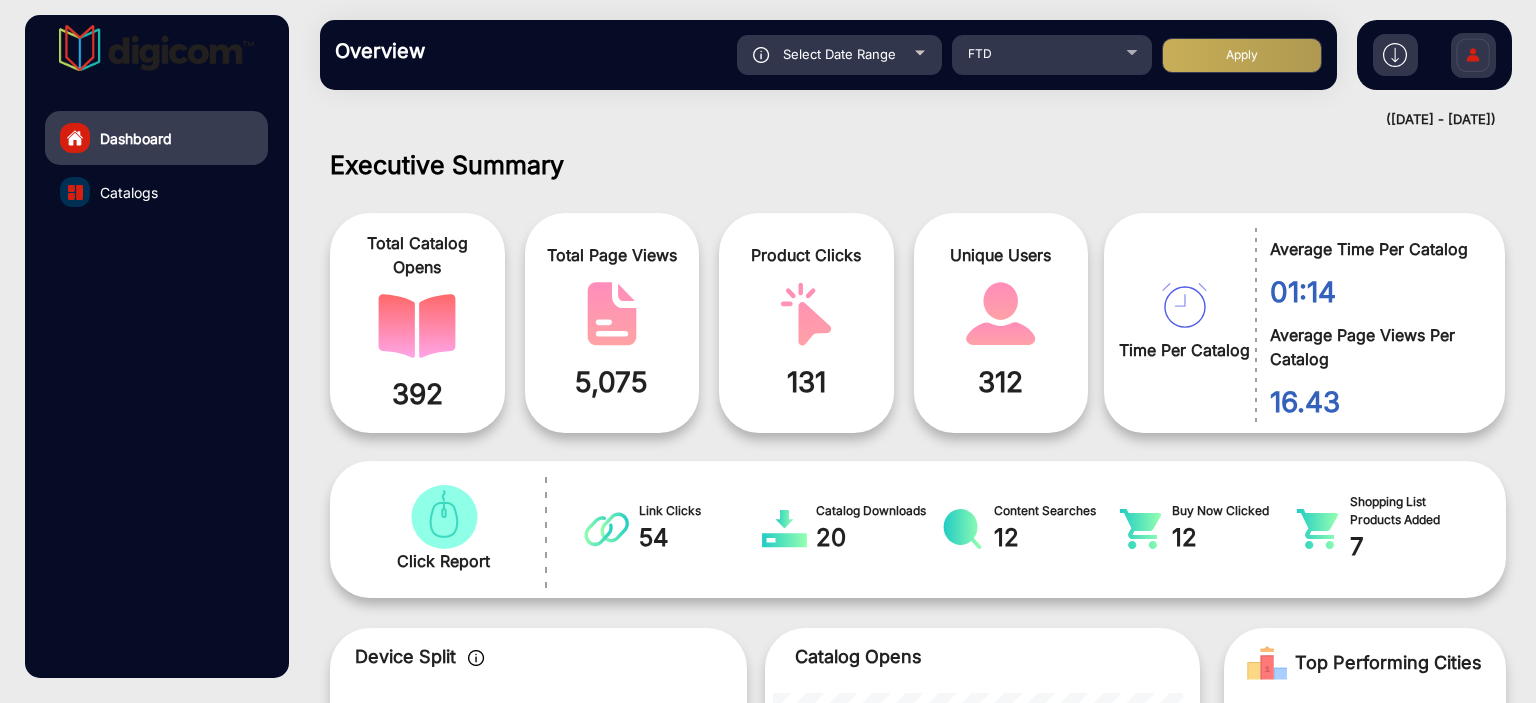 scroll, scrollTop: 300, scrollLeft: 0, axis: vertical 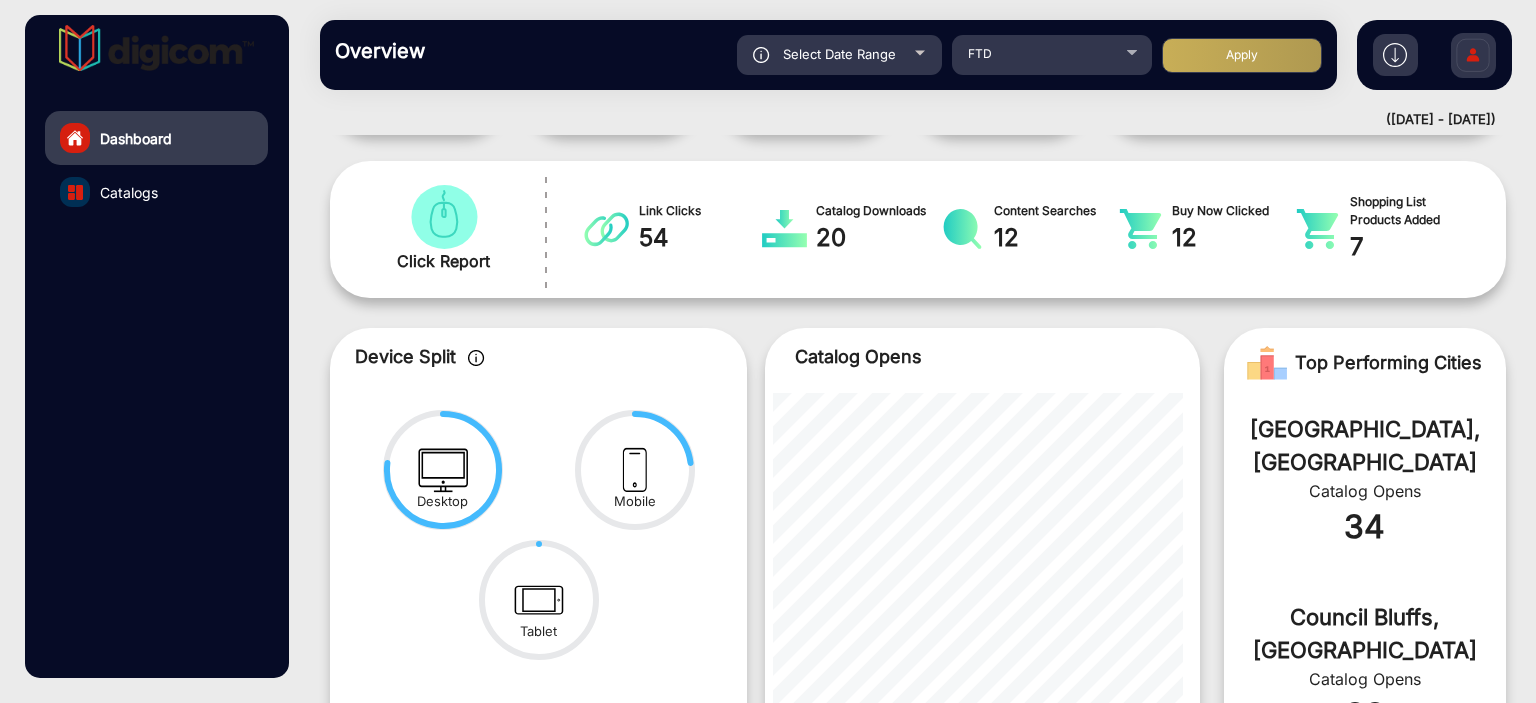 click on "Select Date Range" 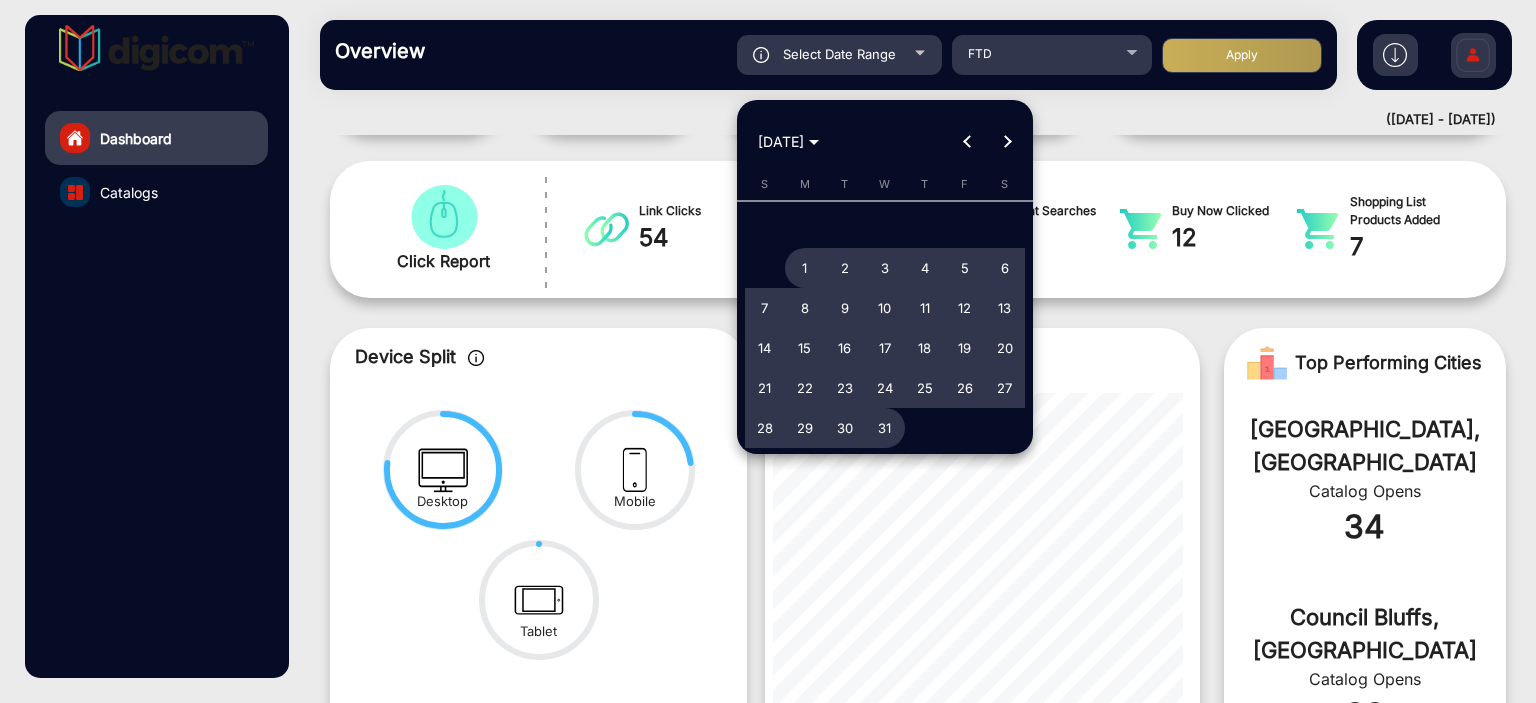 click at bounding box center (1007, 142) 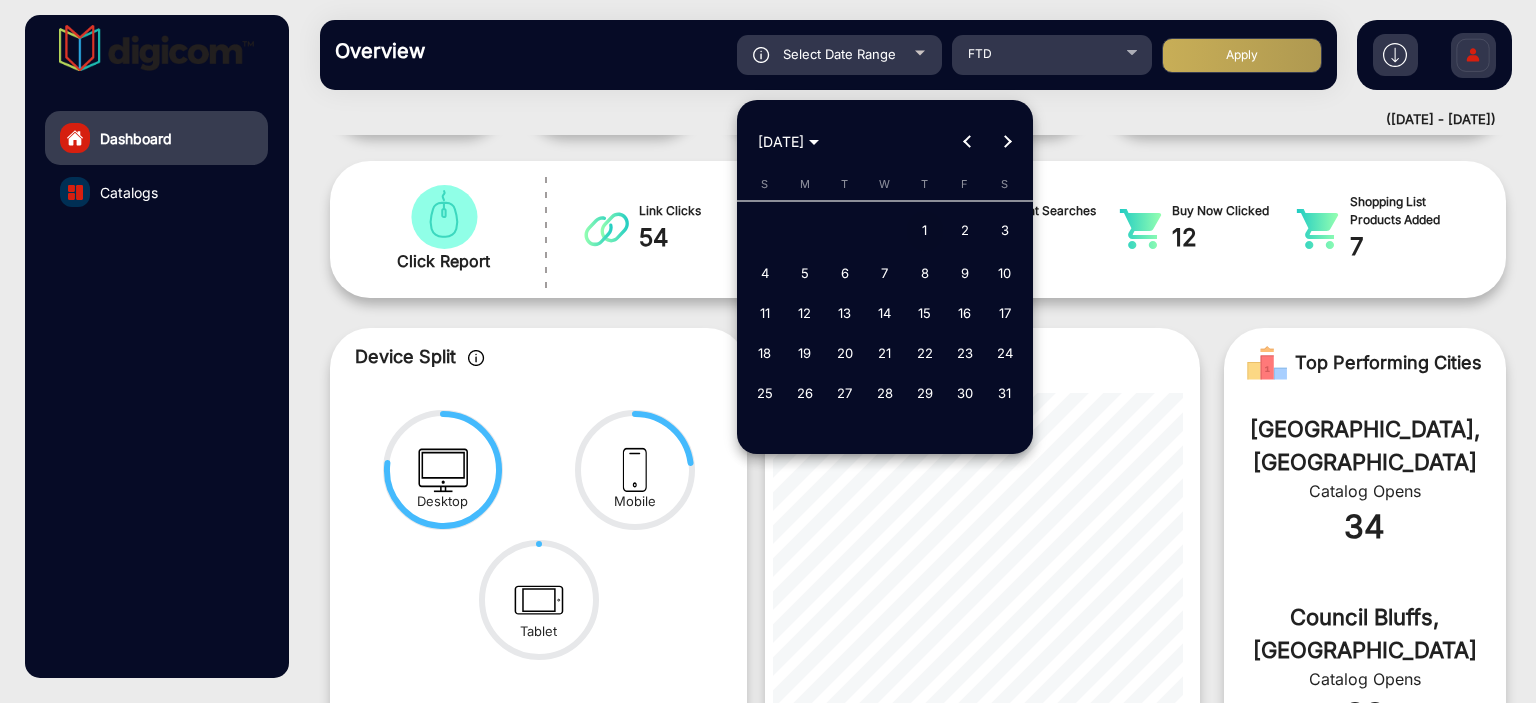 click on "1" at bounding box center (925, 231) 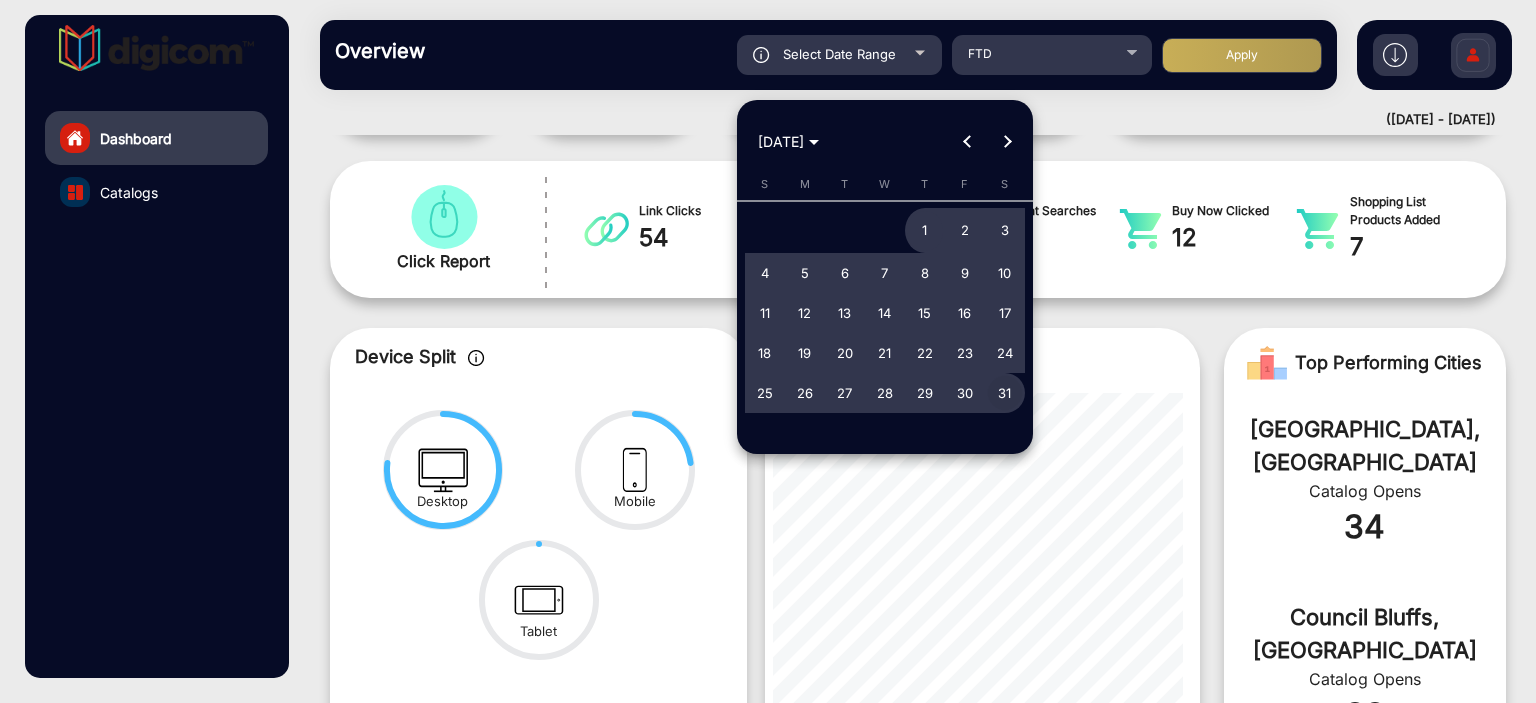 click on "31" at bounding box center (1005, 393) 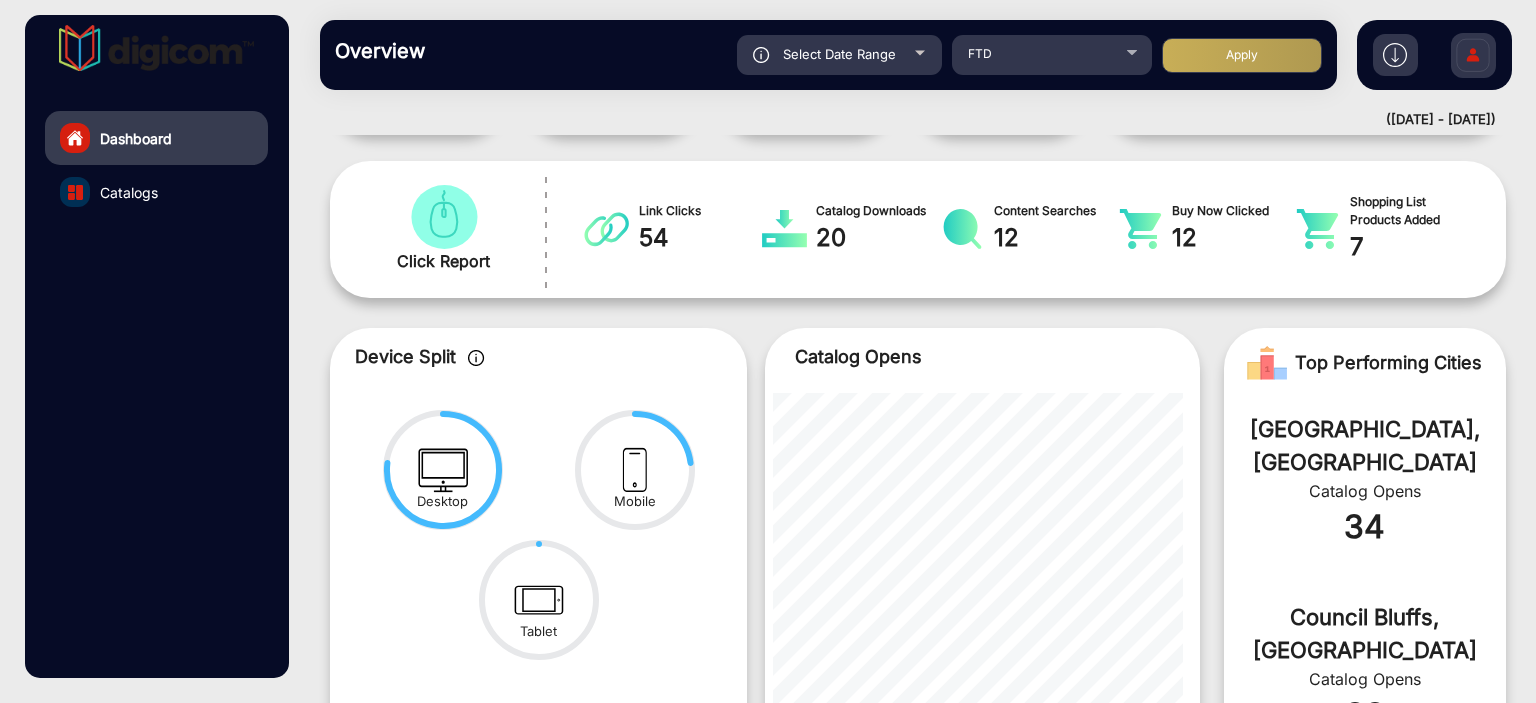 click on "Apply" 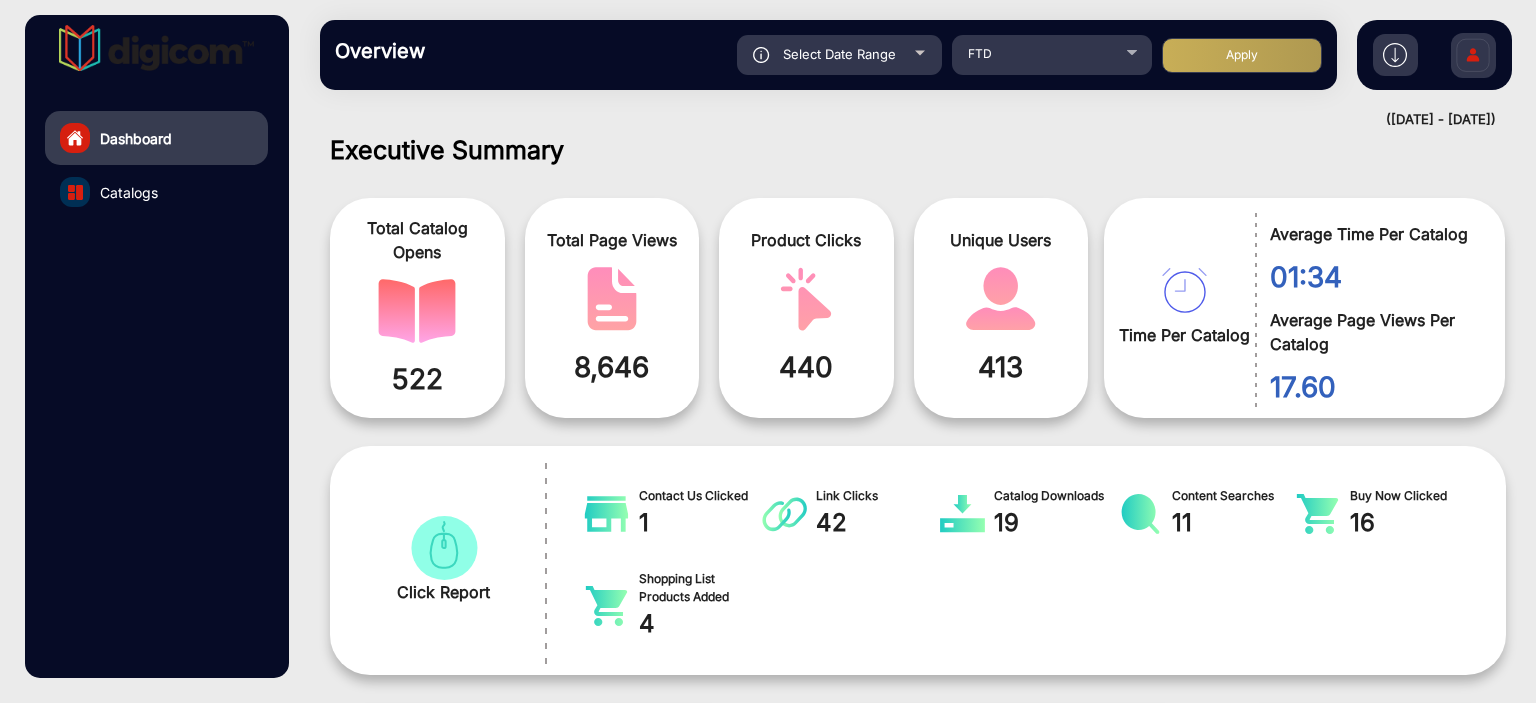 scroll, scrollTop: 999536, scrollLeft: 998828, axis: both 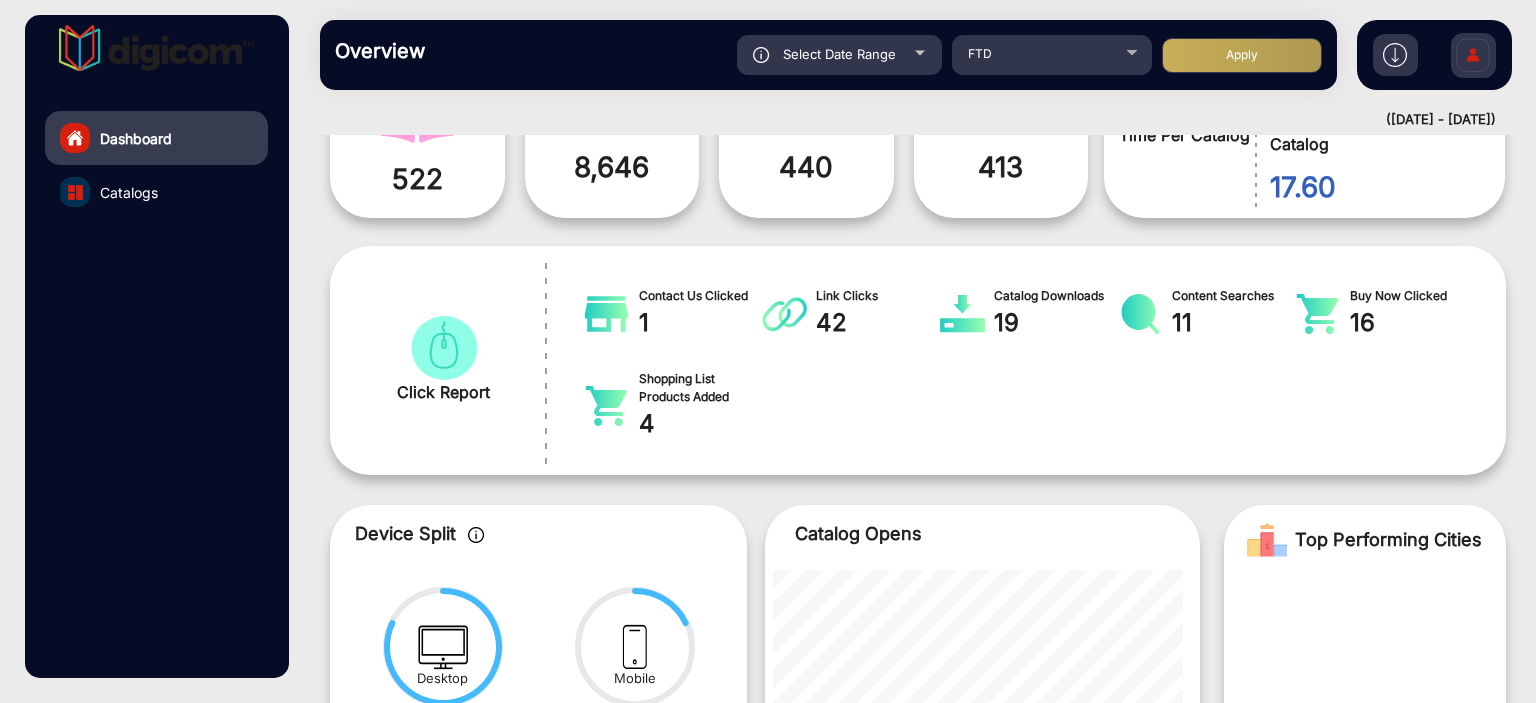 click on "Select Date Range" 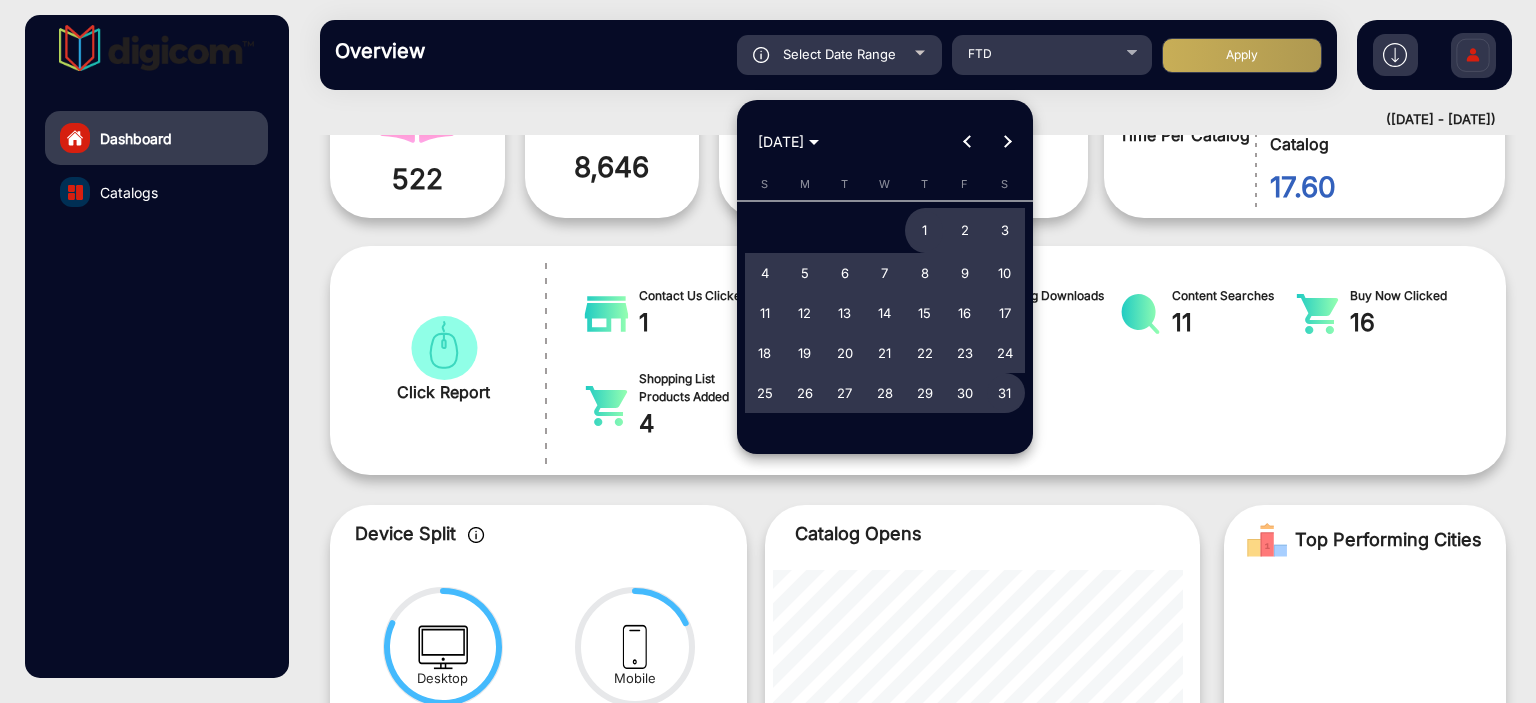 click at bounding box center [1007, 142] 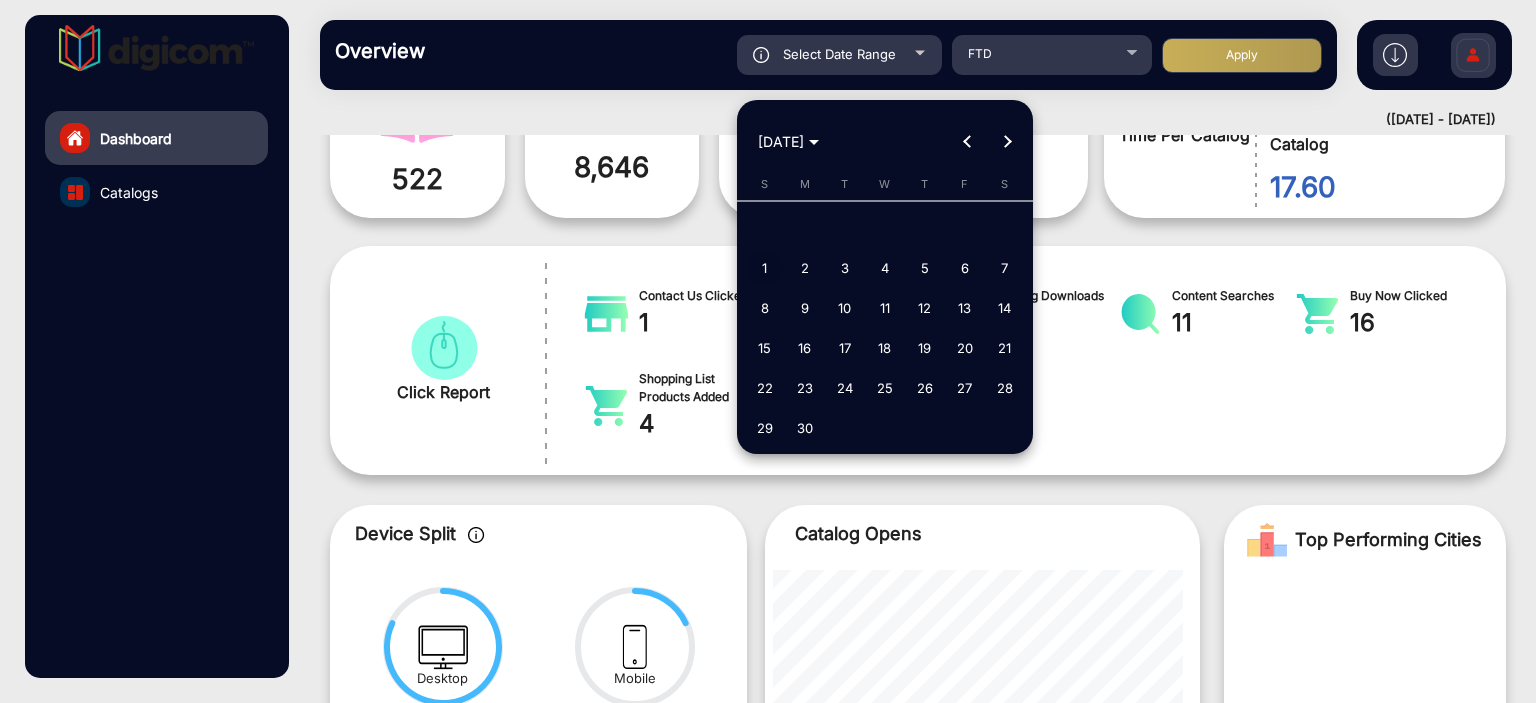 click on "1" at bounding box center (765, 268) 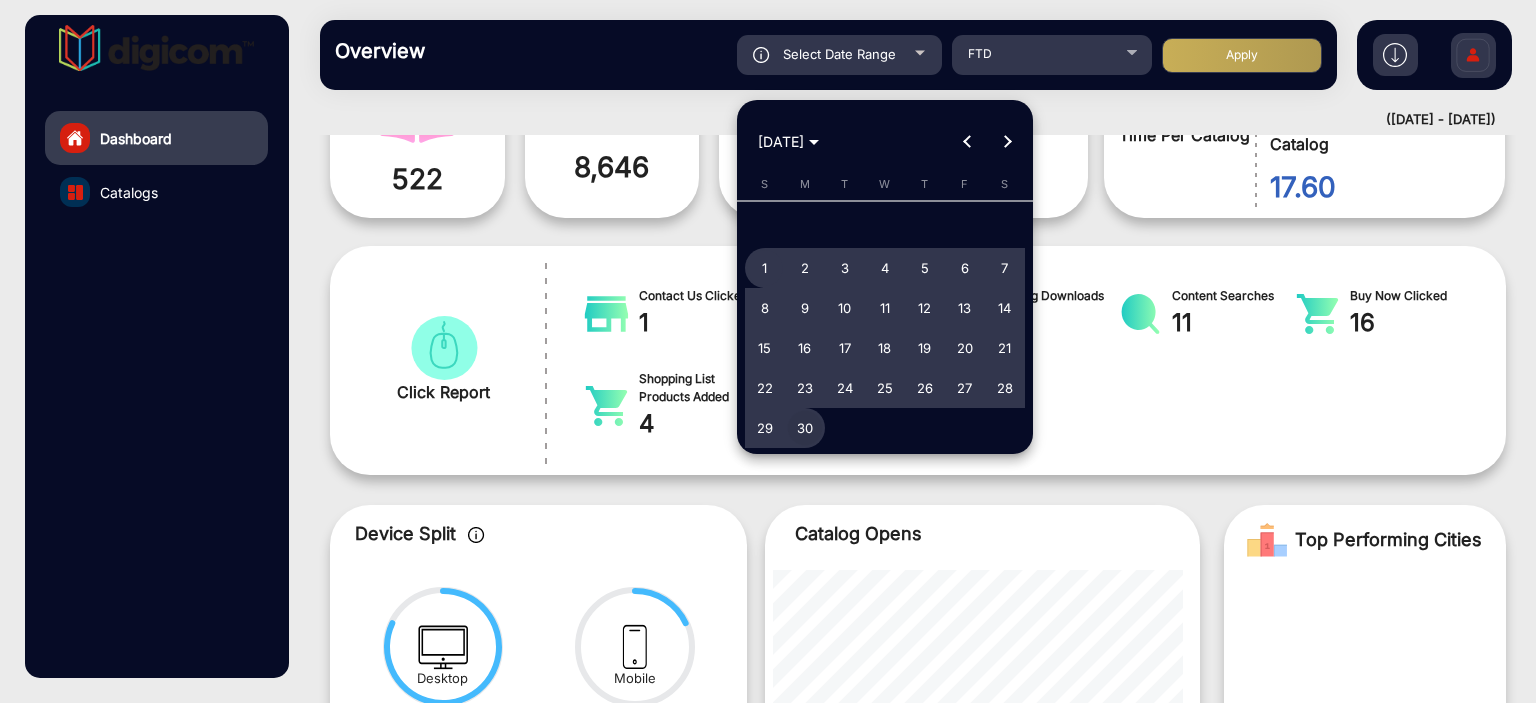 click on "30" at bounding box center [805, 428] 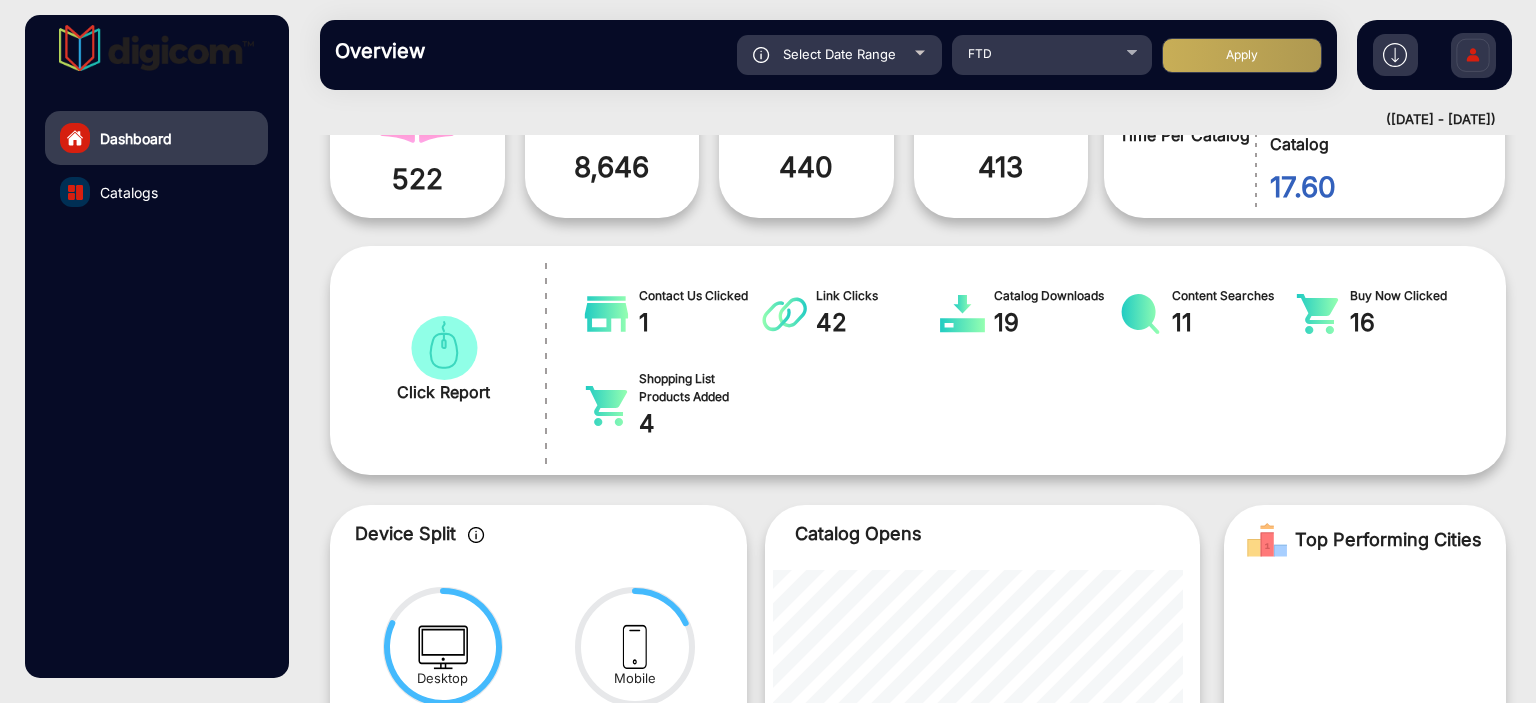 click on "Apply" 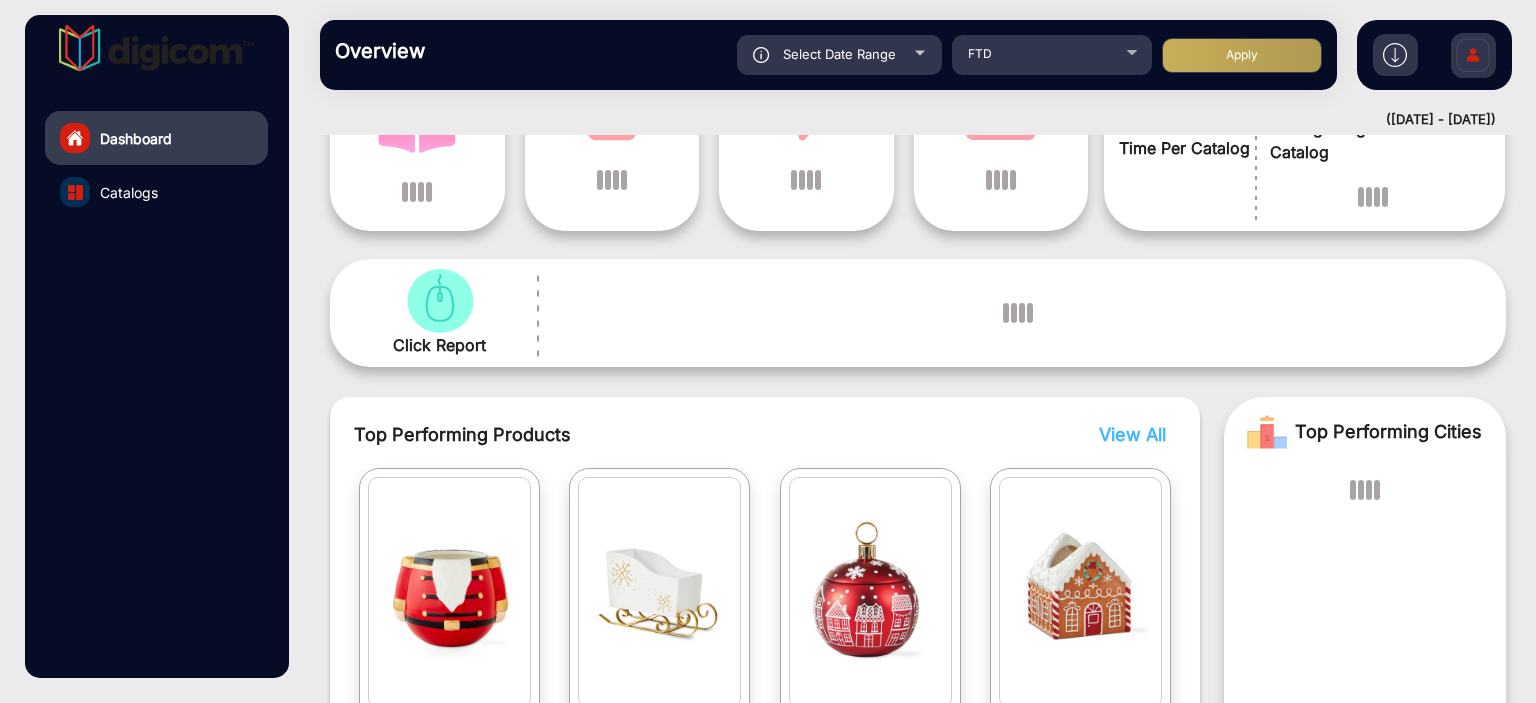 scroll, scrollTop: 217, scrollLeft: 0, axis: vertical 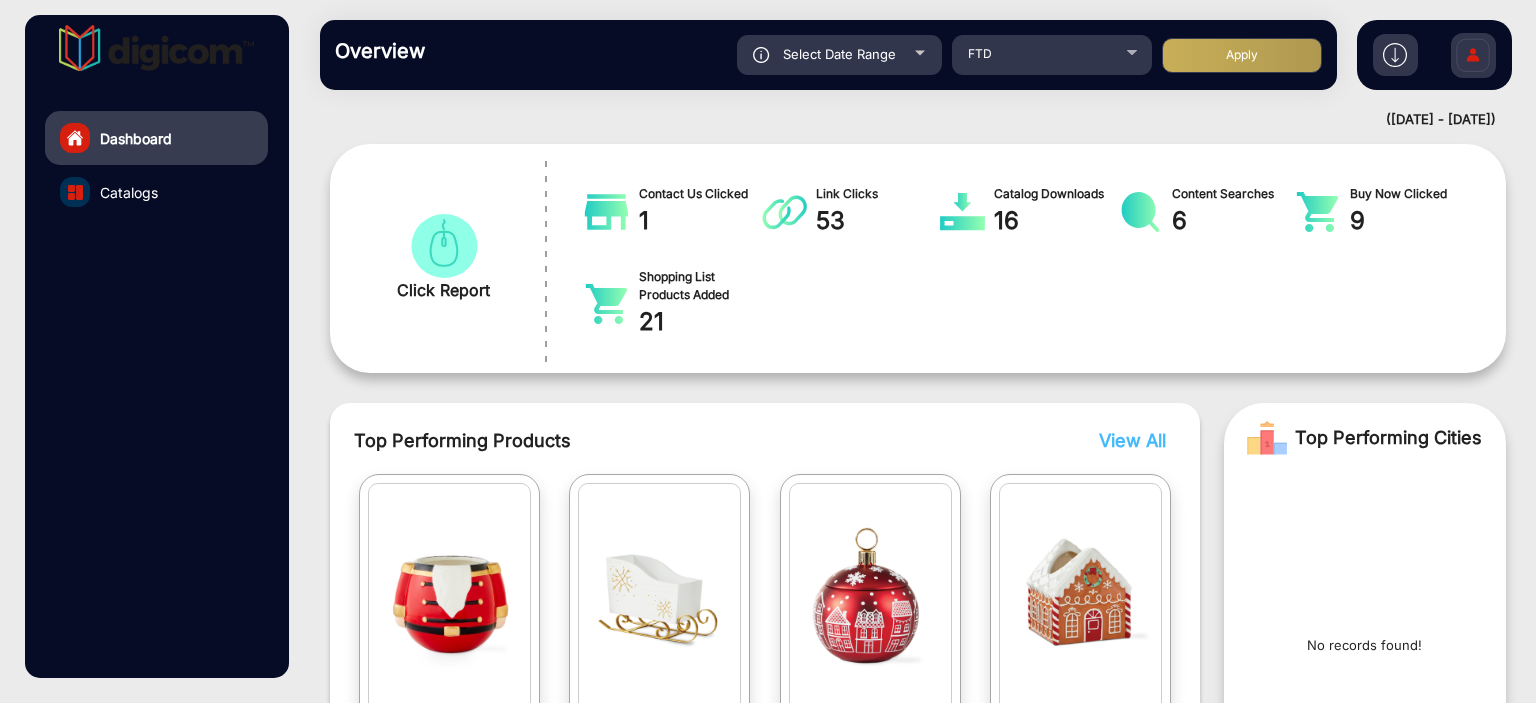 click on "Select Date Range" 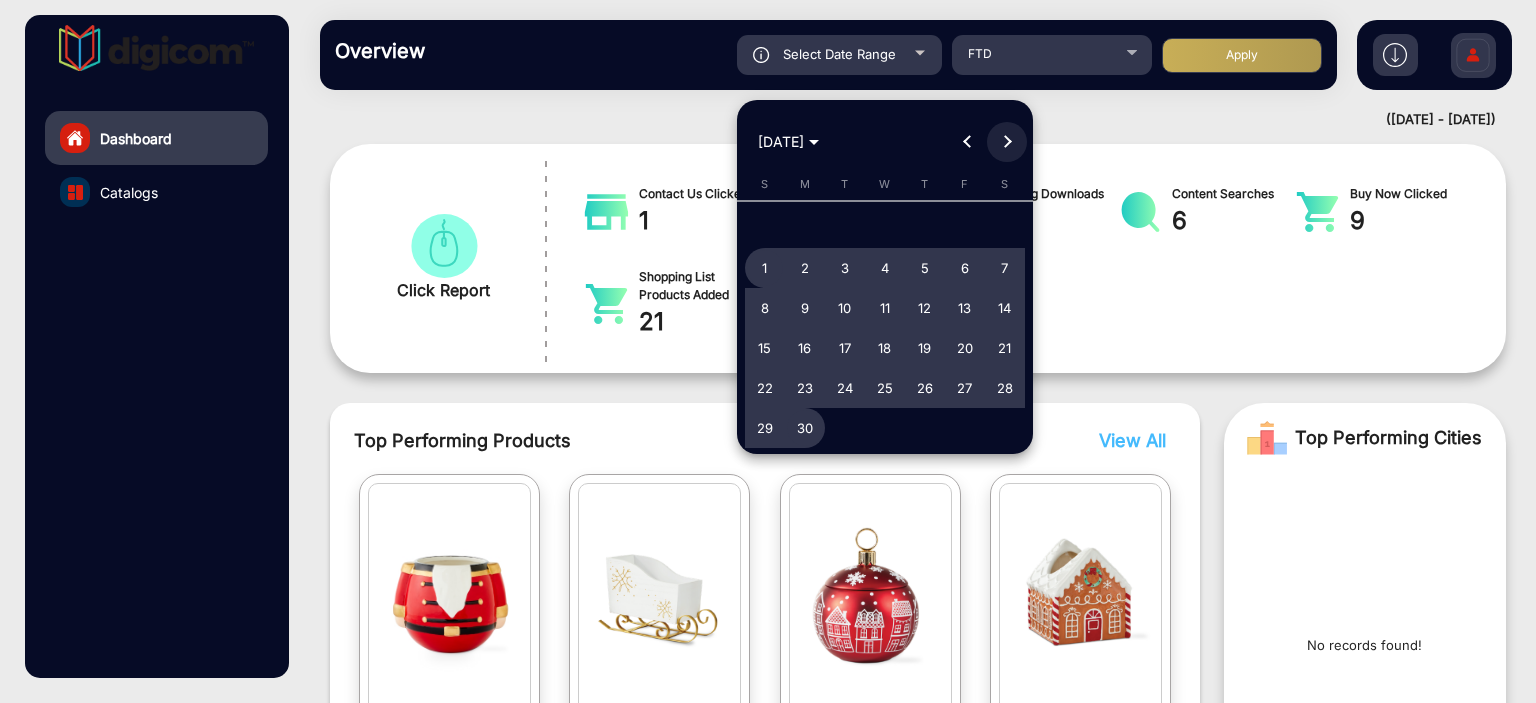 click at bounding box center (1007, 142) 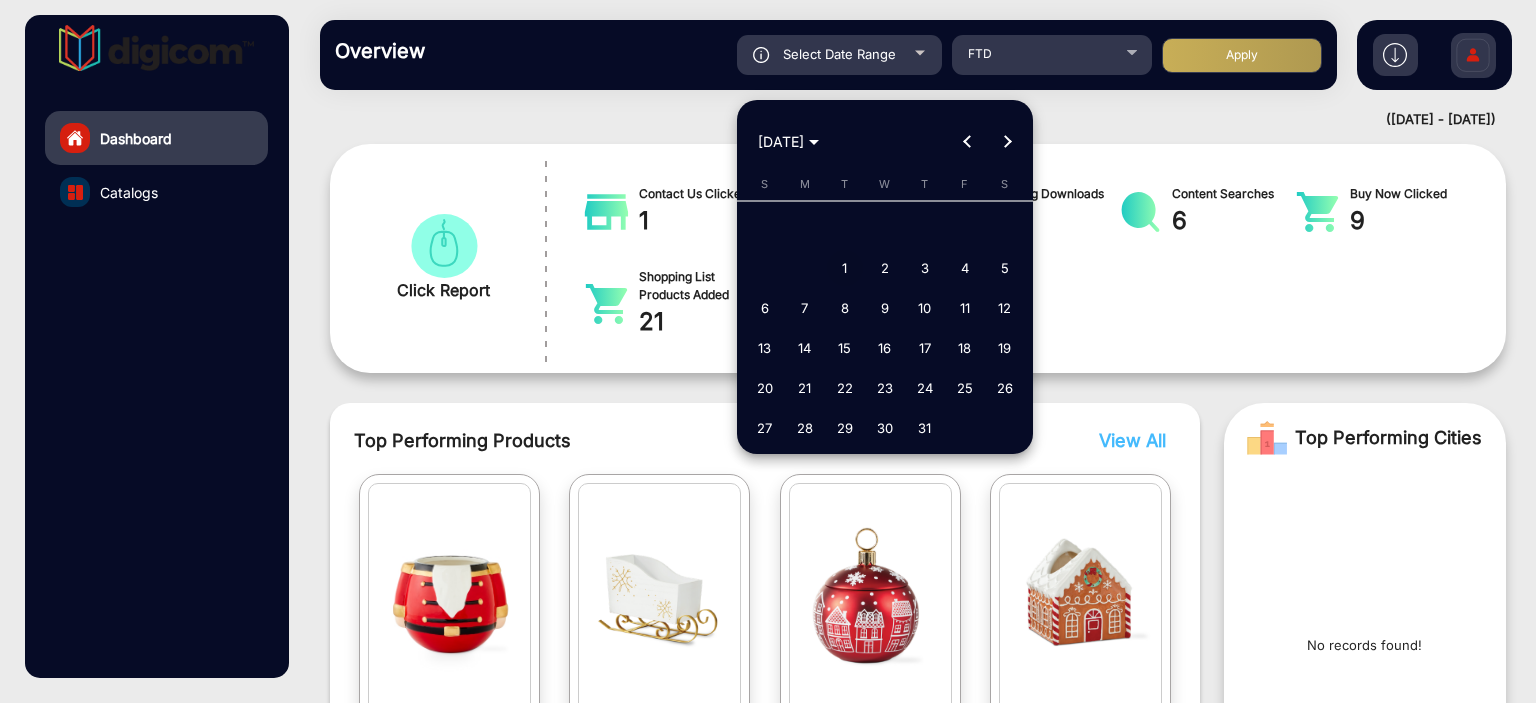 click on "1" at bounding box center (845, 268) 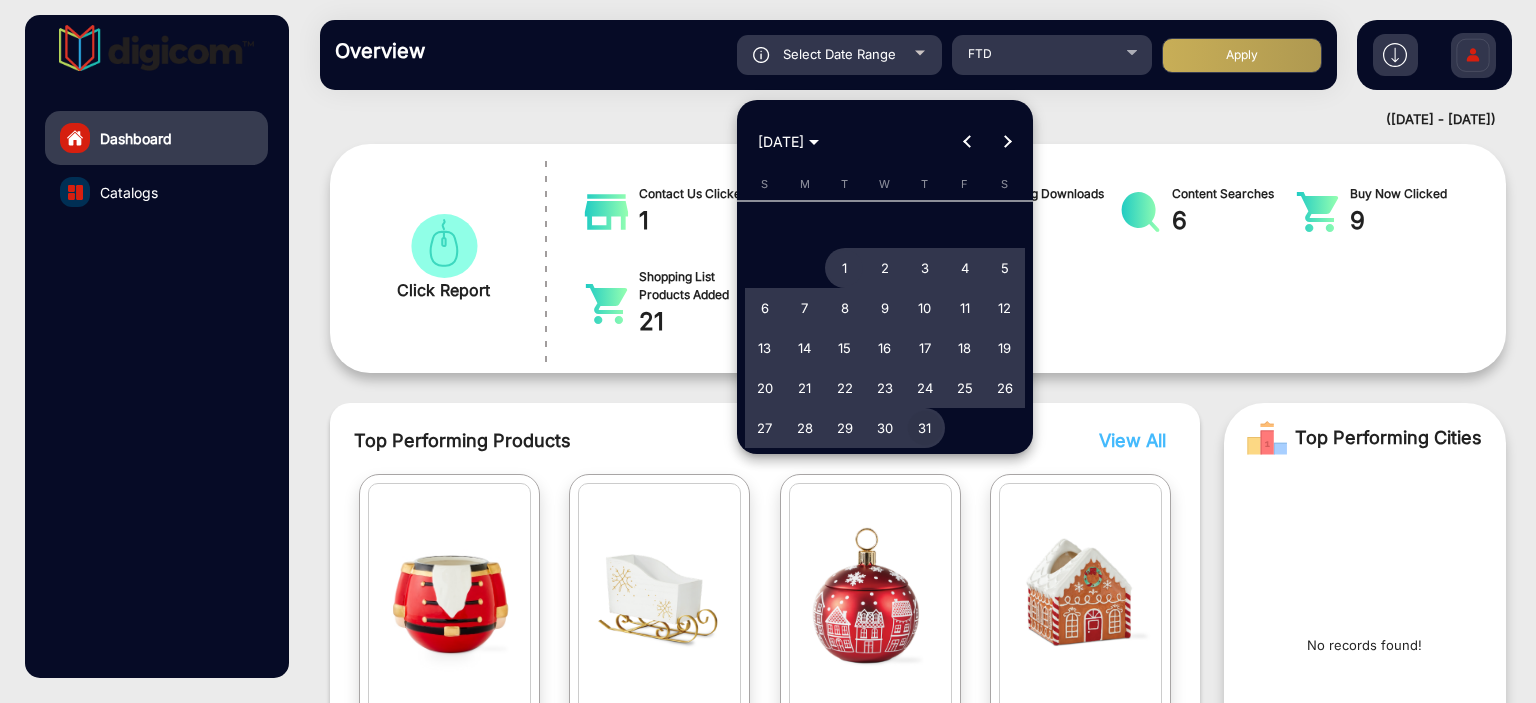 click on "31" at bounding box center [925, 428] 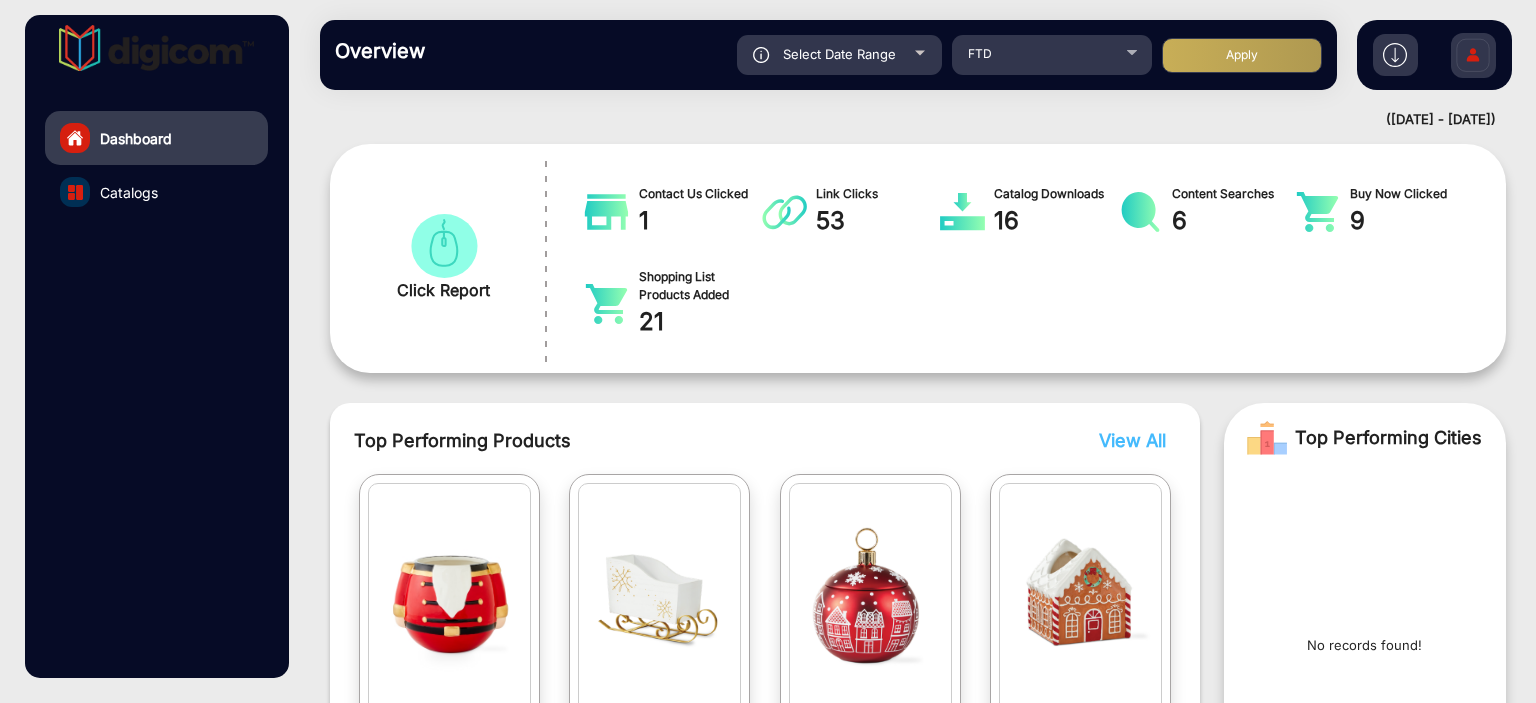 click on "Apply" 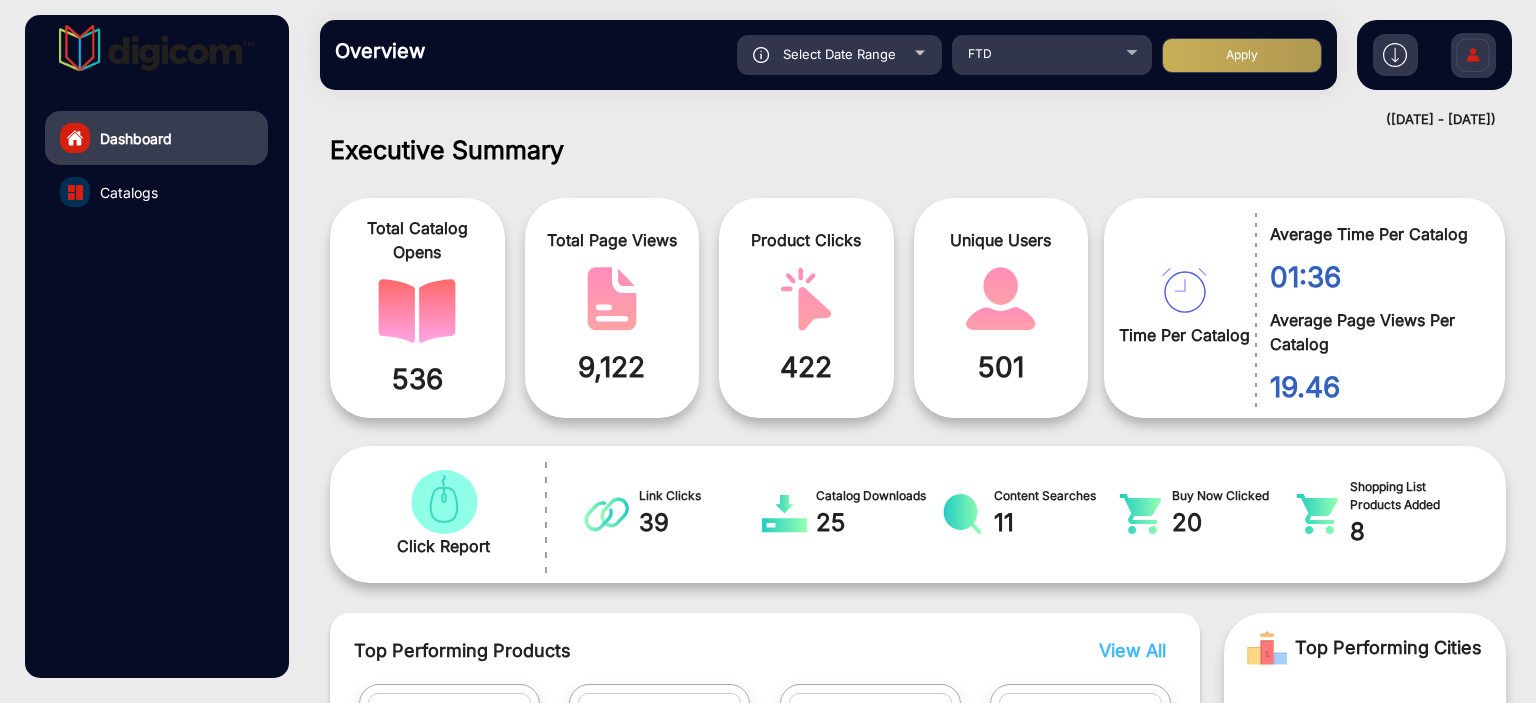 scroll, scrollTop: 999101, scrollLeft: 998828, axis: both 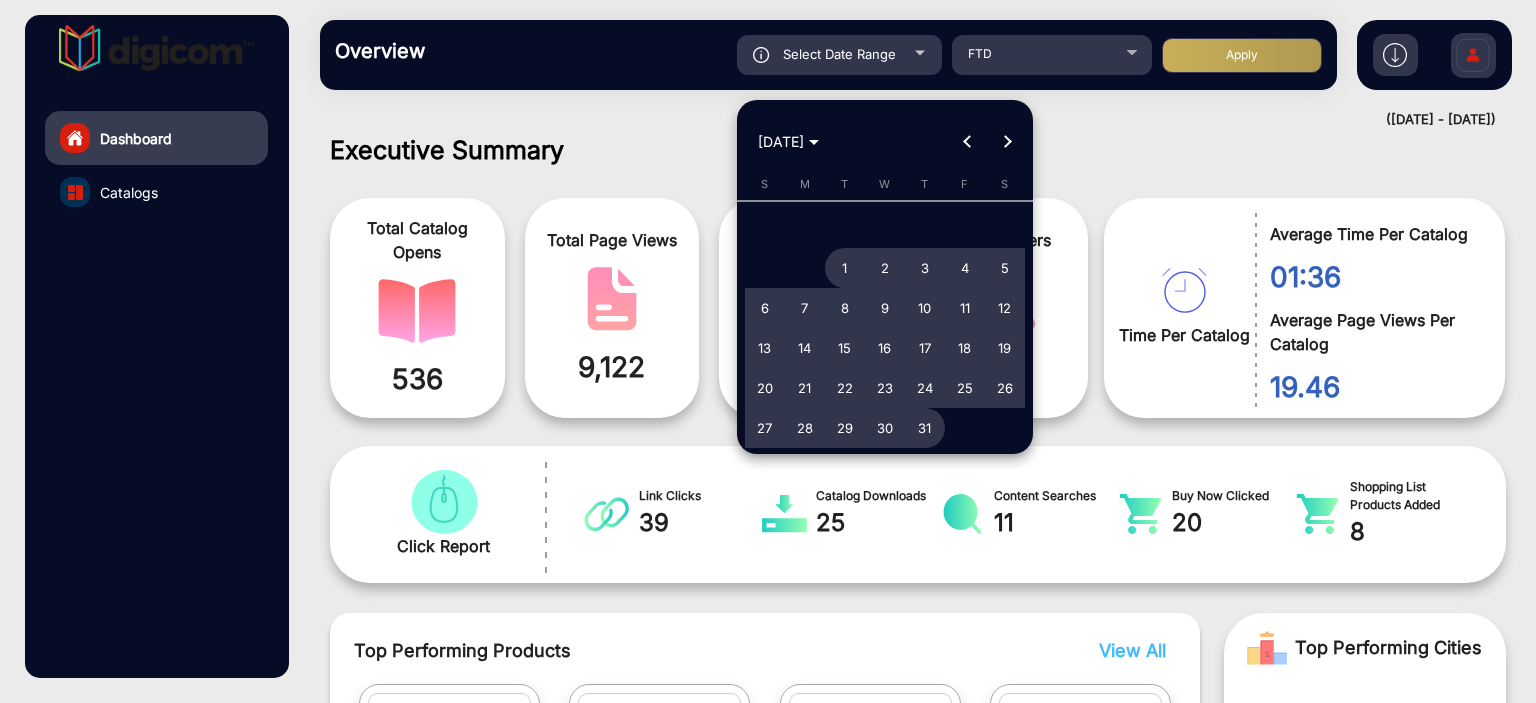 click at bounding box center [967, 142] 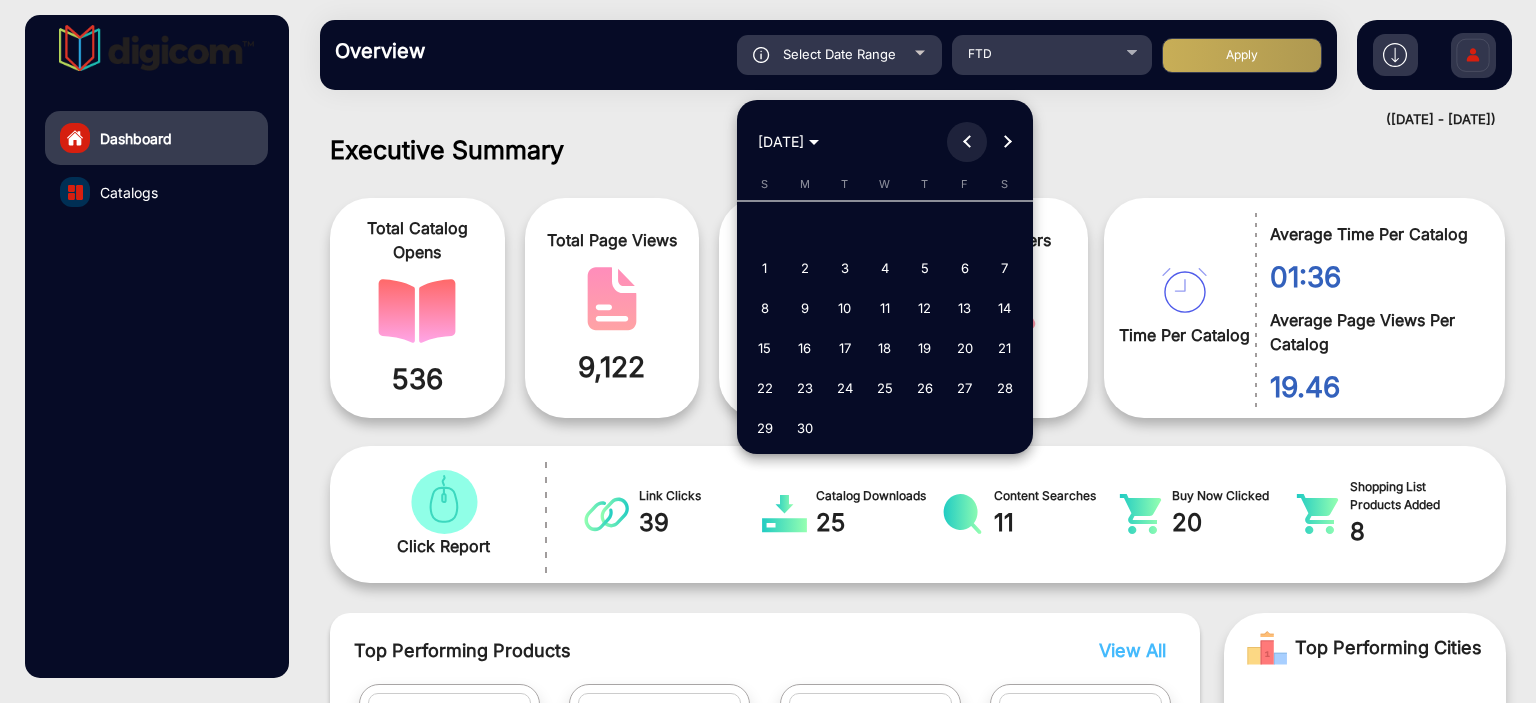 click at bounding box center (967, 142) 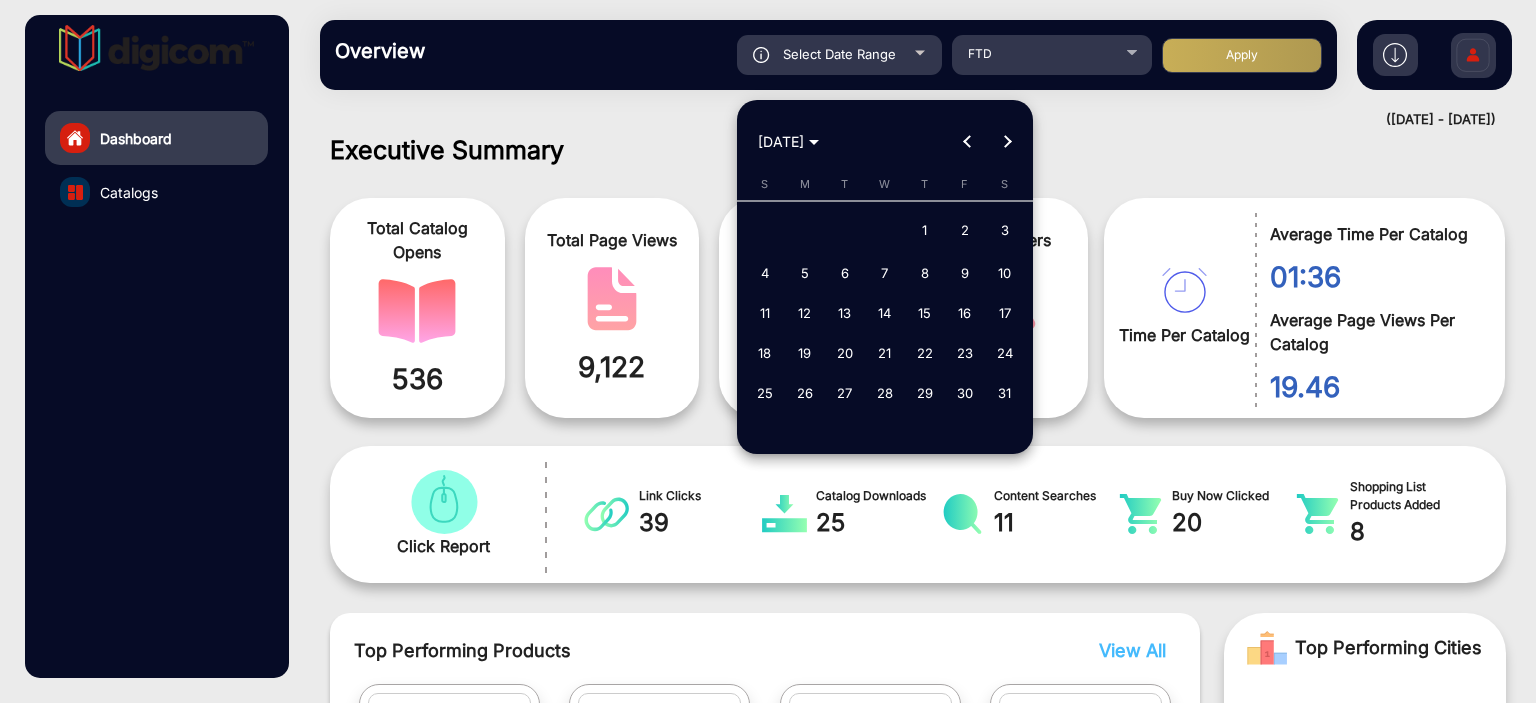 click at bounding box center (967, 142) 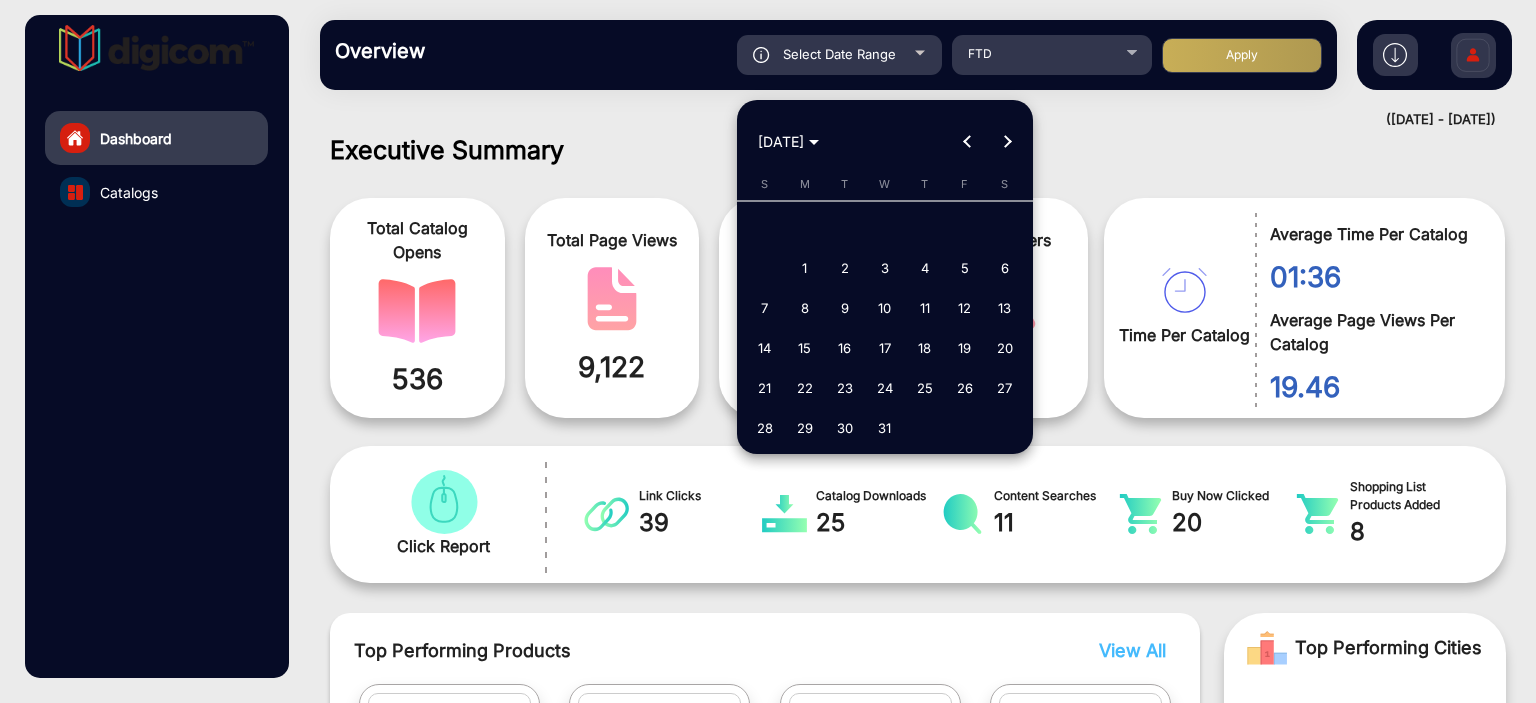 click at bounding box center [967, 142] 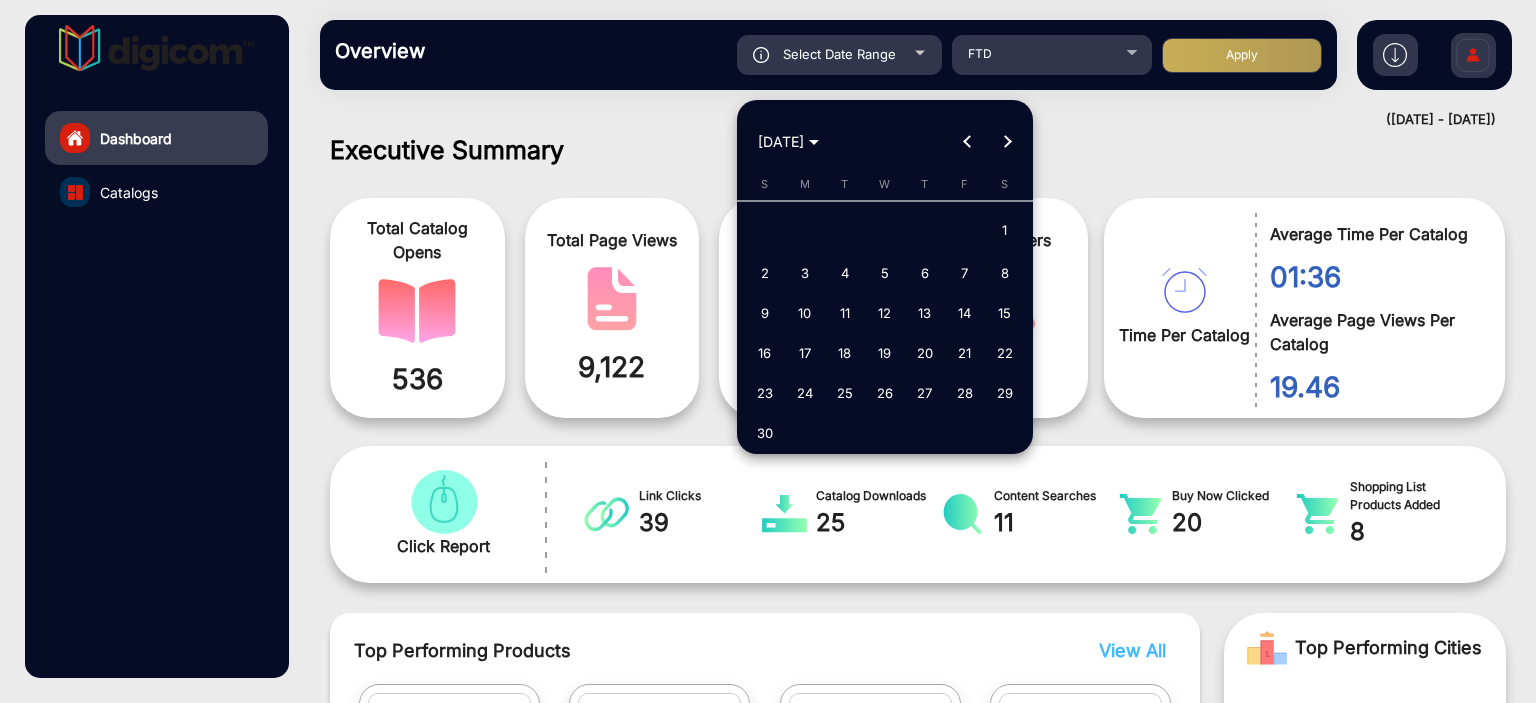 click on "S M T W T F S  [DATE]   2   3   4   5   6   7   8   9   10   11   12   13   14   15   16   17   18   19   20   21   22   23   24   25   26   27   28   29   30" at bounding box center (885, 315) 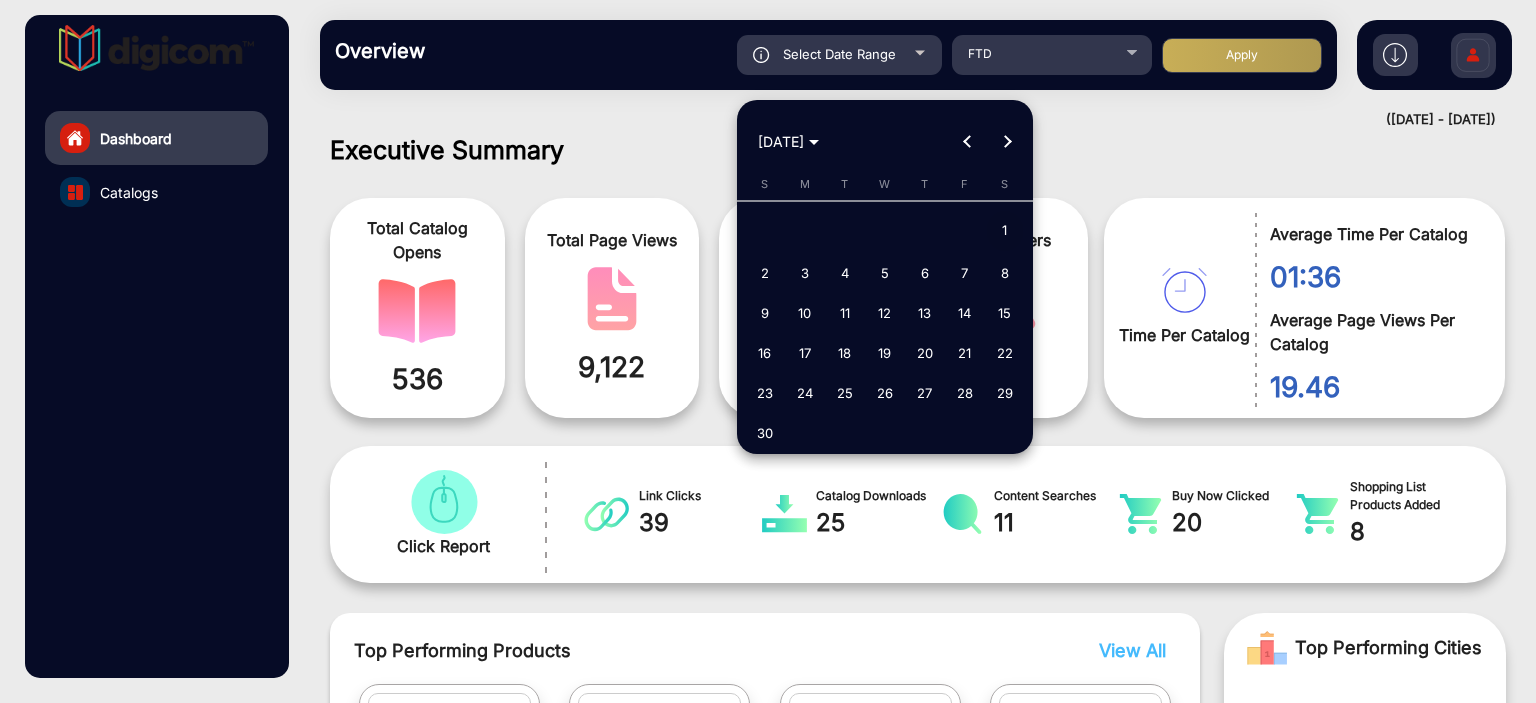 click on "1" at bounding box center (1005, 231) 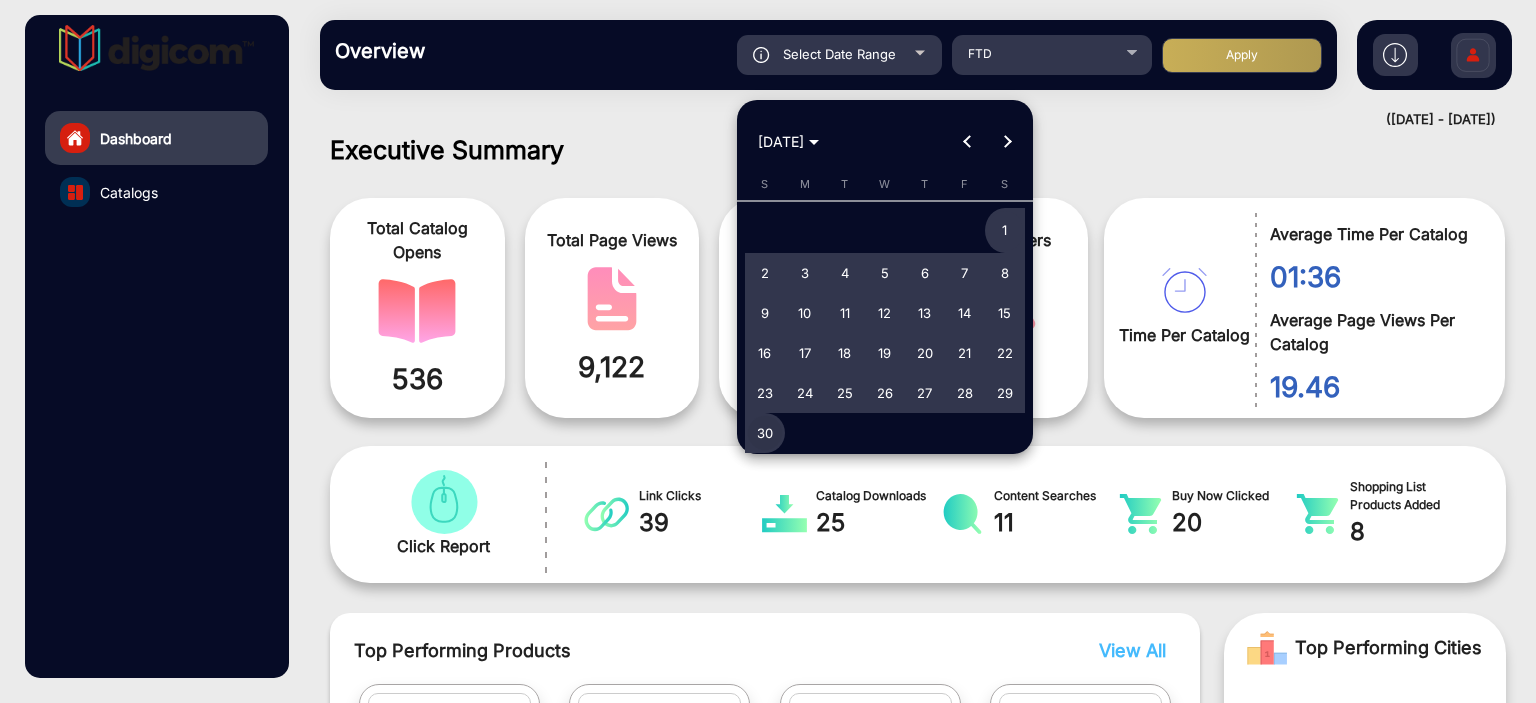 click on "30" at bounding box center (765, 433) 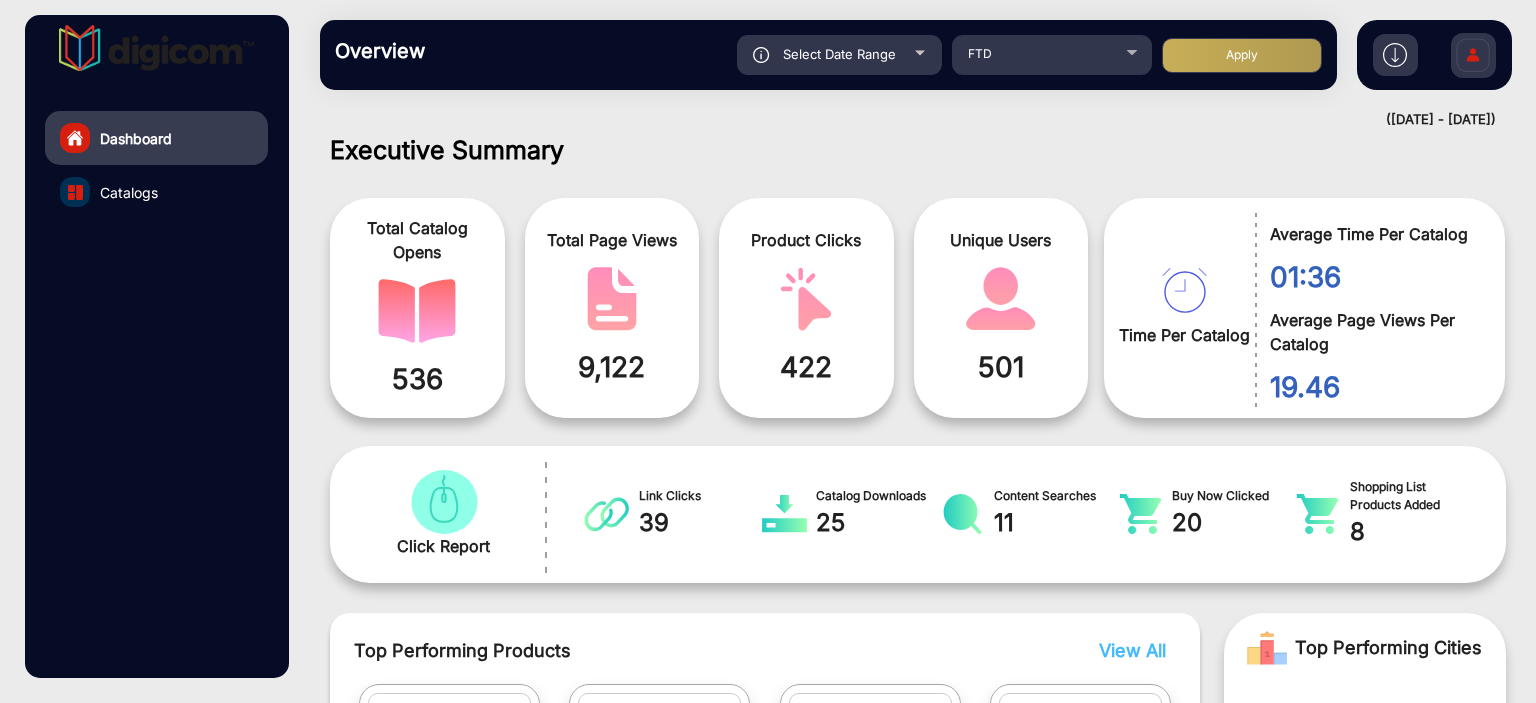 click on "Apply" 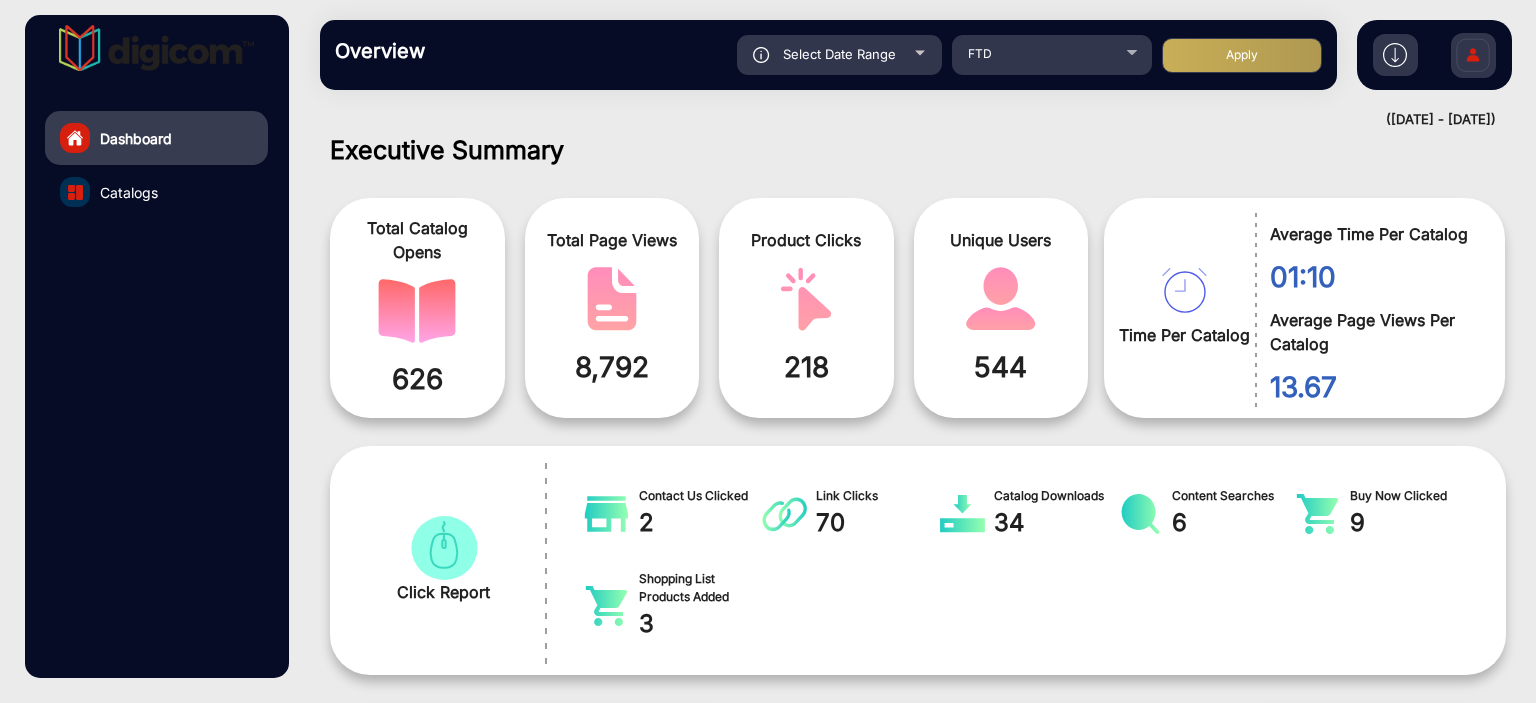 scroll, scrollTop: 999536, scrollLeft: 998828, axis: both 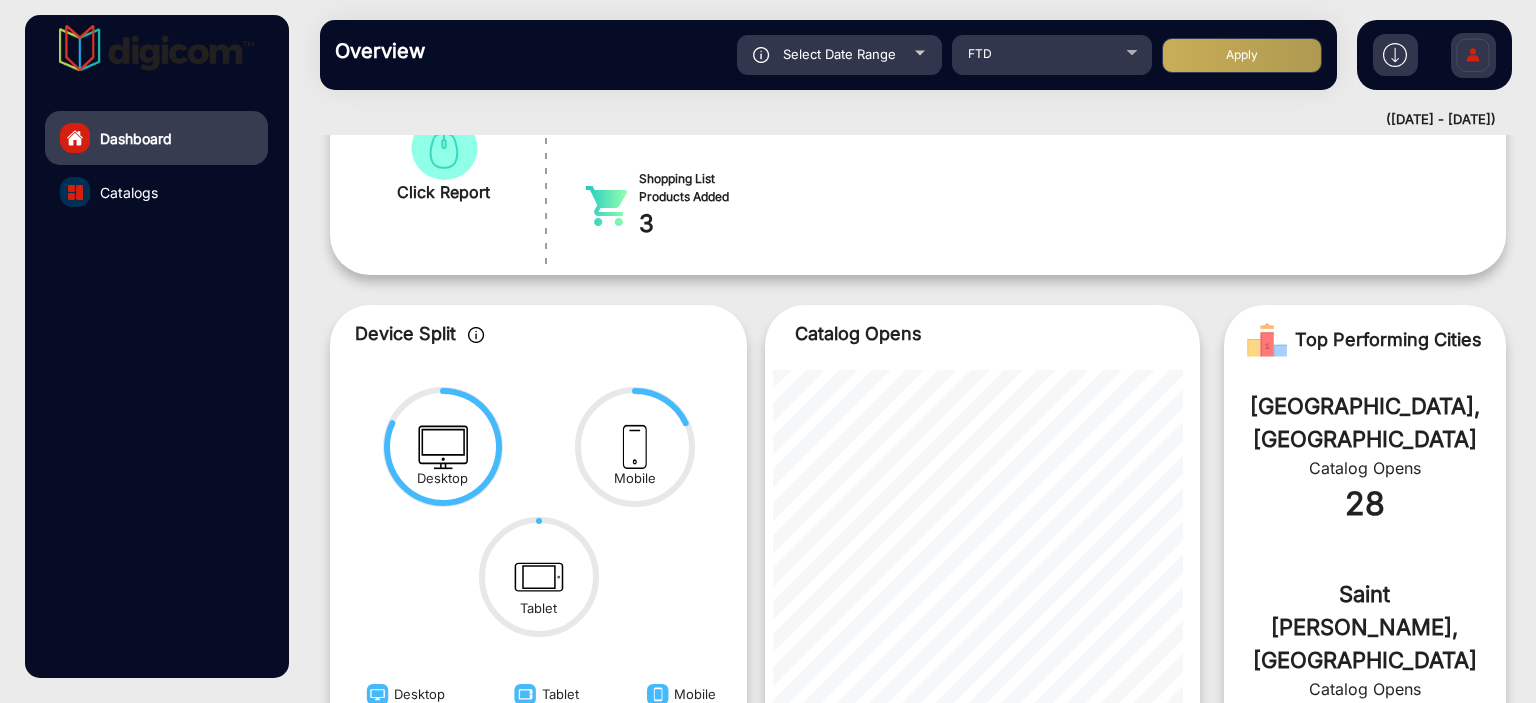 click on "Select Date Range" 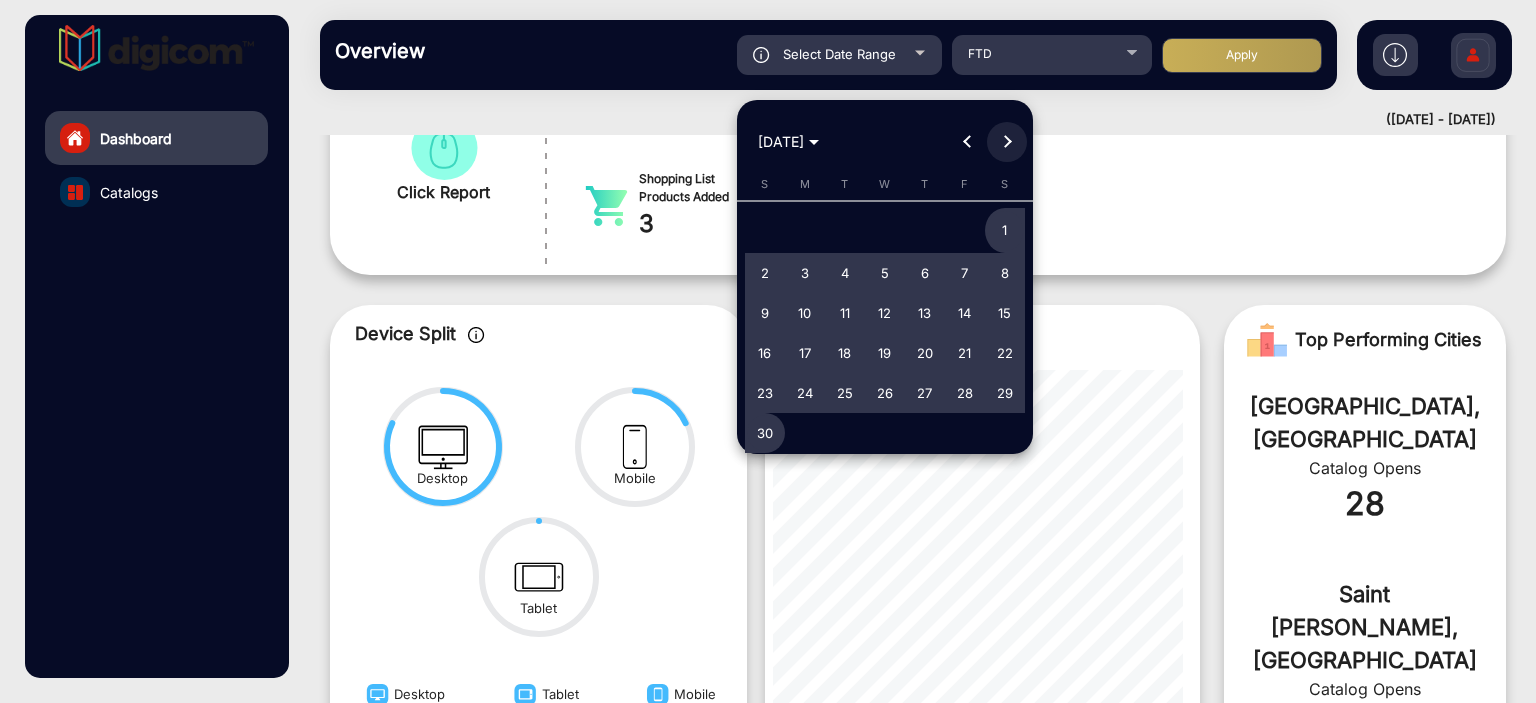 click at bounding box center (1007, 142) 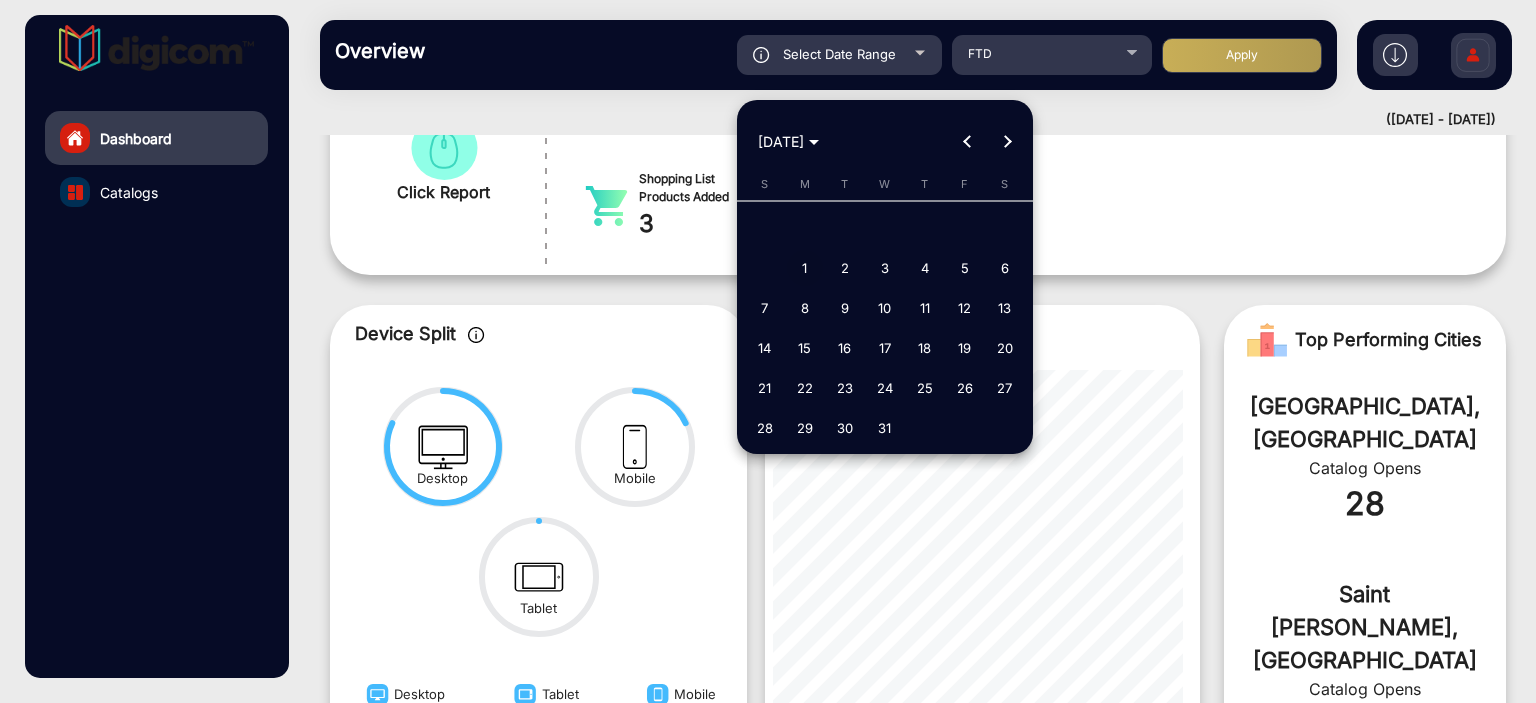 click on "1" at bounding box center (805, 268) 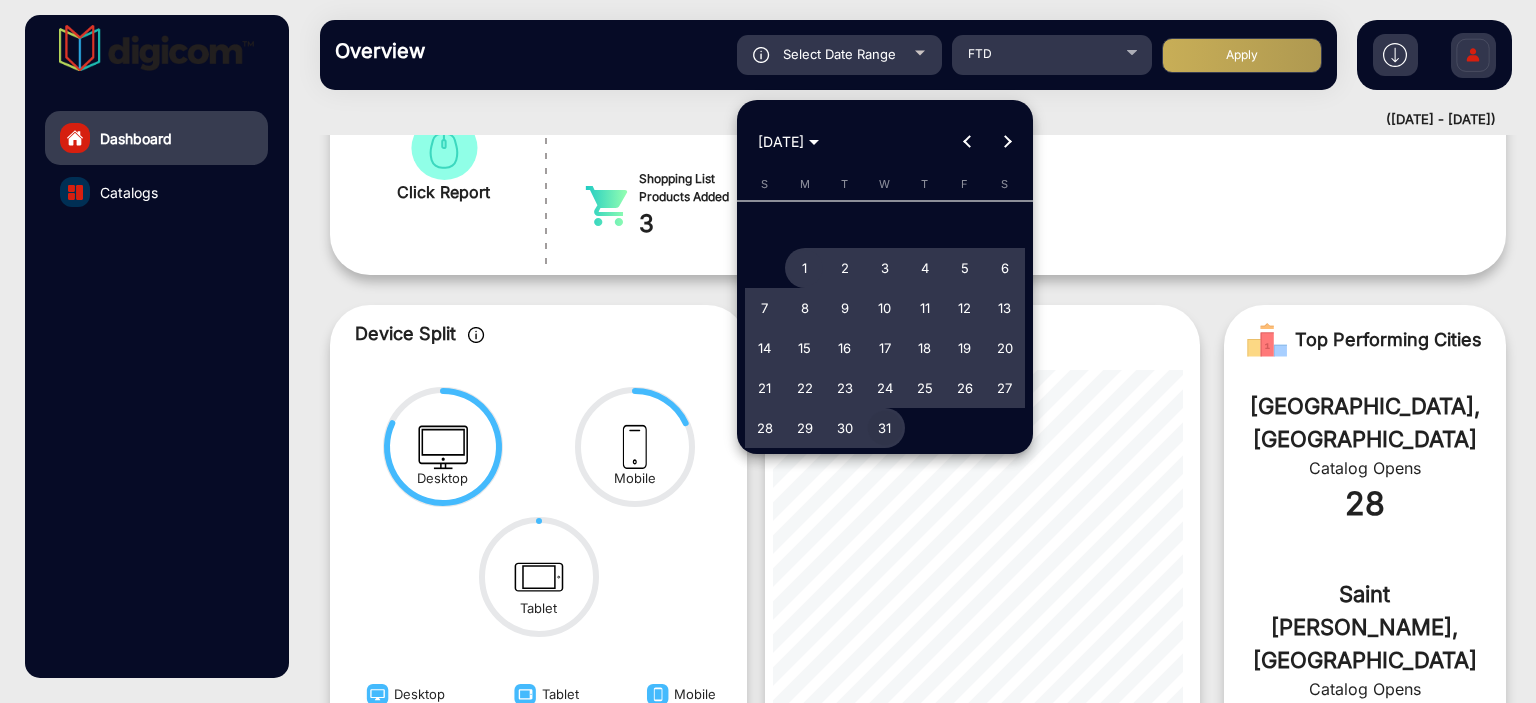 click on "31" at bounding box center (885, 428) 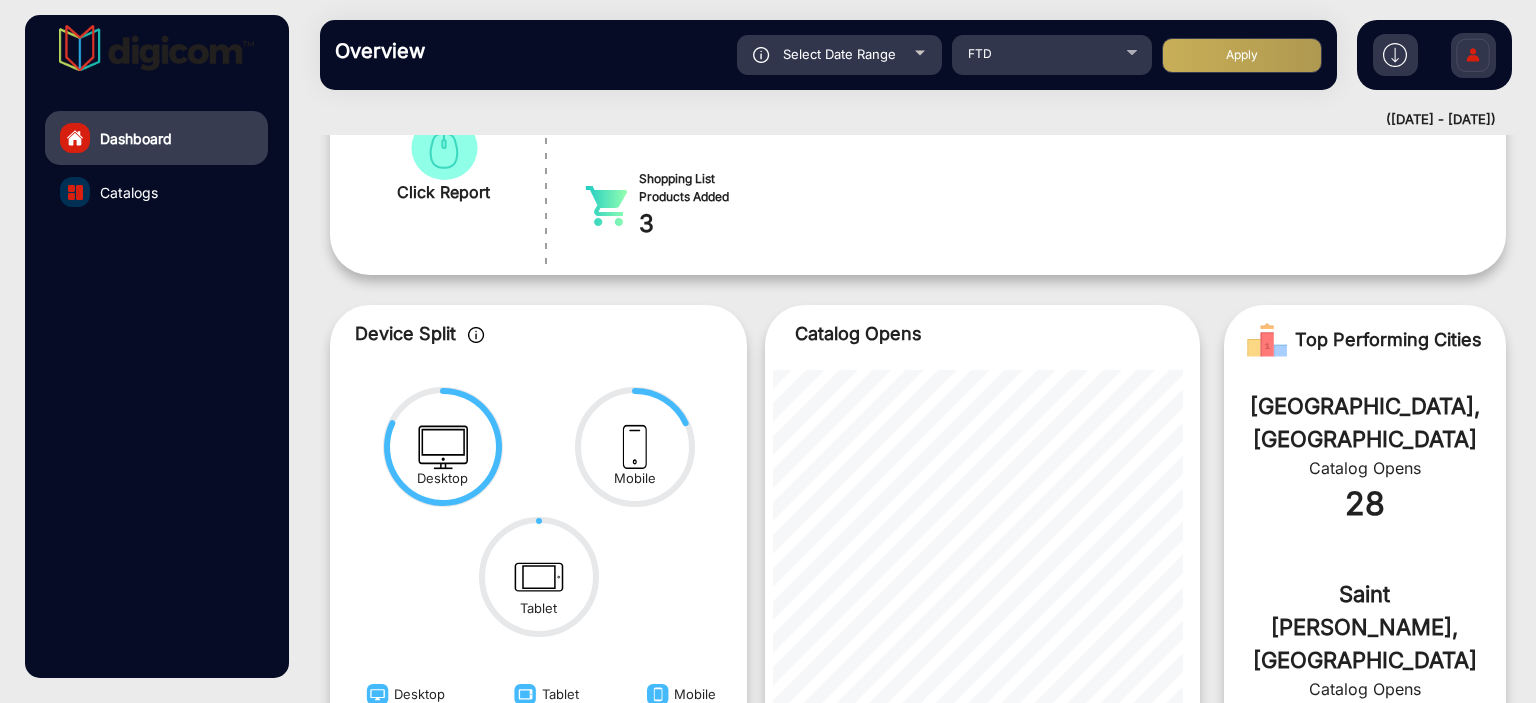 click on "Apply" 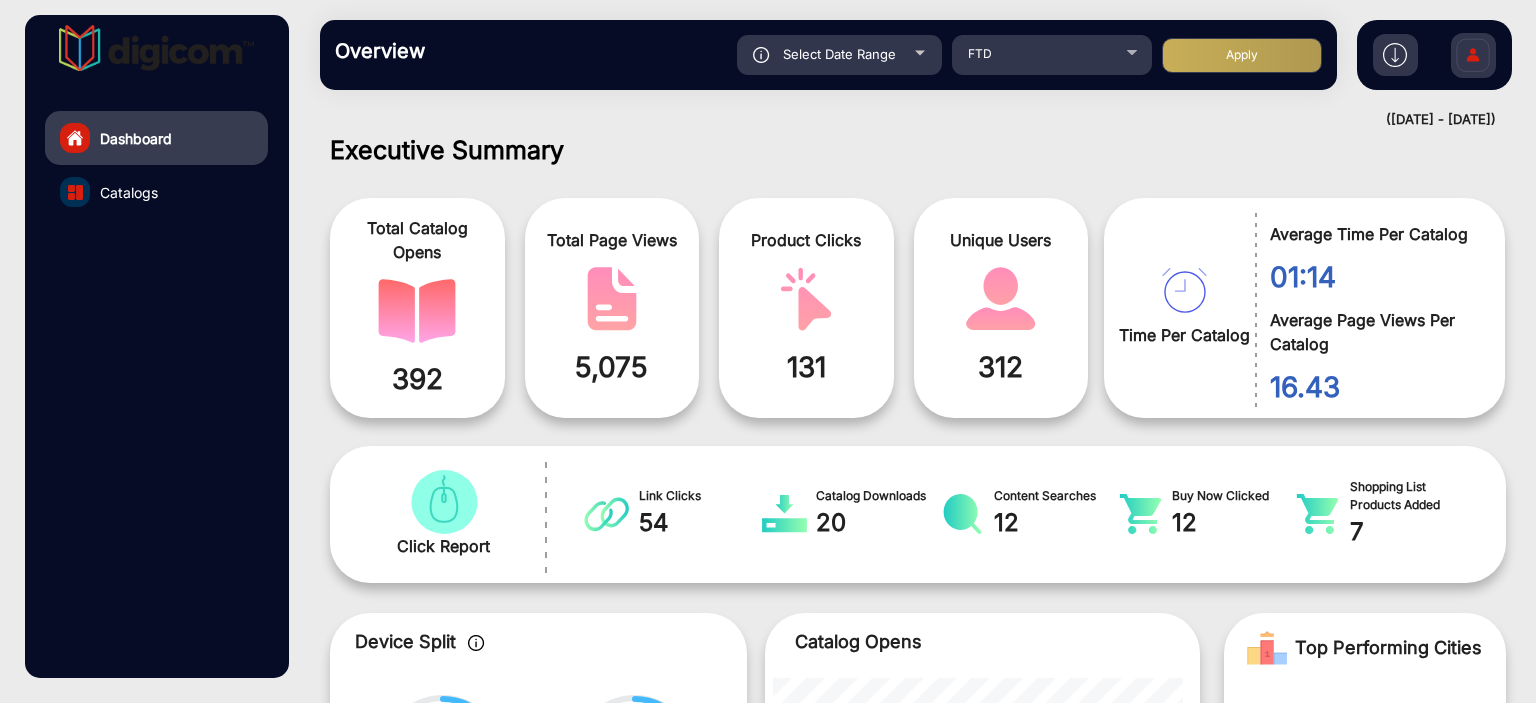 scroll, scrollTop: 999536, scrollLeft: 998828, axis: both 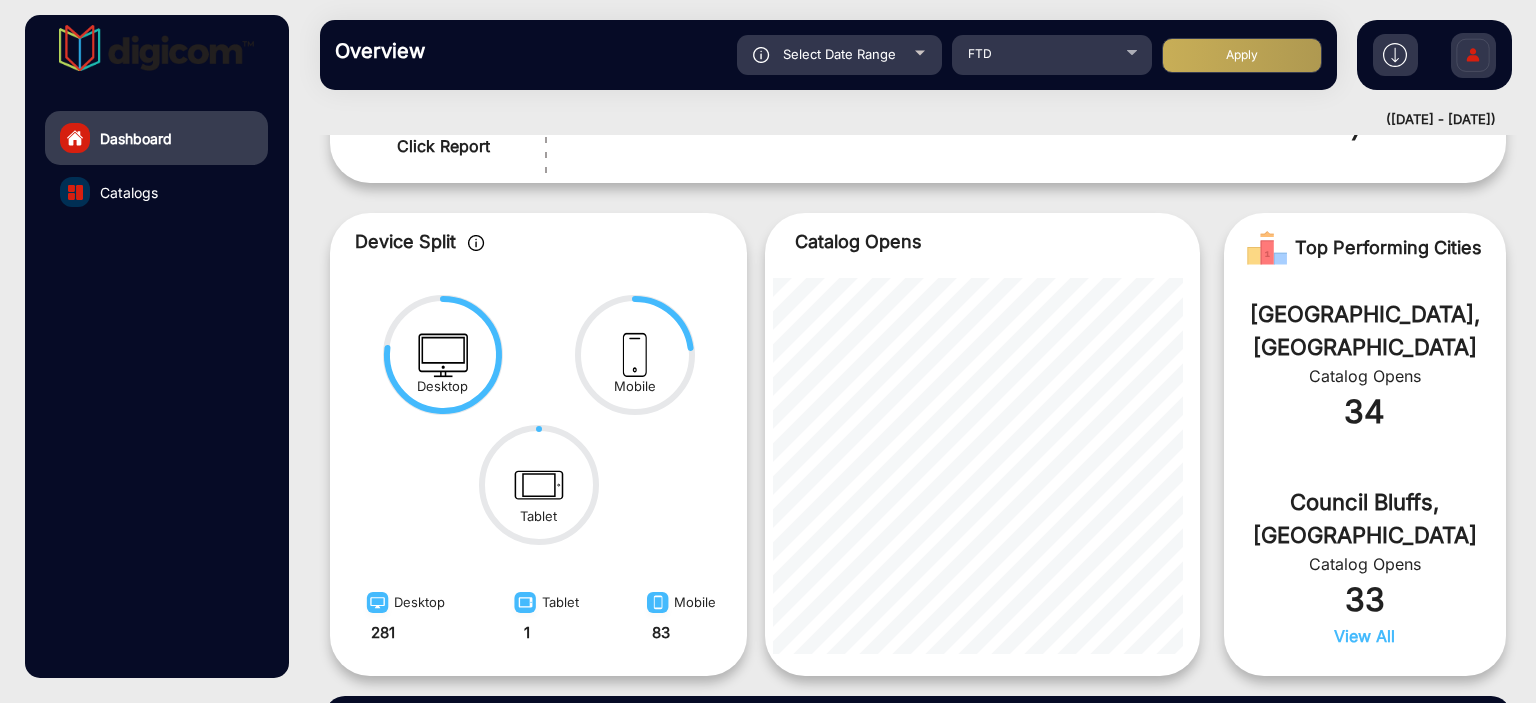 click on "Select Date Range" 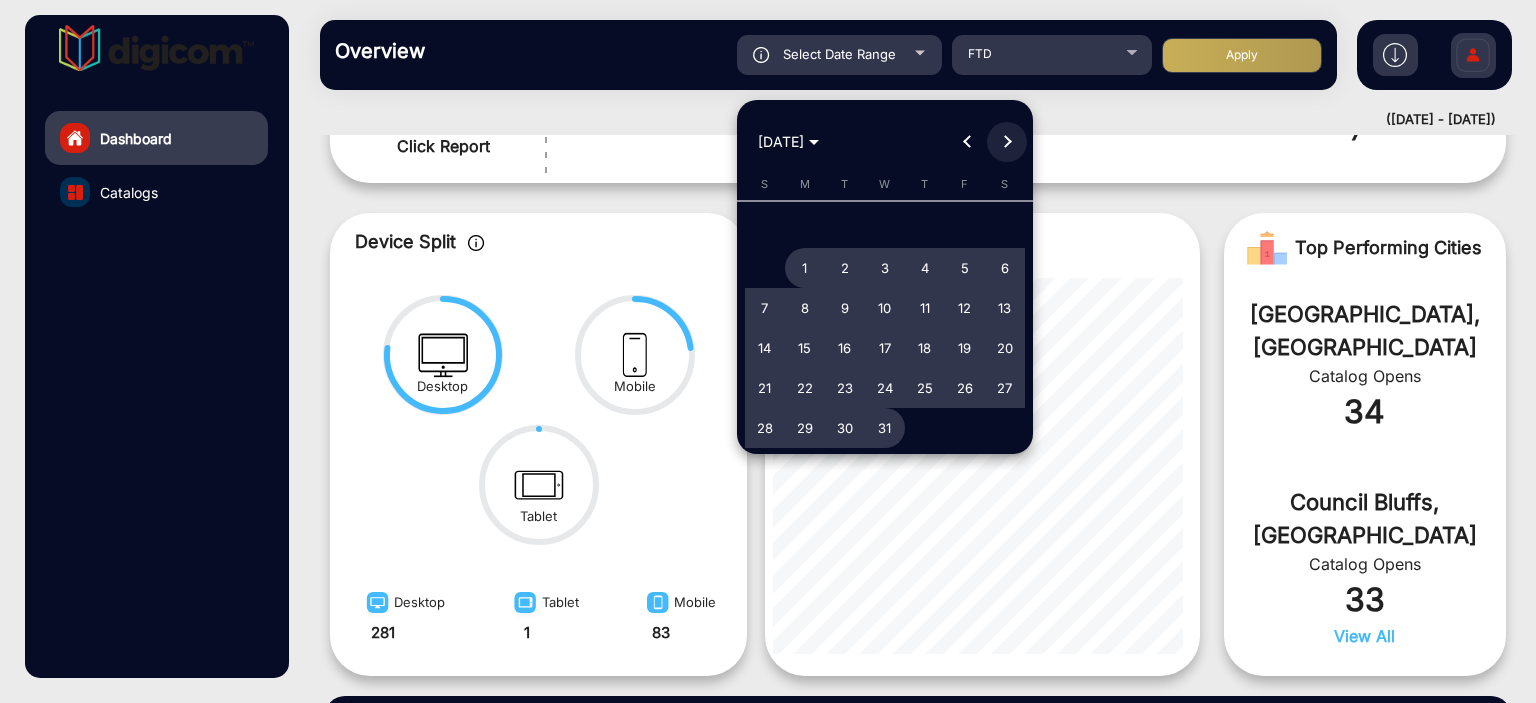 click at bounding box center (1007, 142) 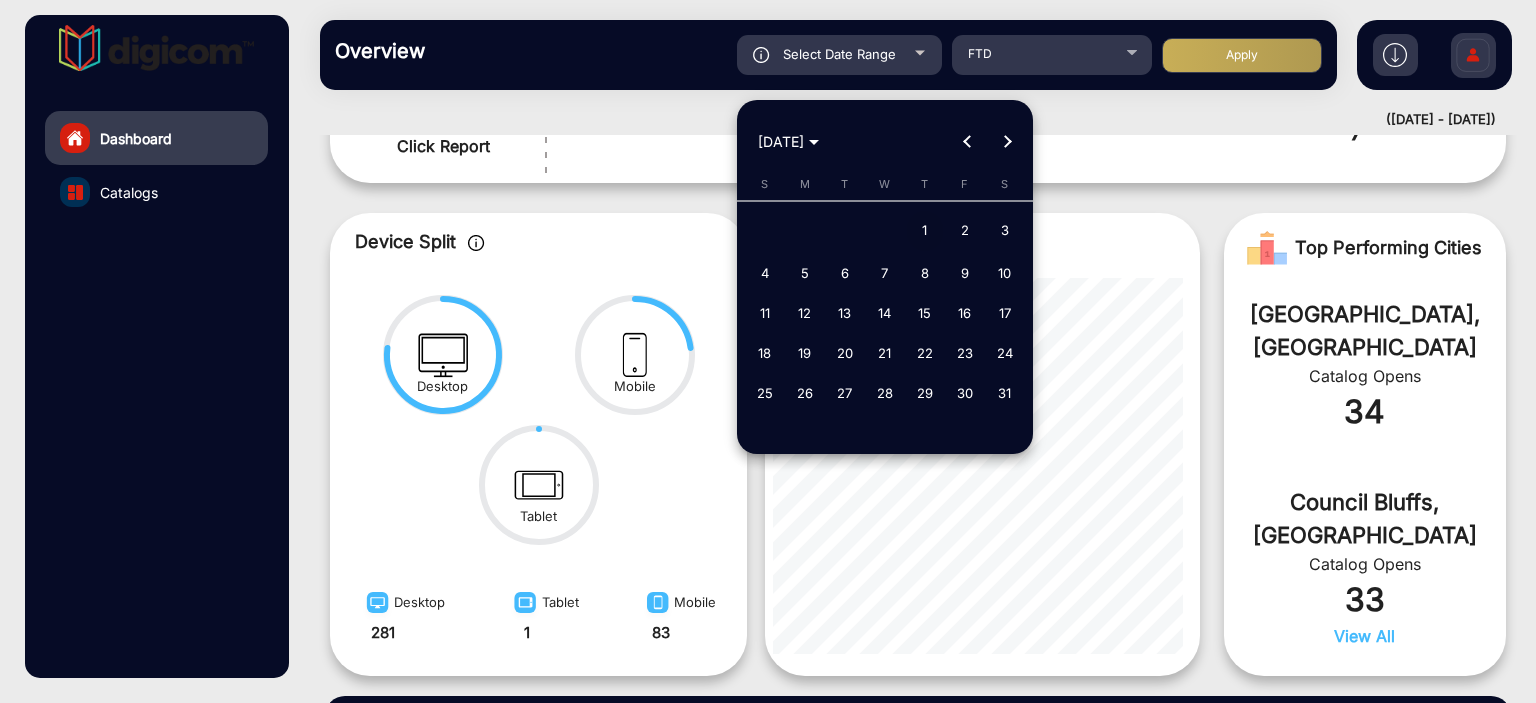 click on "1" at bounding box center [925, 231] 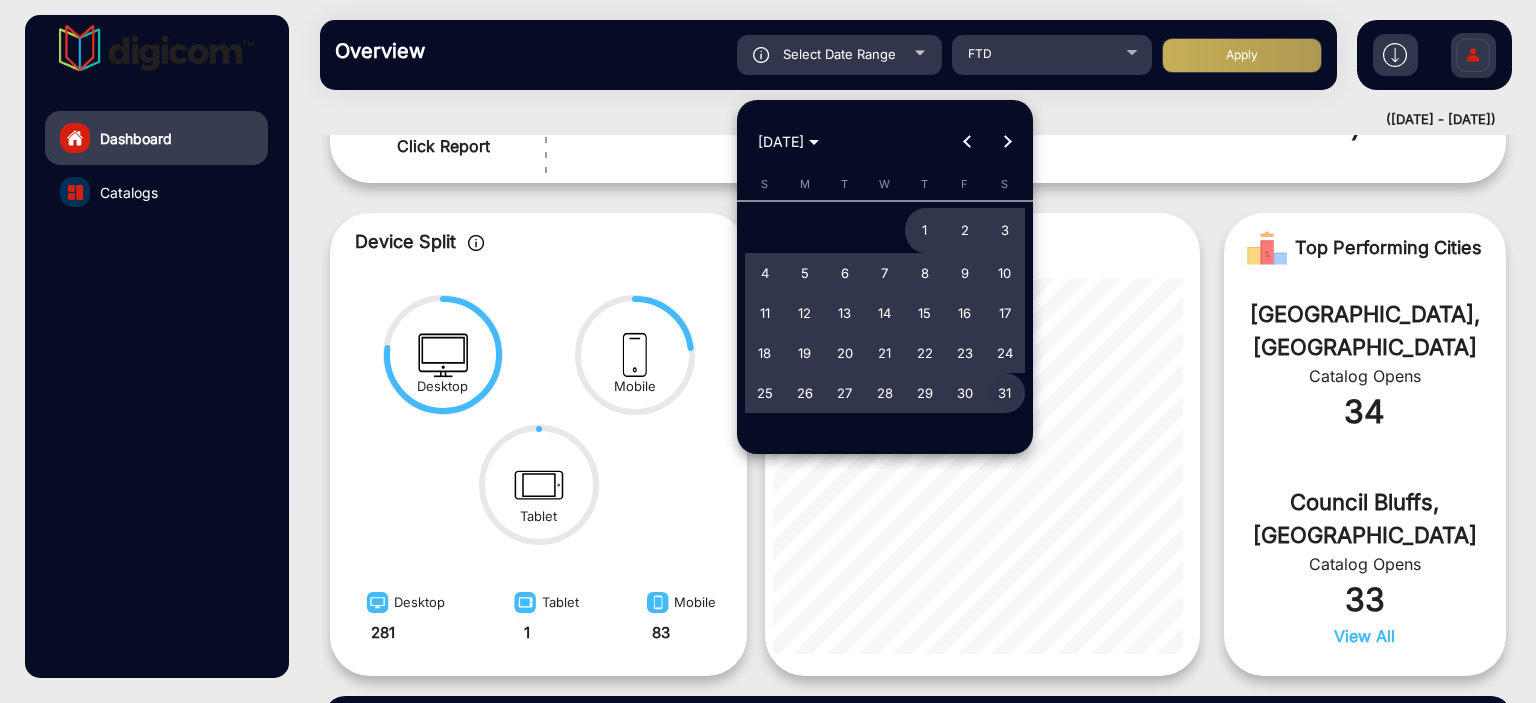 click on "31" at bounding box center (1005, 393) 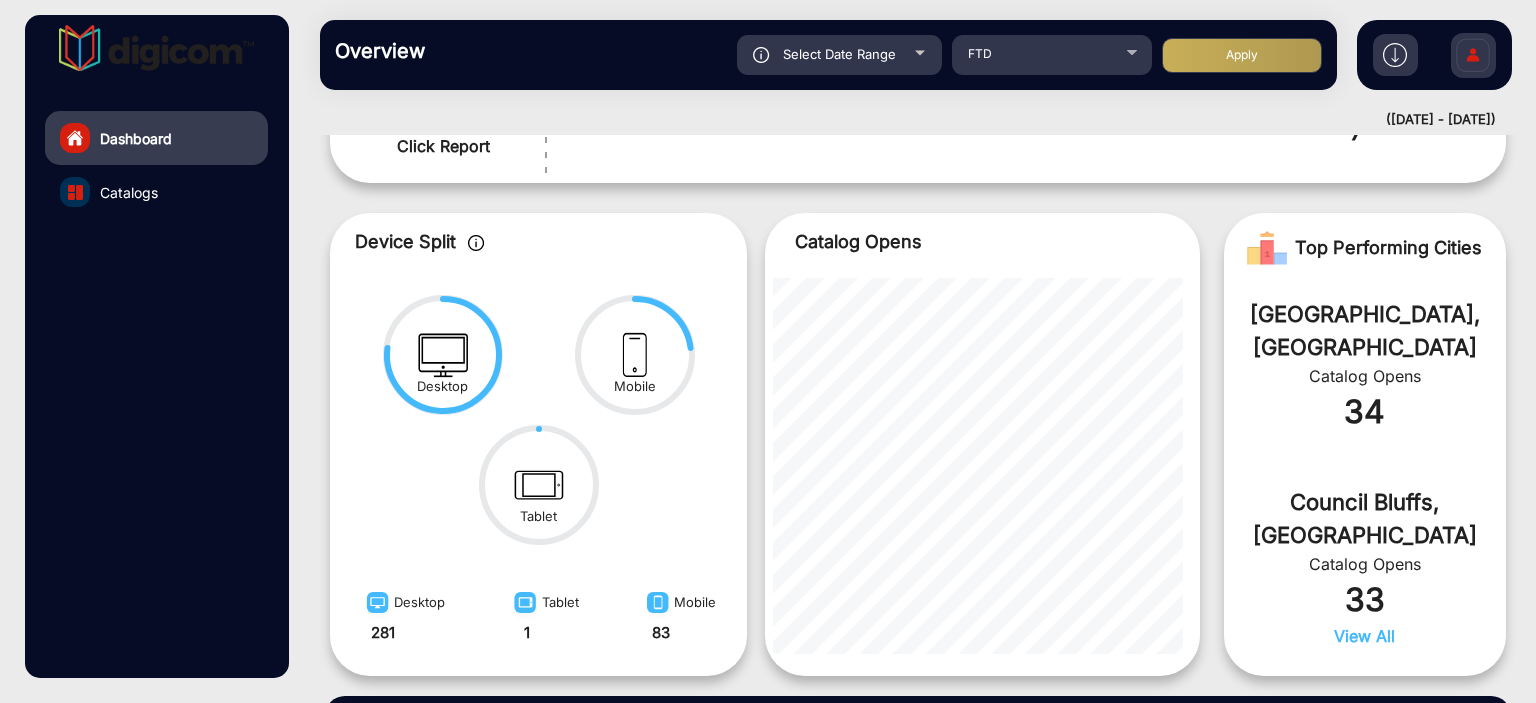 click on "Select Date Range [DATE] - [DATE] Choose date FTD Apply" 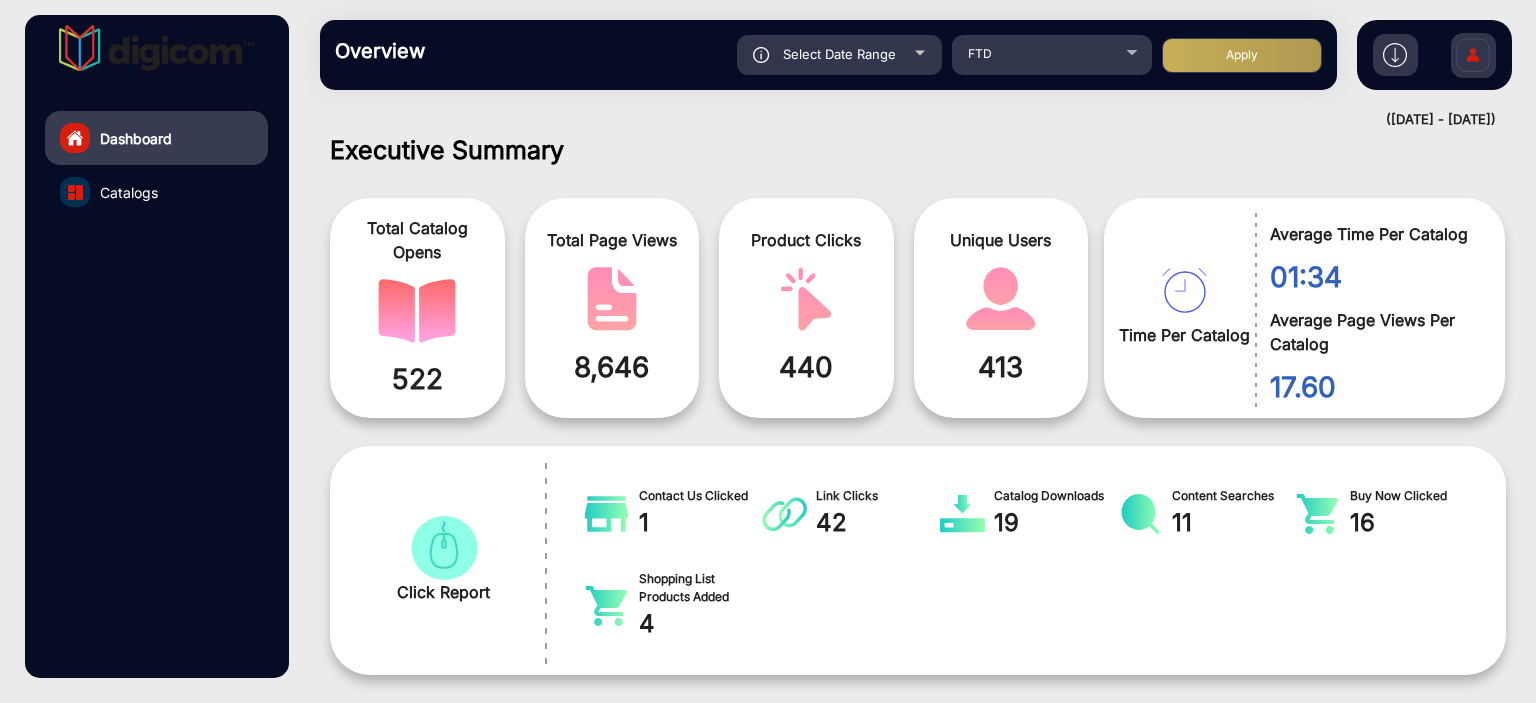 scroll, scrollTop: 999536, scrollLeft: 998828, axis: both 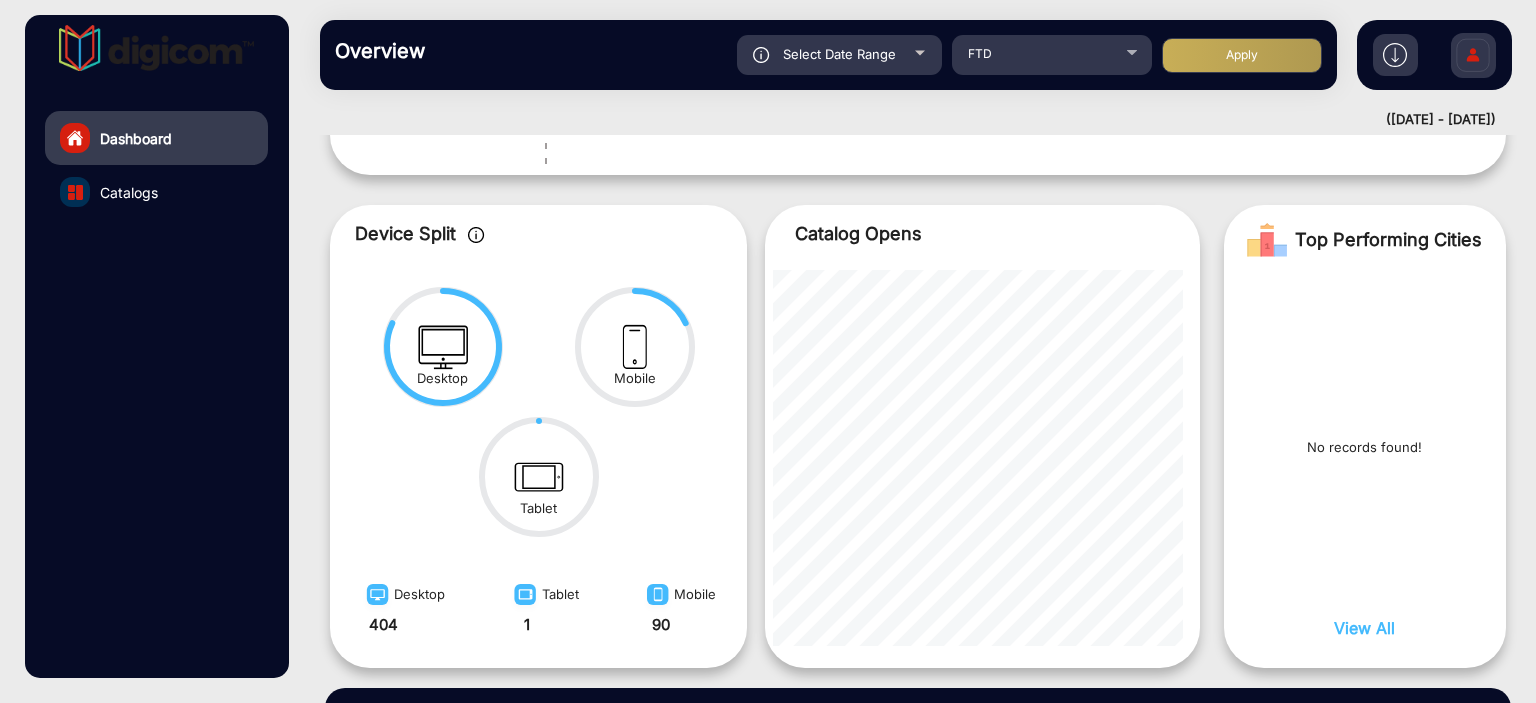 click on "Select Date Range" 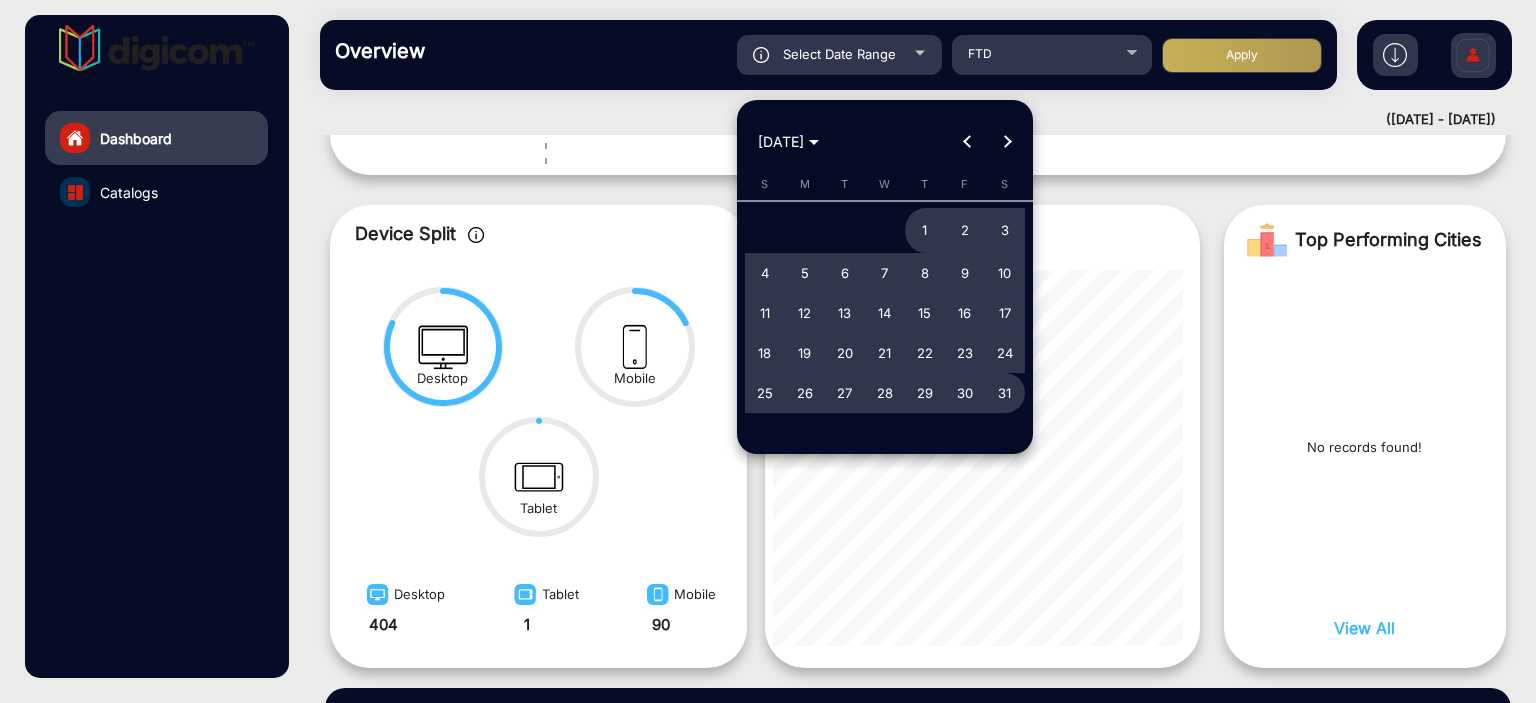 click at bounding box center (1007, 142) 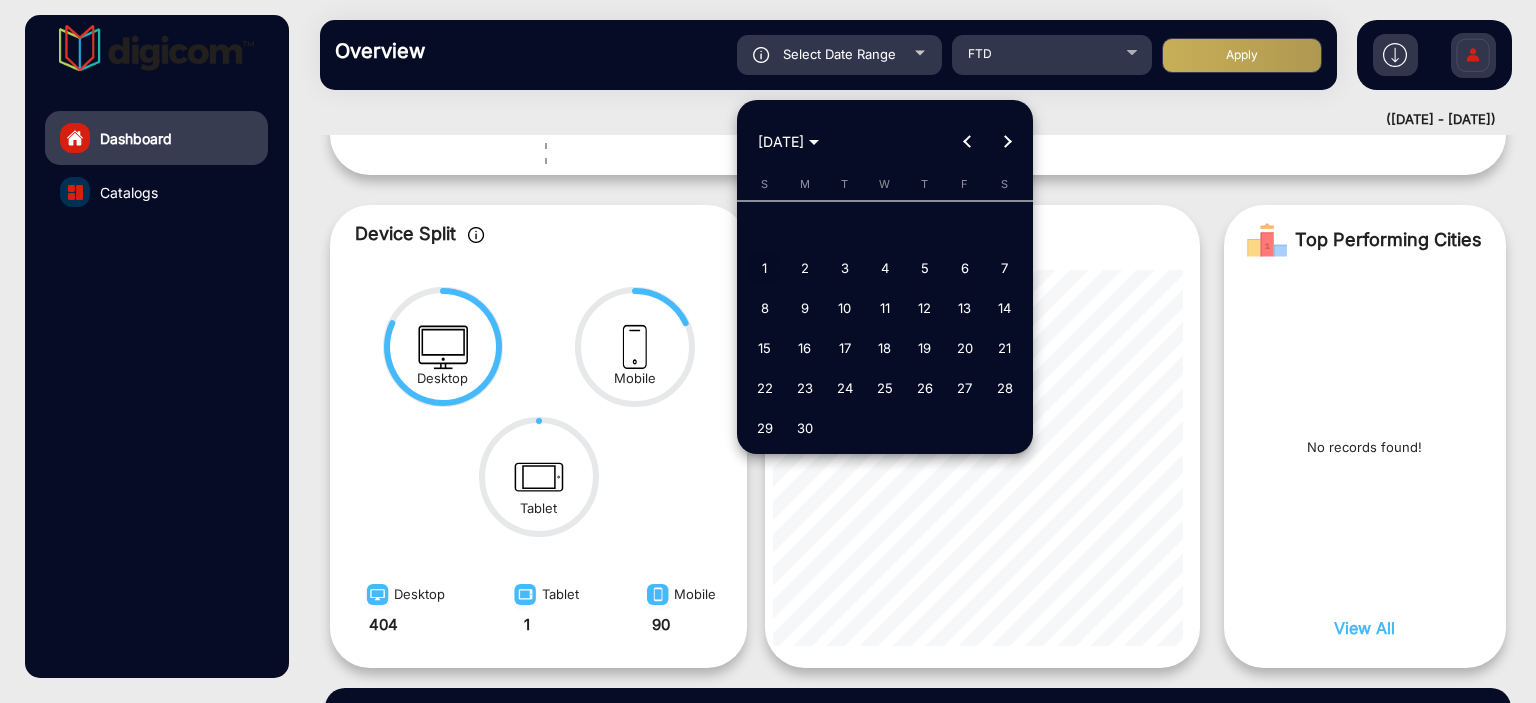 click on "1" at bounding box center (765, 268) 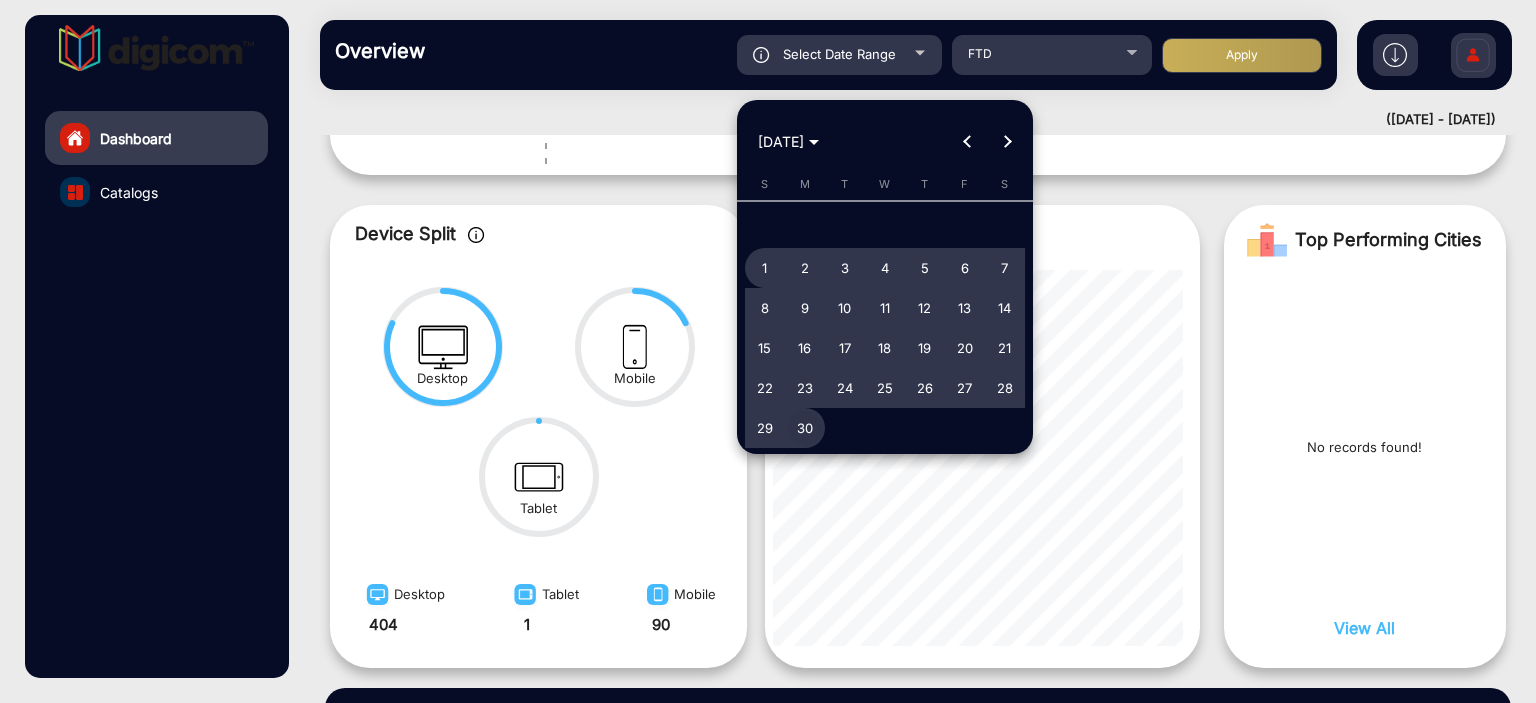 click on "30" at bounding box center (805, 428) 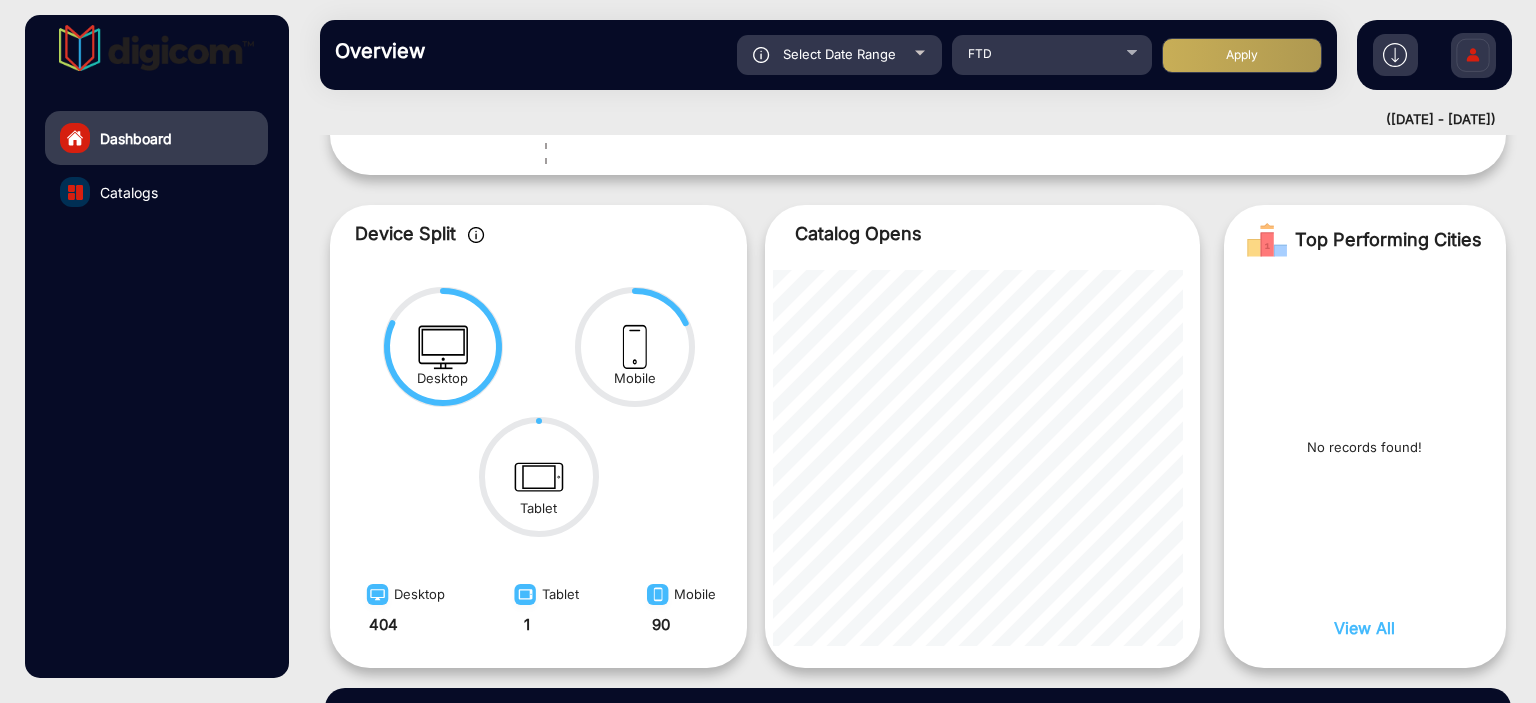 click on "Apply" 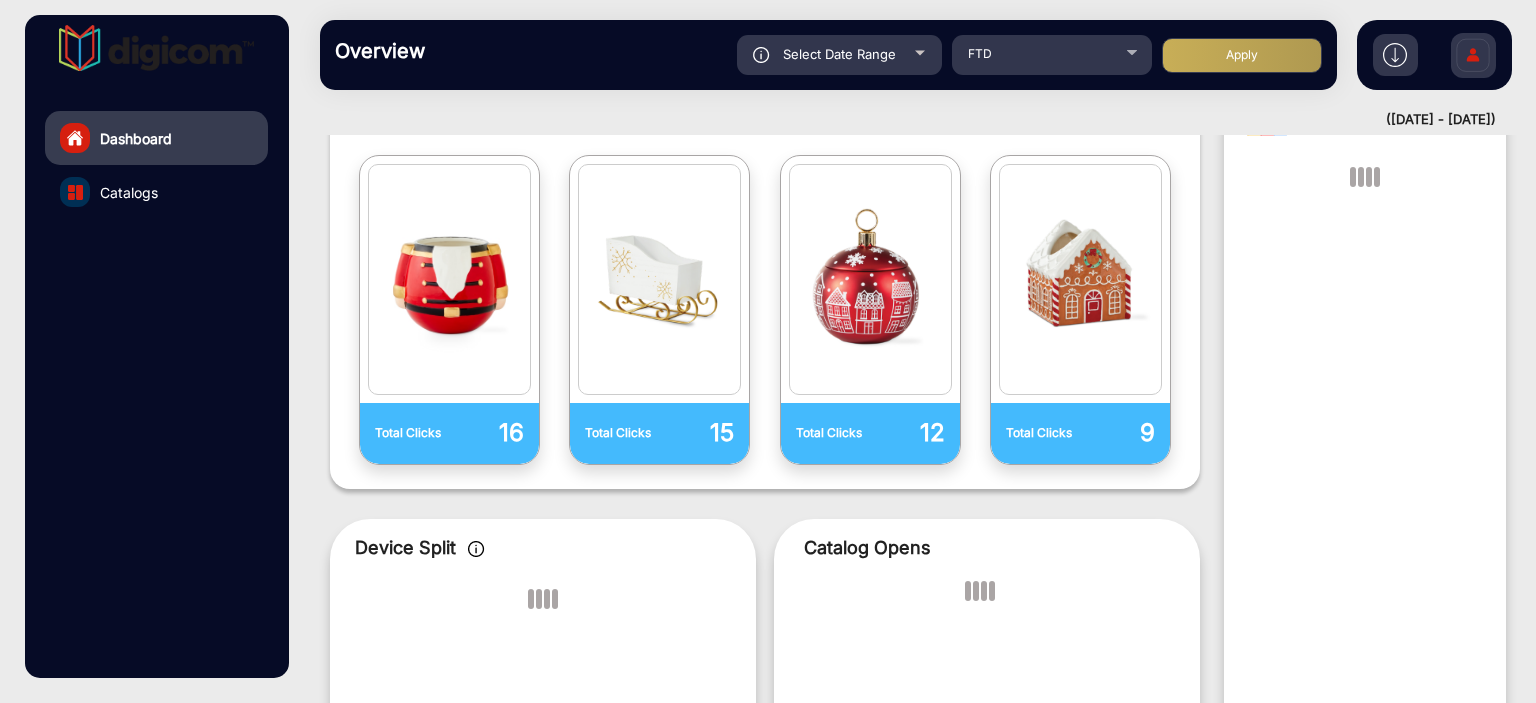 scroll, scrollTop: 636, scrollLeft: 0, axis: vertical 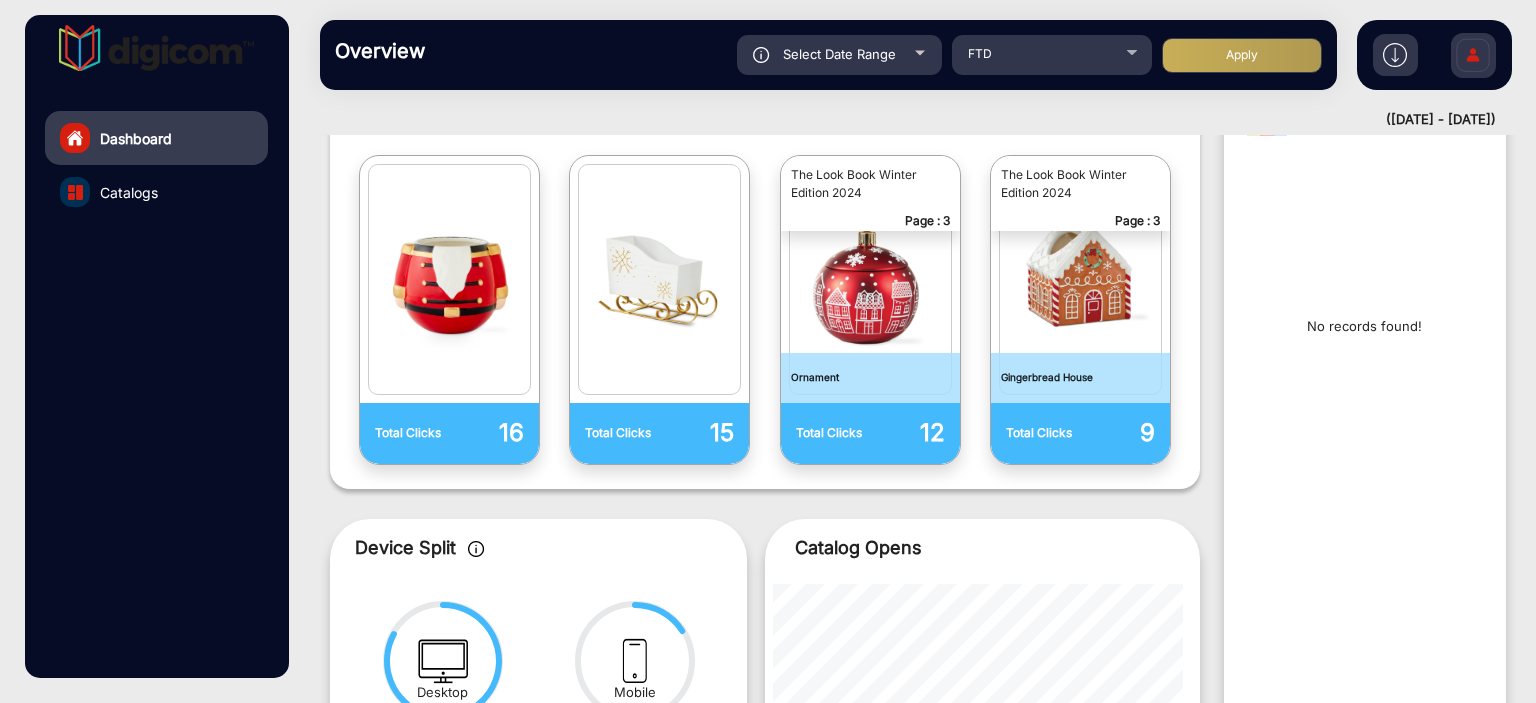 click on "Select Date Range" 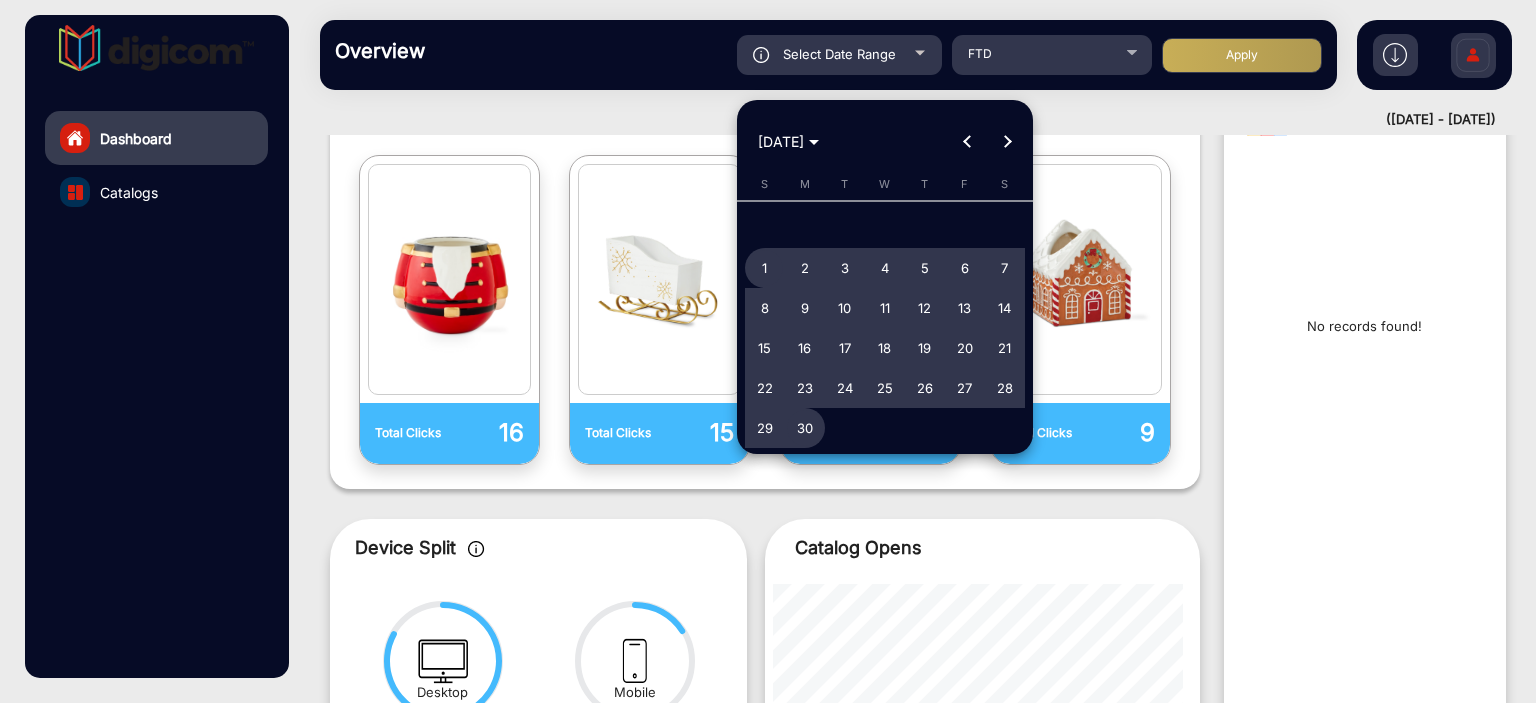 click at bounding box center [1007, 142] 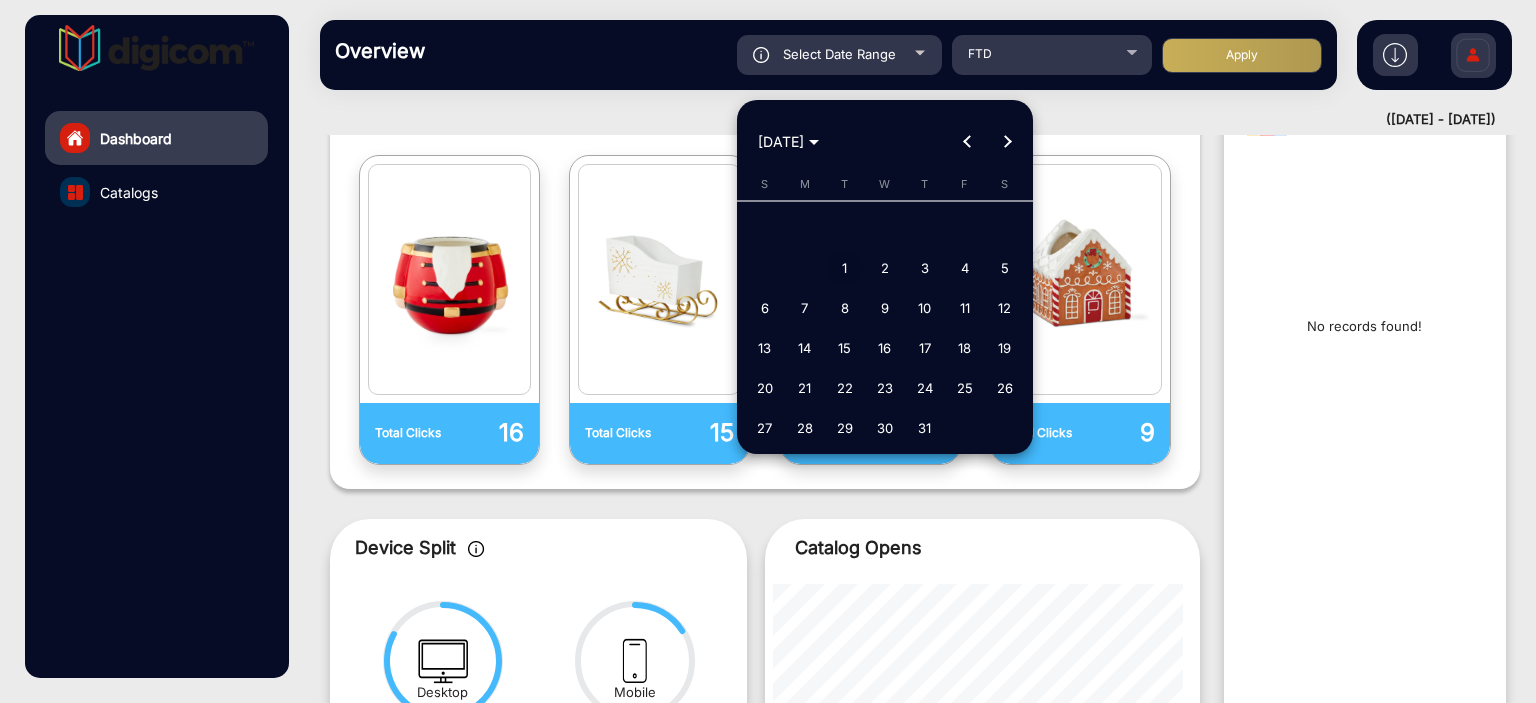 click on "1" at bounding box center (845, 268) 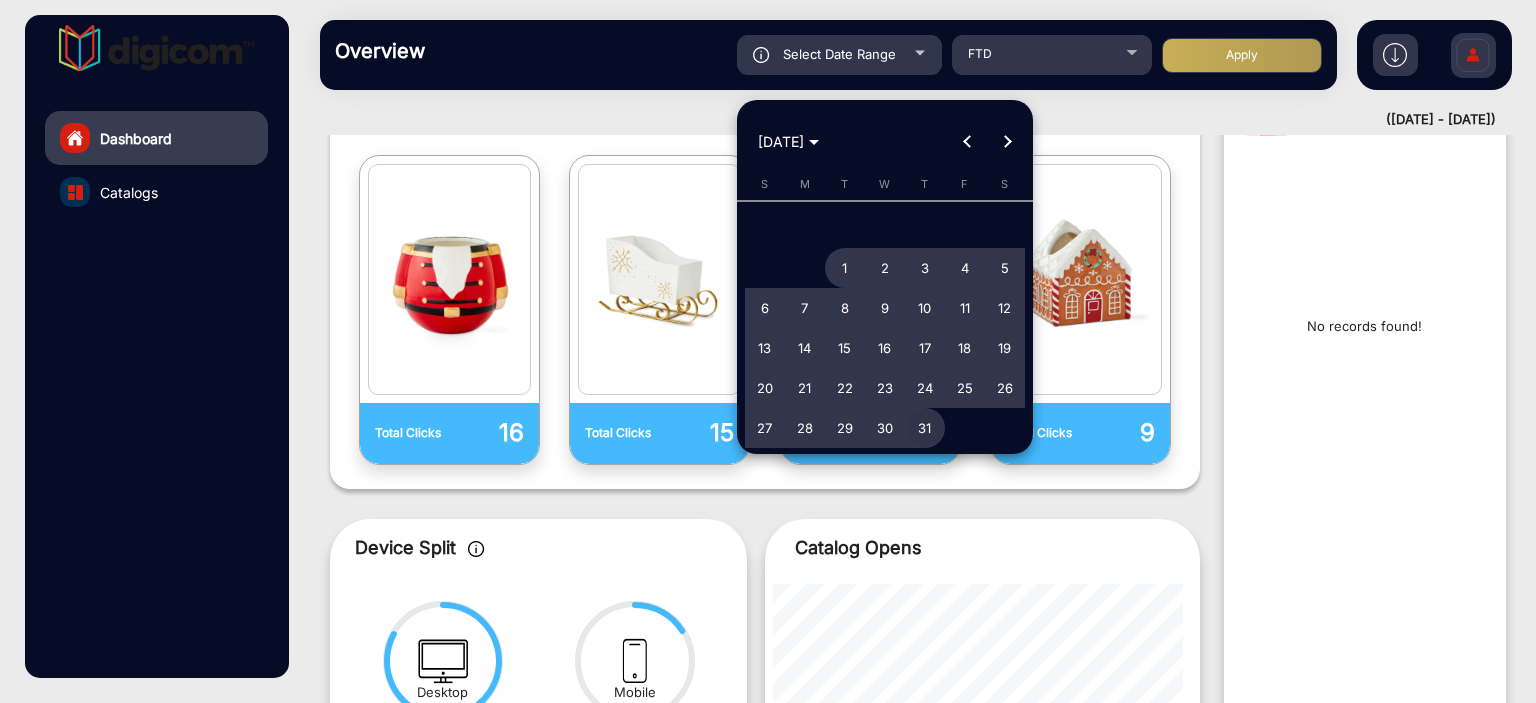 click on "31" at bounding box center (925, 428) 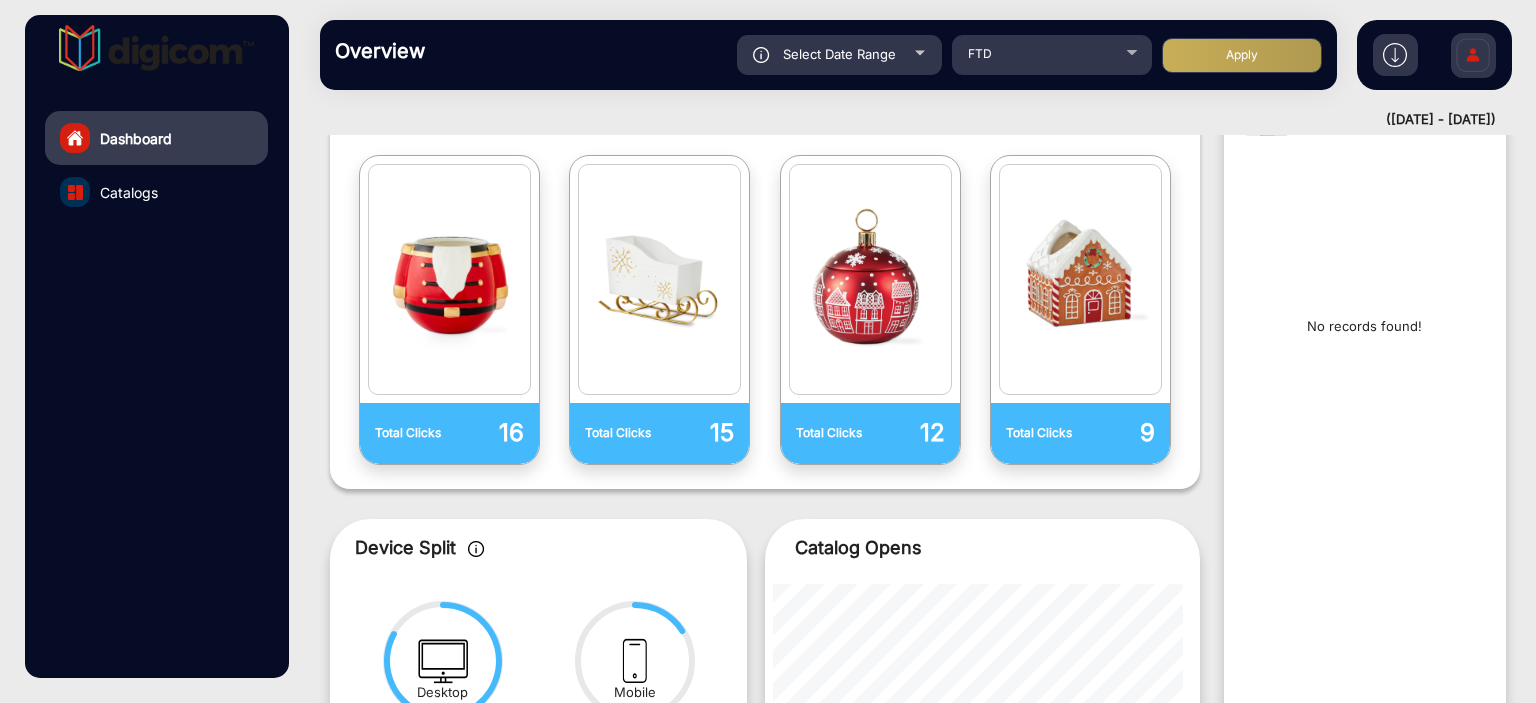 click on "Apply" 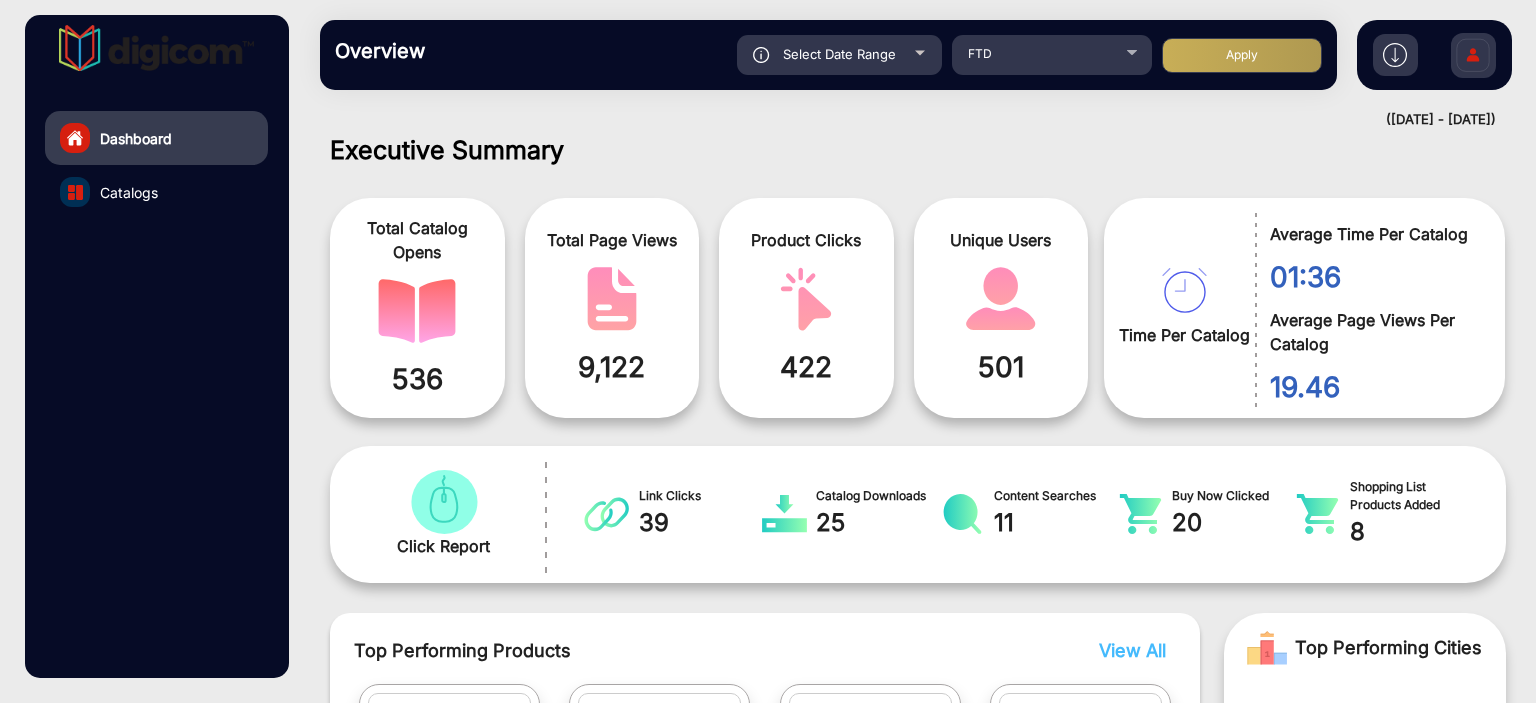 scroll, scrollTop: 999101, scrollLeft: 998828, axis: both 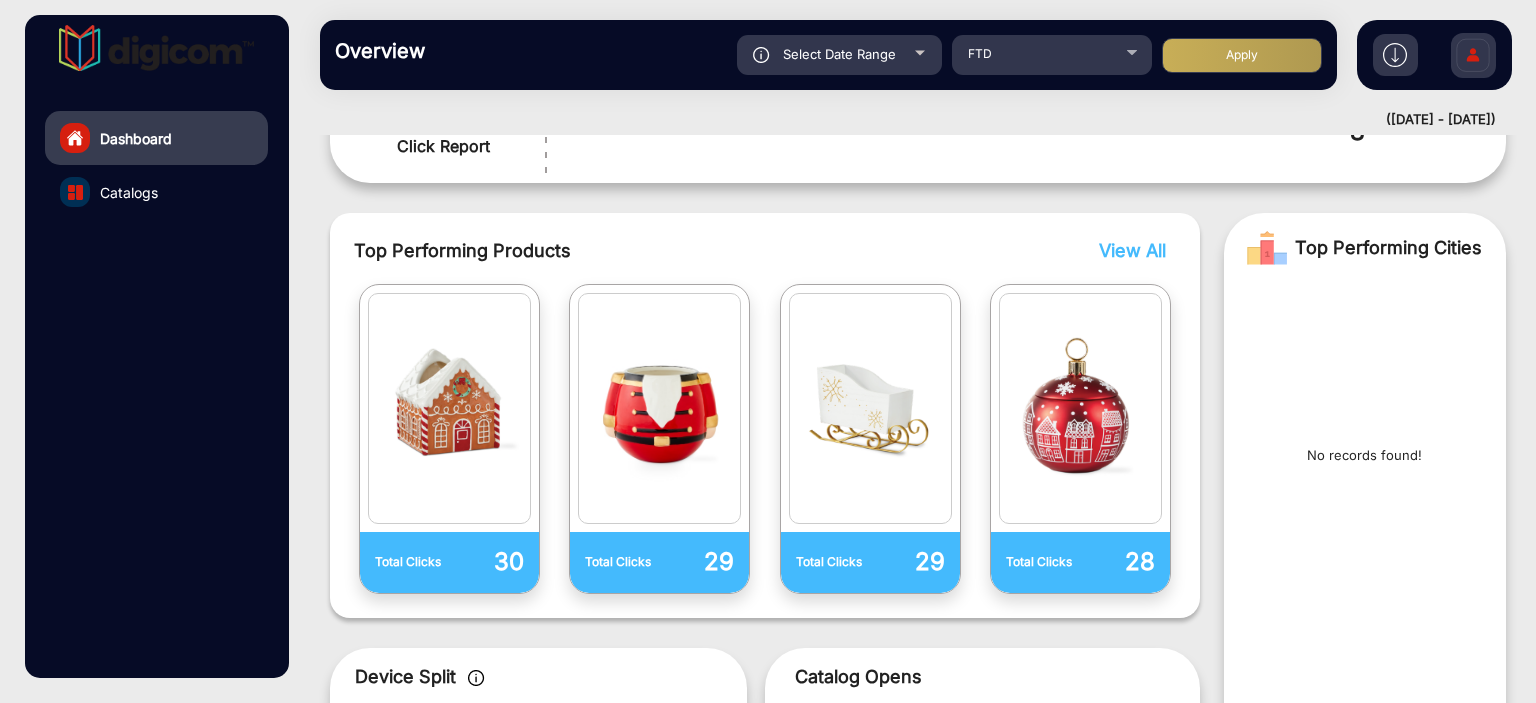 click on "Select Date Range" 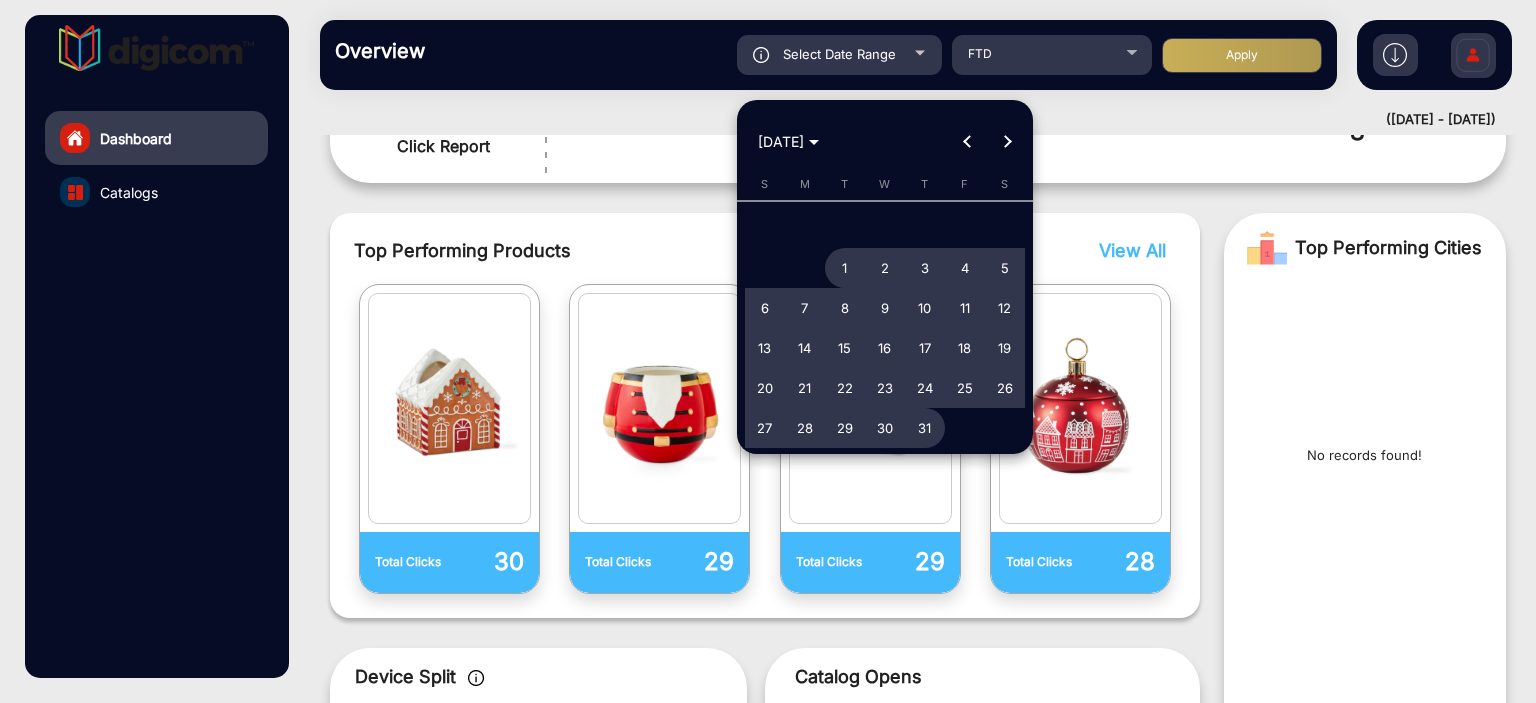 click at bounding box center [1007, 142] 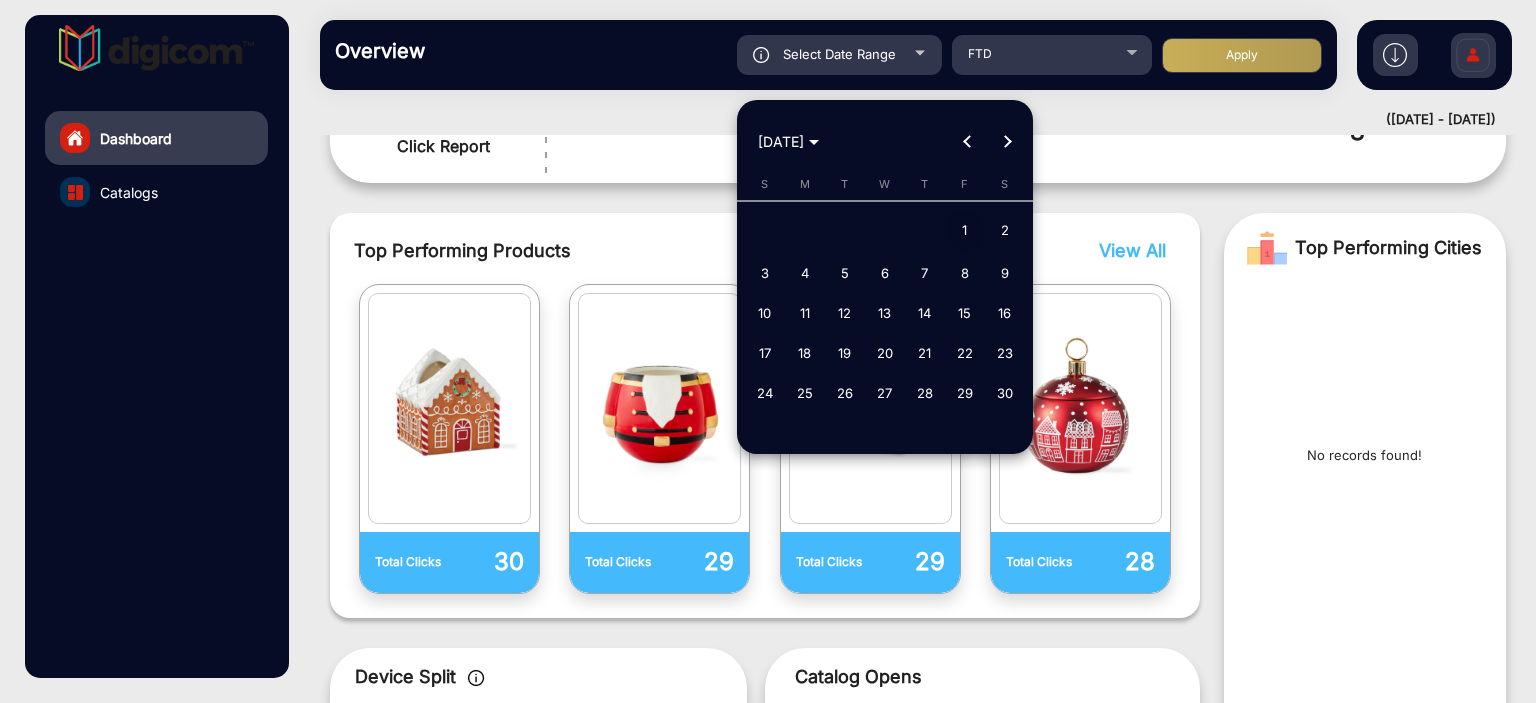click on "1" at bounding box center [965, 231] 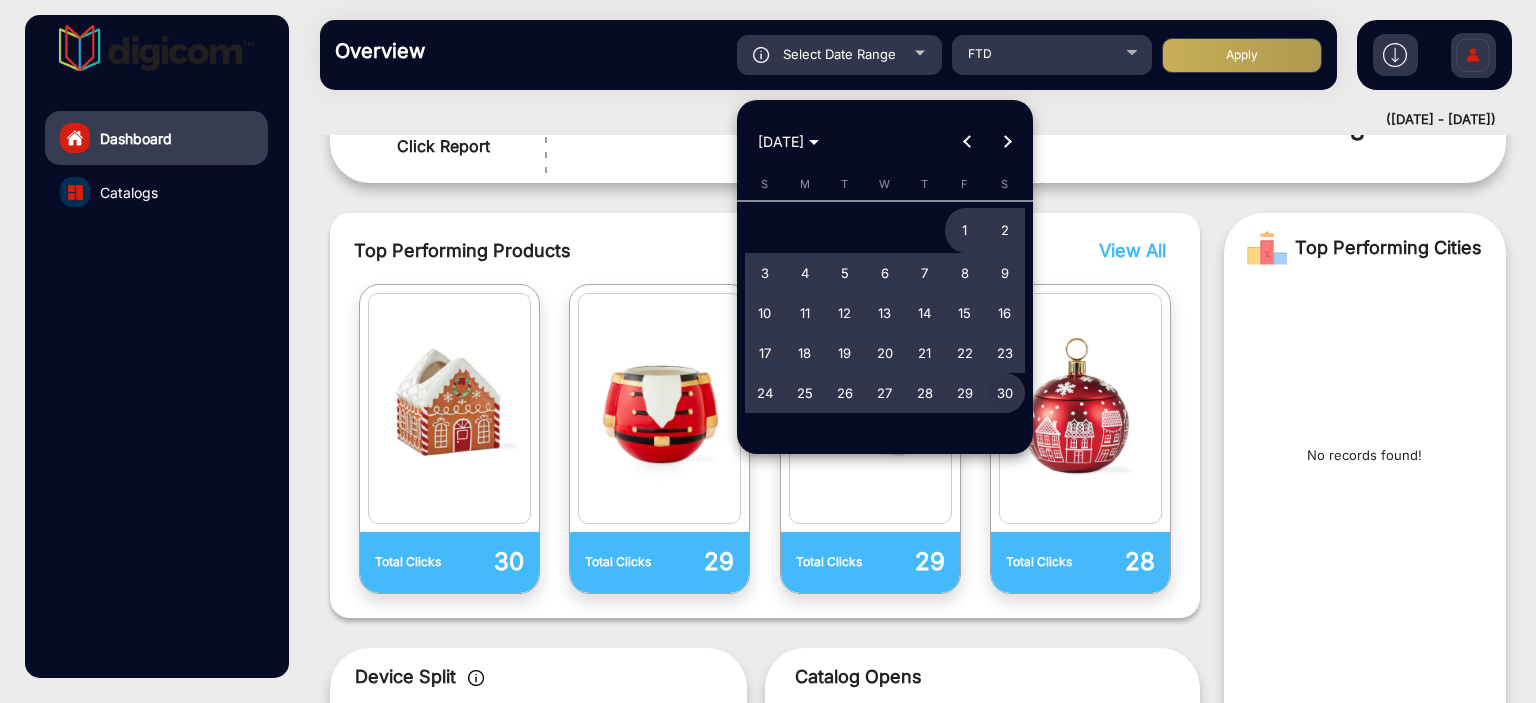 click on "30" at bounding box center [1005, 393] 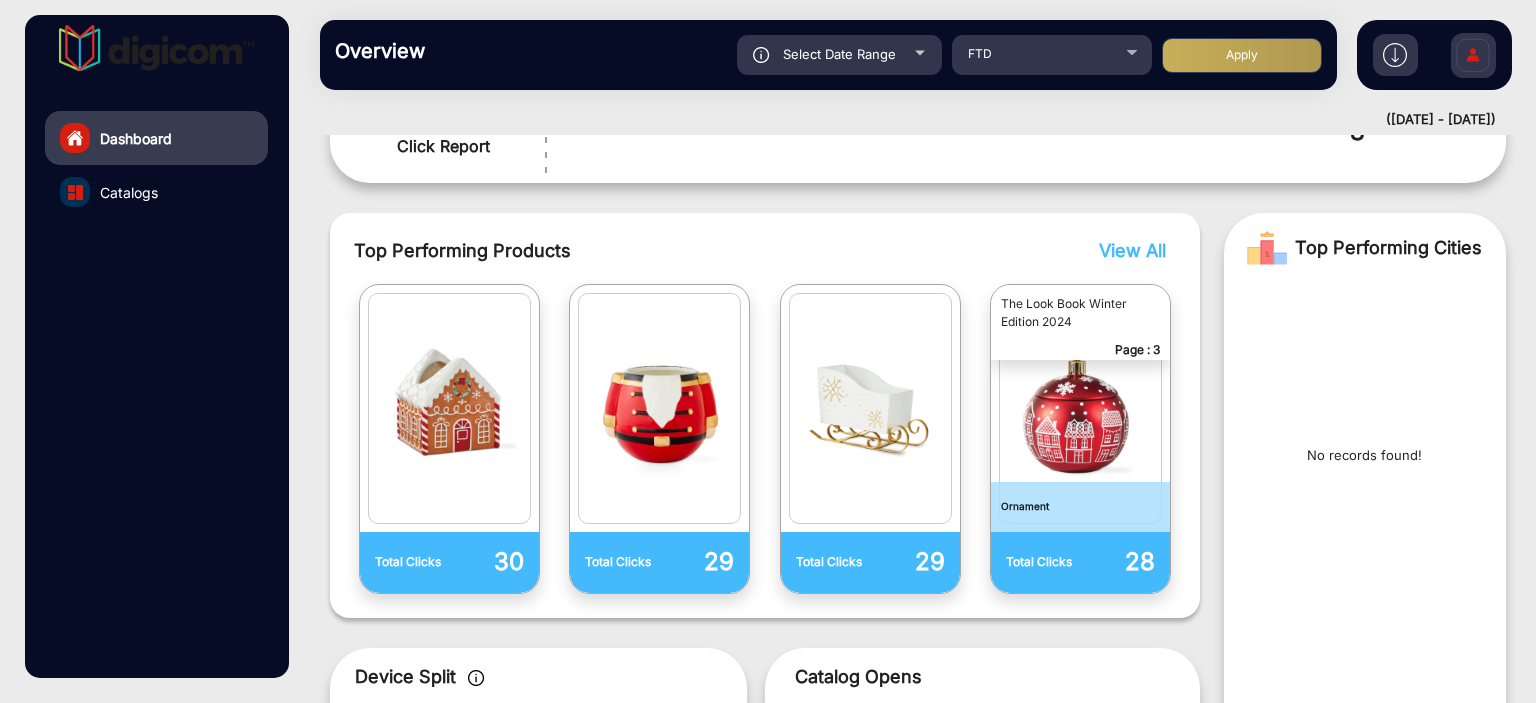 click on "Apply" 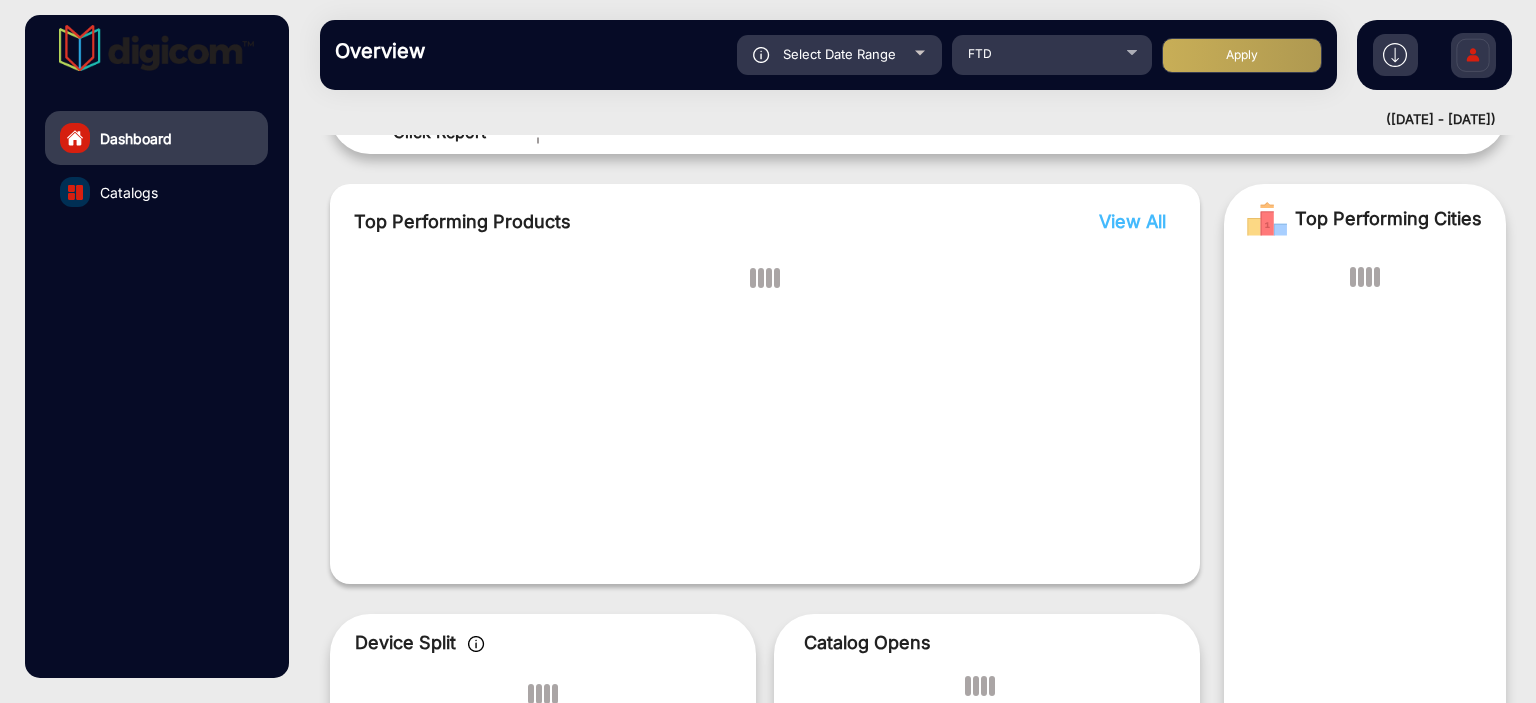 scroll, scrollTop: 15, scrollLeft: 0, axis: vertical 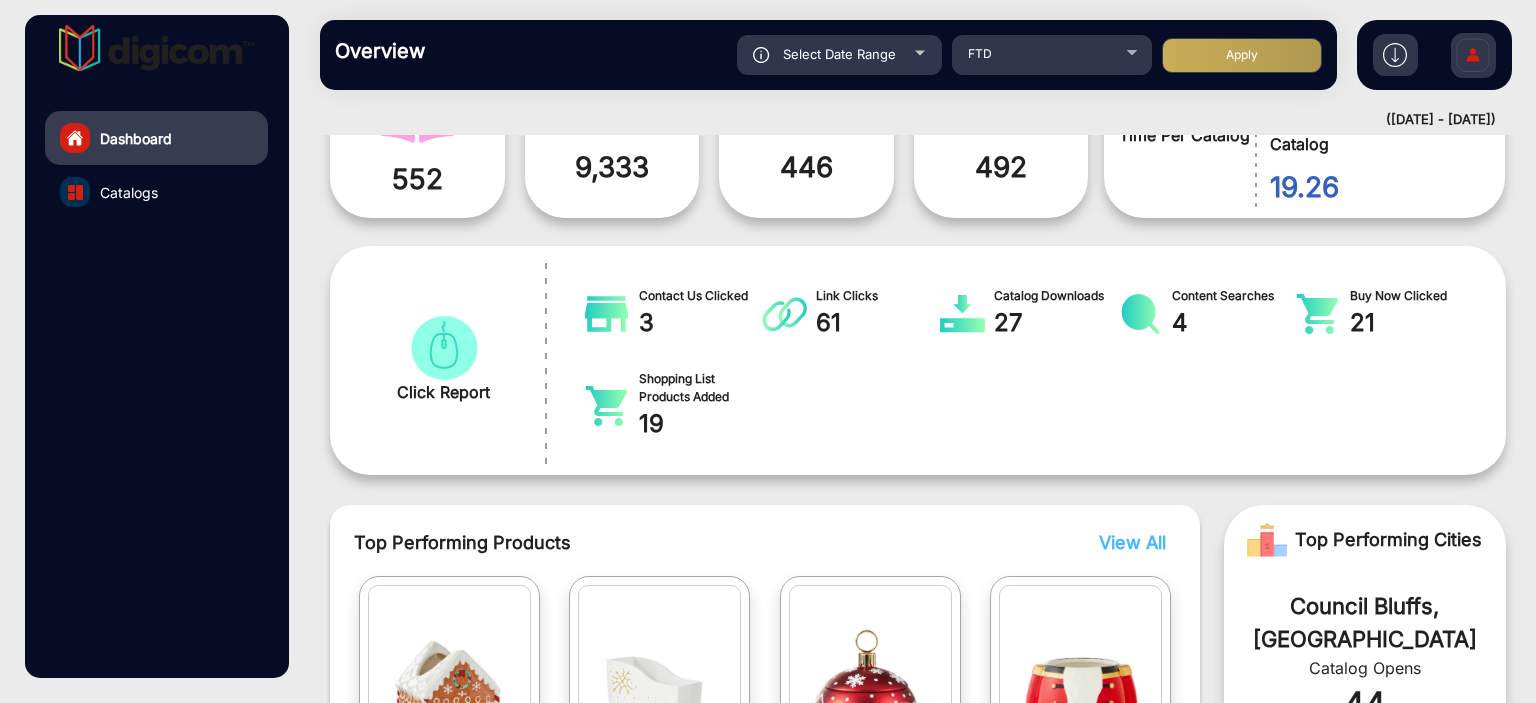 click on "Select Date Range" 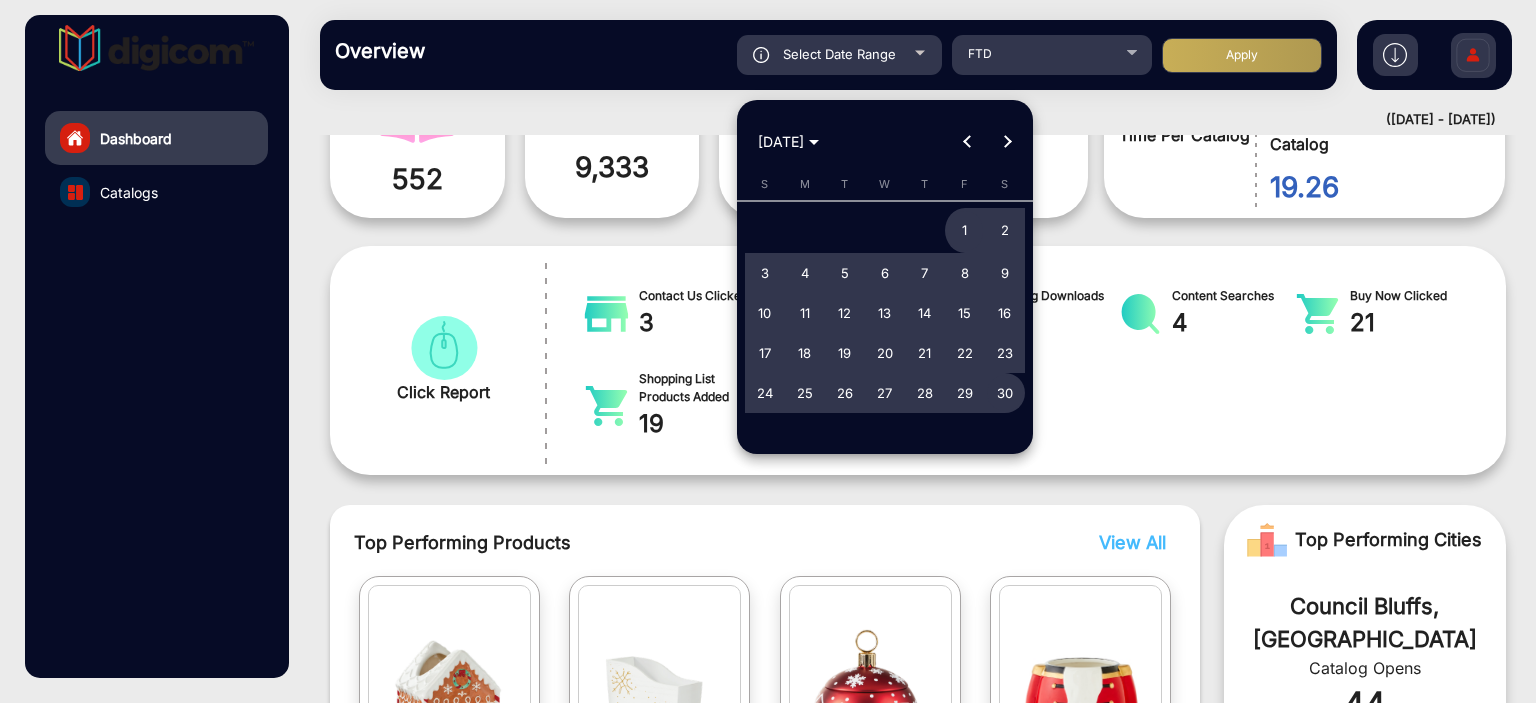 click at bounding box center (967, 142) 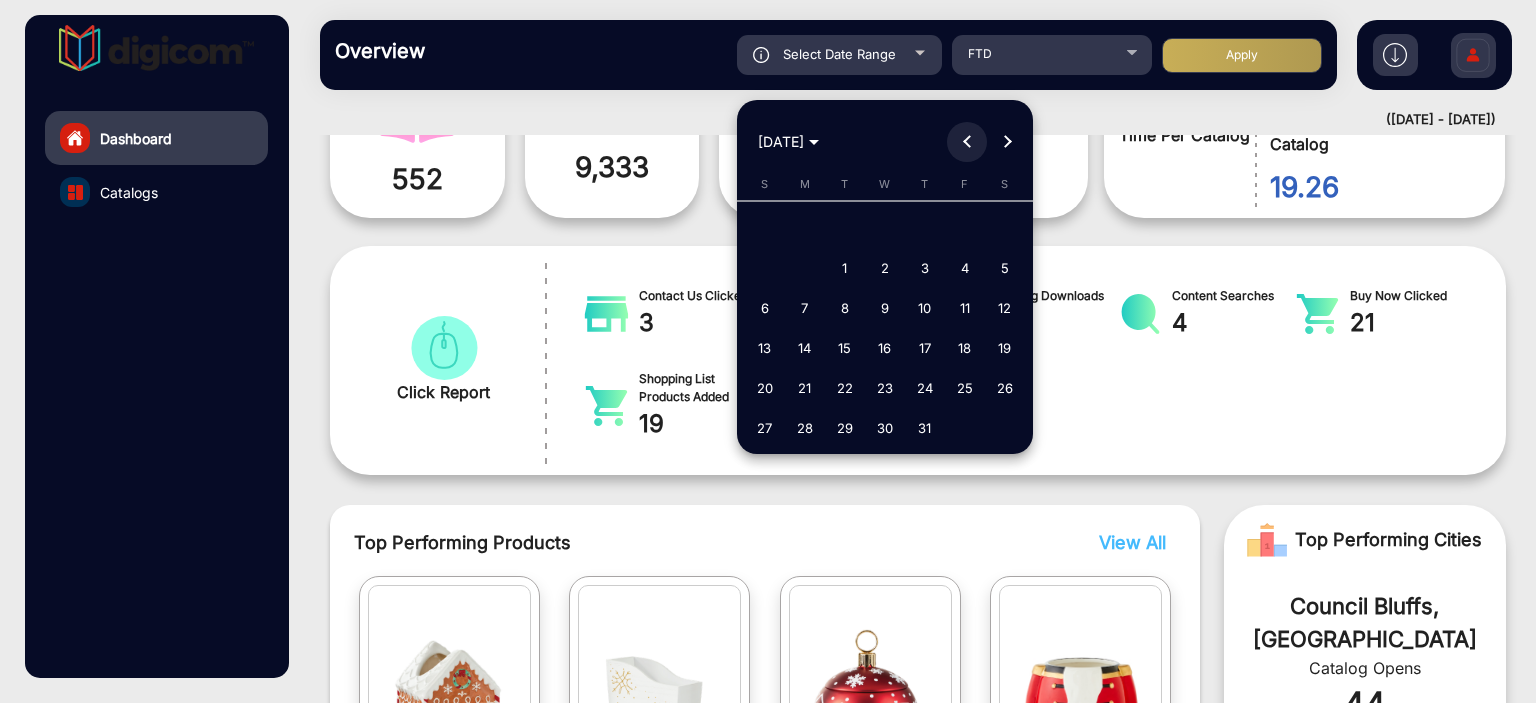 click at bounding box center (967, 142) 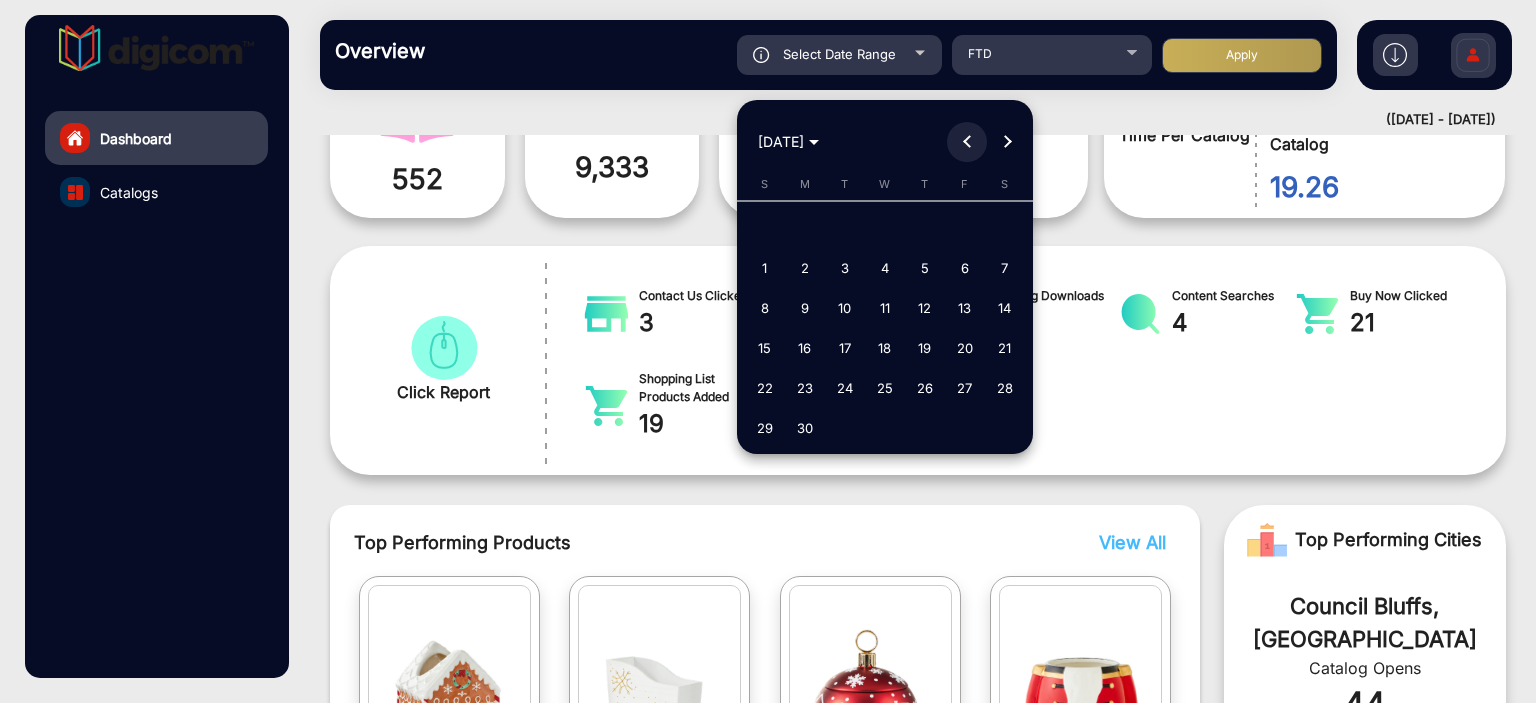 click at bounding box center (967, 142) 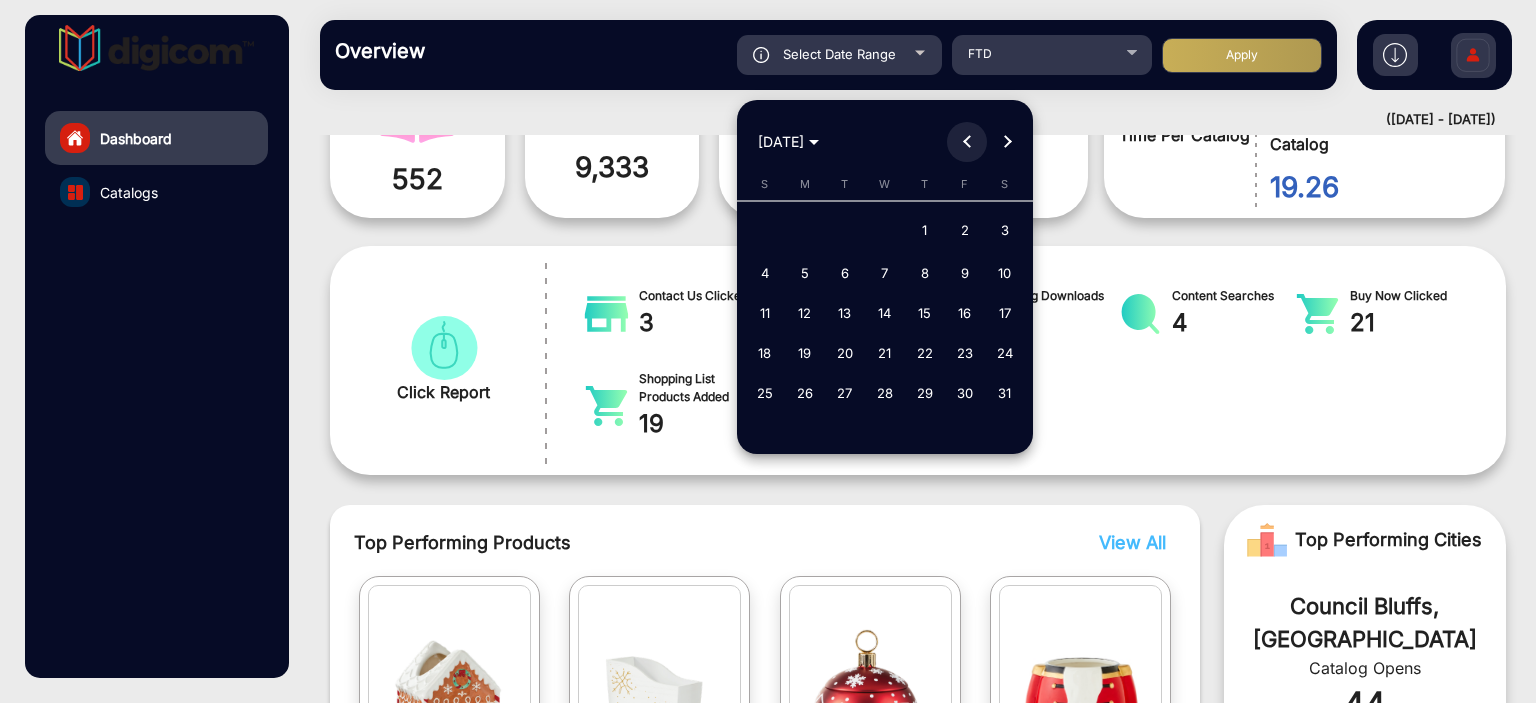click at bounding box center [967, 142] 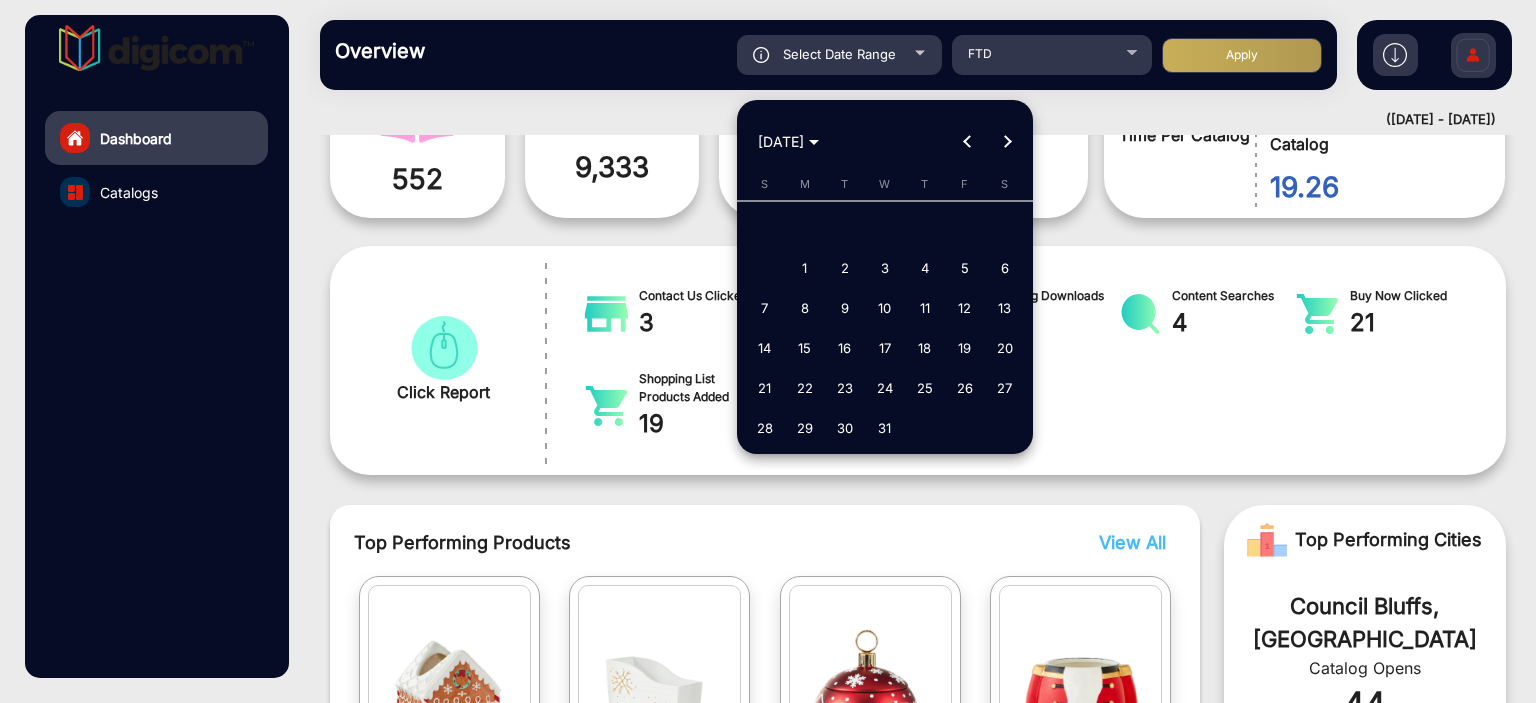 click at bounding box center [1007, 142] 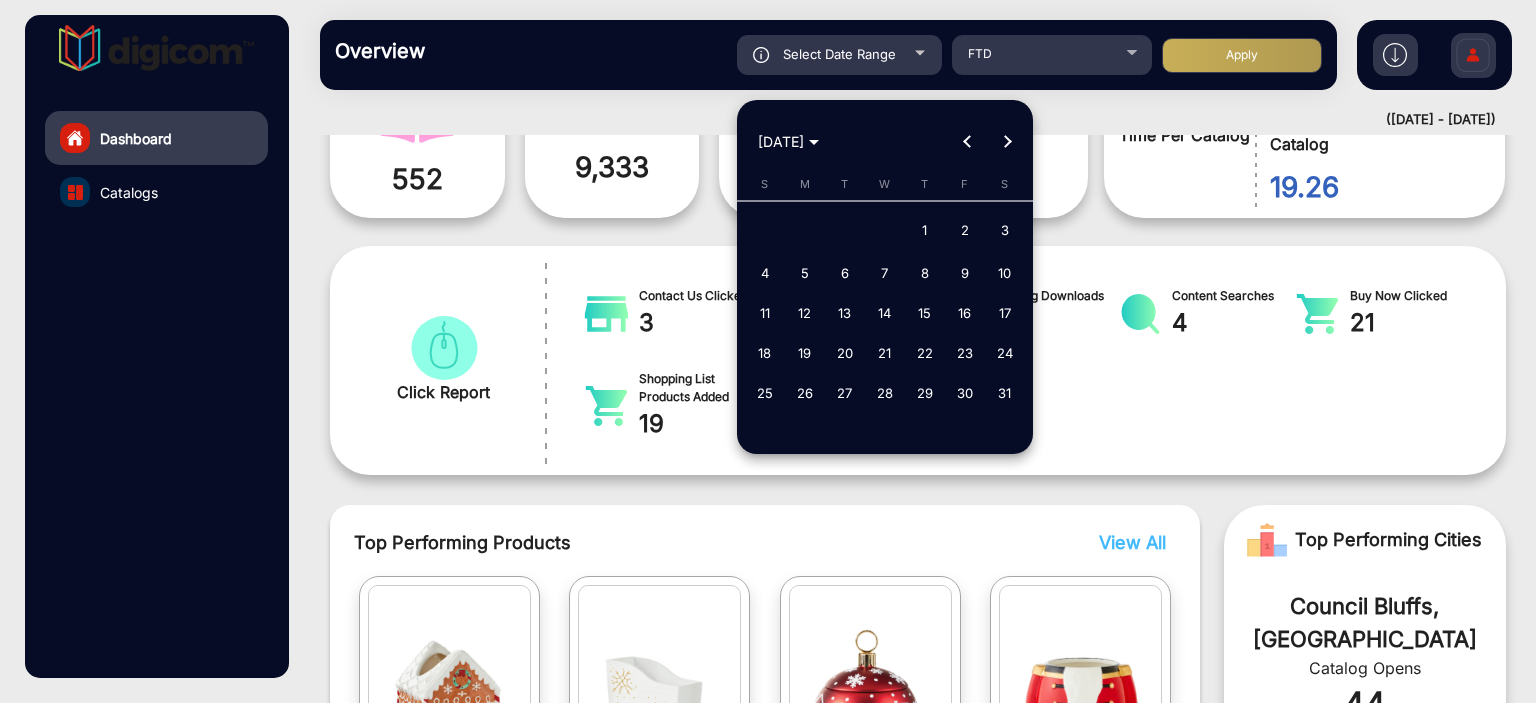 click at bounding box center (1007, 142) 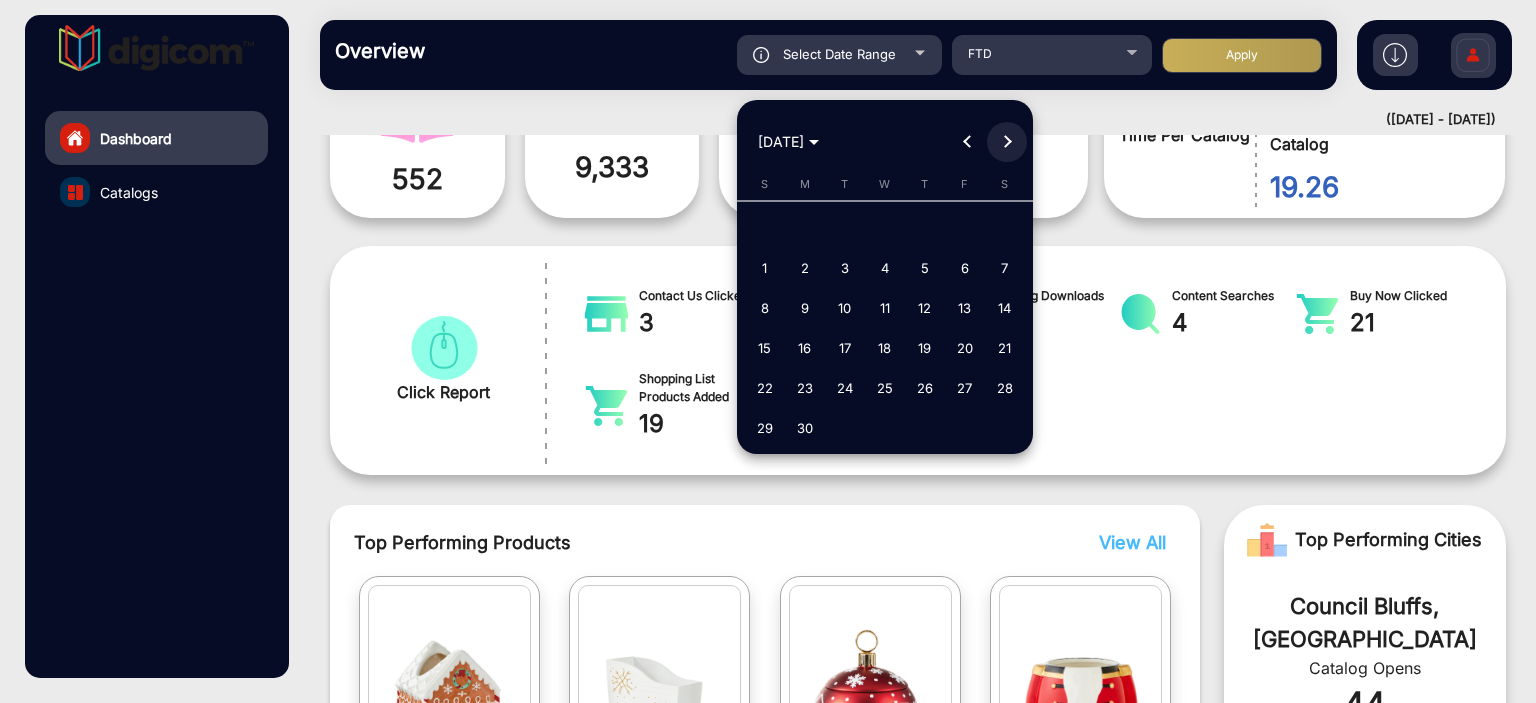 click at bounding box center [1007, 142] 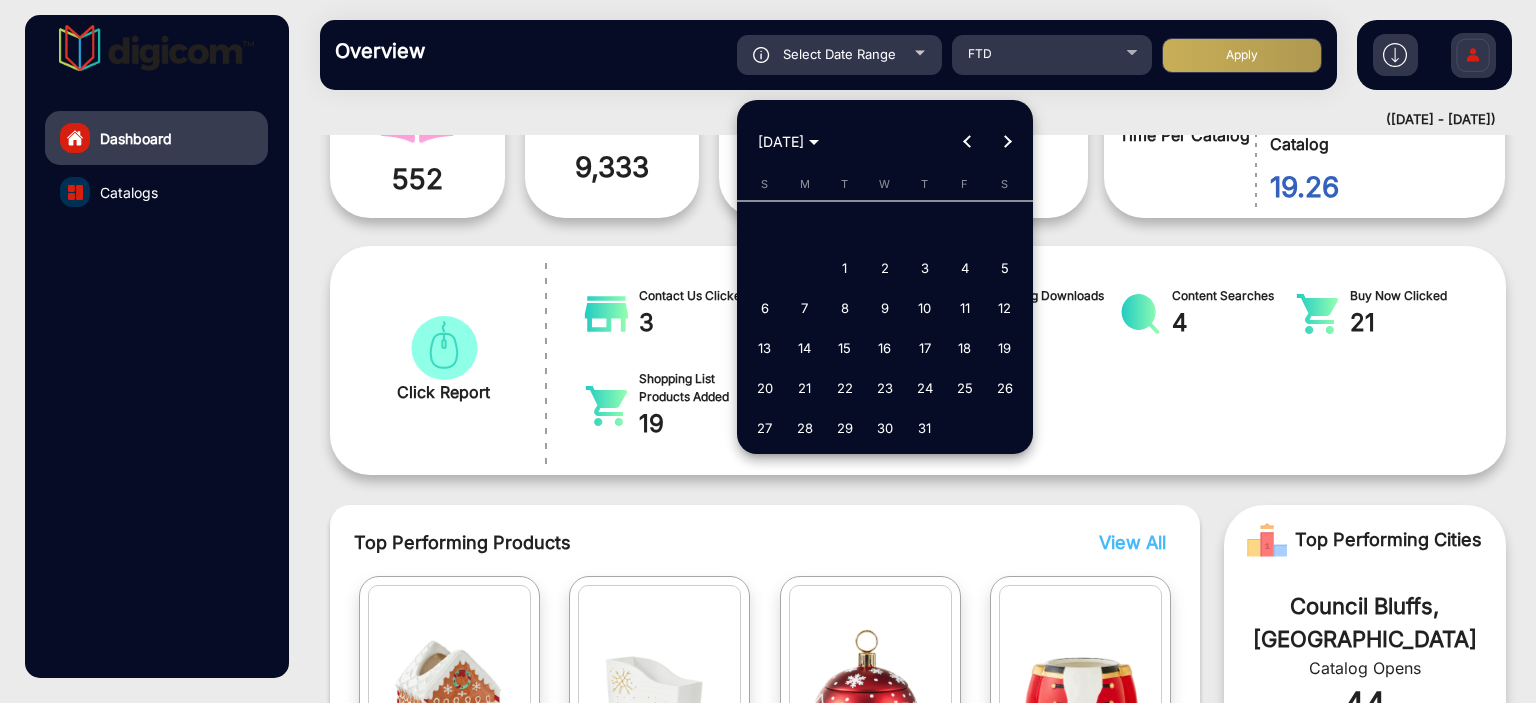 type 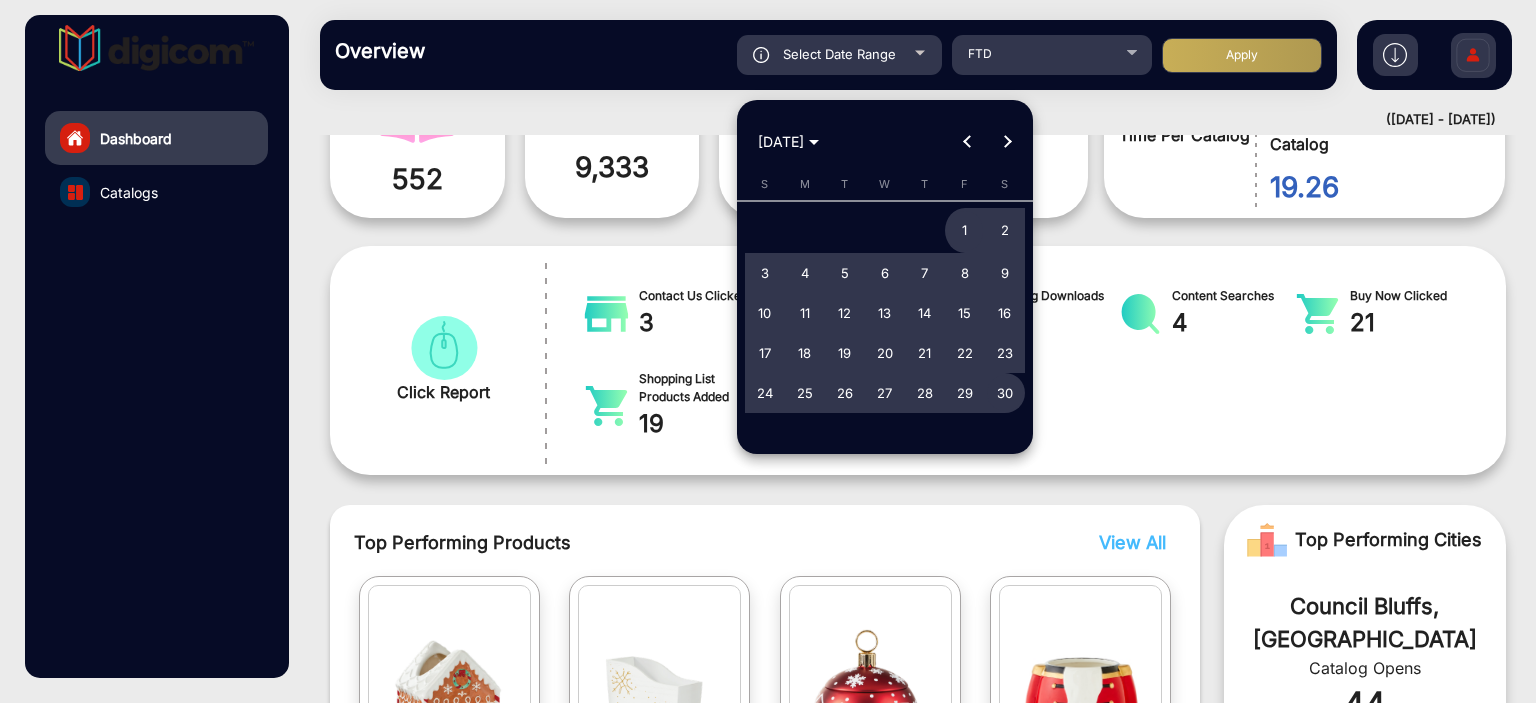 click on "1" at bounding box center [965, 231] 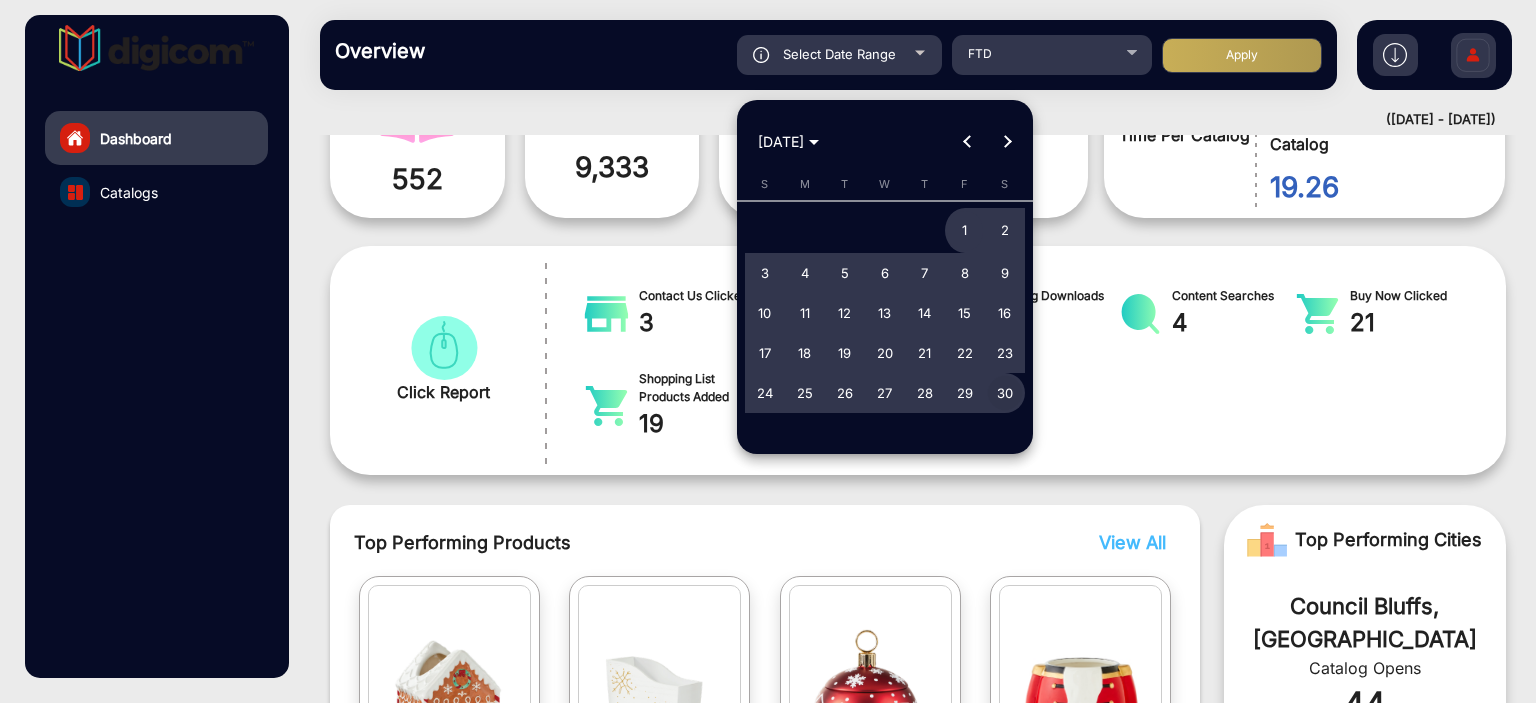click on "30" at bounding box center (1005, 393) 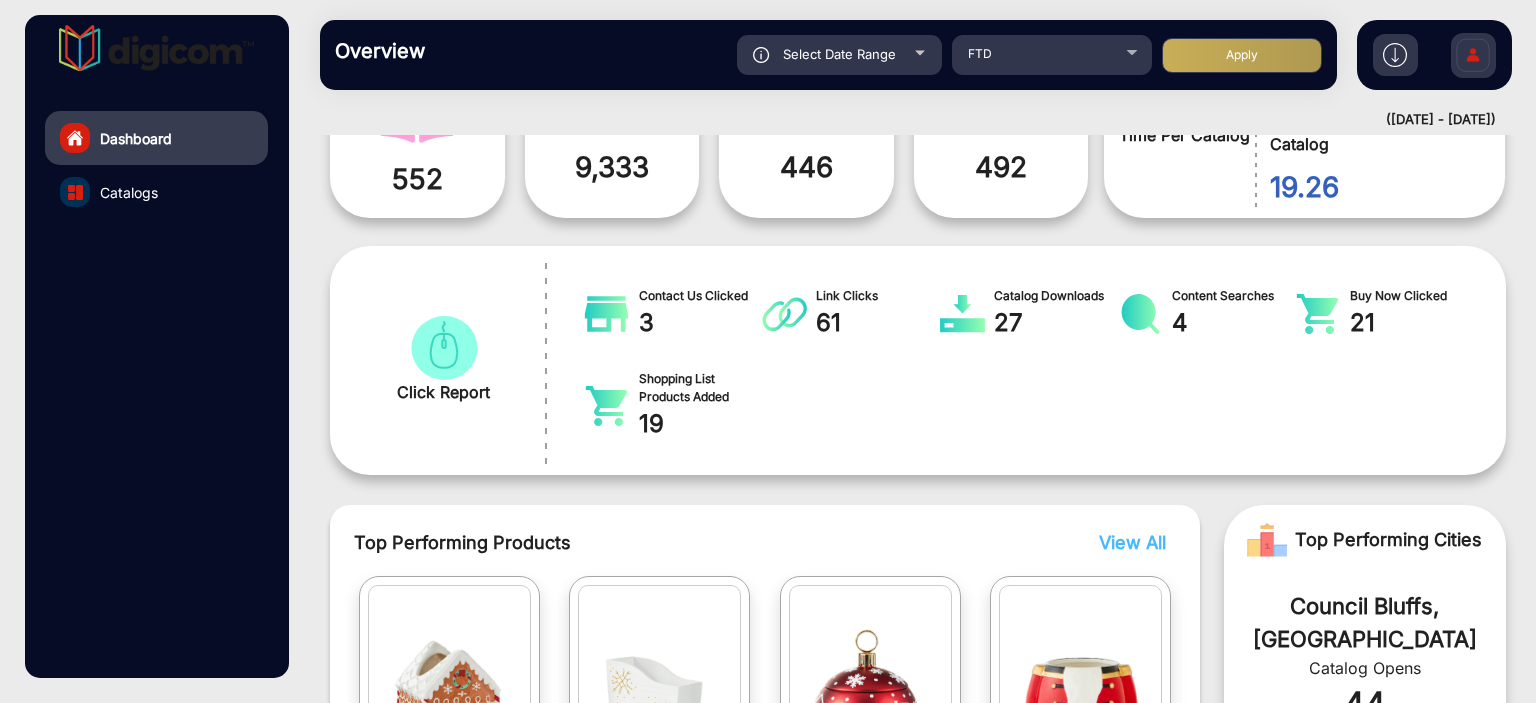 click on "Apply" 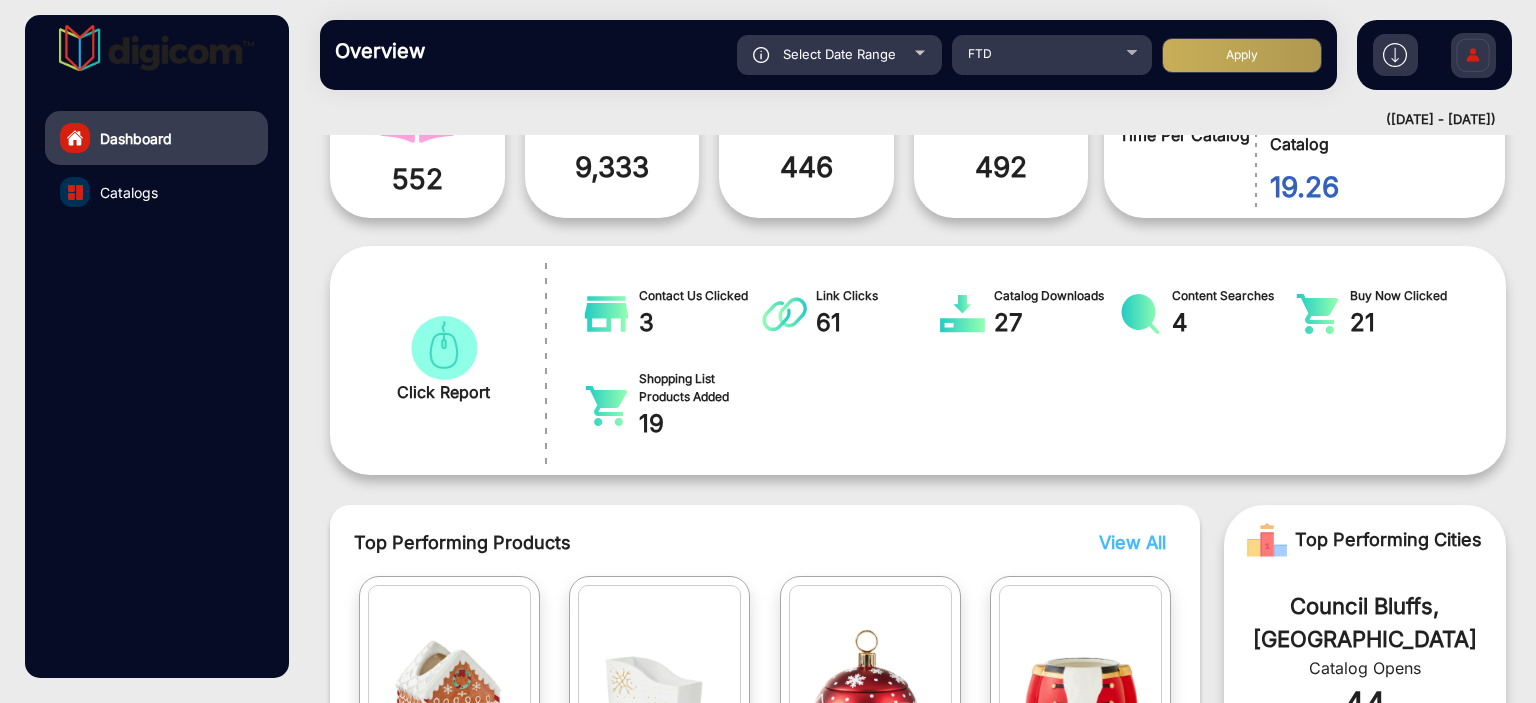 drag, startPoint x: 1411, startPoint y: 607, endPoint x: 1268, endPoint y: 603, distance: 143.05594 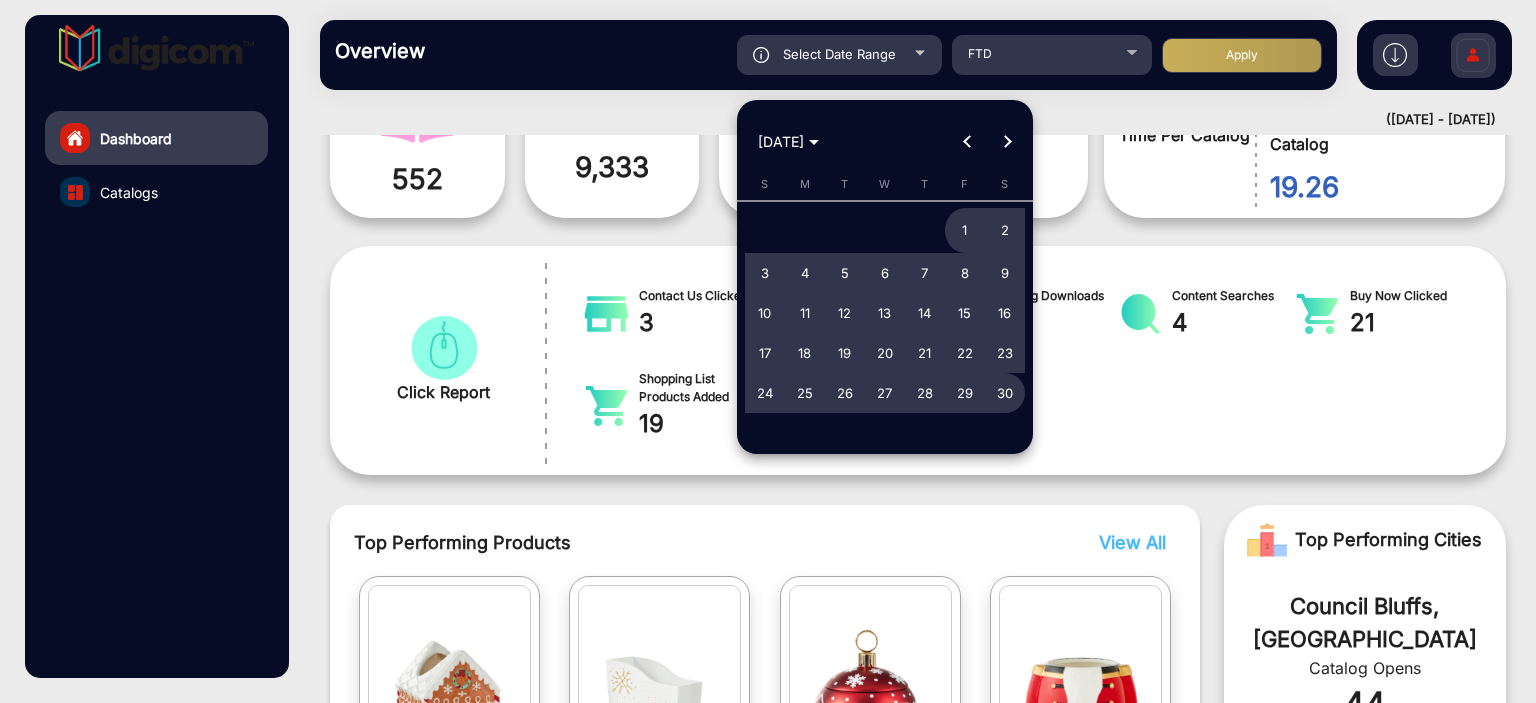 click at bounding box center (1007, 142) 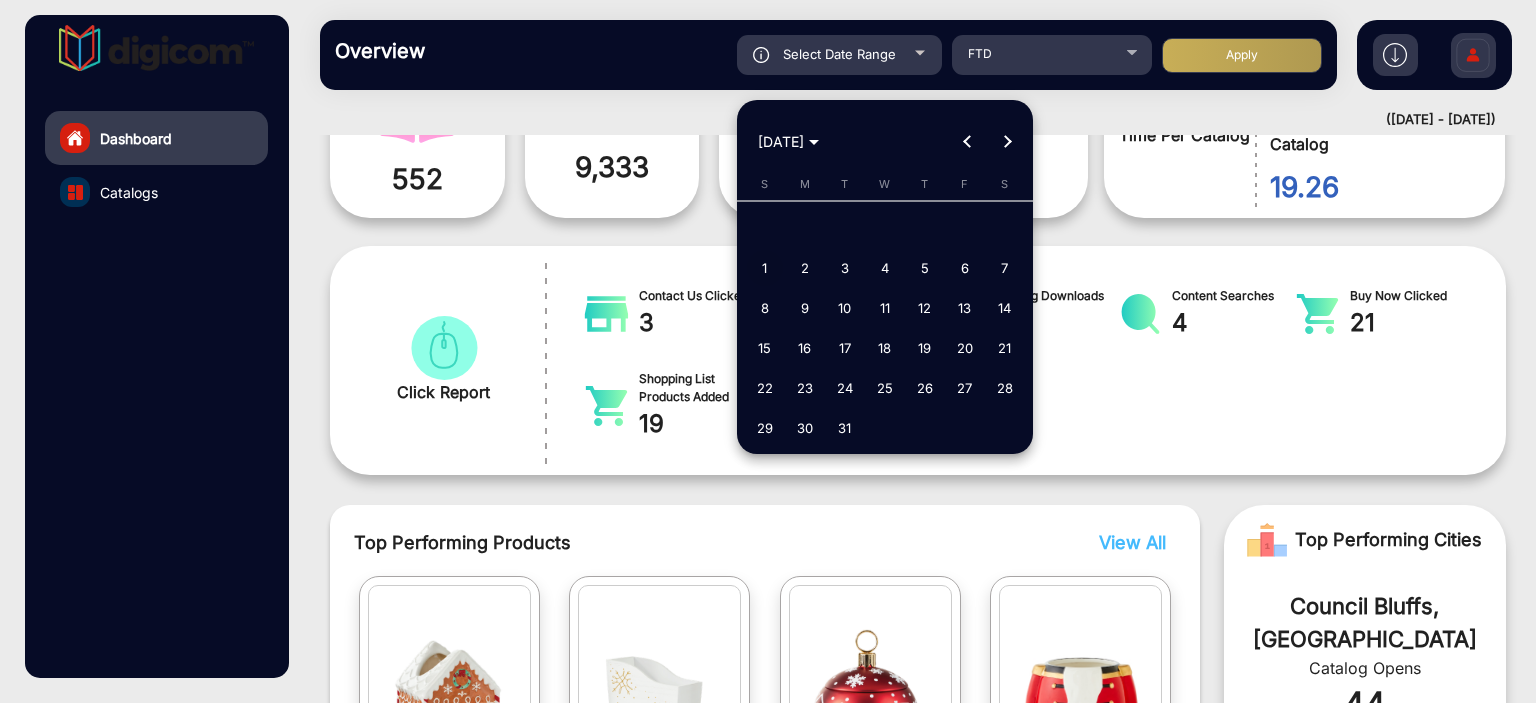 click on "1" at bounding box center [765, 268] 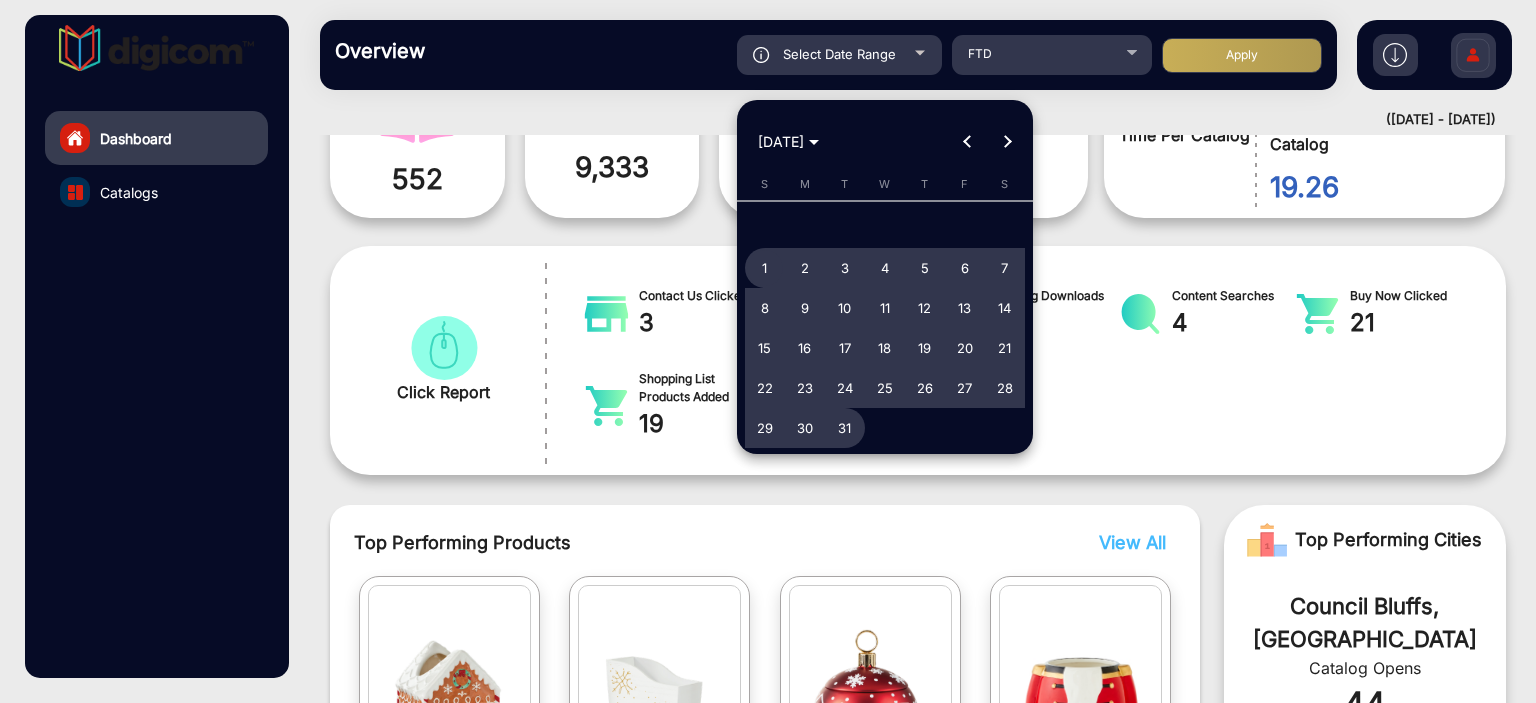 click on "S M T W T F S  [DATE]   2   3   4   5   6   7   8   9   10   11   12   13   14   15   16   17   18   19   20   21   22   23   24   25   26   27   28   29   30   31" at bounding box center [885, 316] 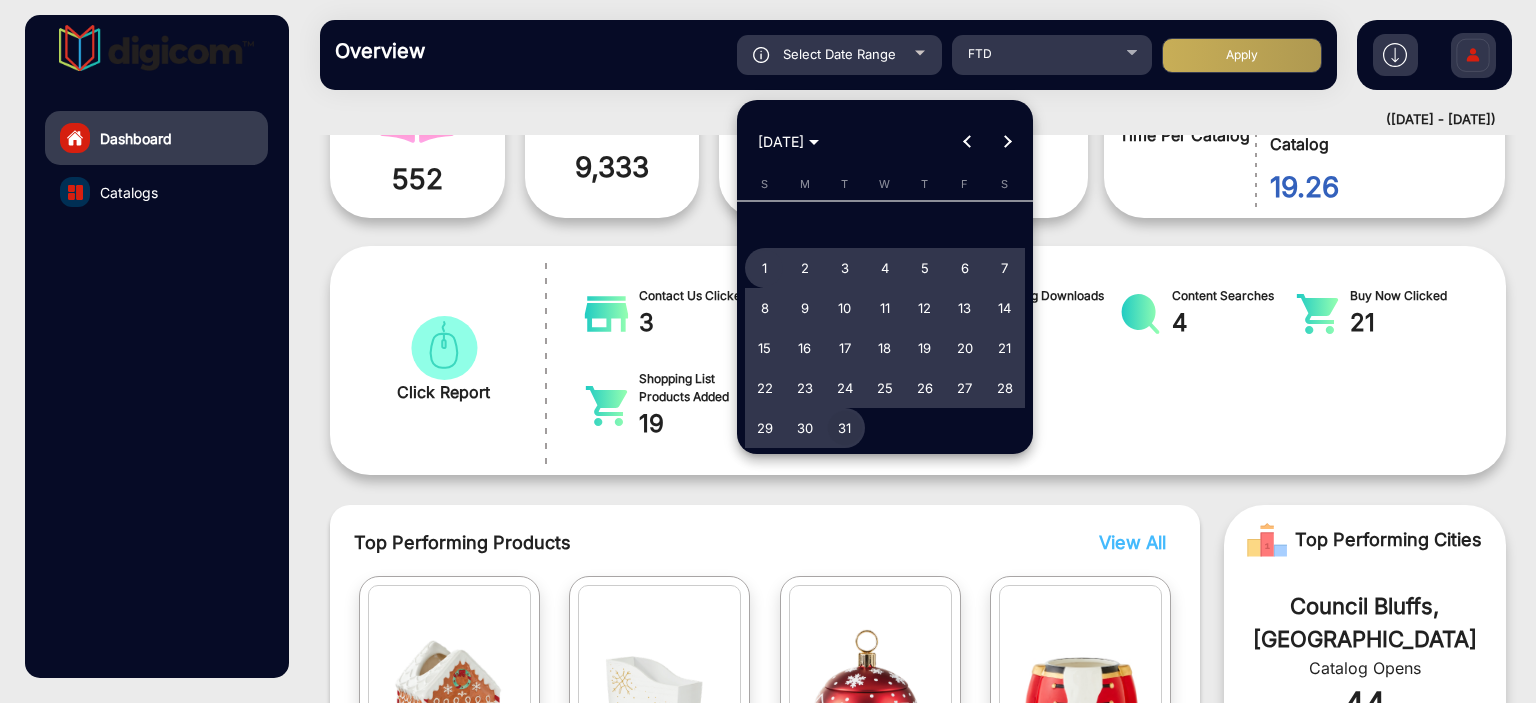 click on "31" at bounding box center (845, 428) 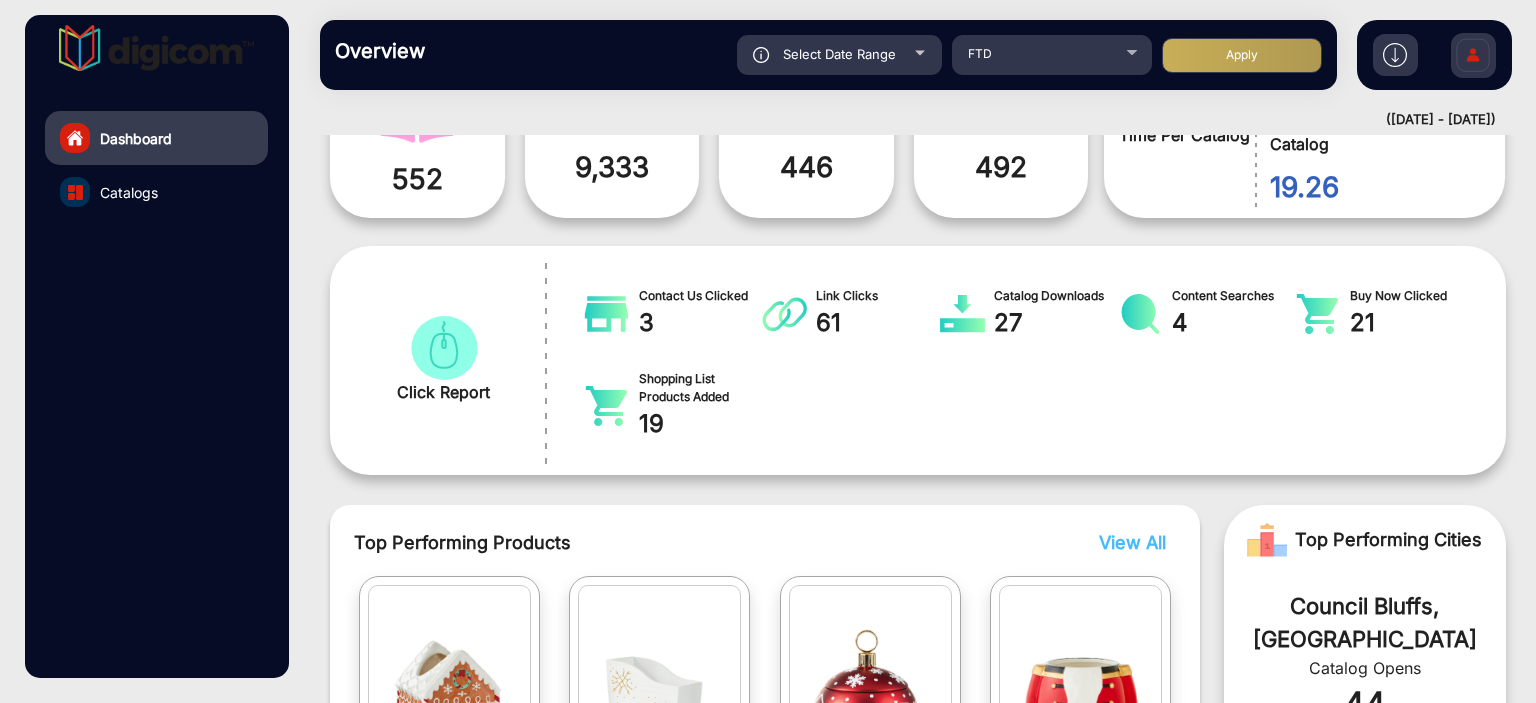 click on "Apply" 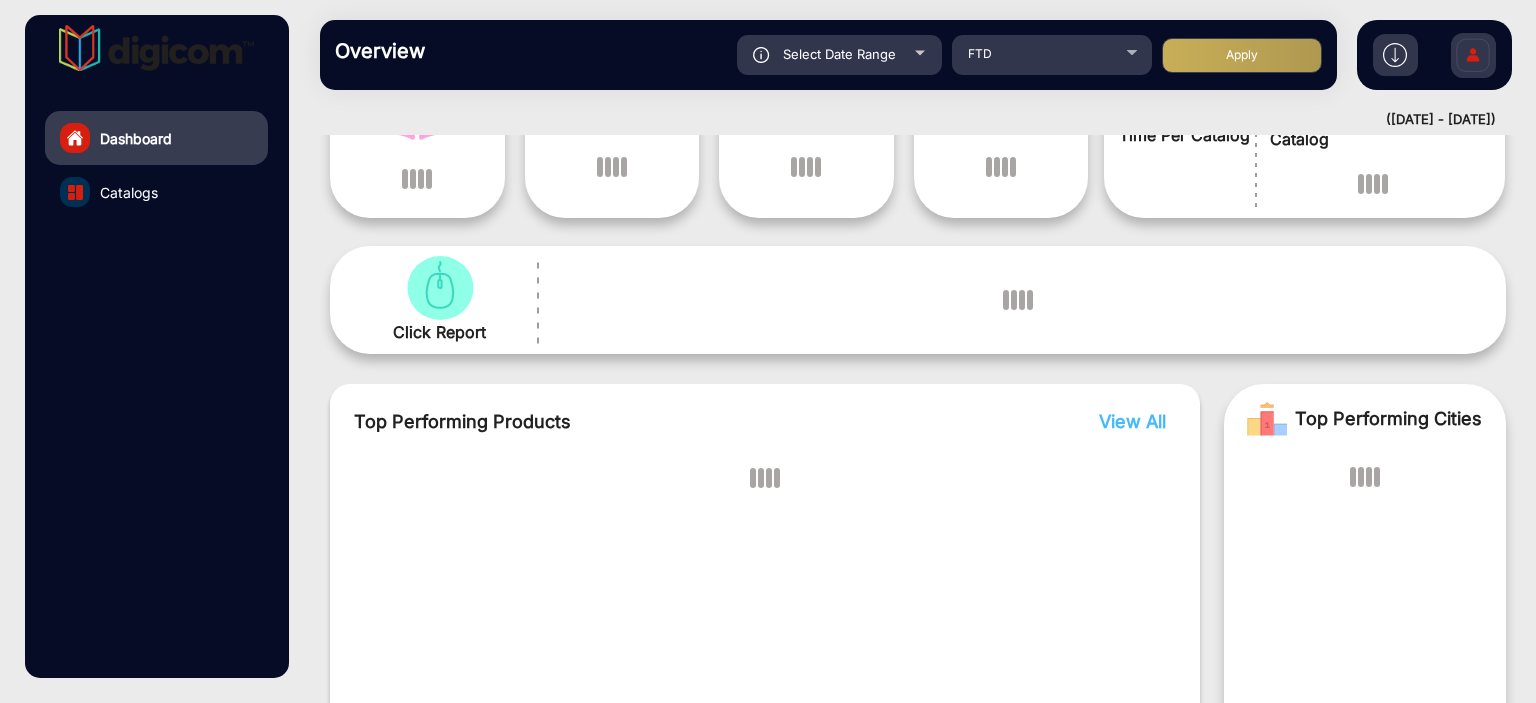 scroll, scrollTop: 15, scrollLeft: 0, axis: vertical 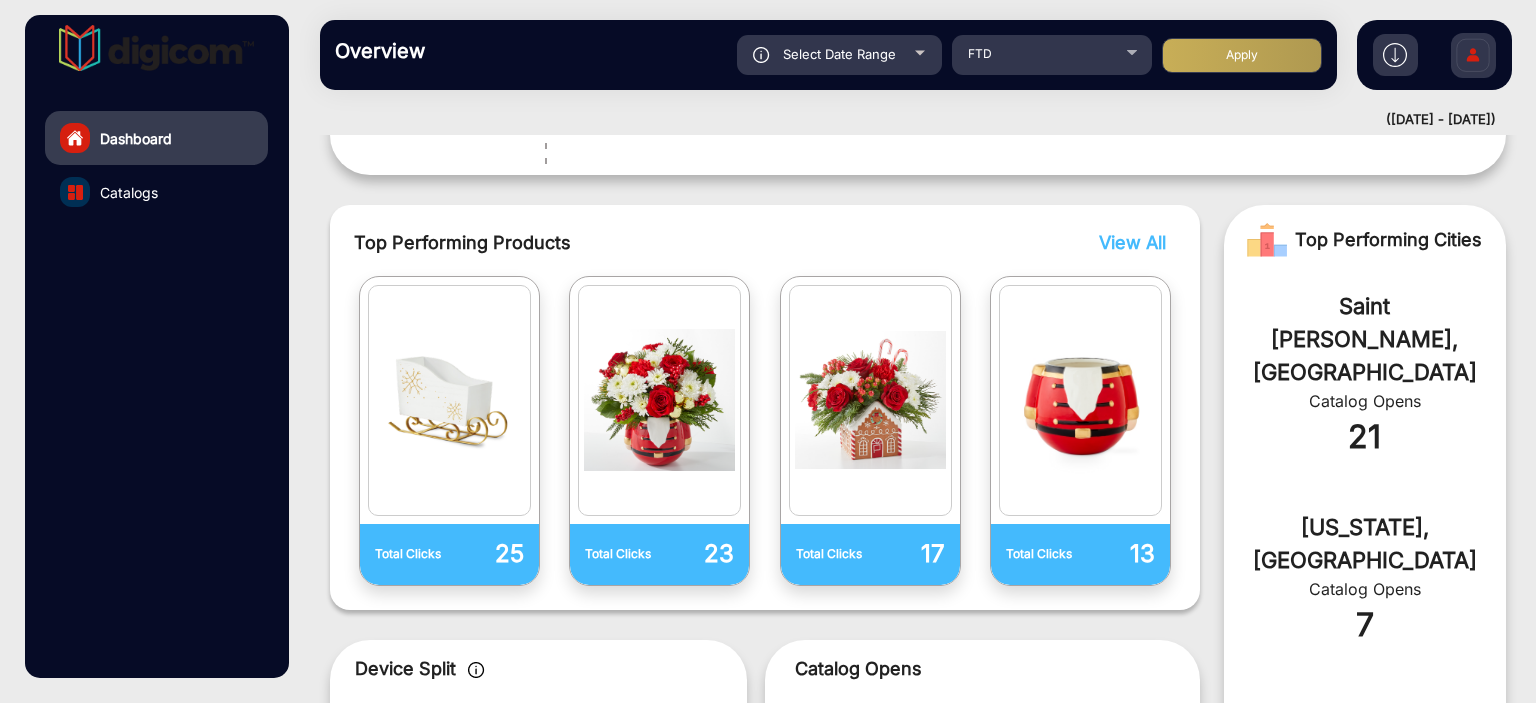 drag, startPoint x: 1392, startPoint y: 298, endPoint x: 1265, endPoint y: 301, distance: 127.03543 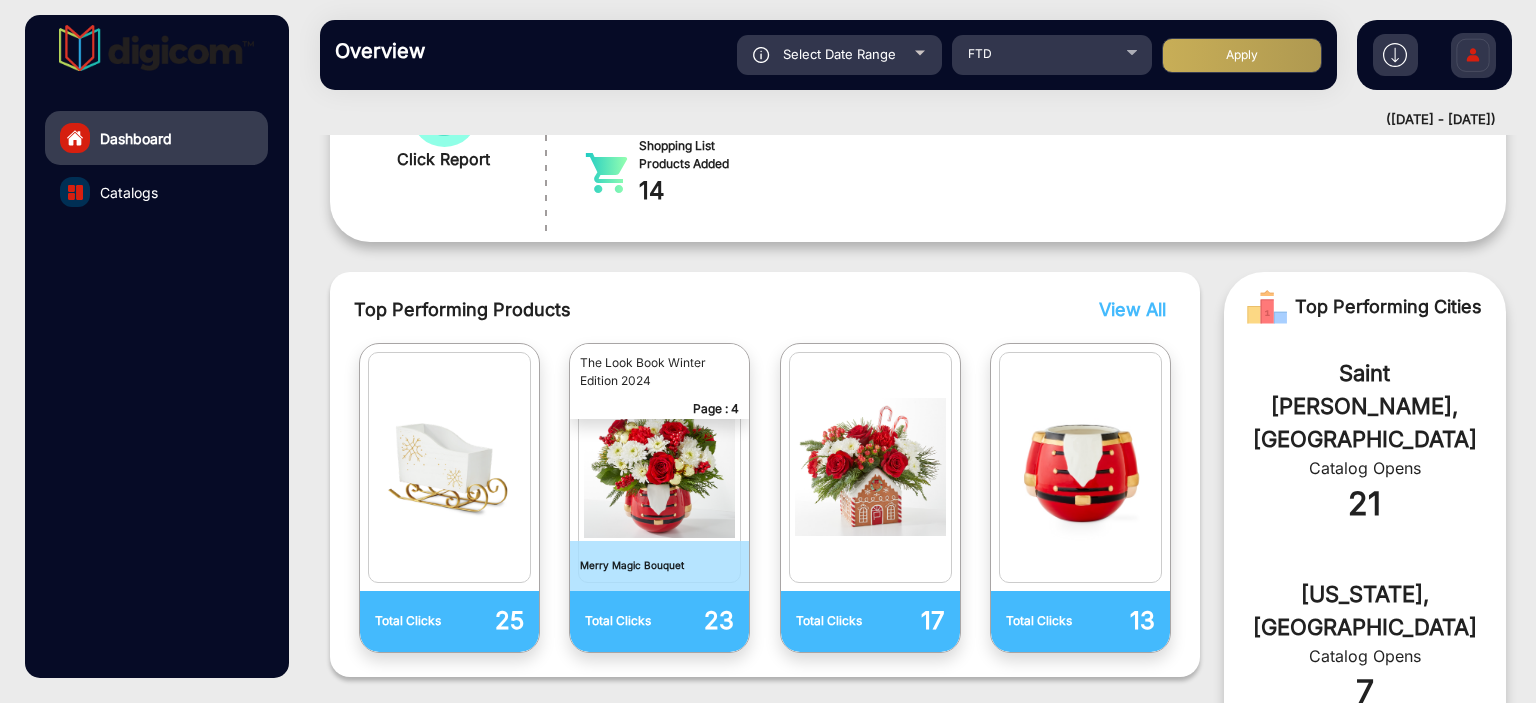 scroll, scrollTop: 215, scrollLeft: 0, axis: vertical 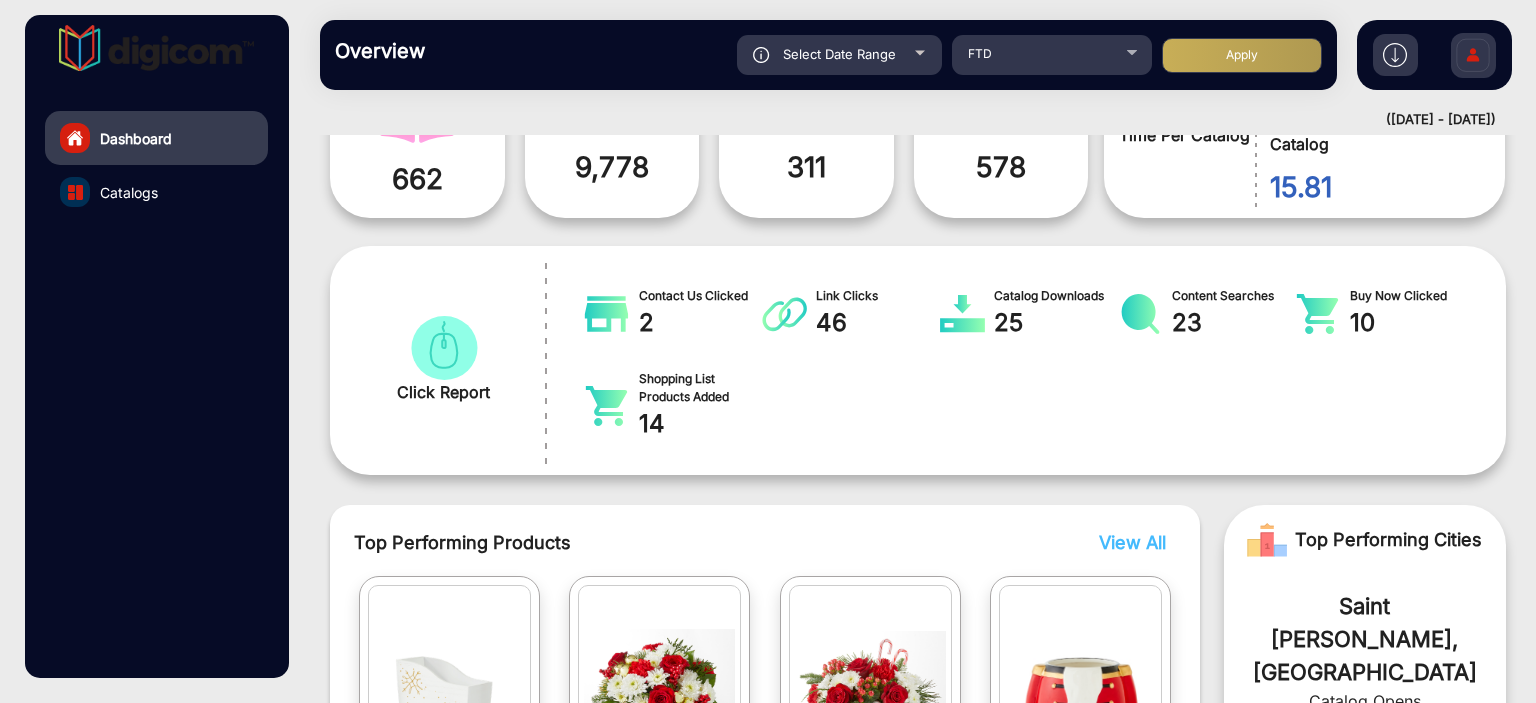 click on "Select Date Range" 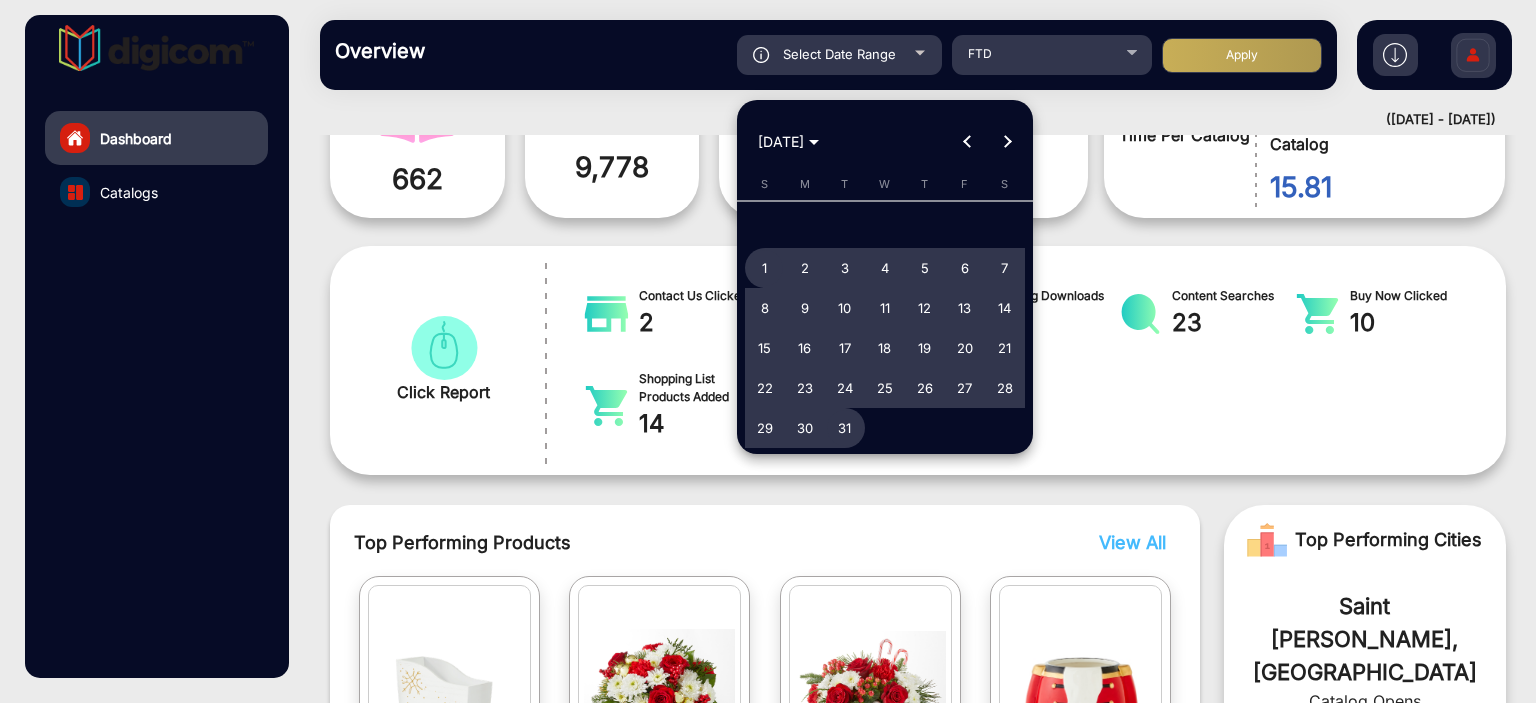 click at bounding box center (1007, 142) 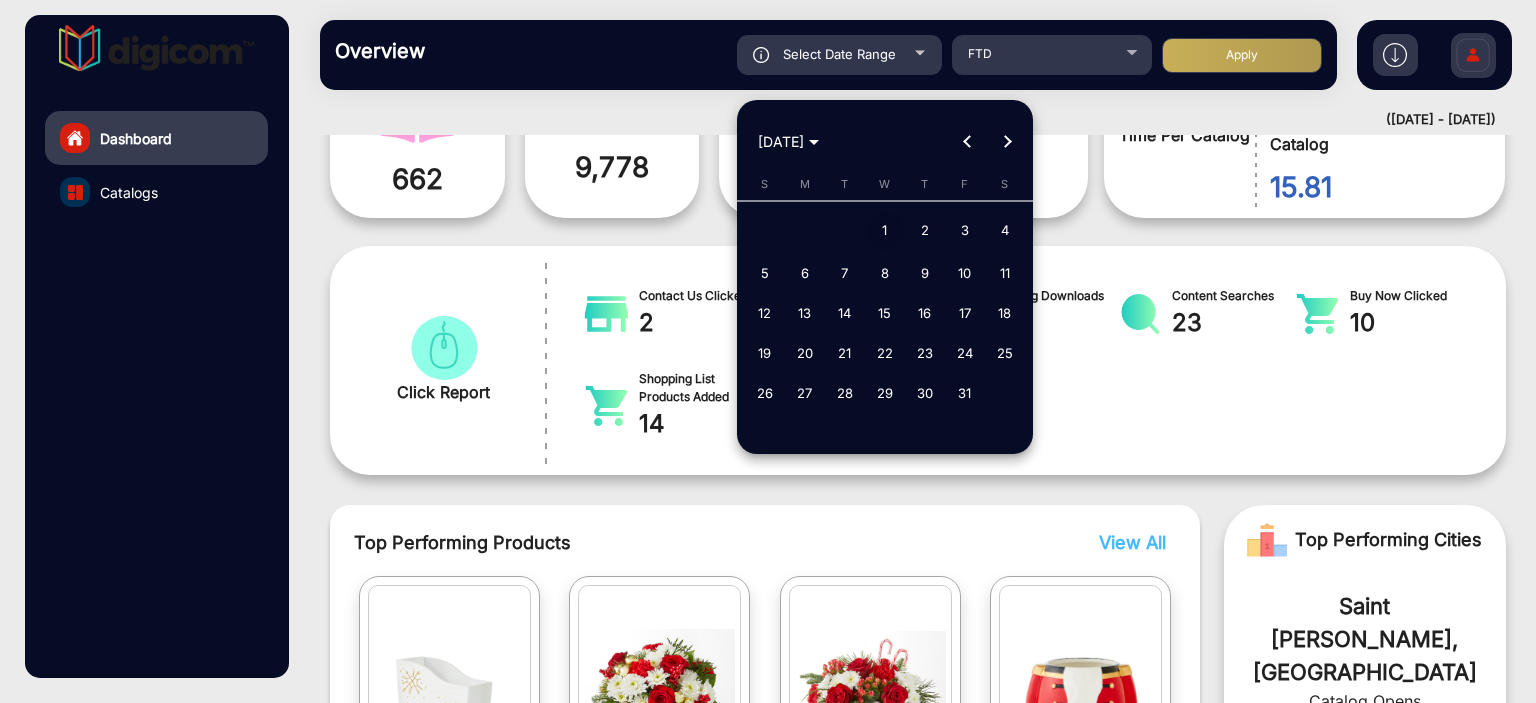 click on "1" at bounding box center [885, 231] 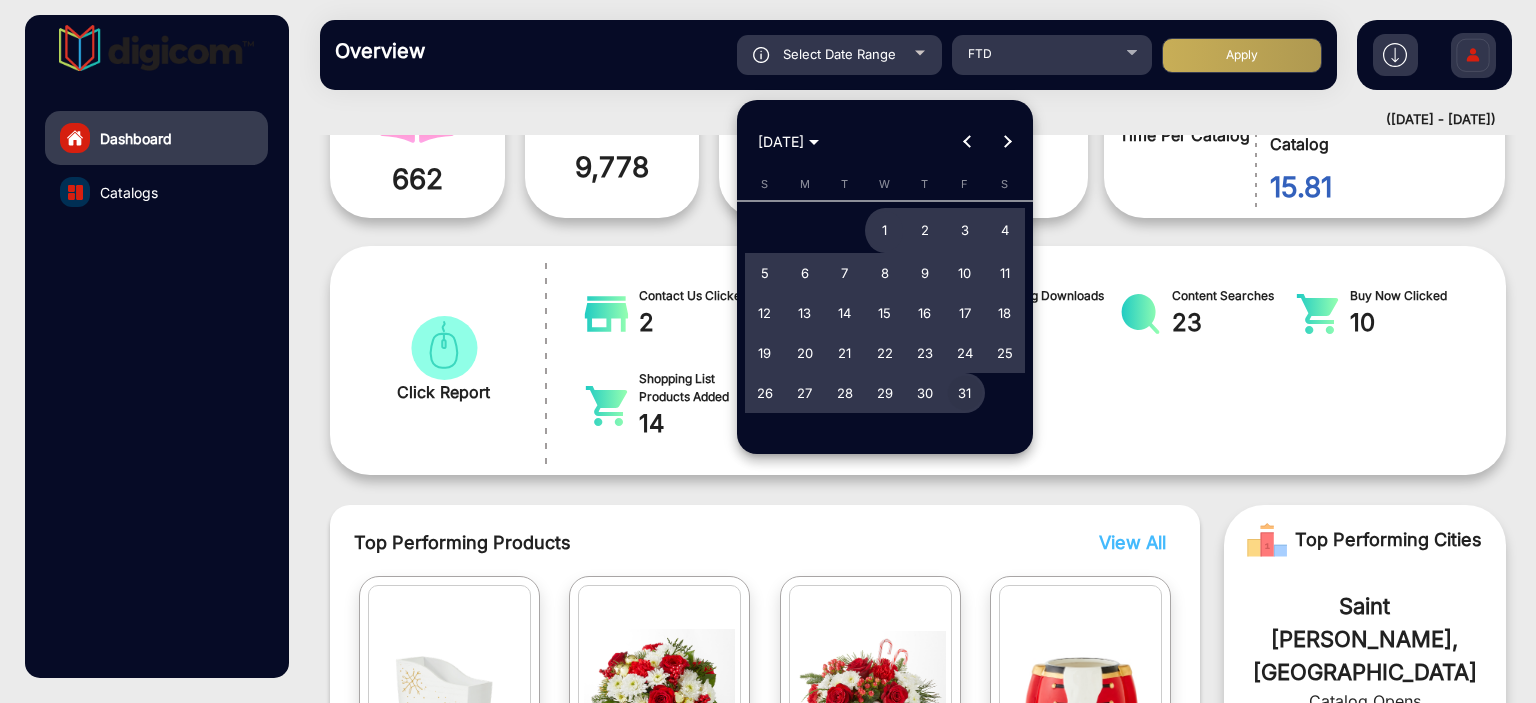 click on "31" at bounding box center (965, 393) 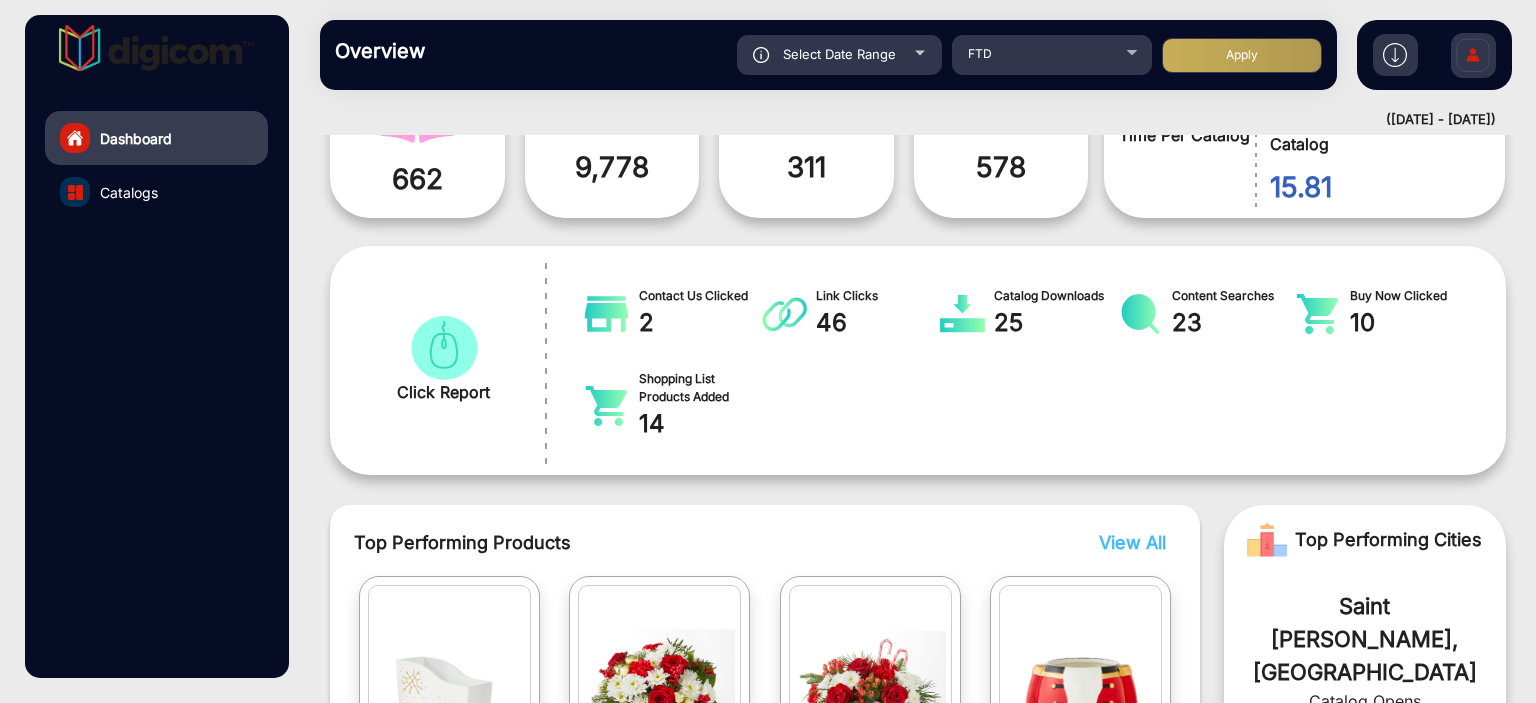 click on "Apply" 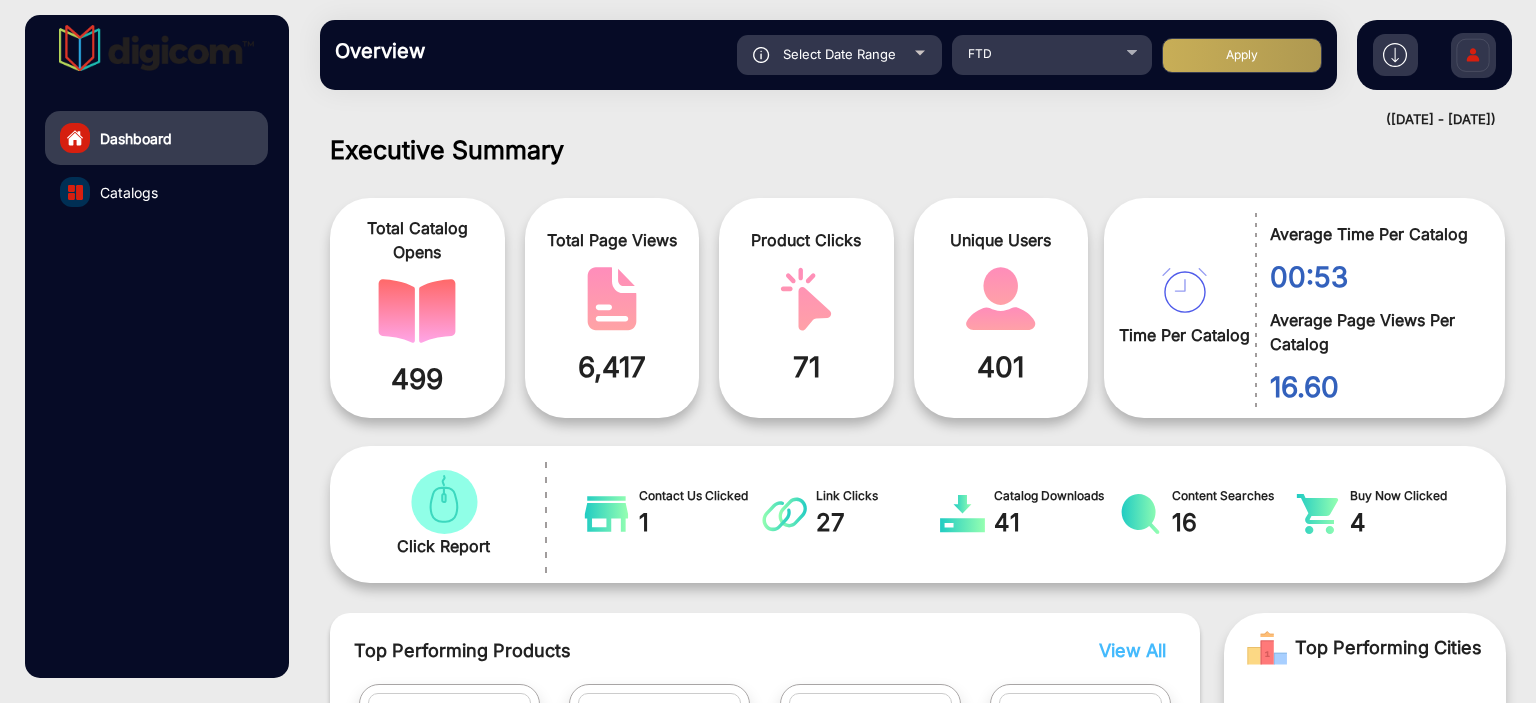 scroll, scrollTop: 999101, scrollLeft: 998828, axis: both 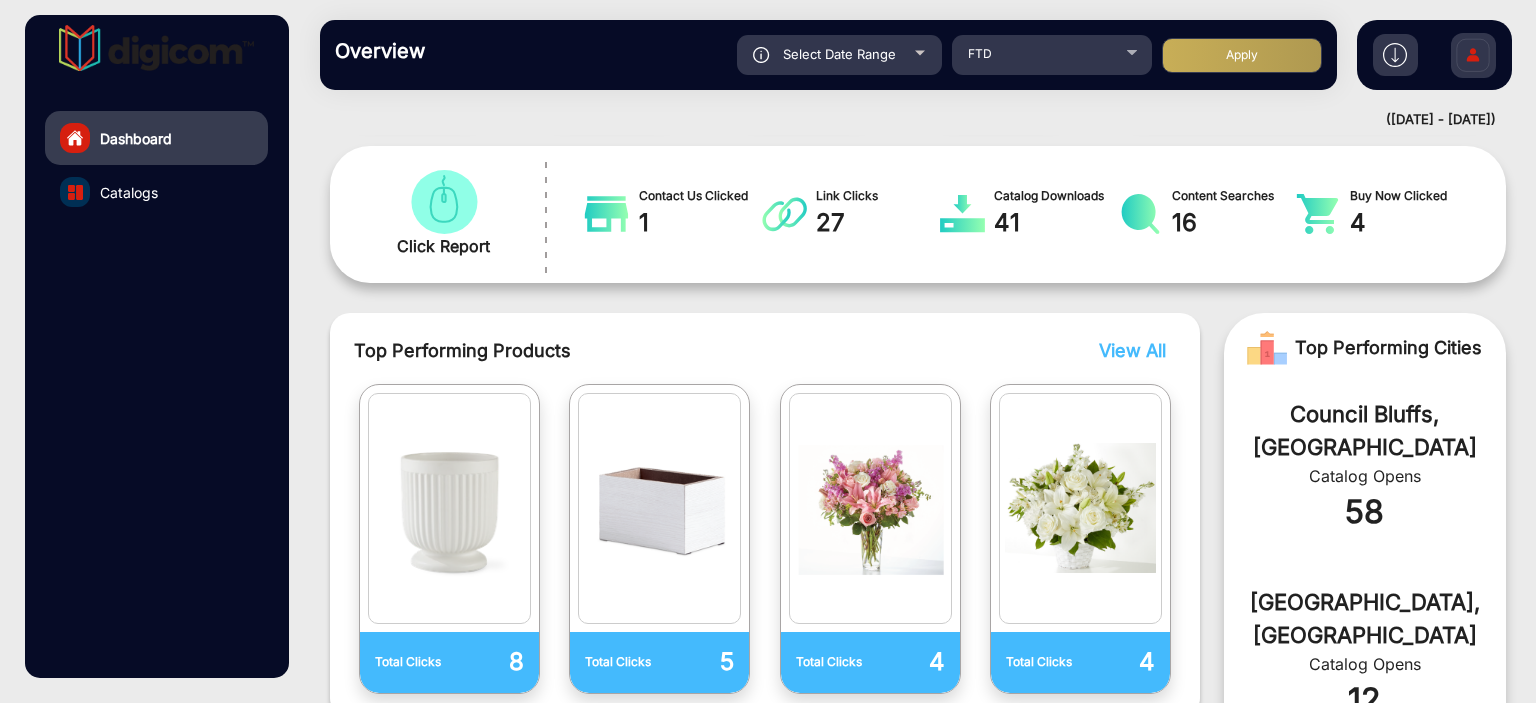 drag, startPoint x: 1414, startPoint y: 411, endPoint x: 1269, endPoint y: 414, distance: 145.03104 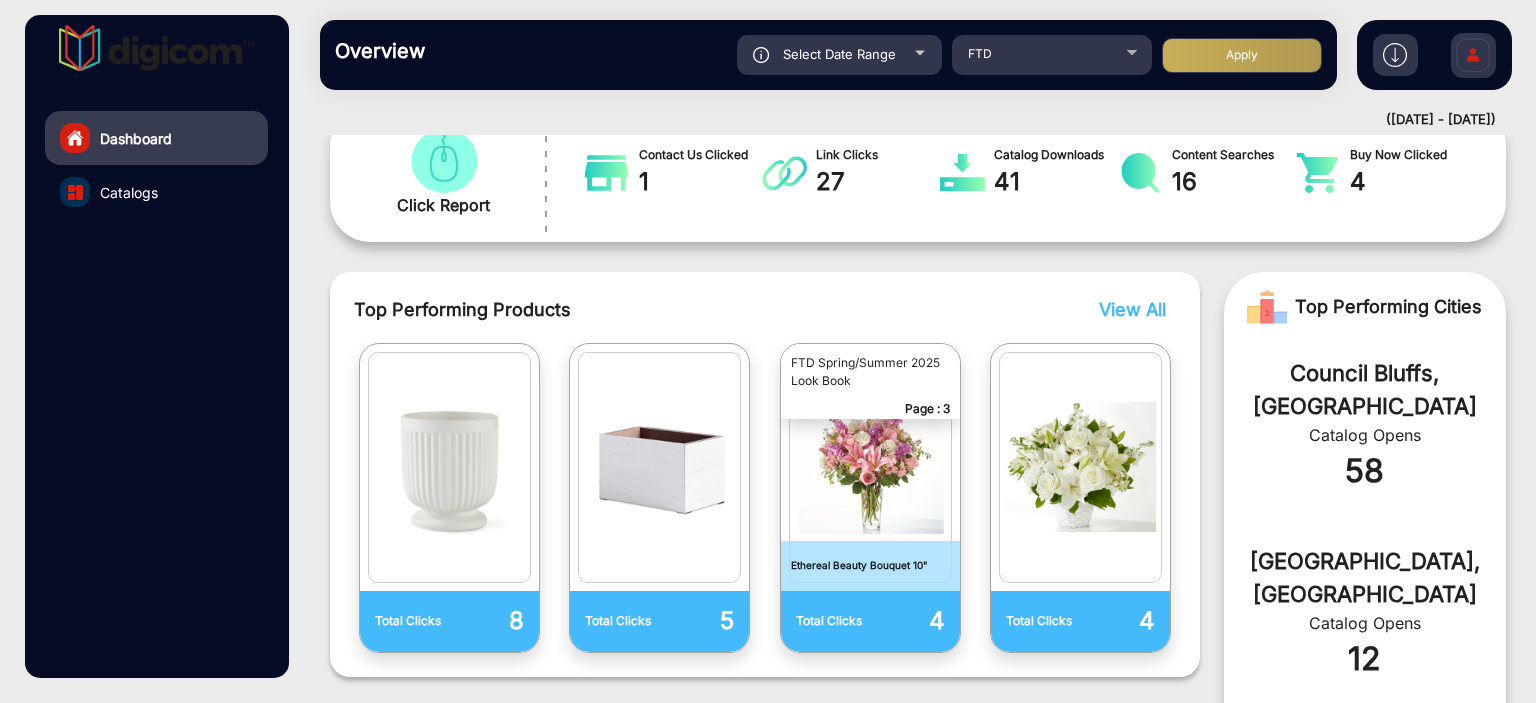 scroll, scrollTop: 415, scrollLeft: 0, axis: vertical 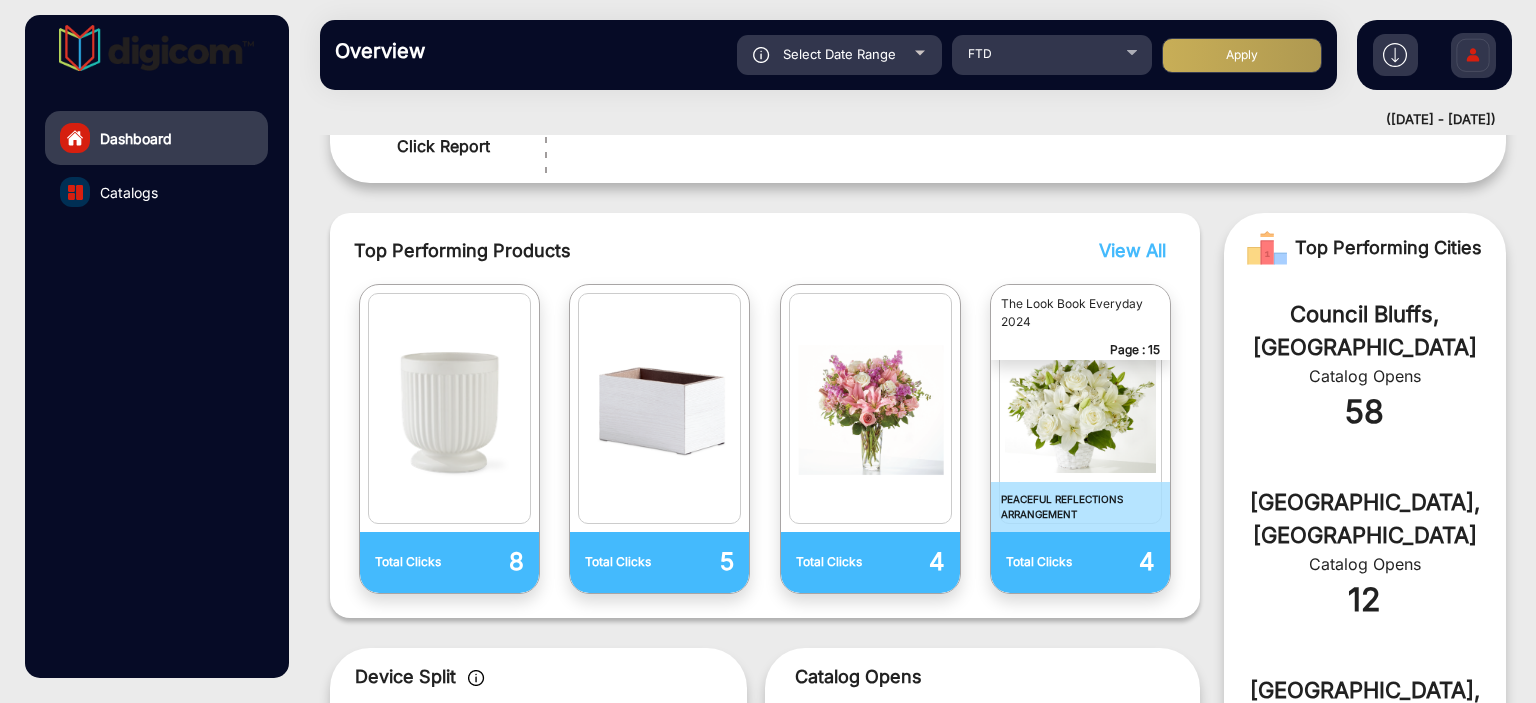 click on "Select Date Range" 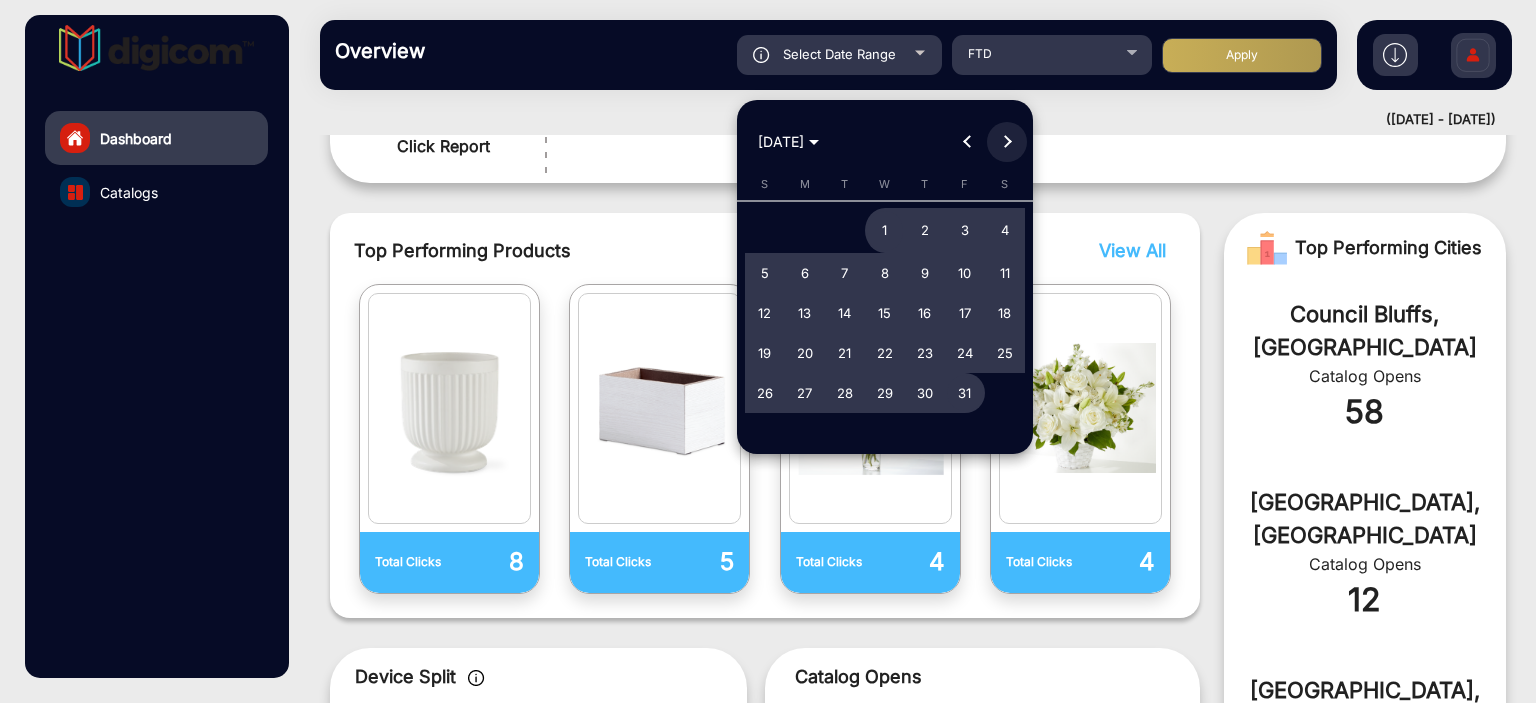 click at bounding box center (1007, 142) 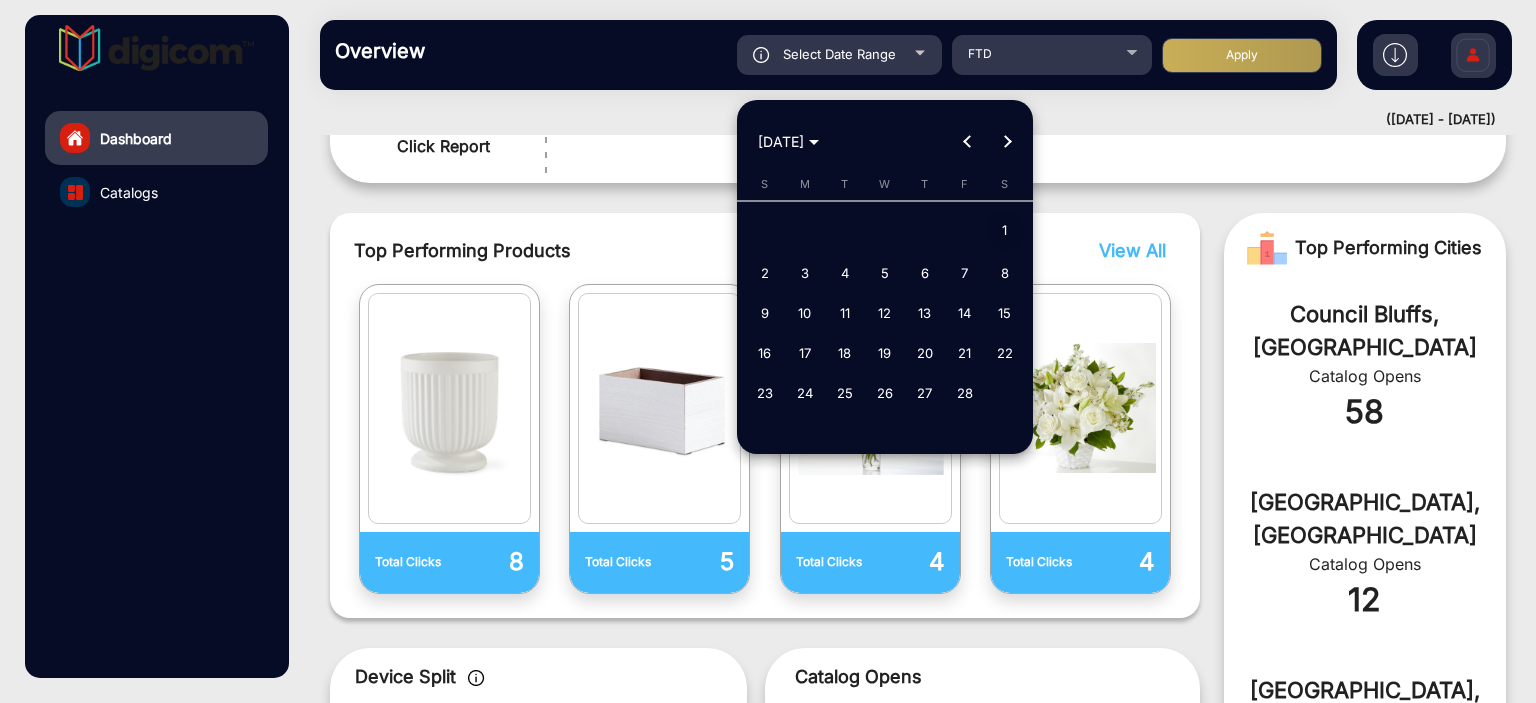 click on "1" at bounding box center [1005, 231] 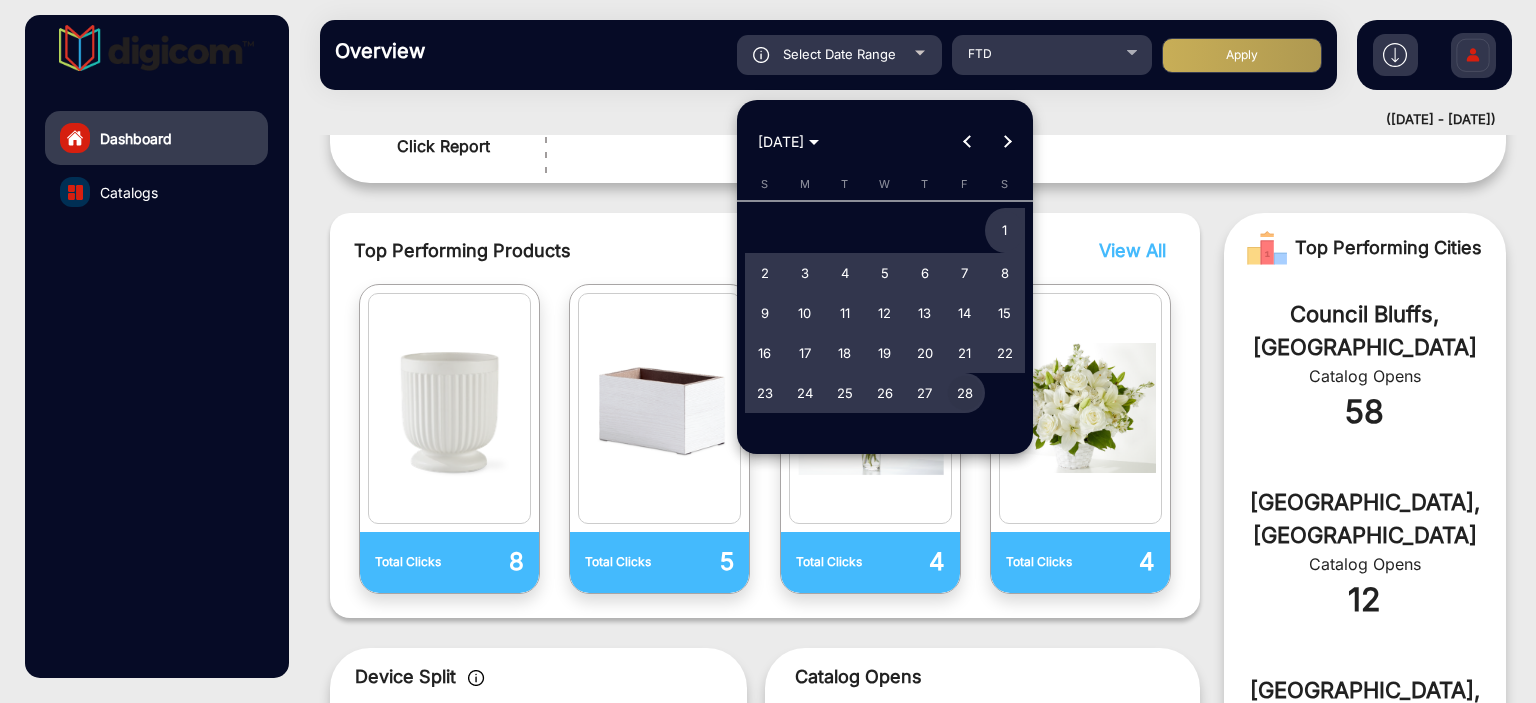 click on "28" at bounding box center (965, 393) 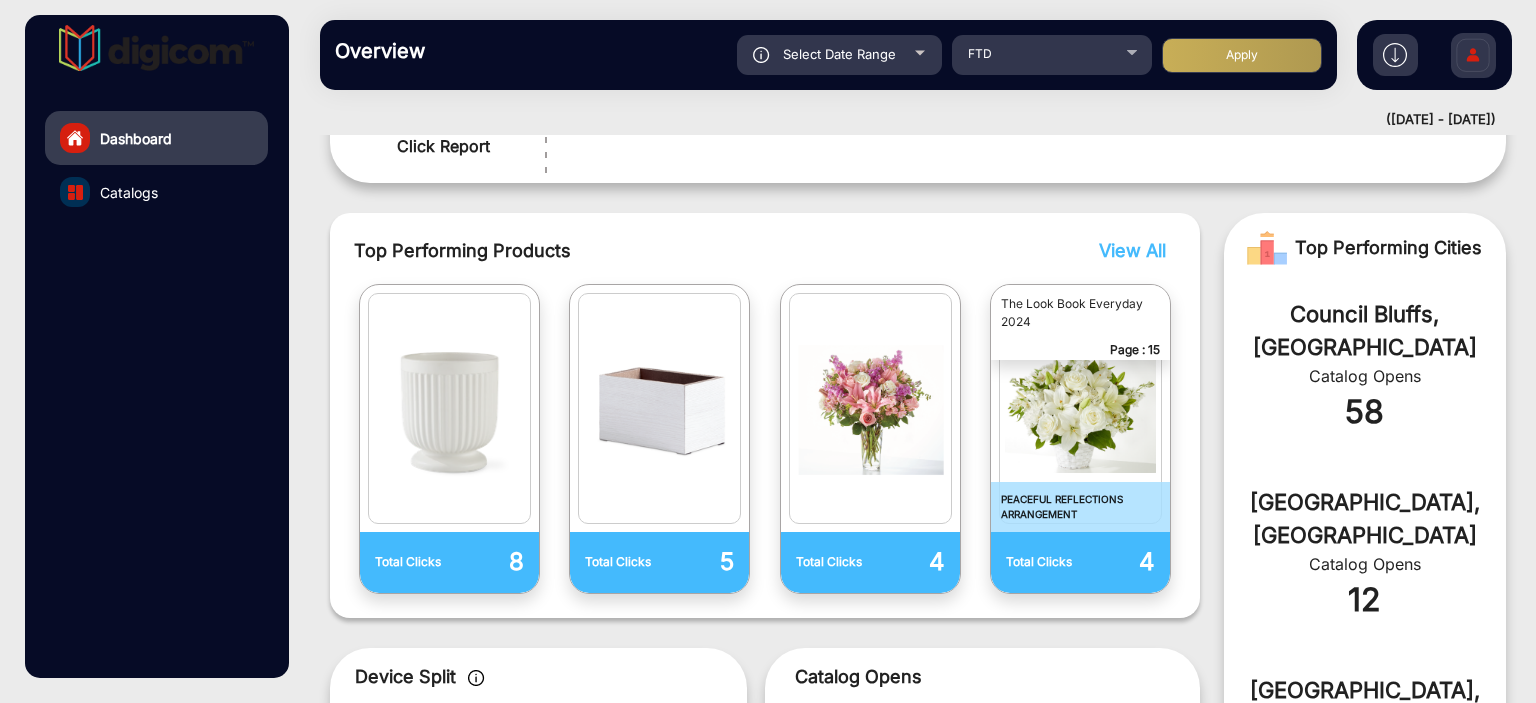 click on "Apply" 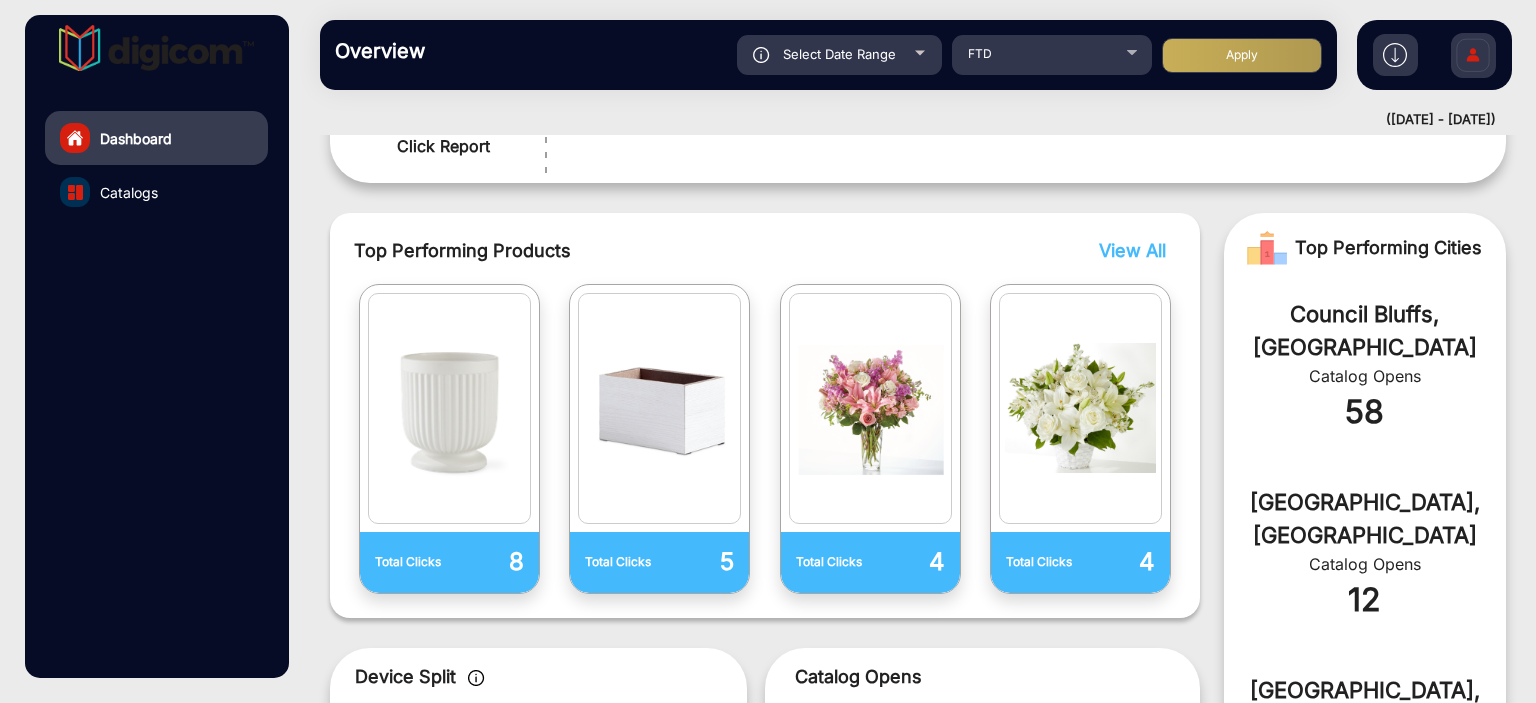 scroll, scrollTop: 15, scrollLeft: 0, axis: vertical 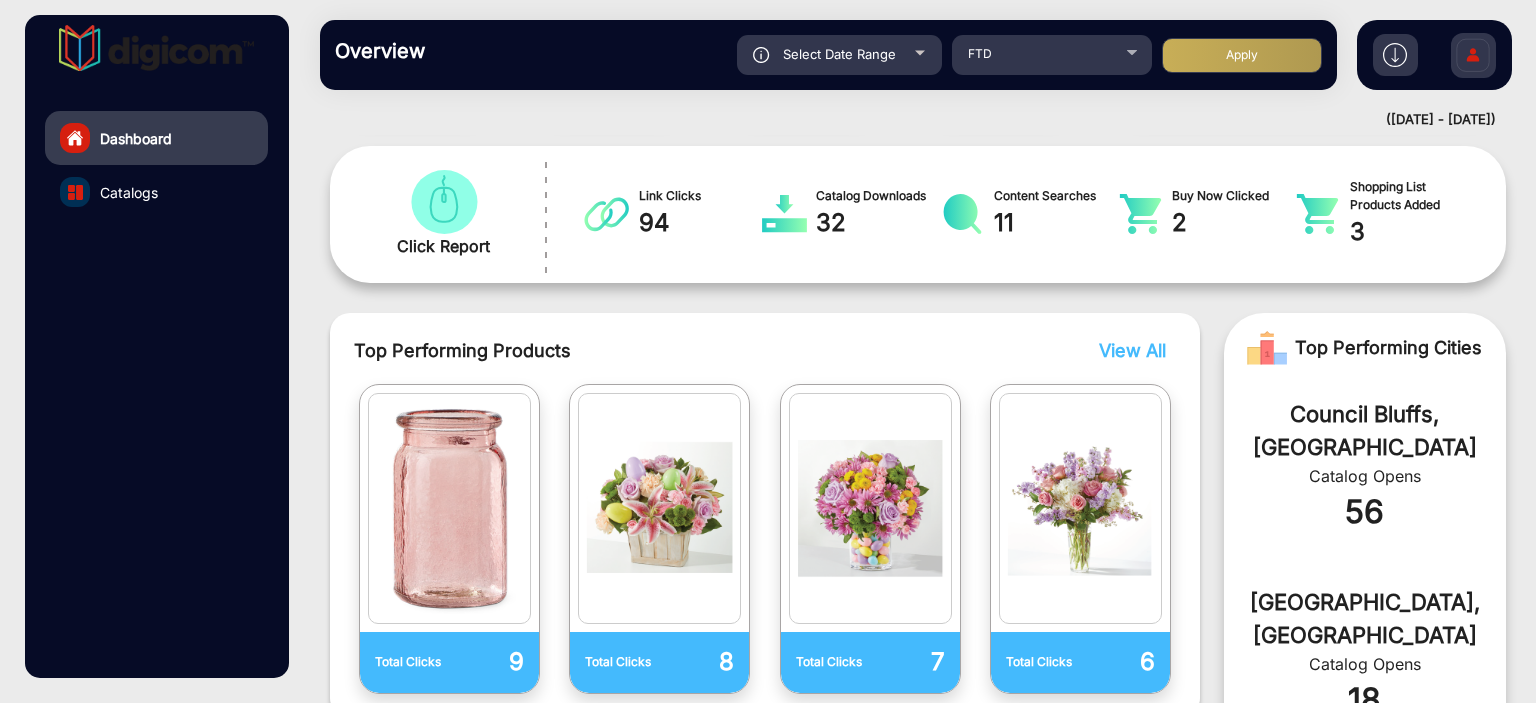 drag, startPoint x: 1408, startPoint y: 410, endPoint x: 1252, endPoint y: 420, distance: 156.32019 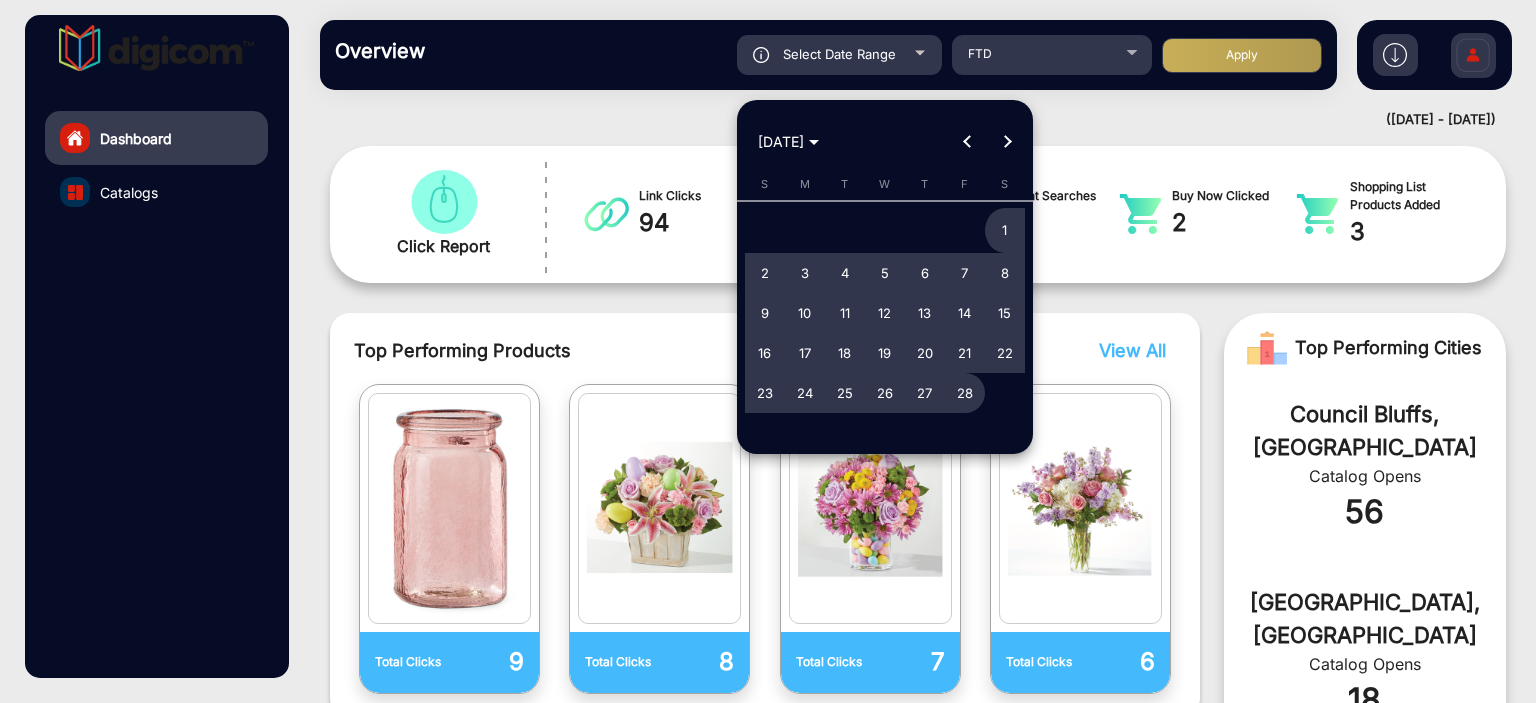 click at bounding box center (1007, 142) 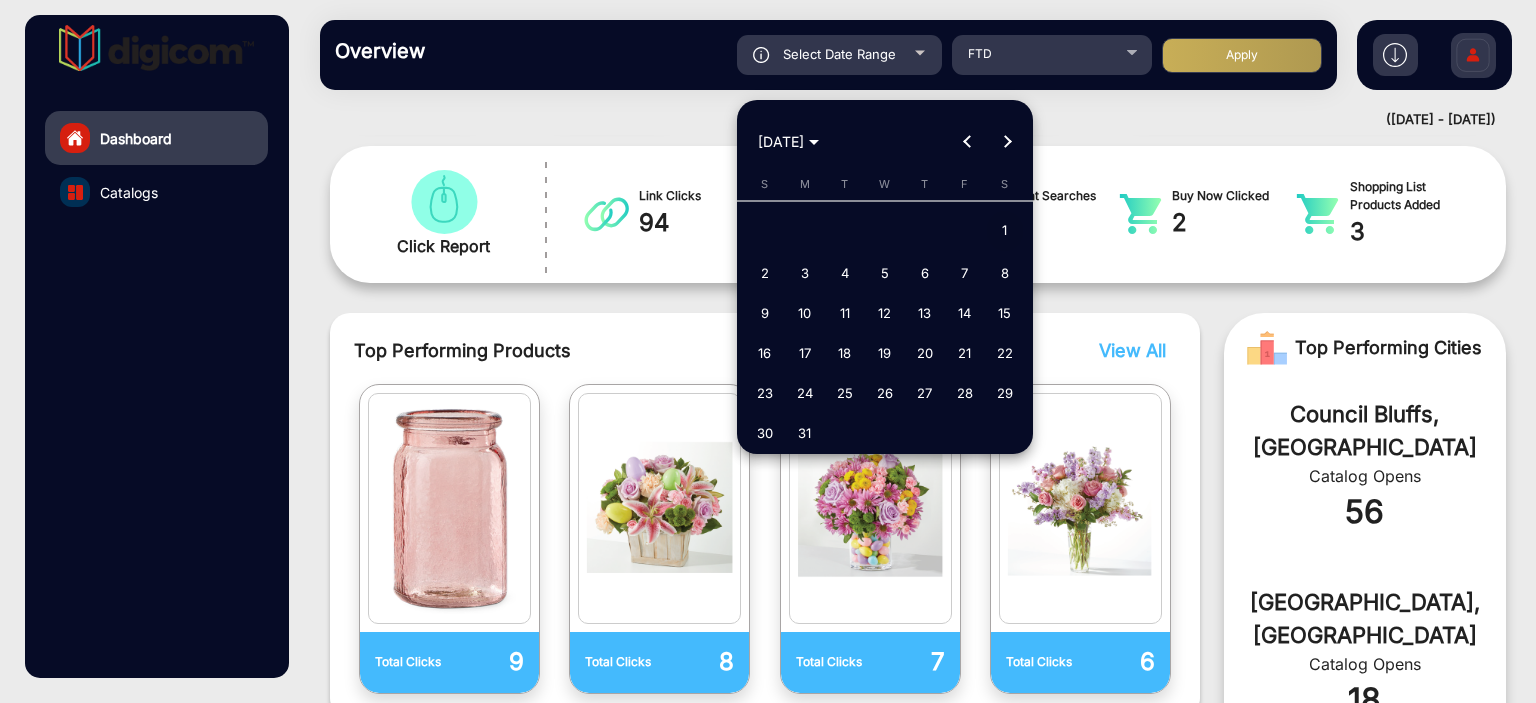 click on "1" at bounding box center [1005, 231] 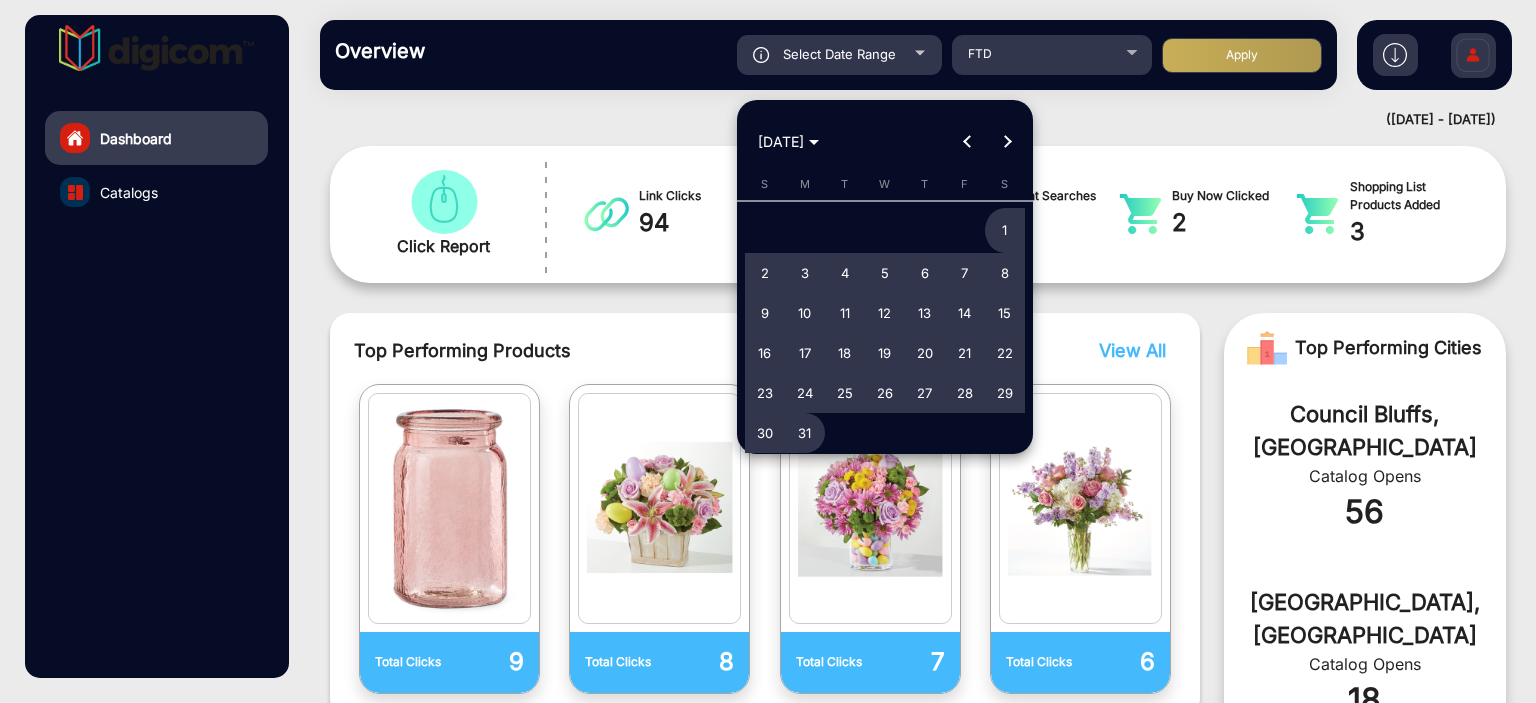 click on "31" at bounding box center (805, 433) 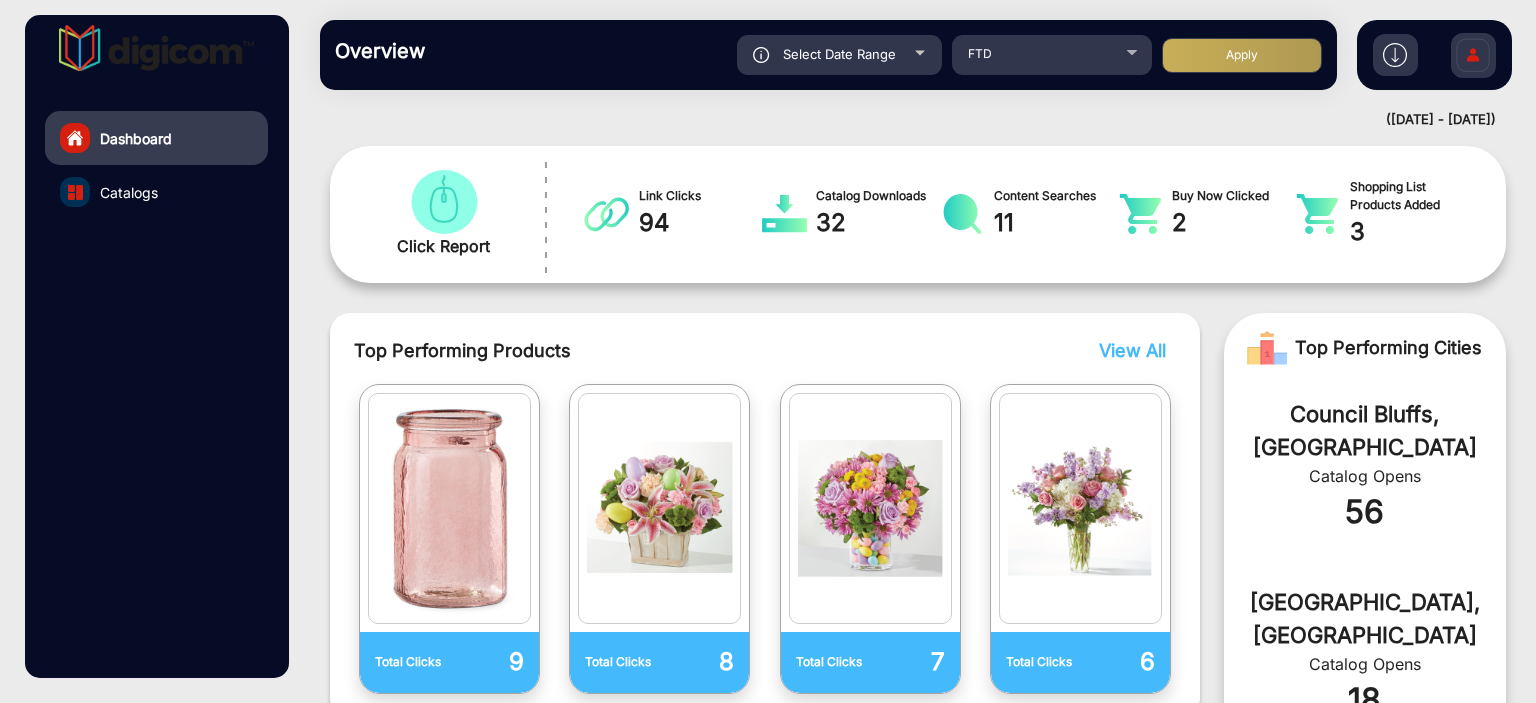 click on "Apply" 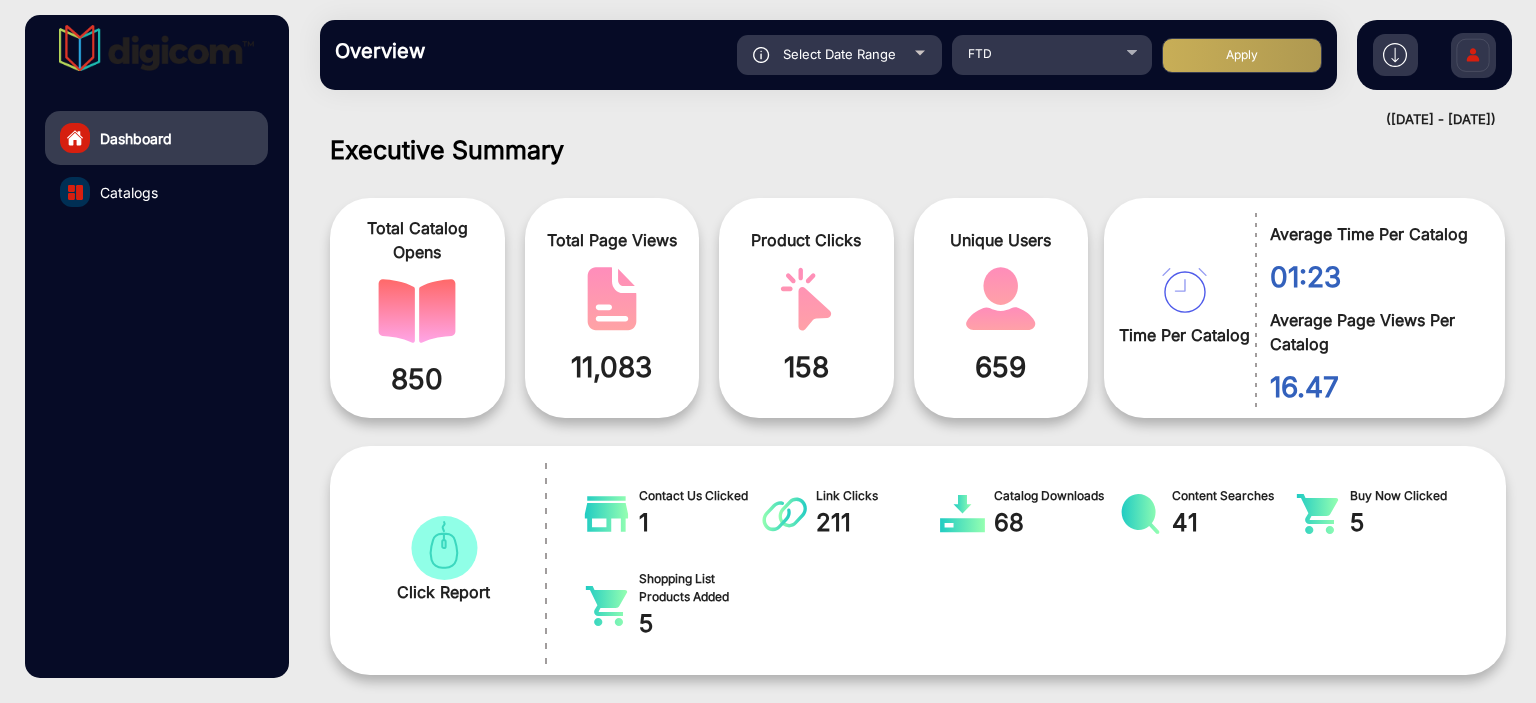 scroll, scrollTop: 68, scrollLeft: 0, axis: vertical 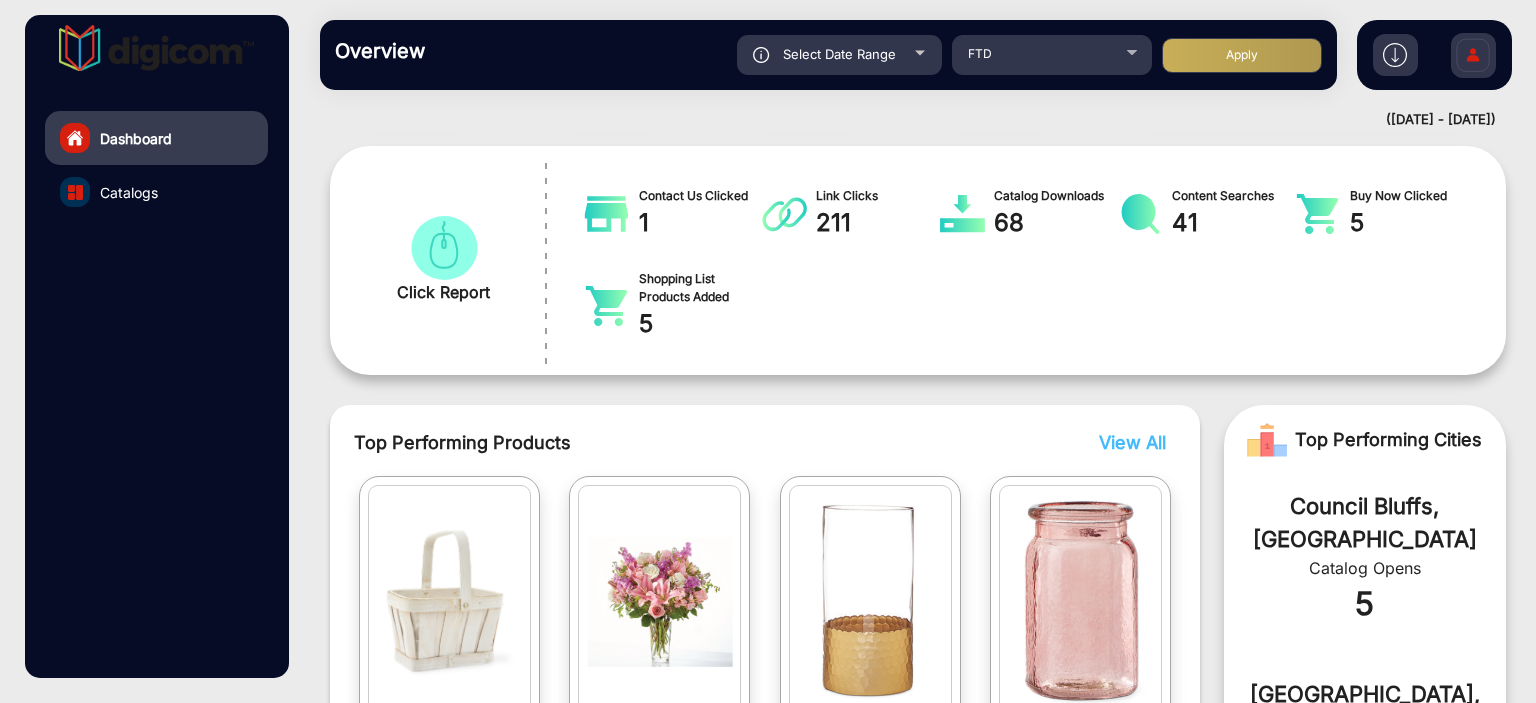click on "Select Date Range" 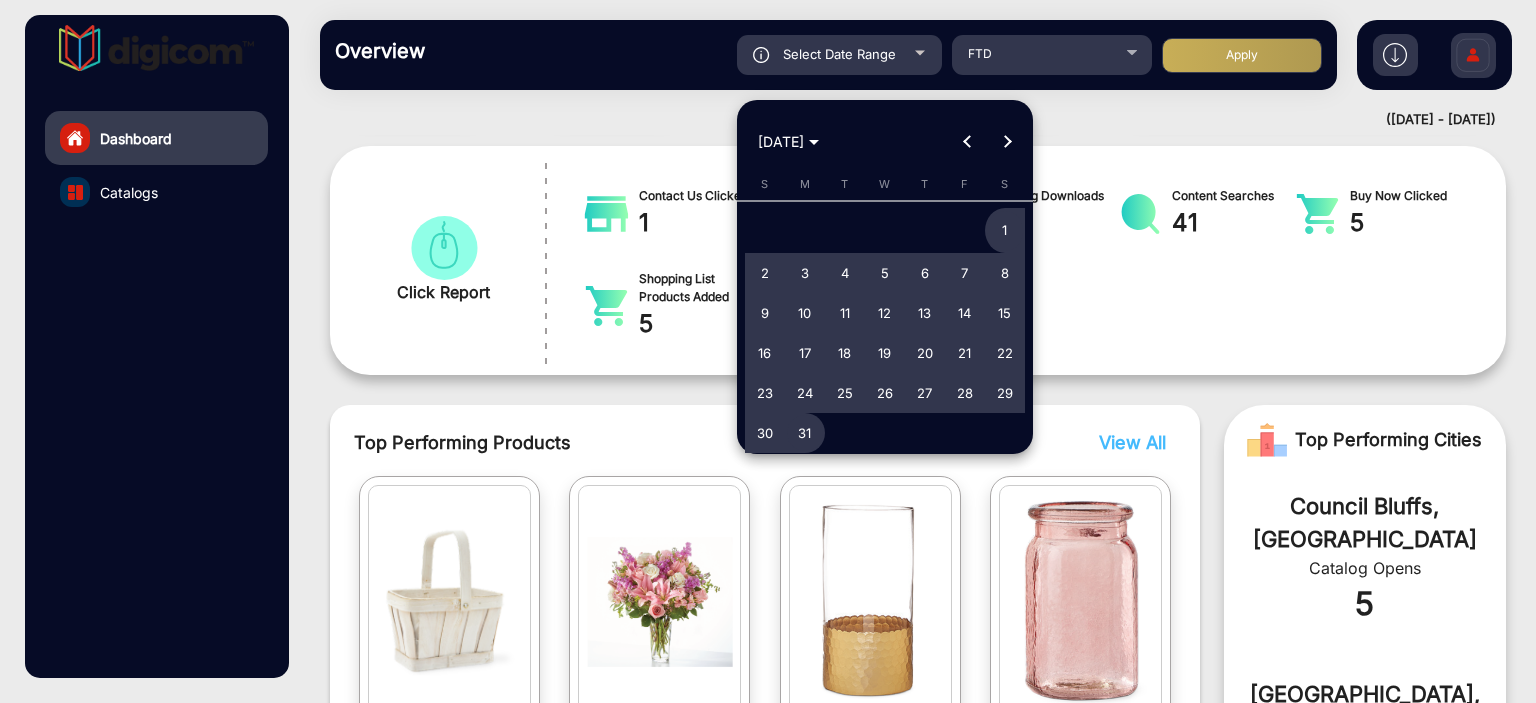 click on "[DATE]" at bounding box center [885, 142] 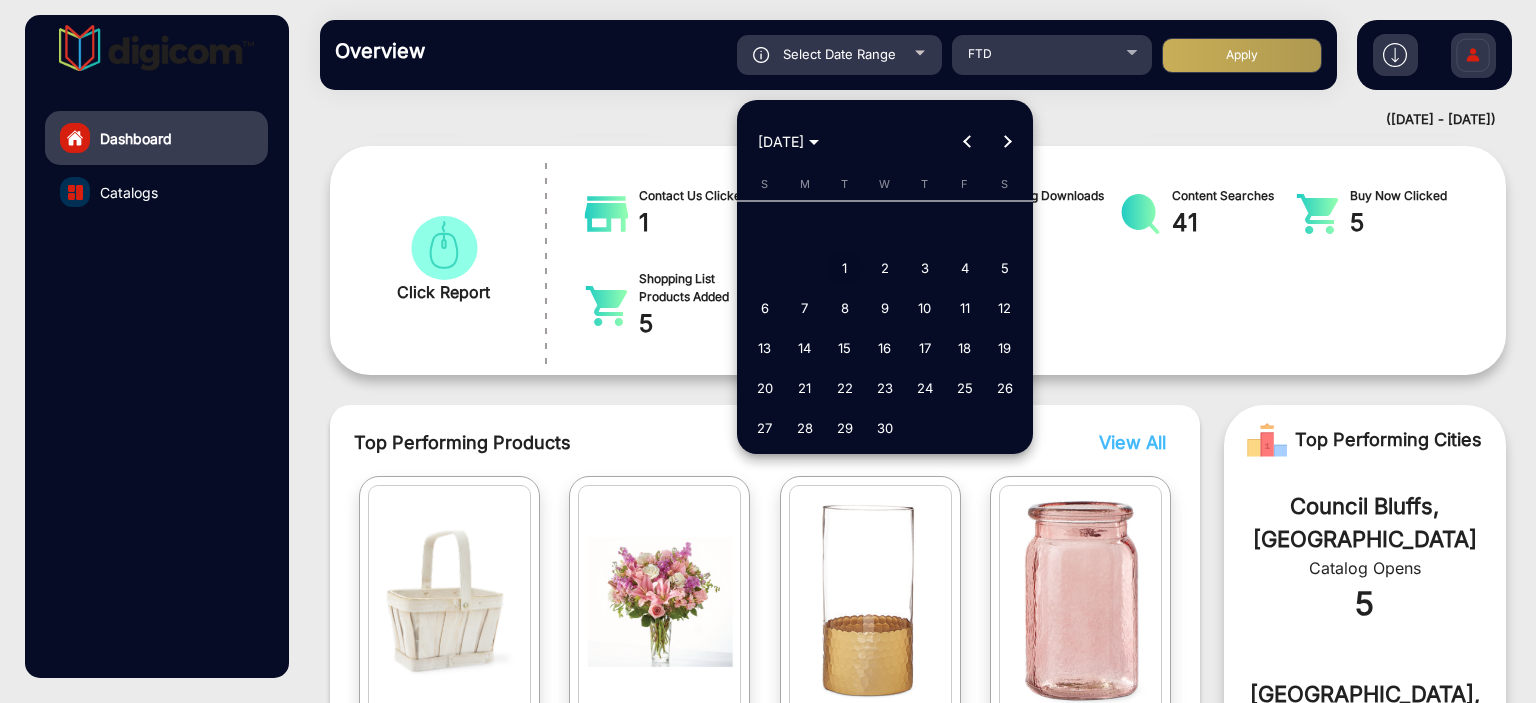 click on "1" at bounding box center [845, 268] 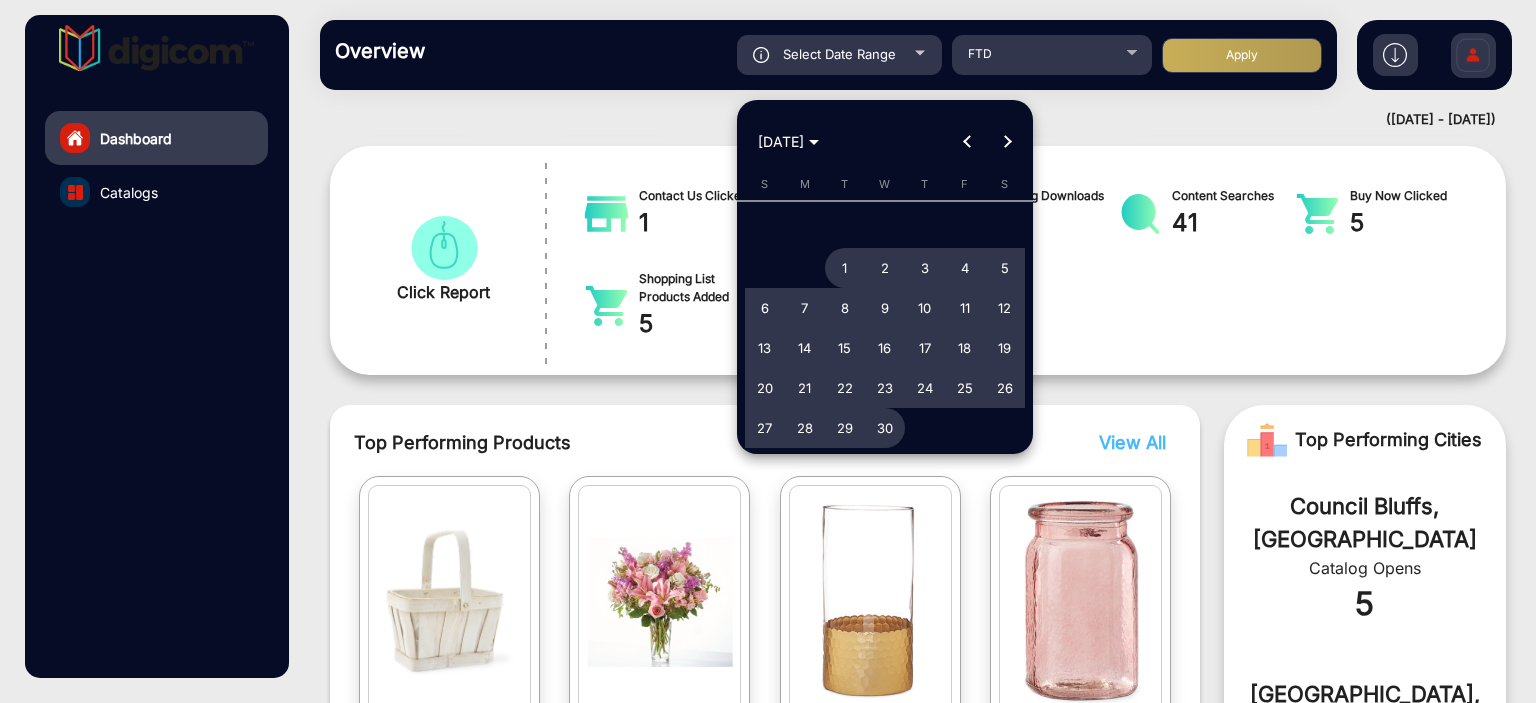 click on "S M T W T F S  [DATE]   2   3   4   5   6   7   8   9   10   11   12   13   14   15   16   17   18   19   20   21   22   23   24   25   26   27   28   29   30" at bounding box center [885, 312] 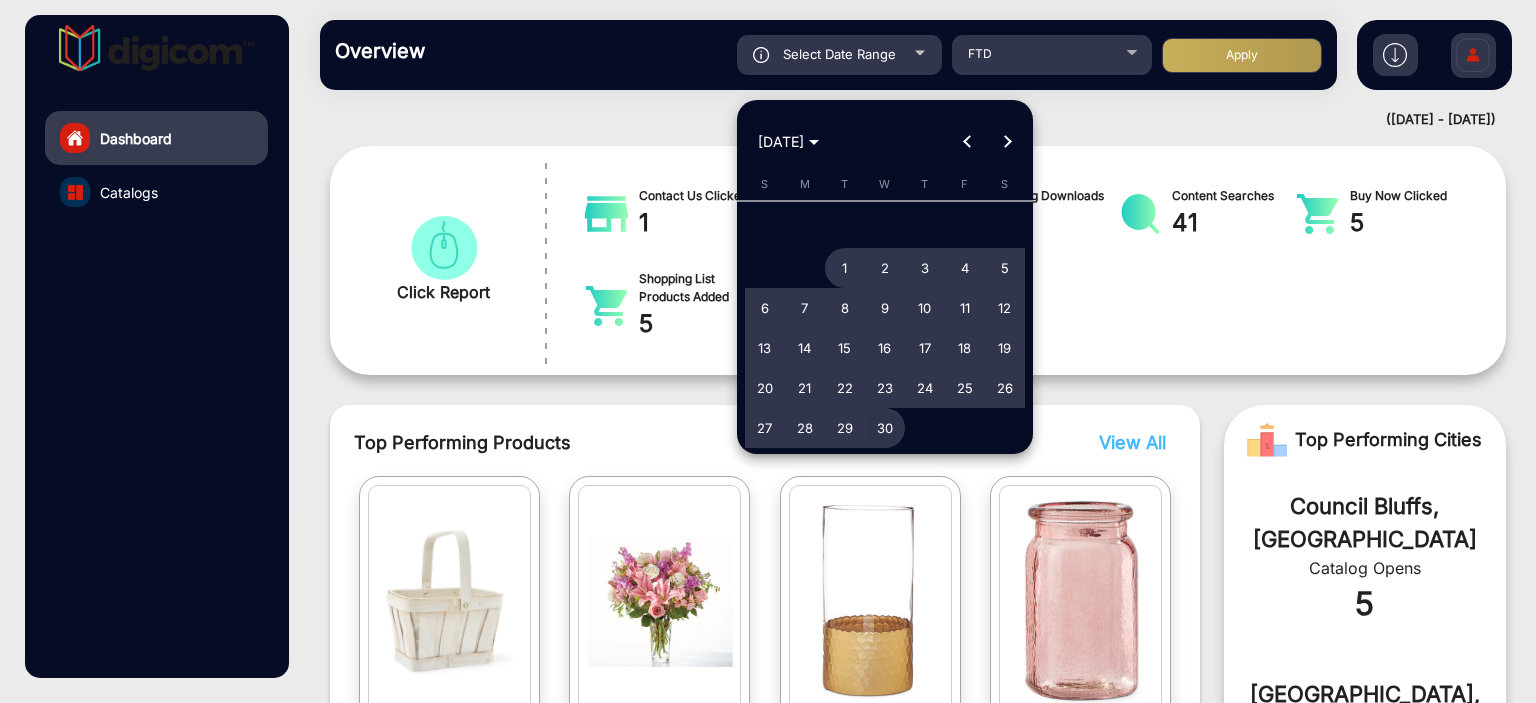 click on "30" at bounding box center [885, 428] 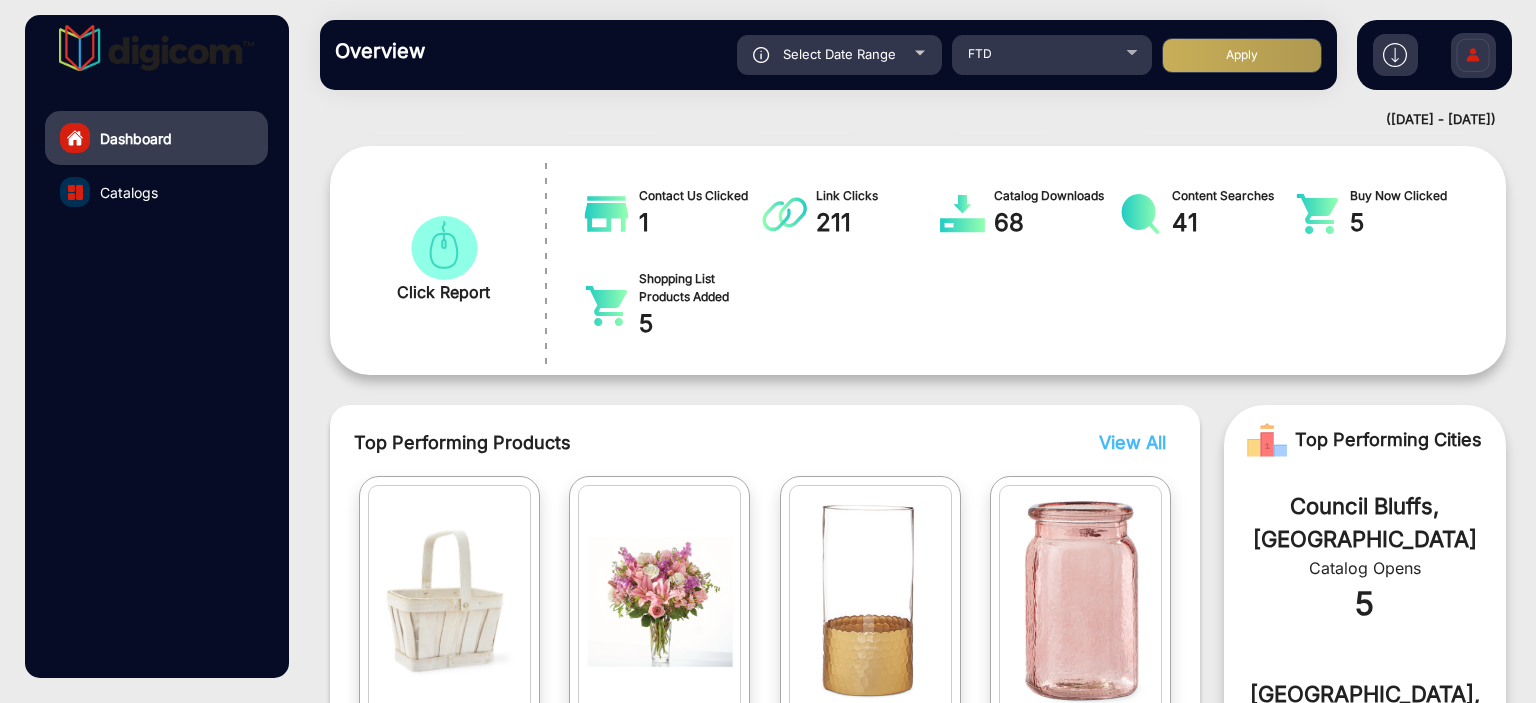 click on "Apply" 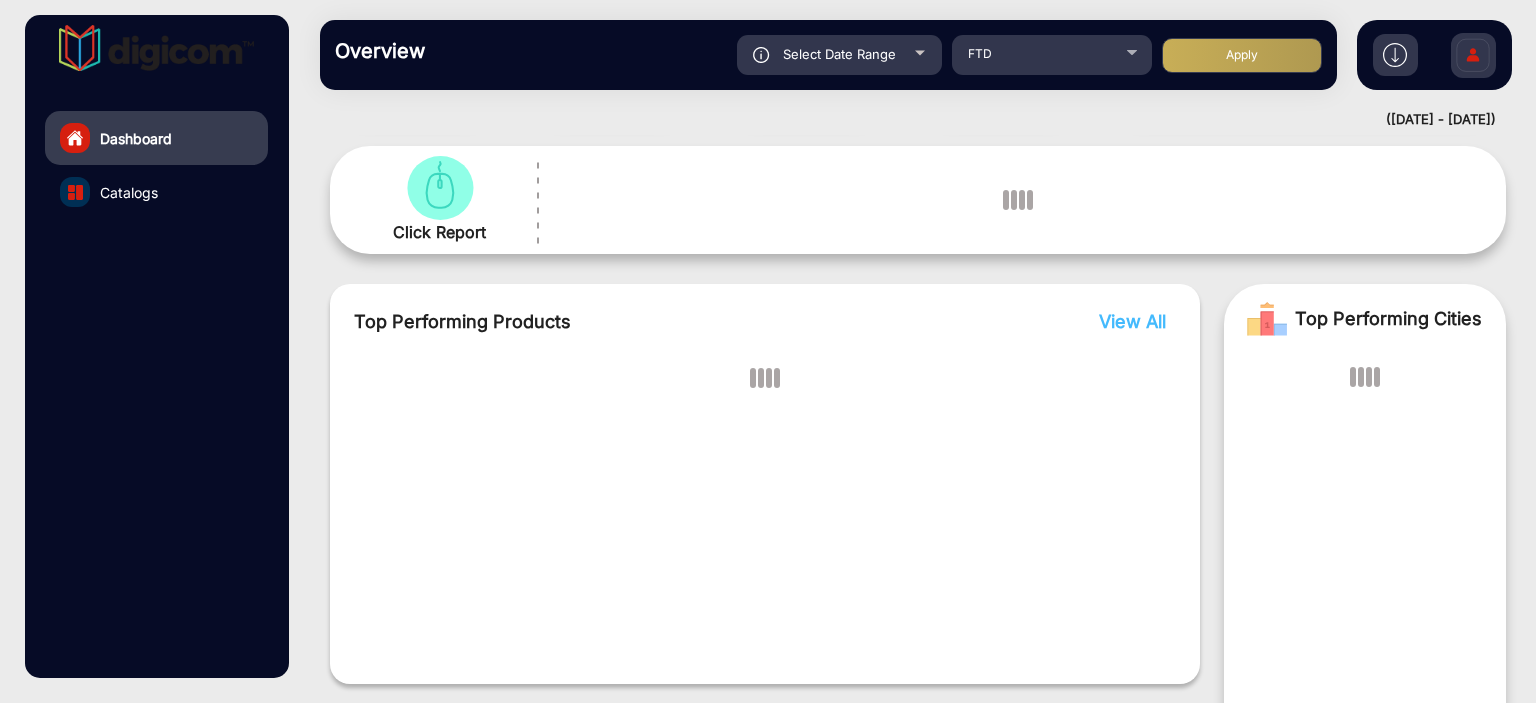 scroll, scrollTop: 15, scrollLeft: 0, axis: vertical 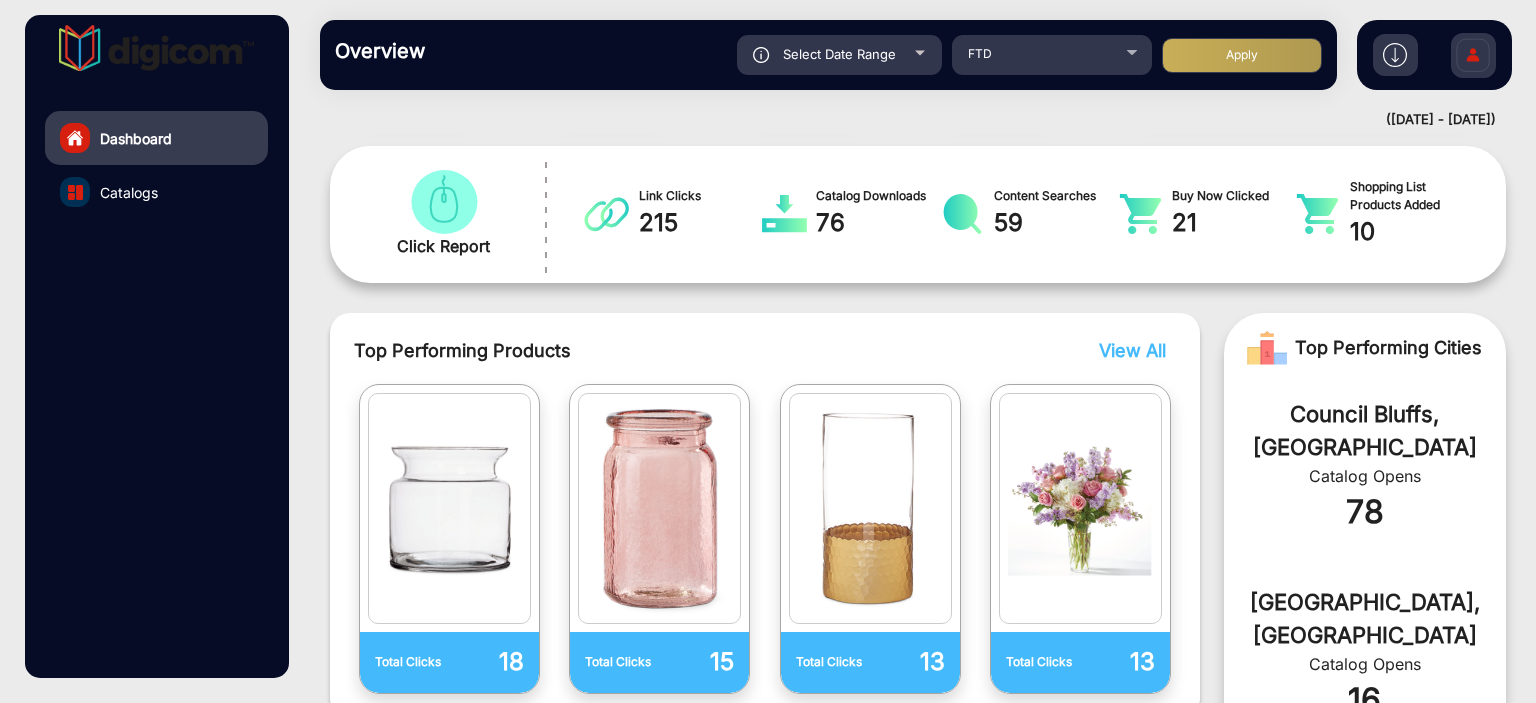 drag, startPoint x: 1411, startPoint y: 407, endPoint x: 1256, endPoint y: 412, distance: 155.08063 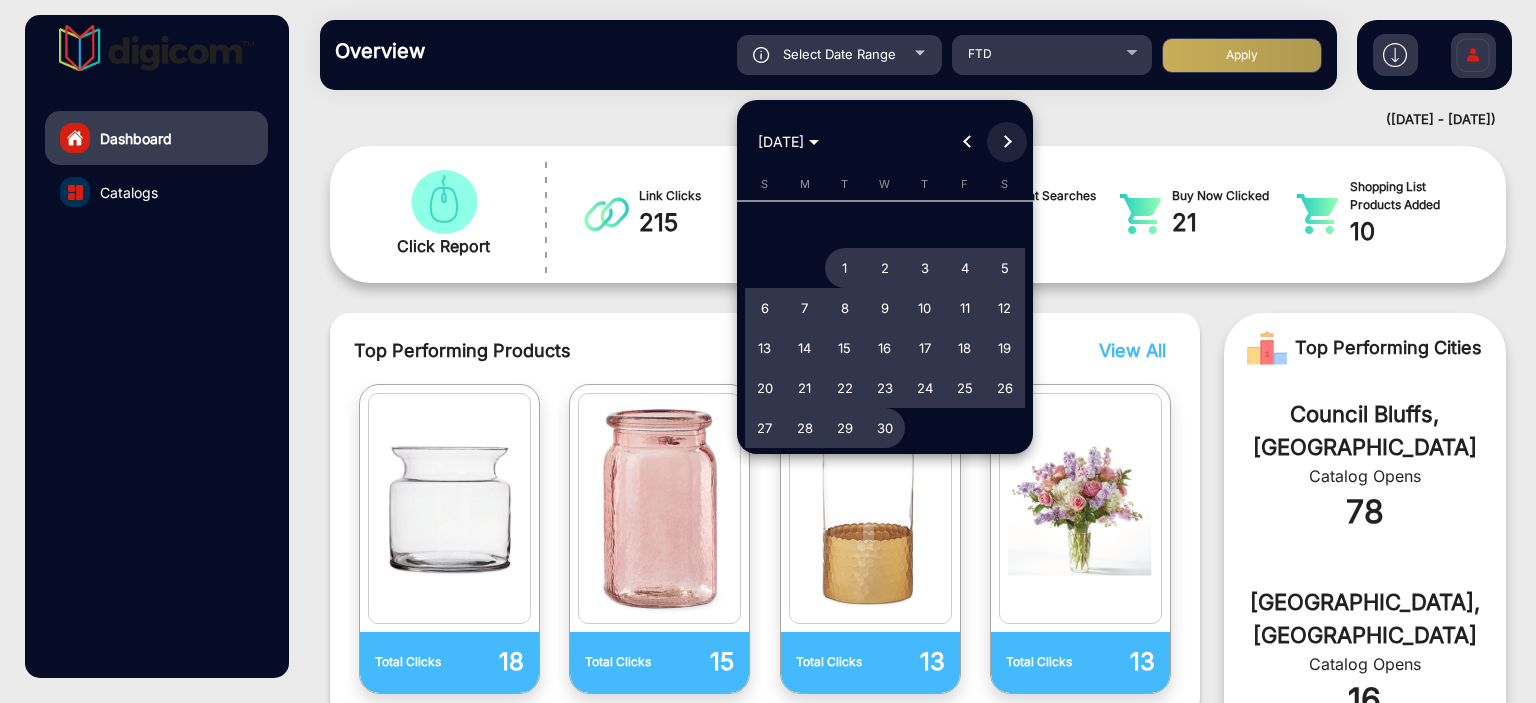 click at bounding box center [1007, 142] 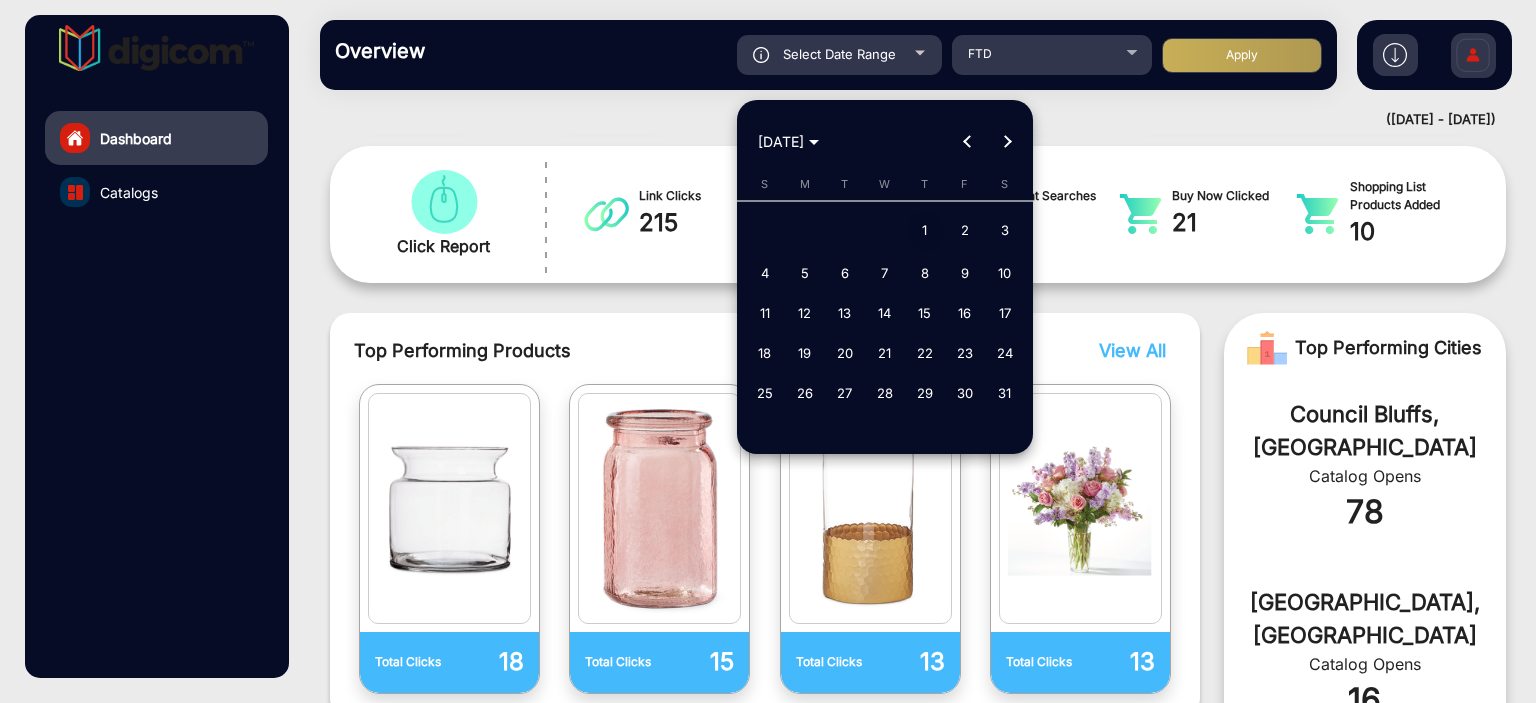 click on "1" at bounding box center [925, 231] 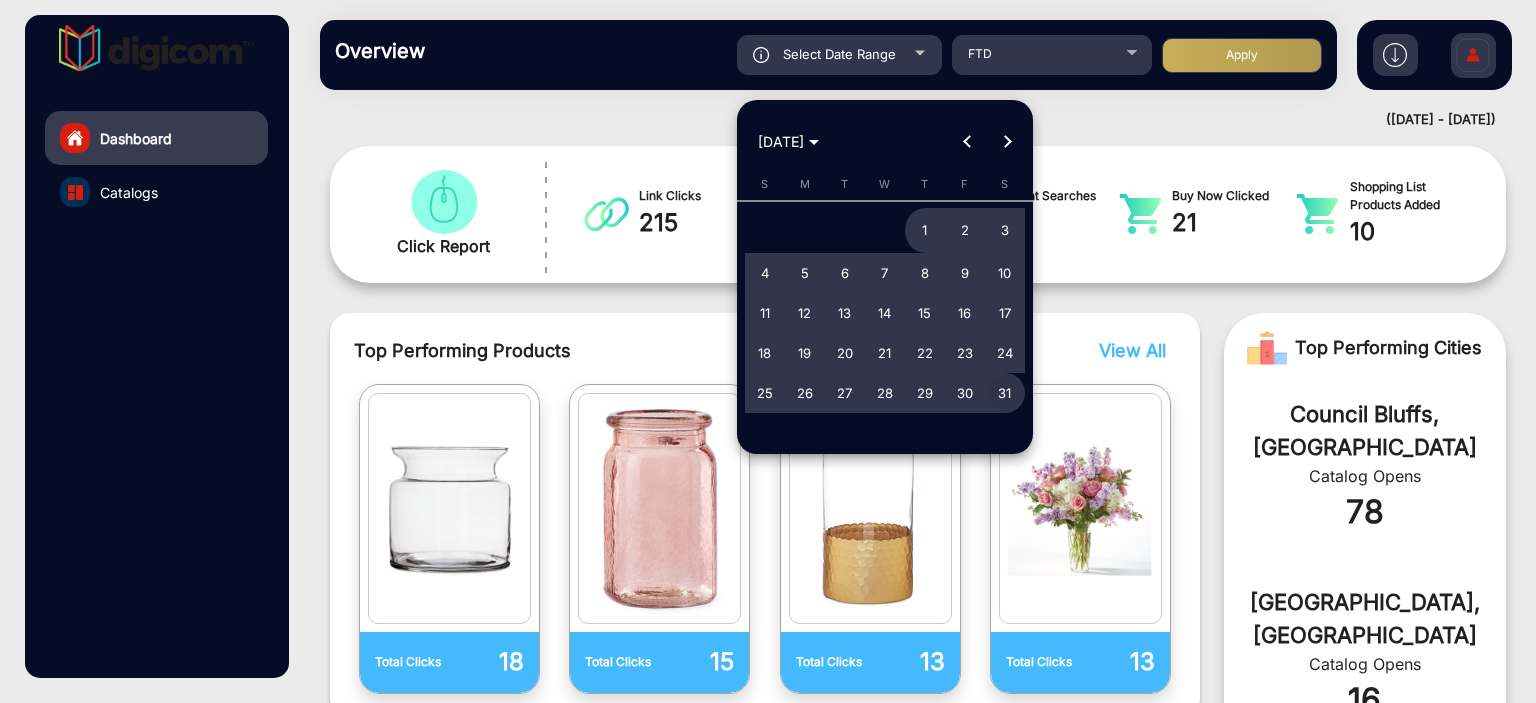 click on "31" at bounding box center [1005, 393] 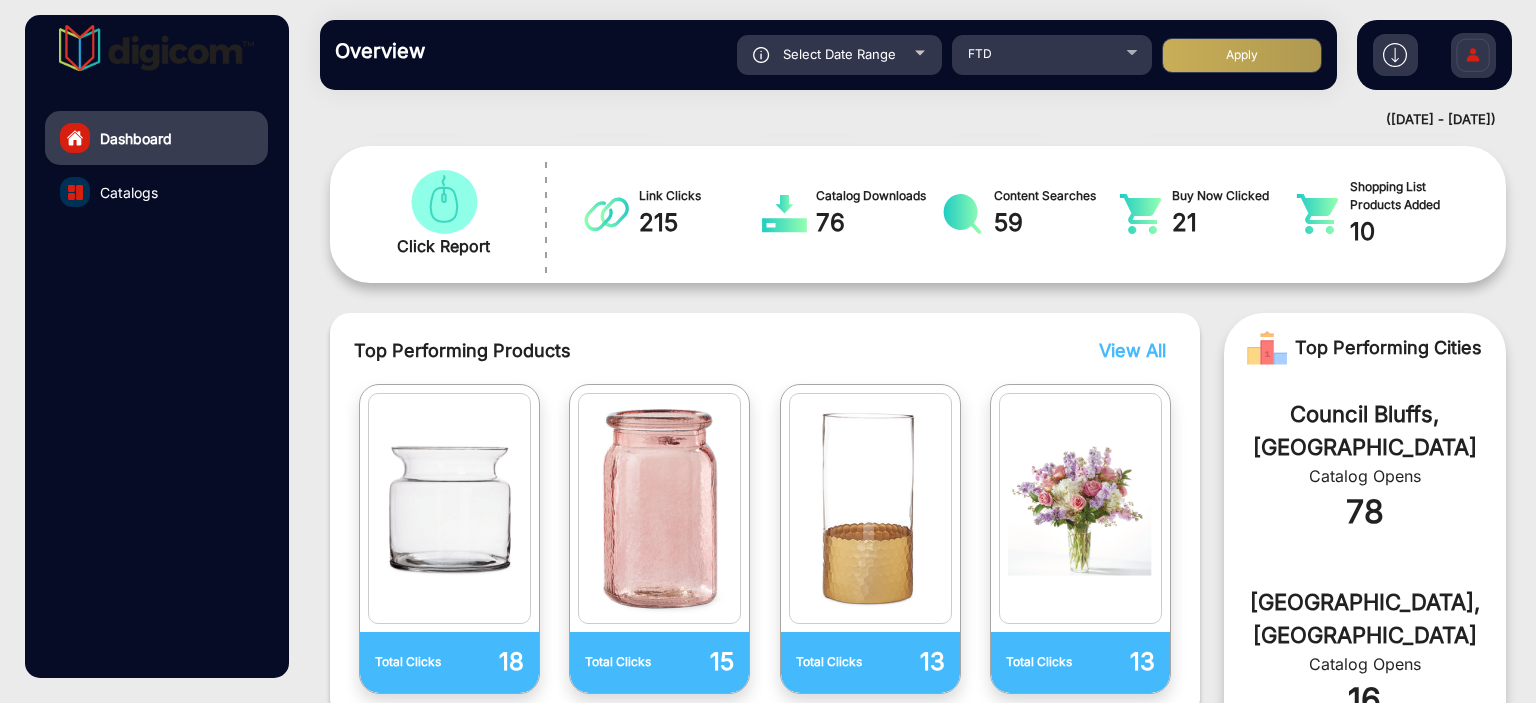click on "Apply" 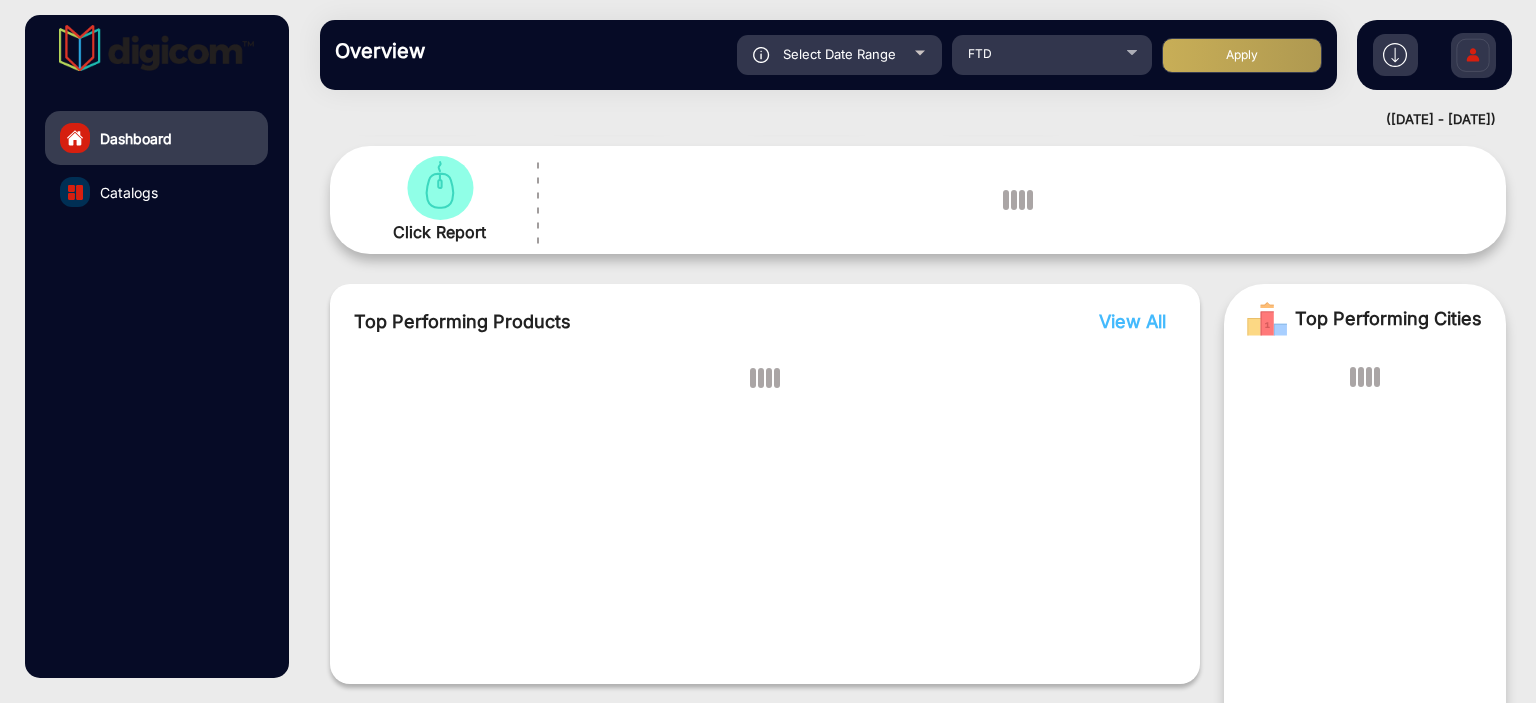 scroll, scrollTop: 15, scrollLeft: 0, axis: vertical 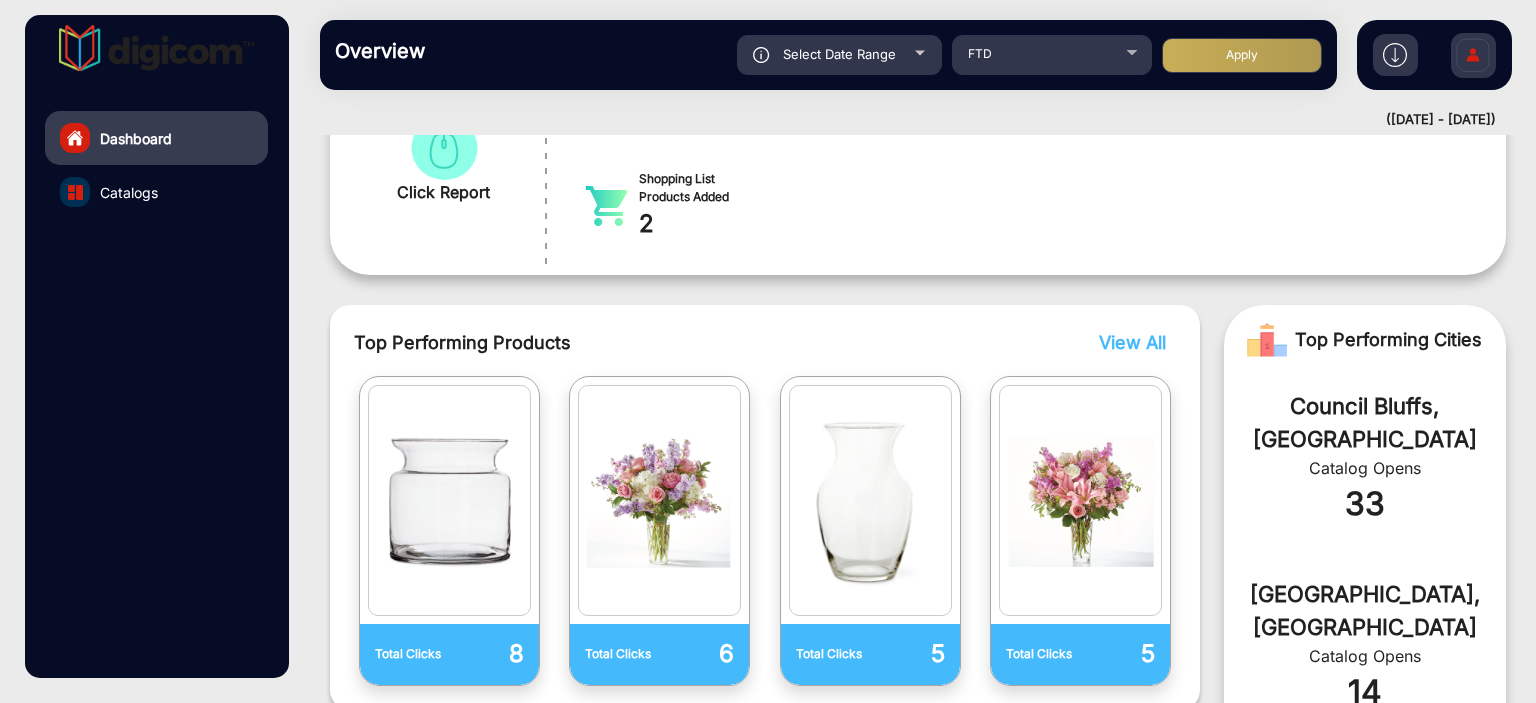 click 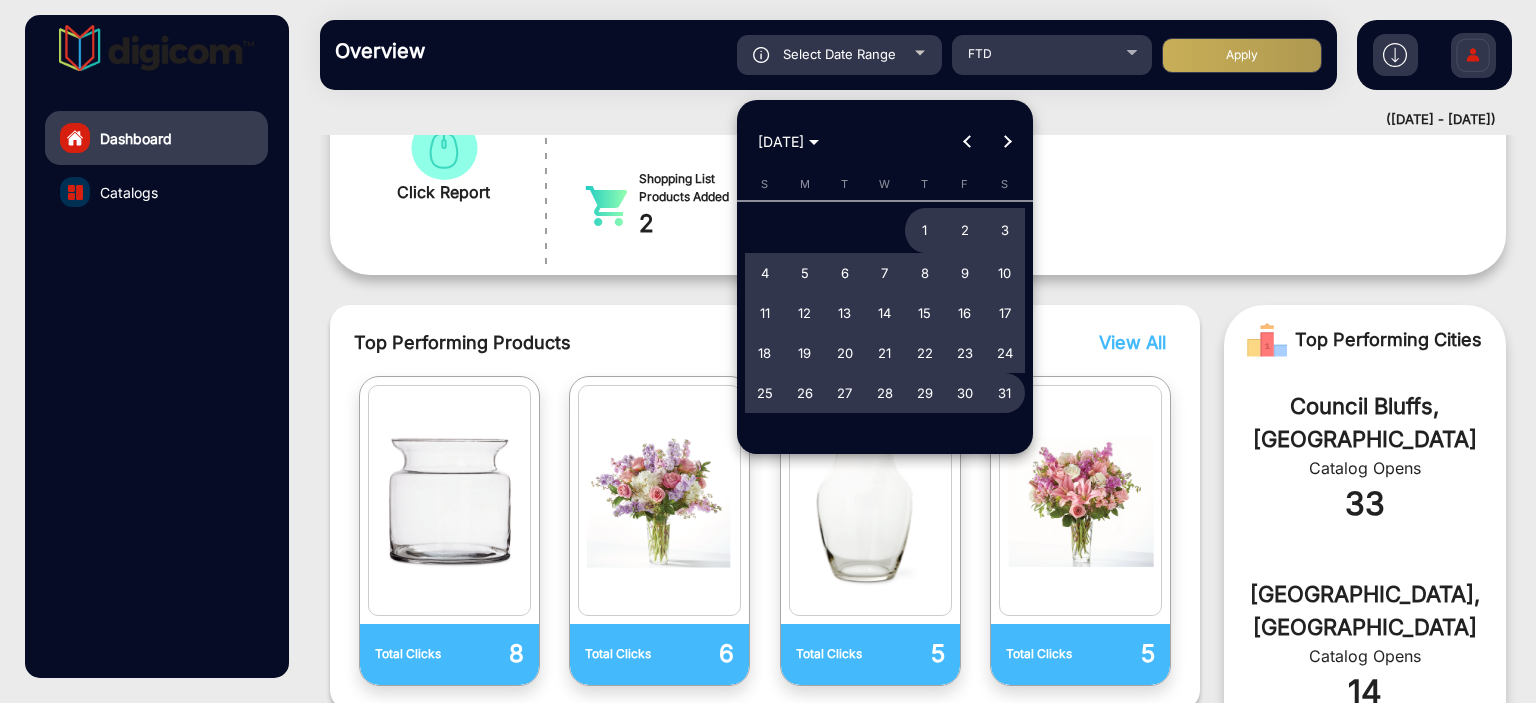 click at bounding box center [1007, 142] 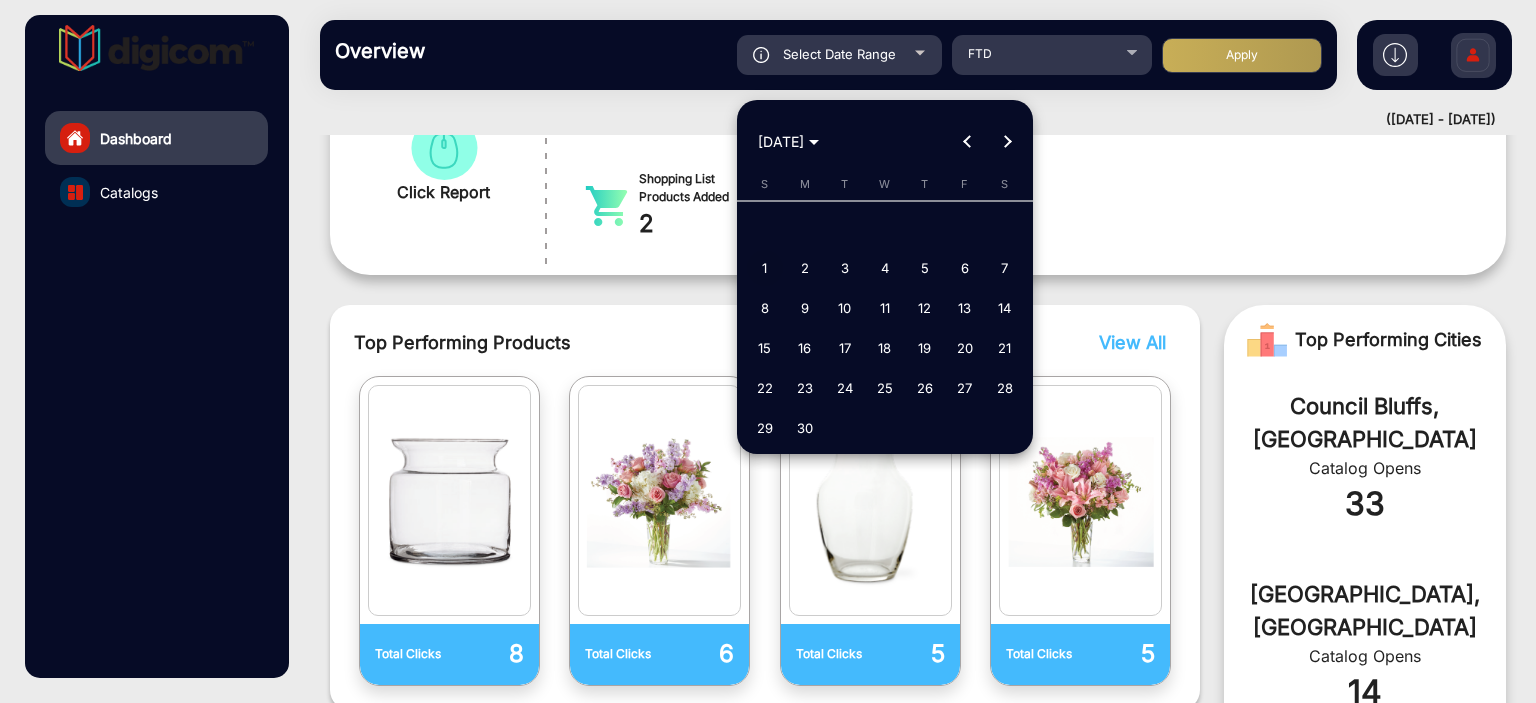 click on "1" at bounding box center [765, 268] 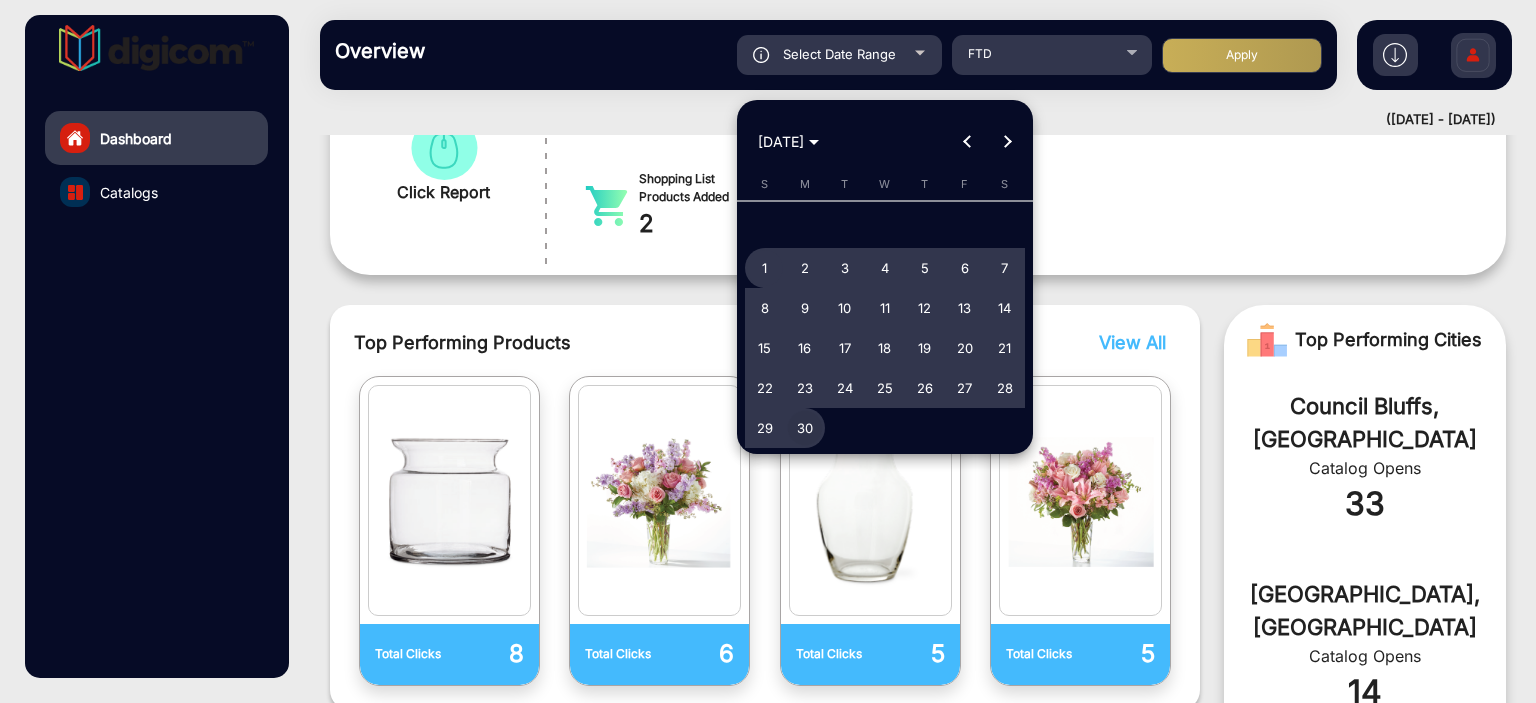 click on "30" at bounding box center (805, 428) 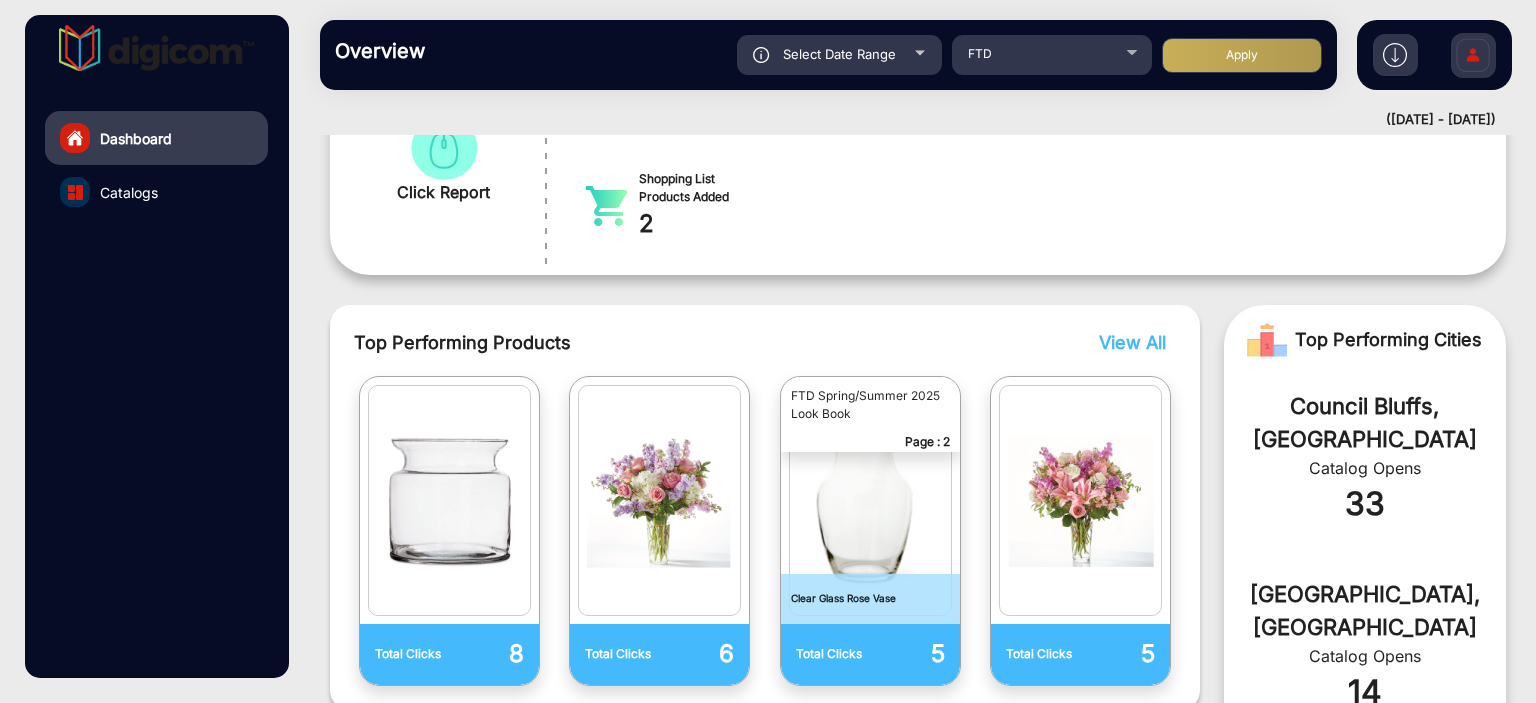 click on "Apply" 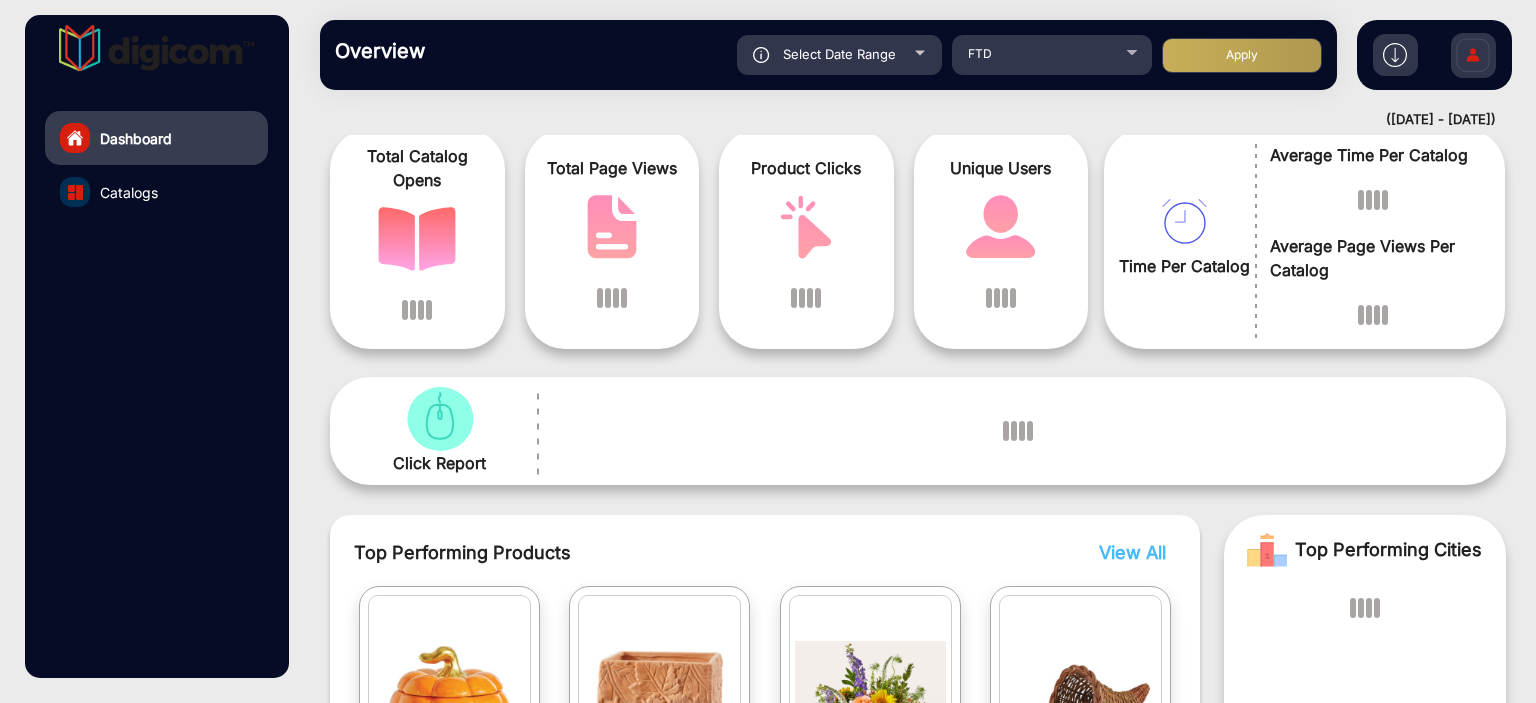 scroll, scrollTop: 322, scrollLeft: 0, axis: vertical 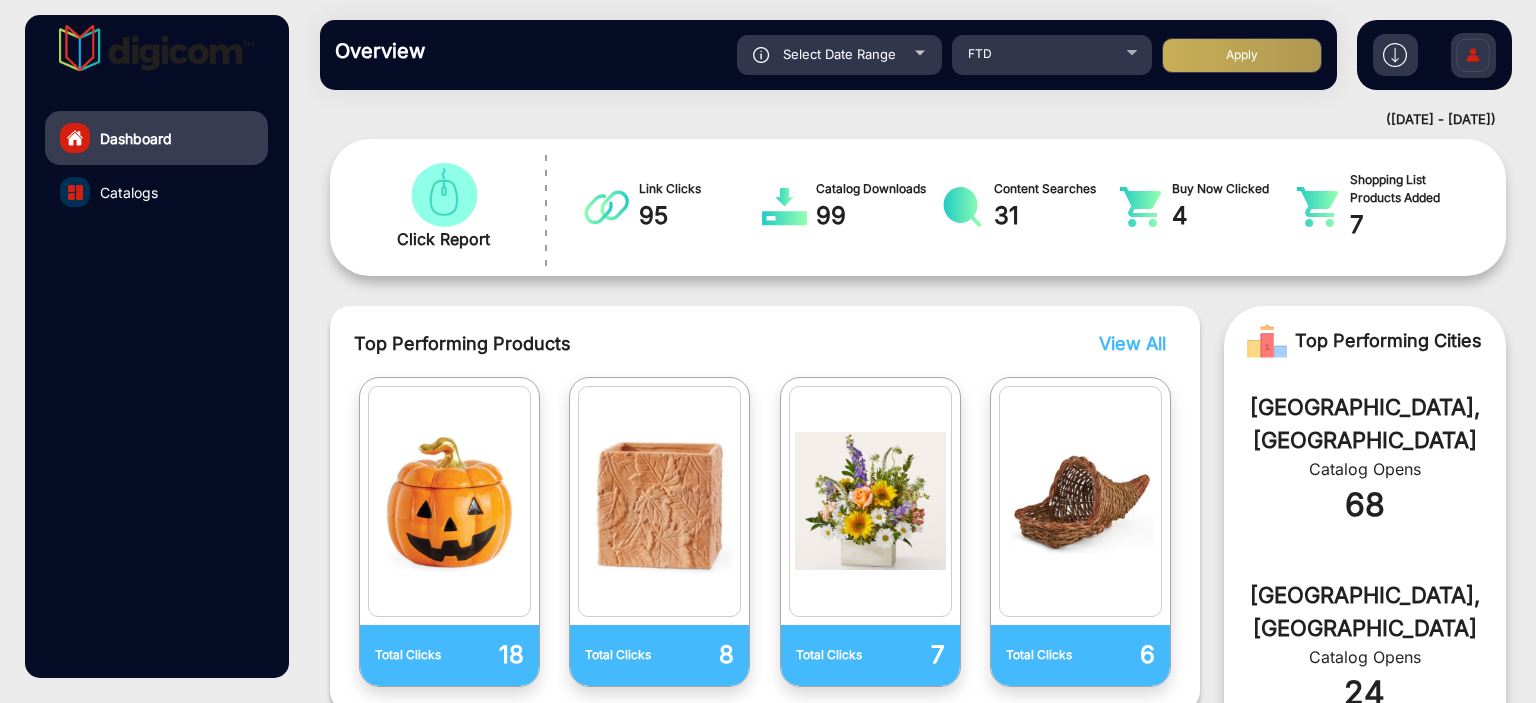 click on "[GEOGRAPHIC_DATA], [GEOGRAPHIC_DATA]" 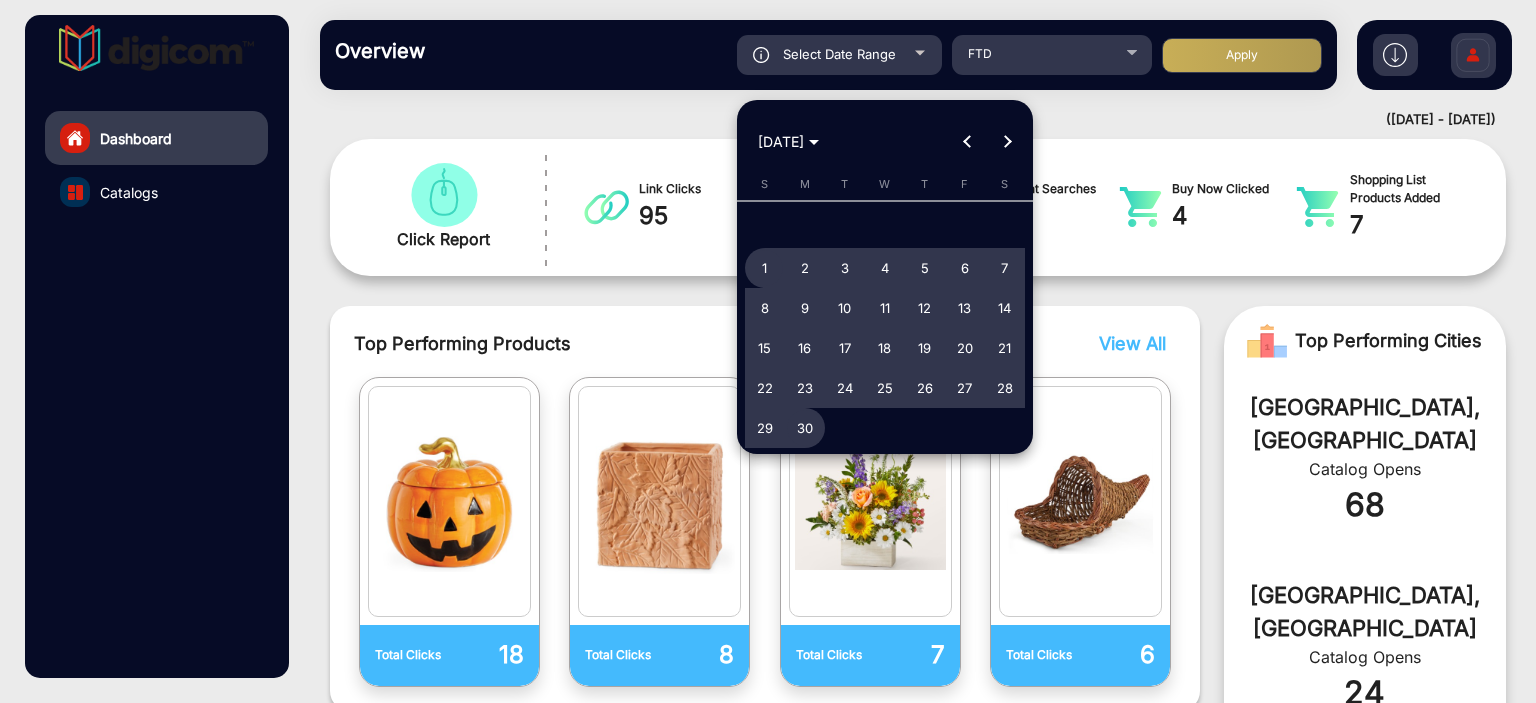 click at bounding box center [768, 351] 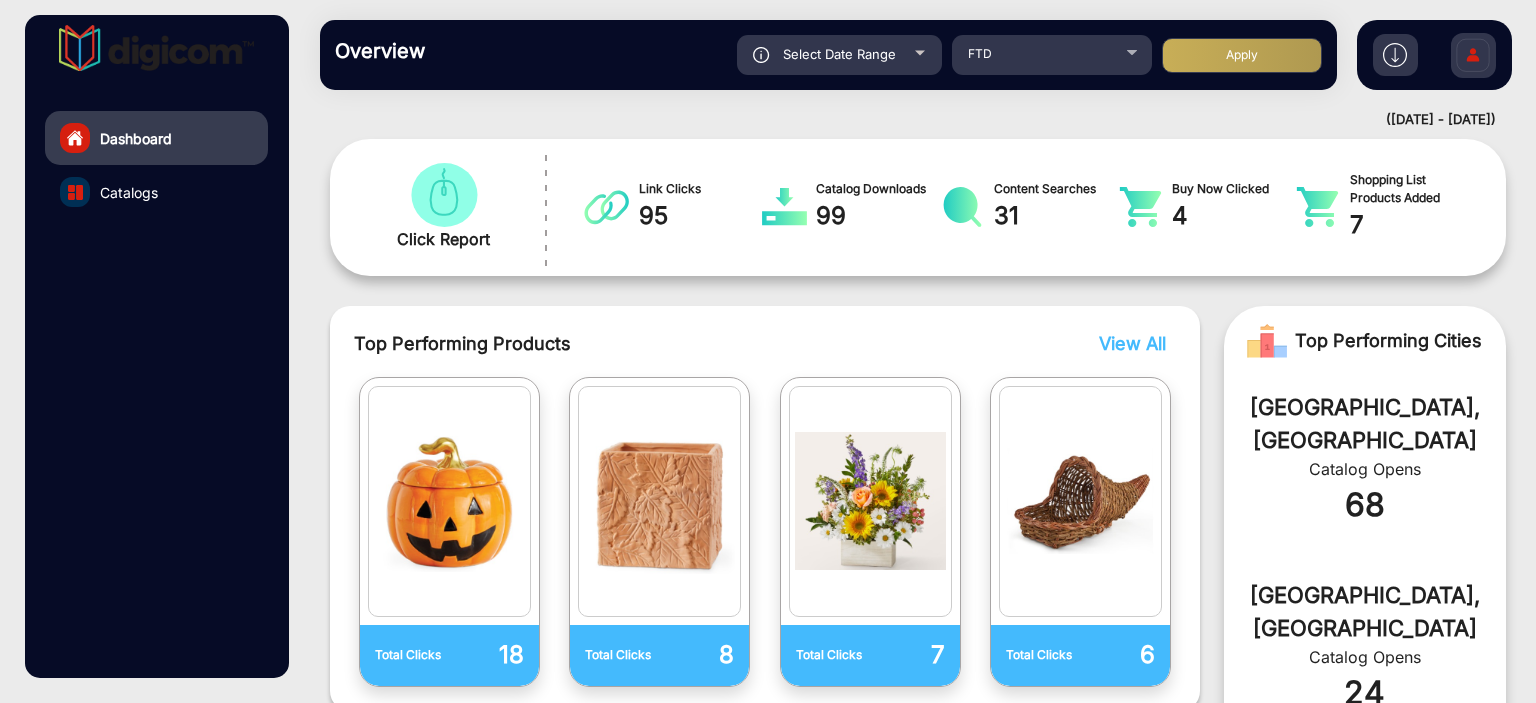 click on "Select Date Range" 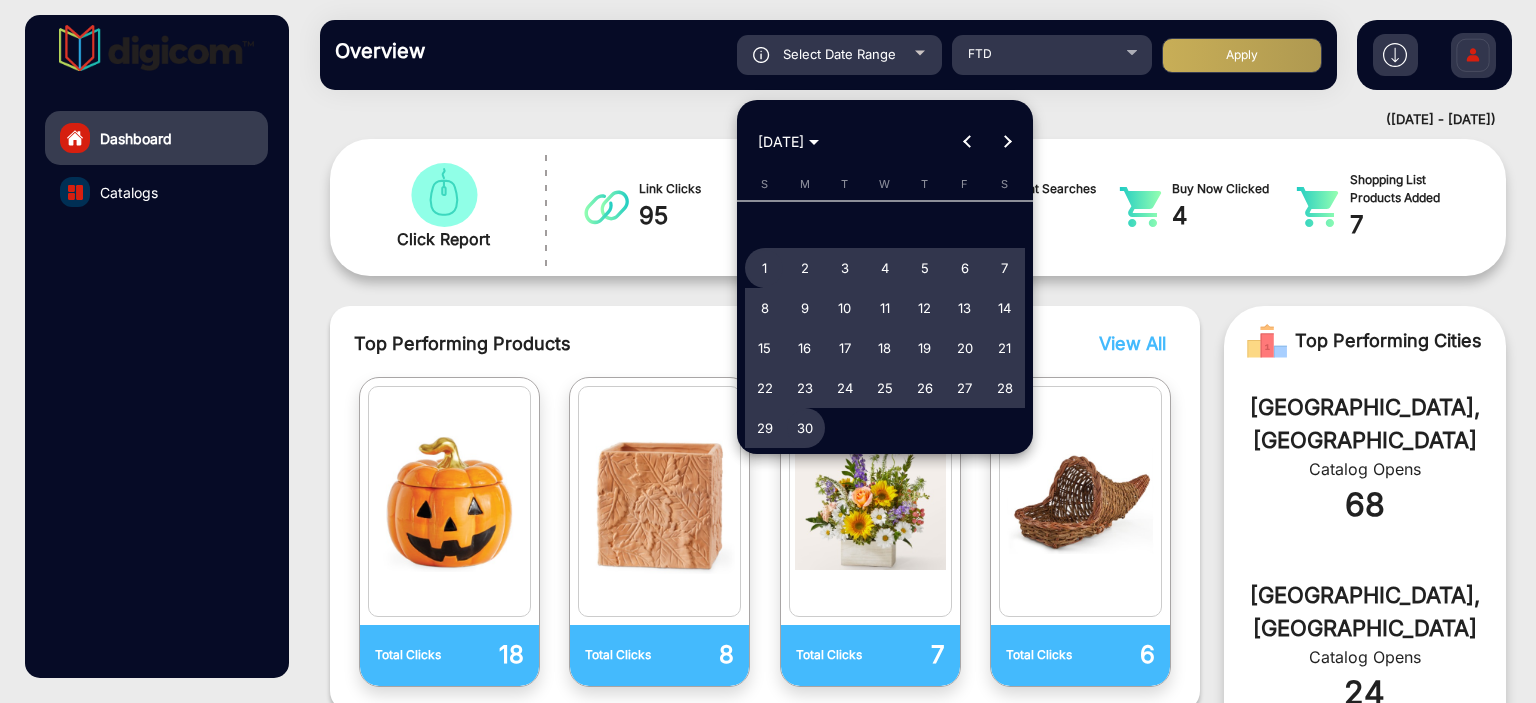 click at bounding box center [1007, 142] 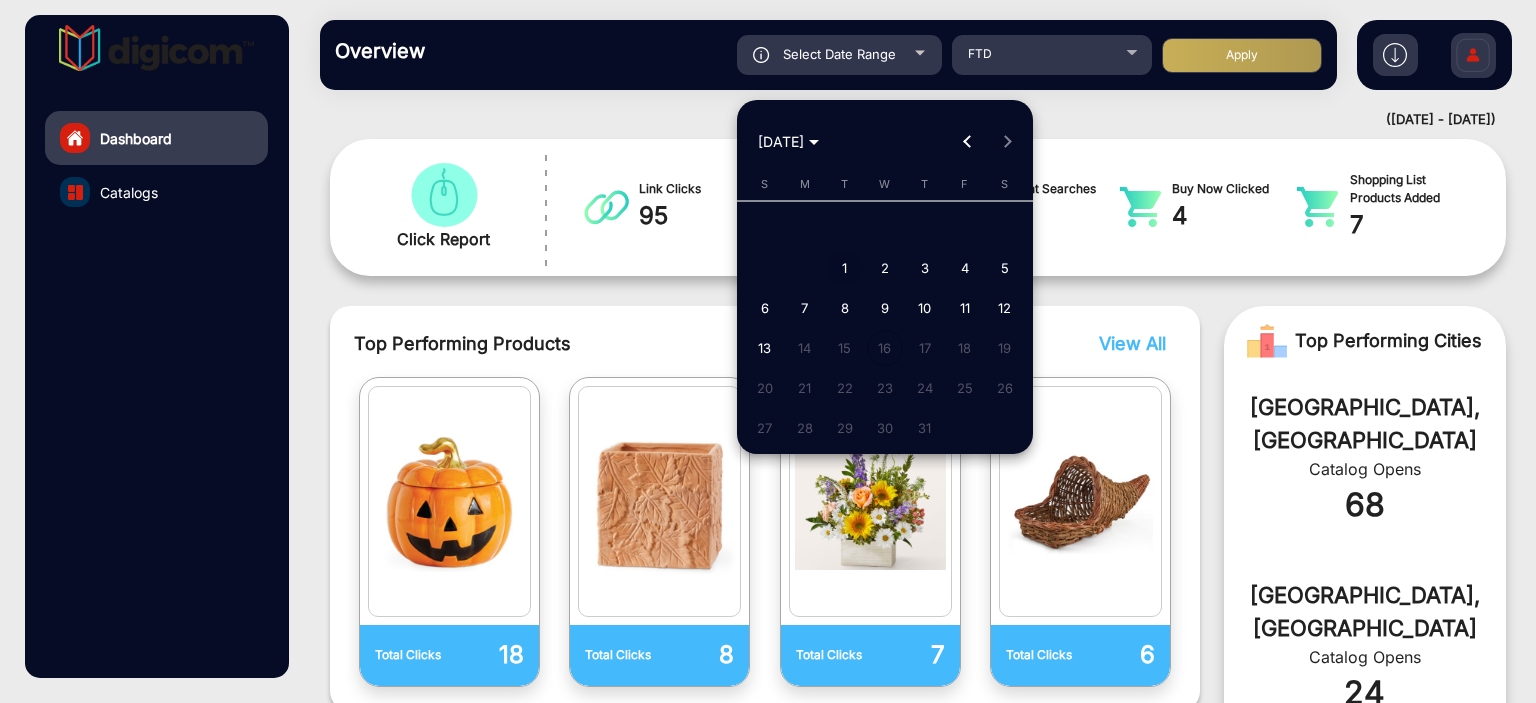 click on "1" at bounding box center (845, 268) 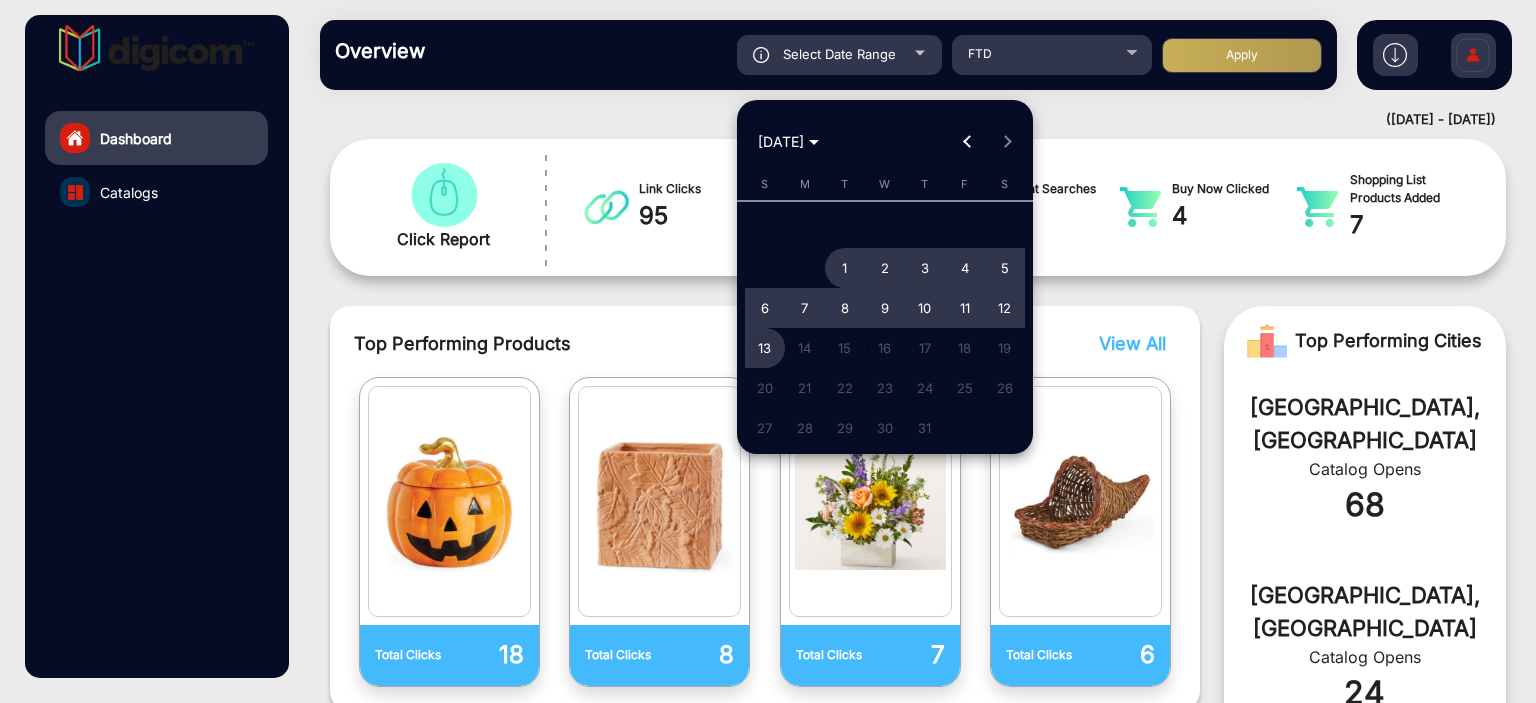 click on "13" at bounding box center [765, 348] 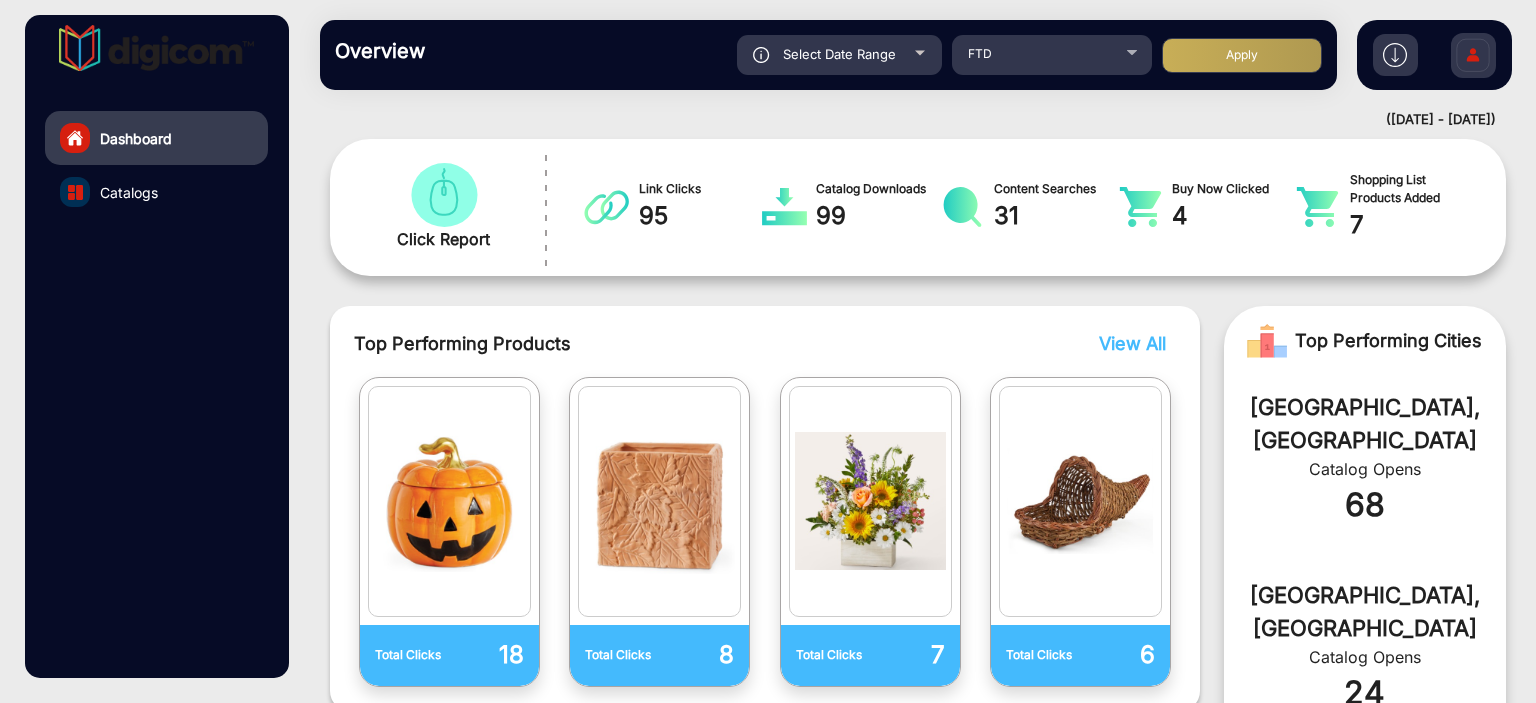 click on "Overview  Reports Understand what makes your customers tick and learn how they are consuming your content. Select Date Range [DATE] - [DATE] Choose date FTD Apply" 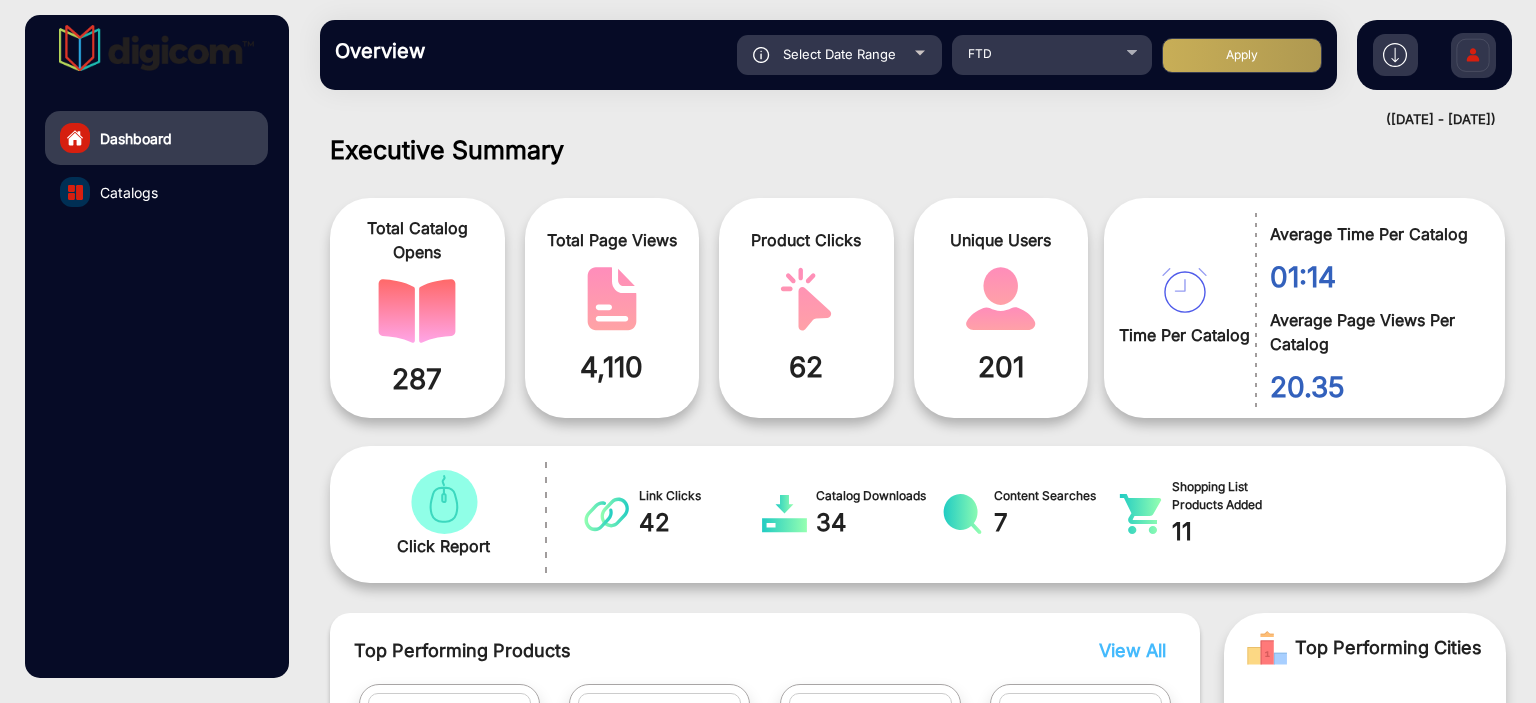 scroll, scrollTop: 999101, scrollLeft: 998828, axis: both 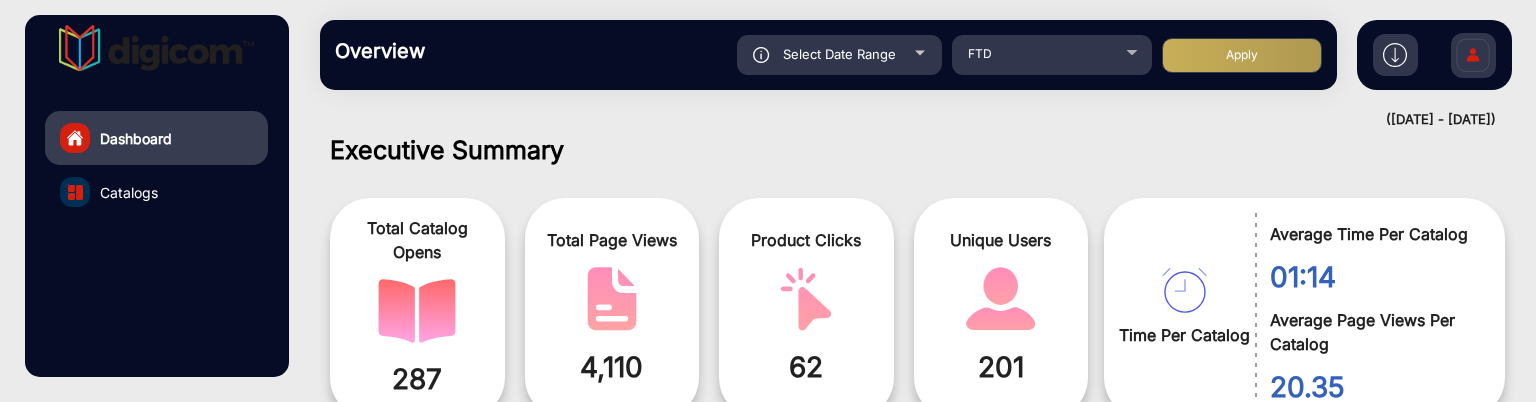 click on "Select Date Range" 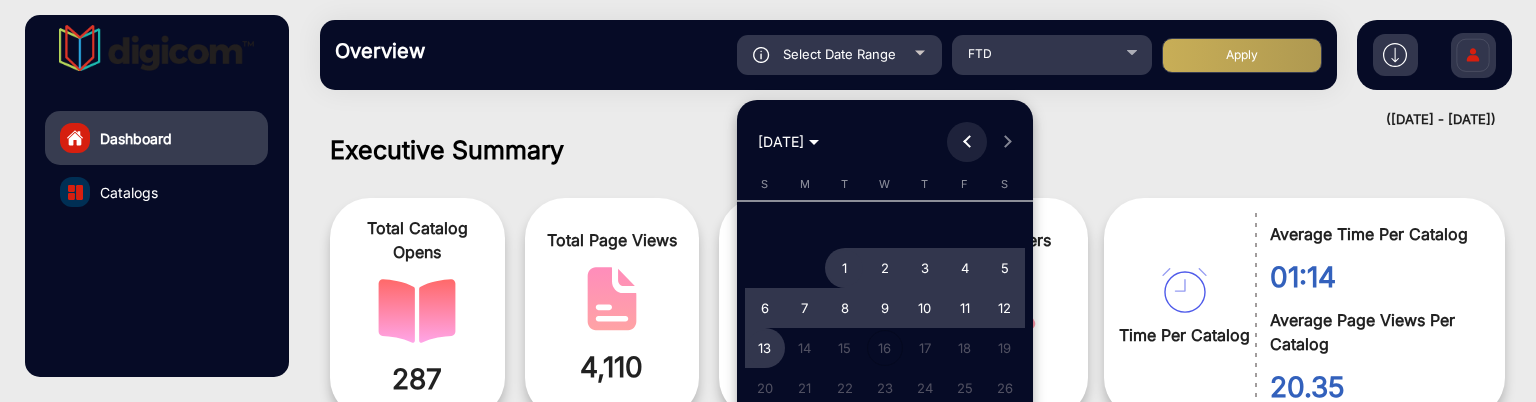 click at bounding box center [967, 142] 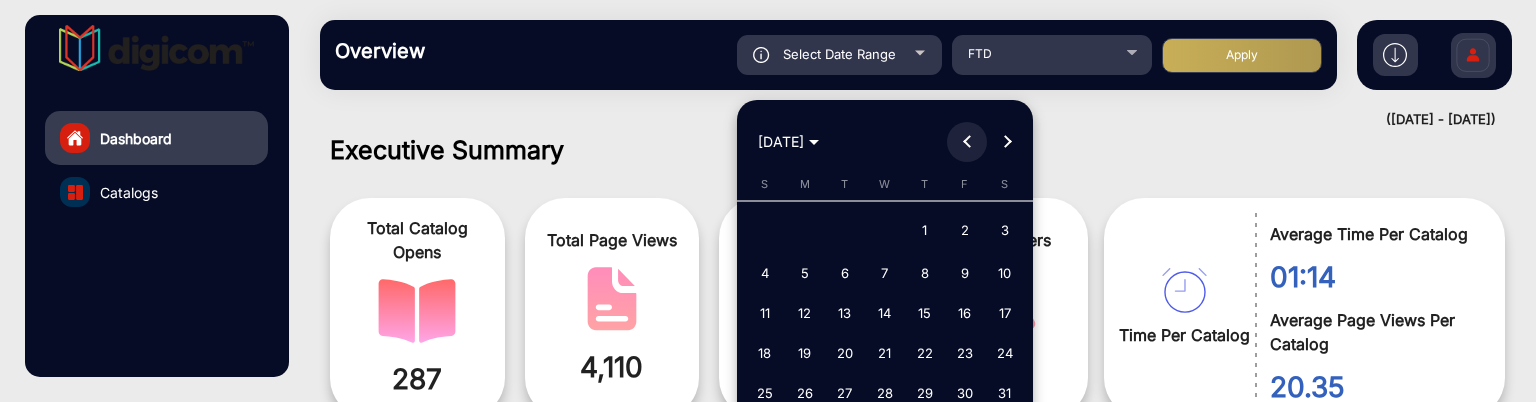 click at bounding box center [967, 142] 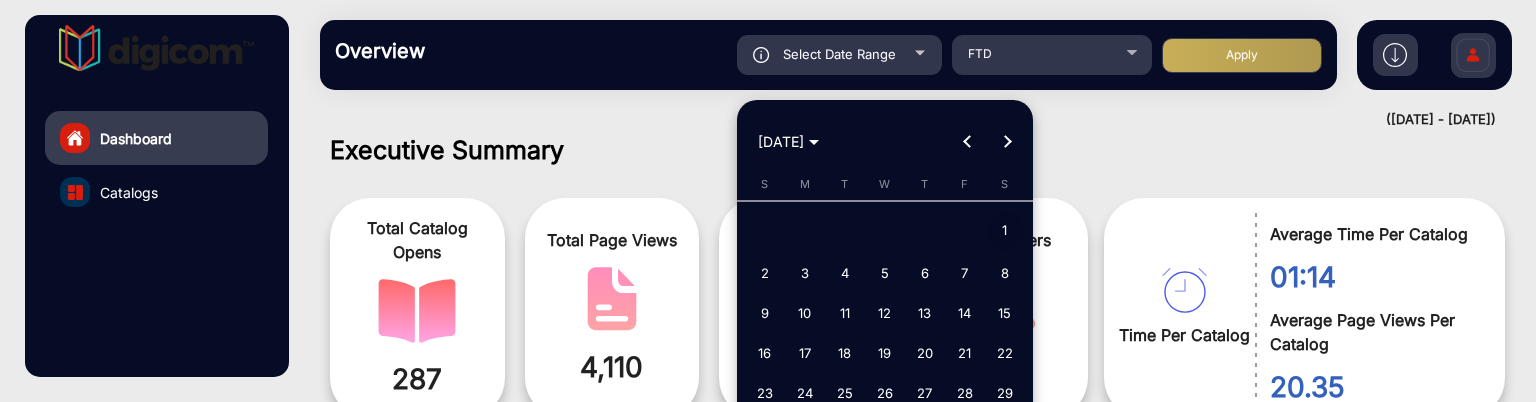 click on "1" at bounding box center (1005, 231) 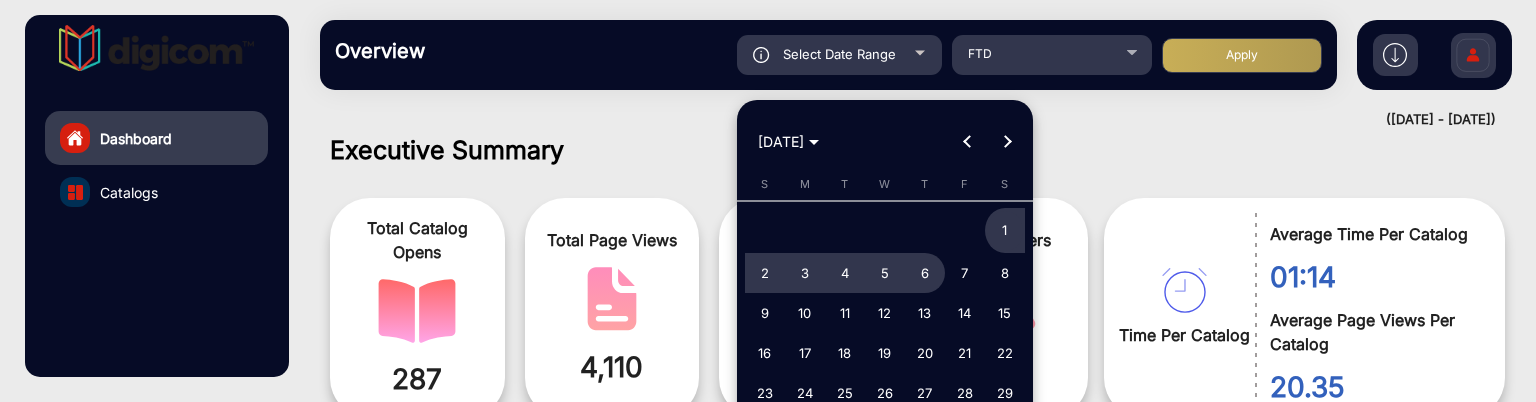 drag, startPoint x: 929, startPoint y: 278, endPoint x: 965, endPoint y: 255, distance: 42.72002 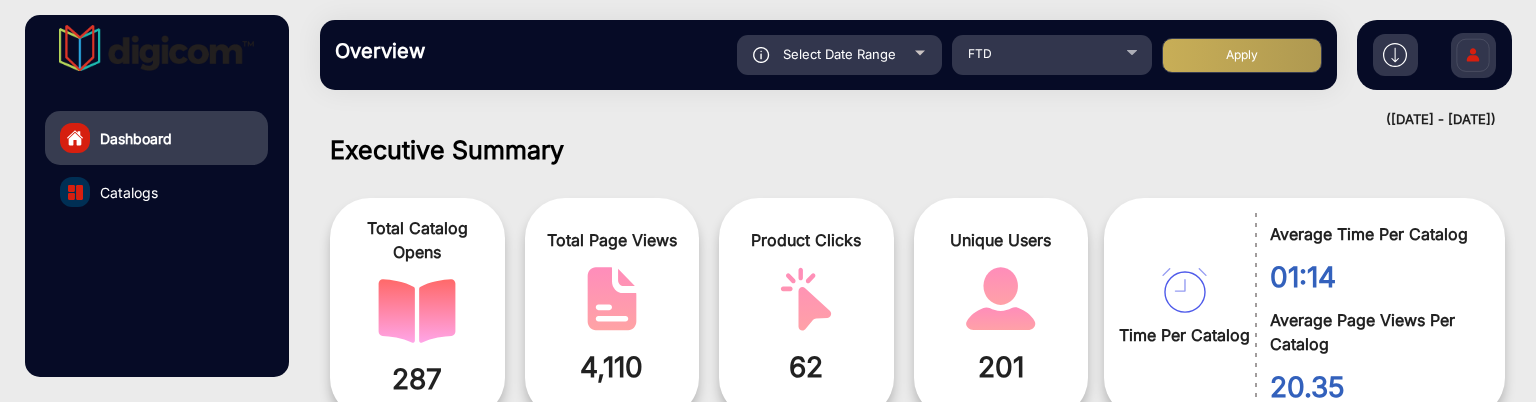 click on "Apply" 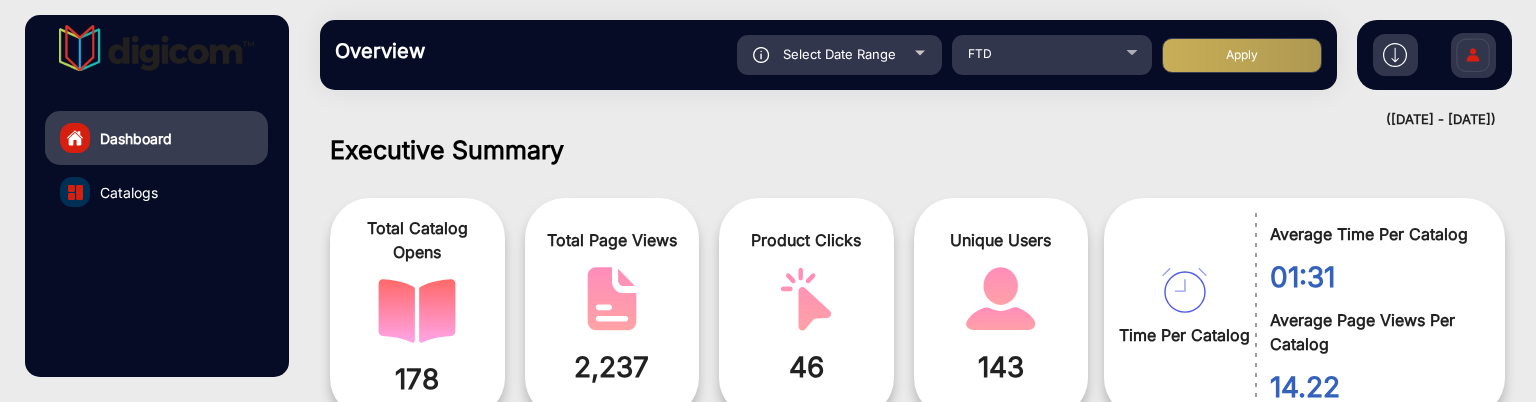 scroll, scrollTop: 999101, scrollLeft: 998828, axis: both 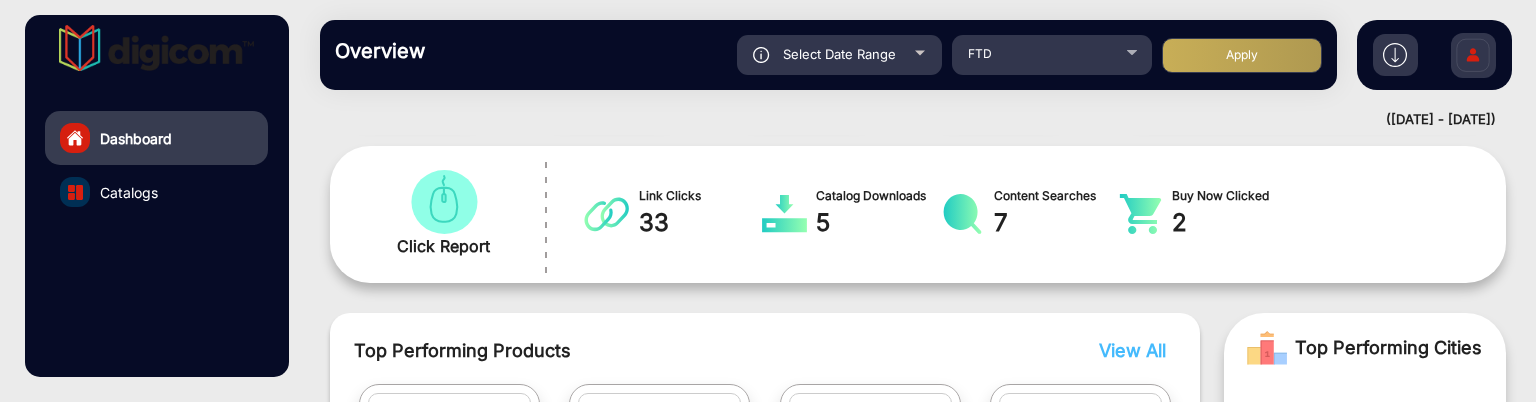 click on "Overview  Reports Understand what makes your customers tick and learn how they are consuming your content. Select Date Range [DATE] - [DATE] Choose date FTD Apply" 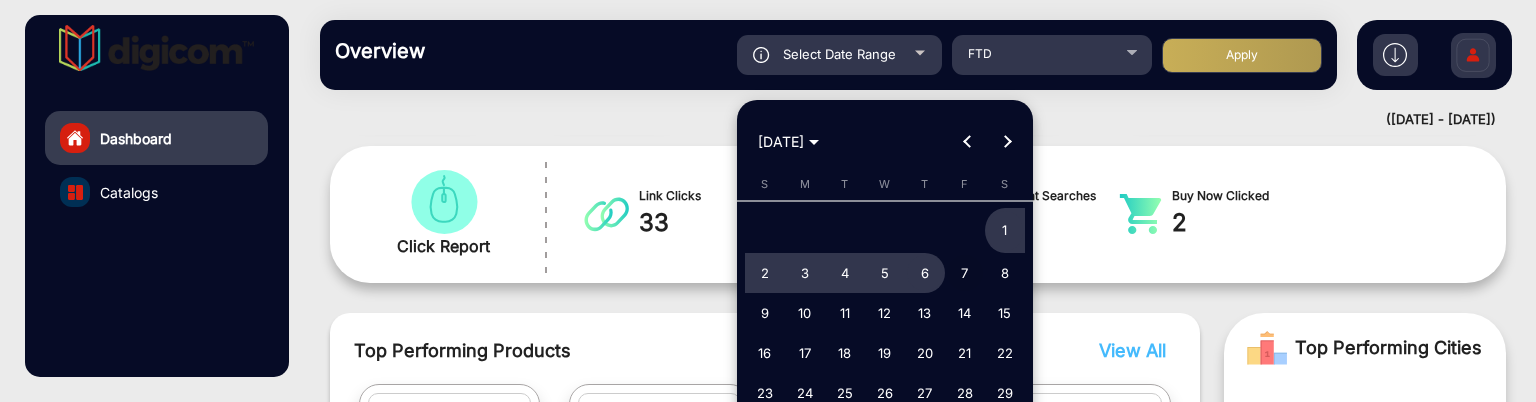 click on "7" at bounding box center (965, 273) 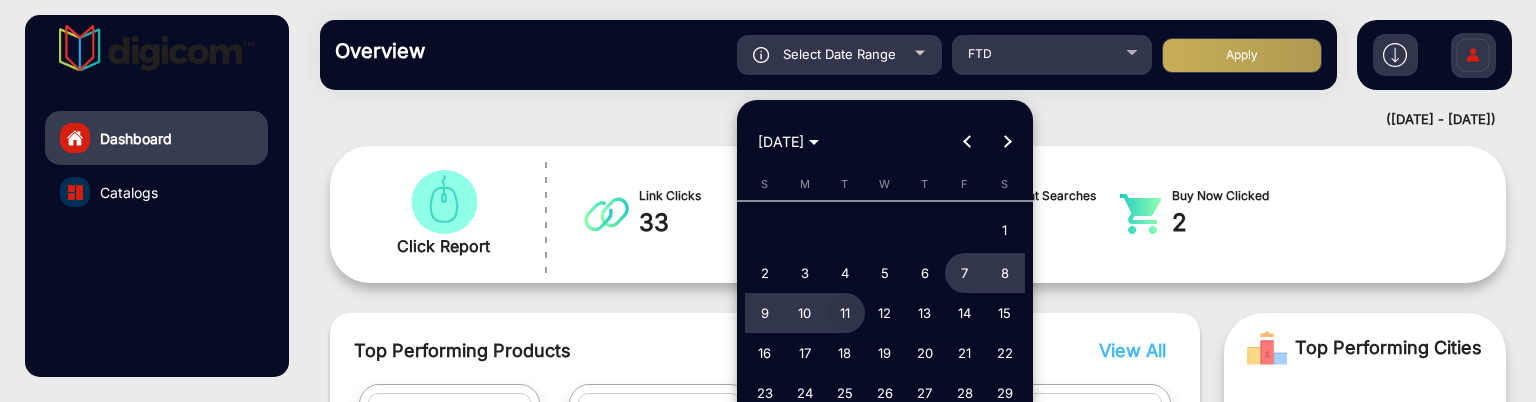 click on "11" at bounding box center (845, 313) 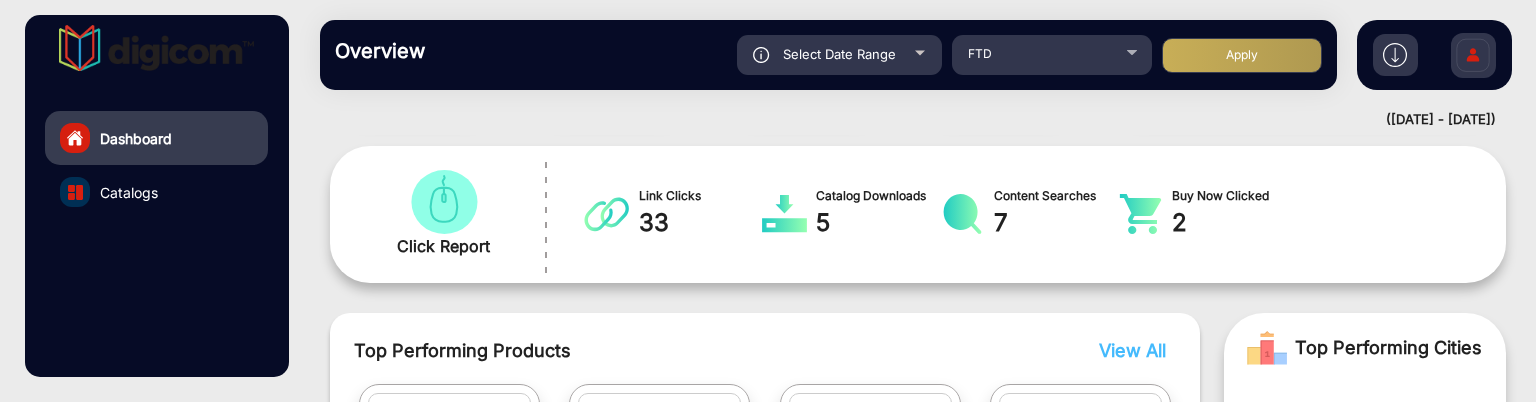 click on "Apply" 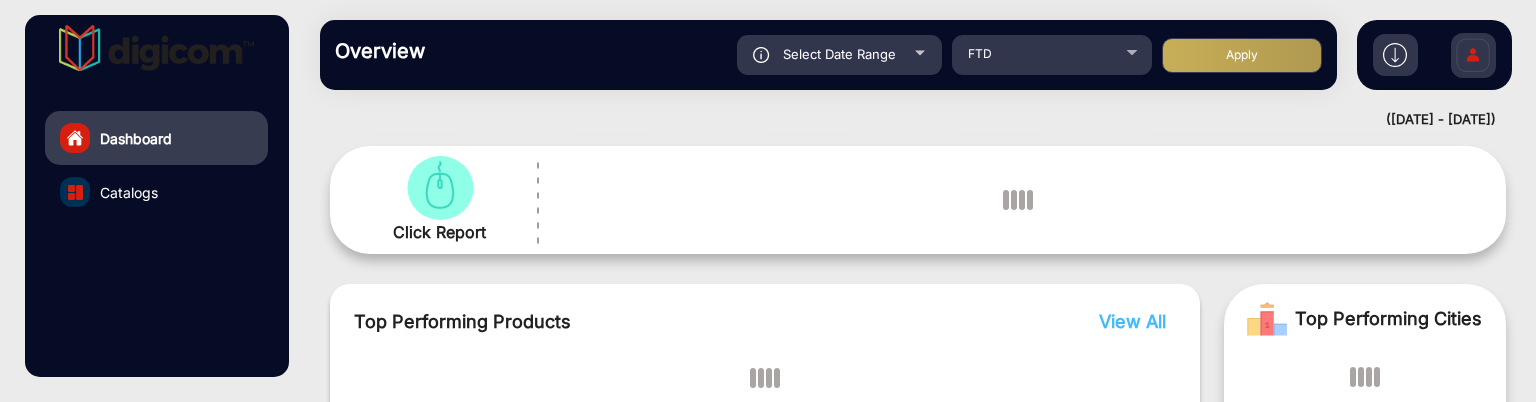 scroll, scrollTop: 15, scrollLeft: 0, axis: vertical 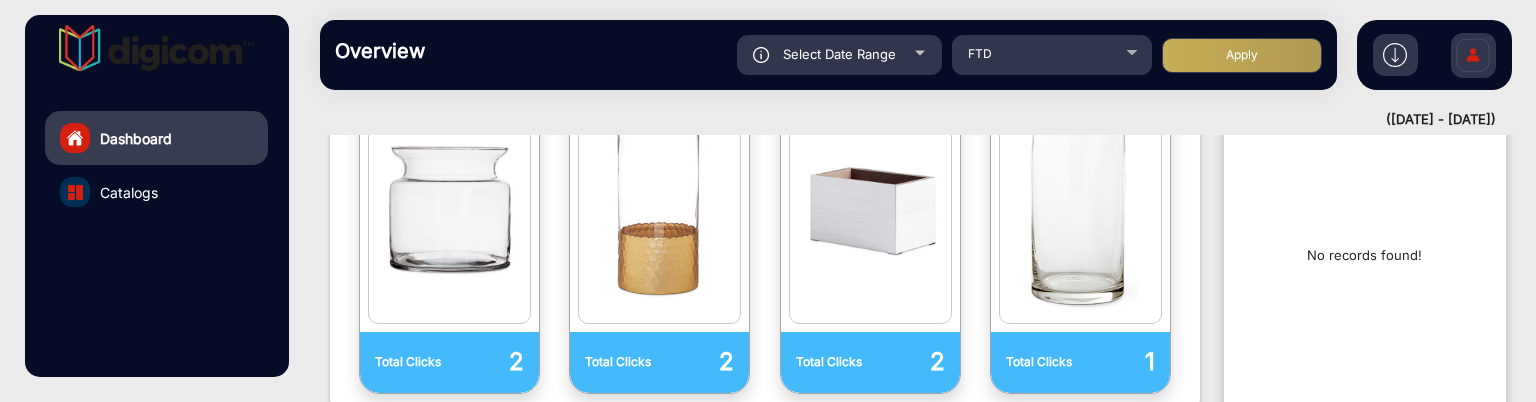 click on "Select Date Range" 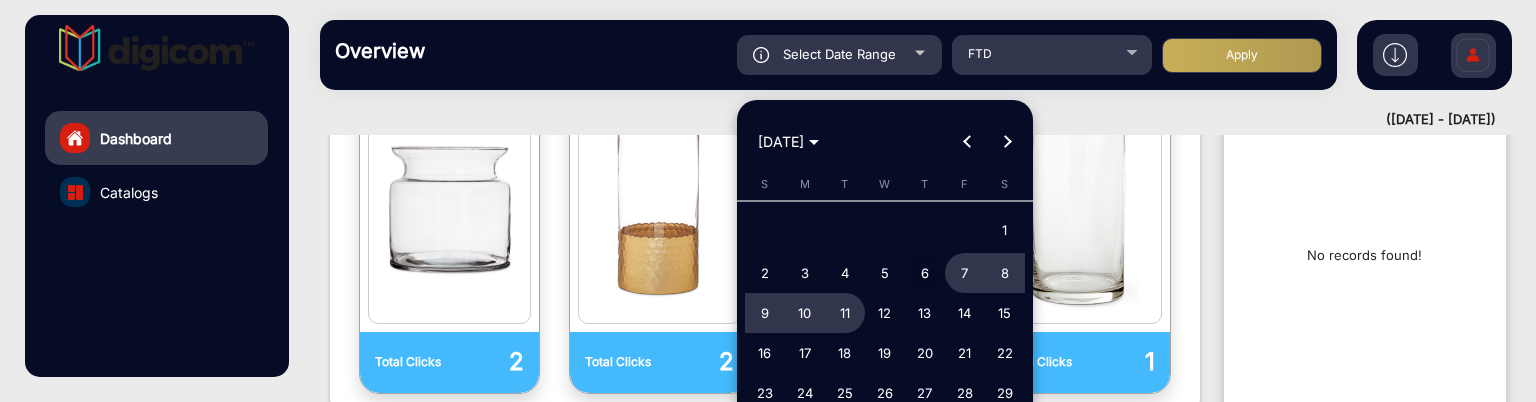click on "6" at bounding box center [925, 273] 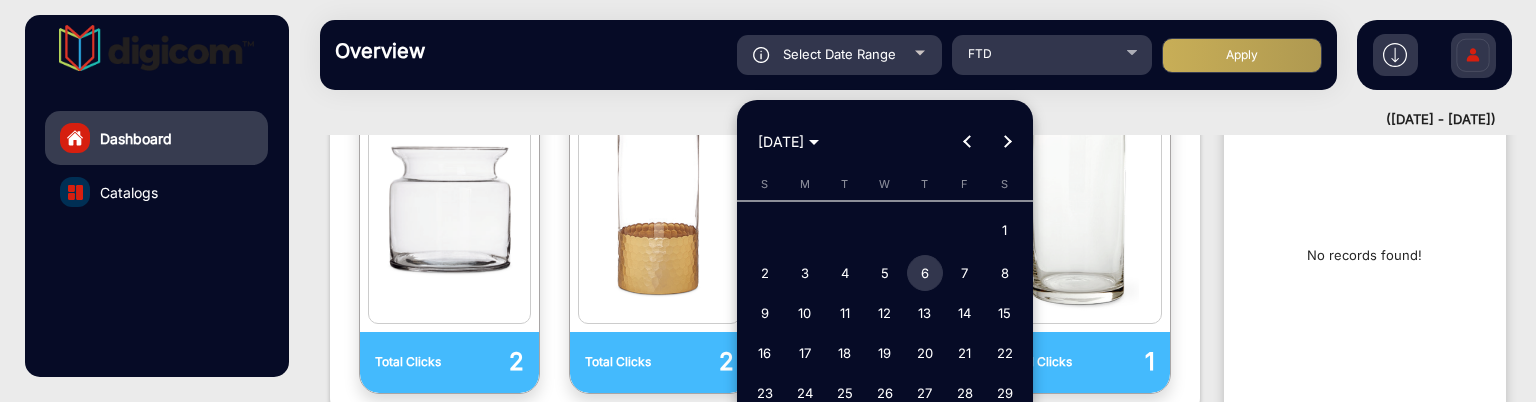 click at bounding box center [768, 201] 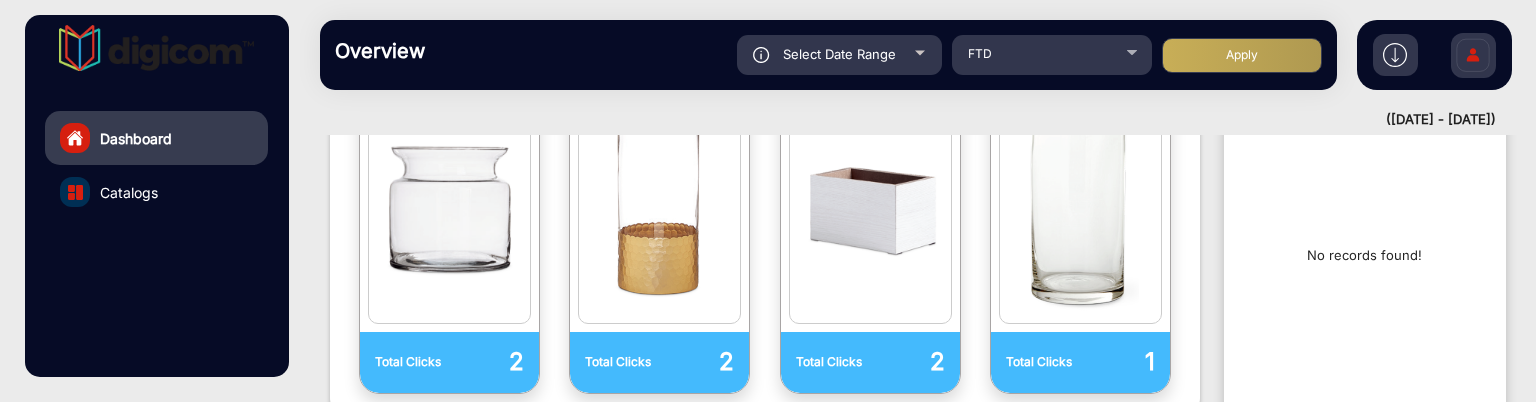 click on "Select Date Range" 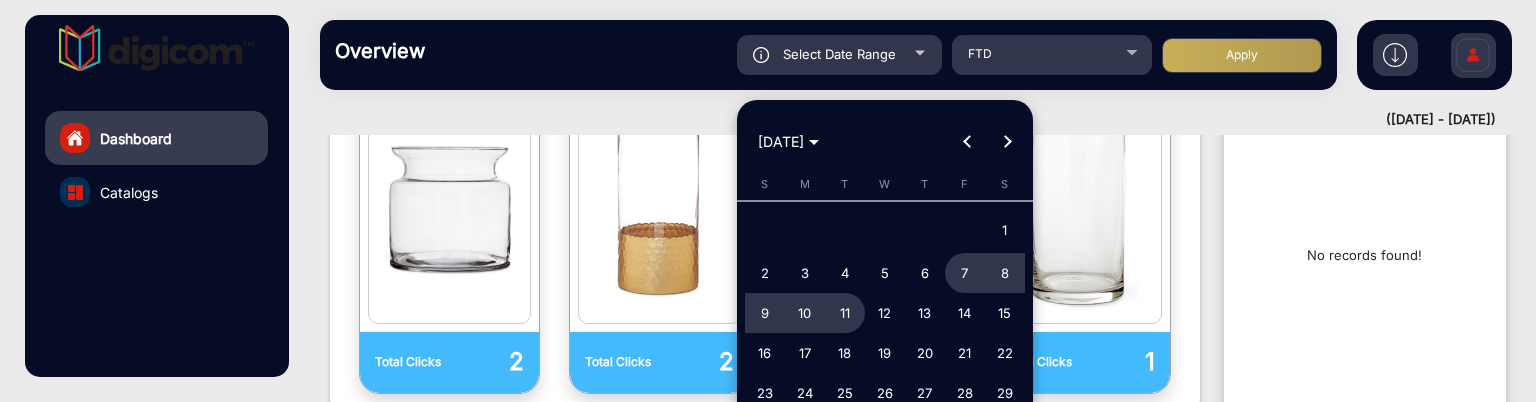 click at bounding box center [768, 201] 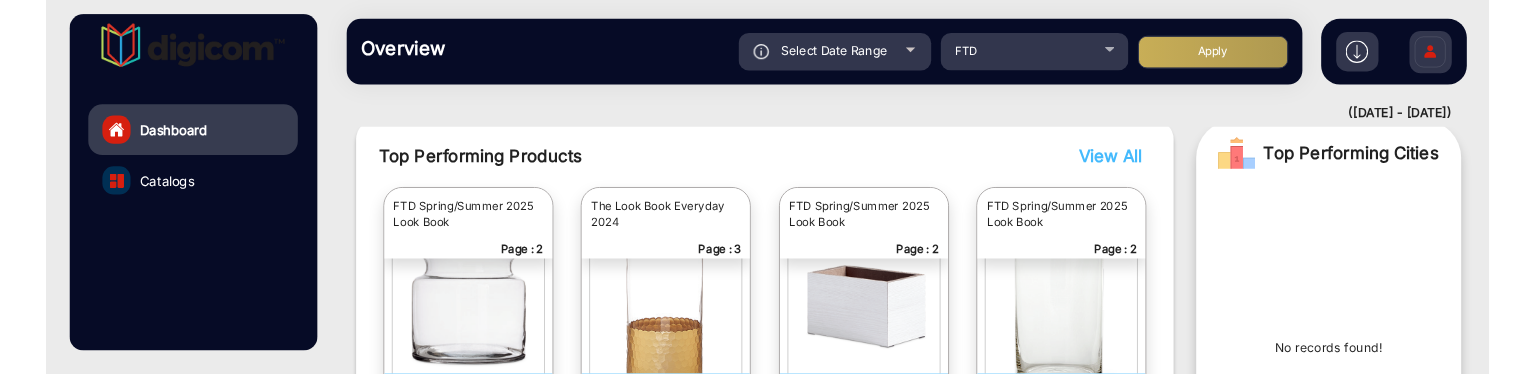 scroll, scrollTop: 400, scrollLeft: 0, axis: vertical 